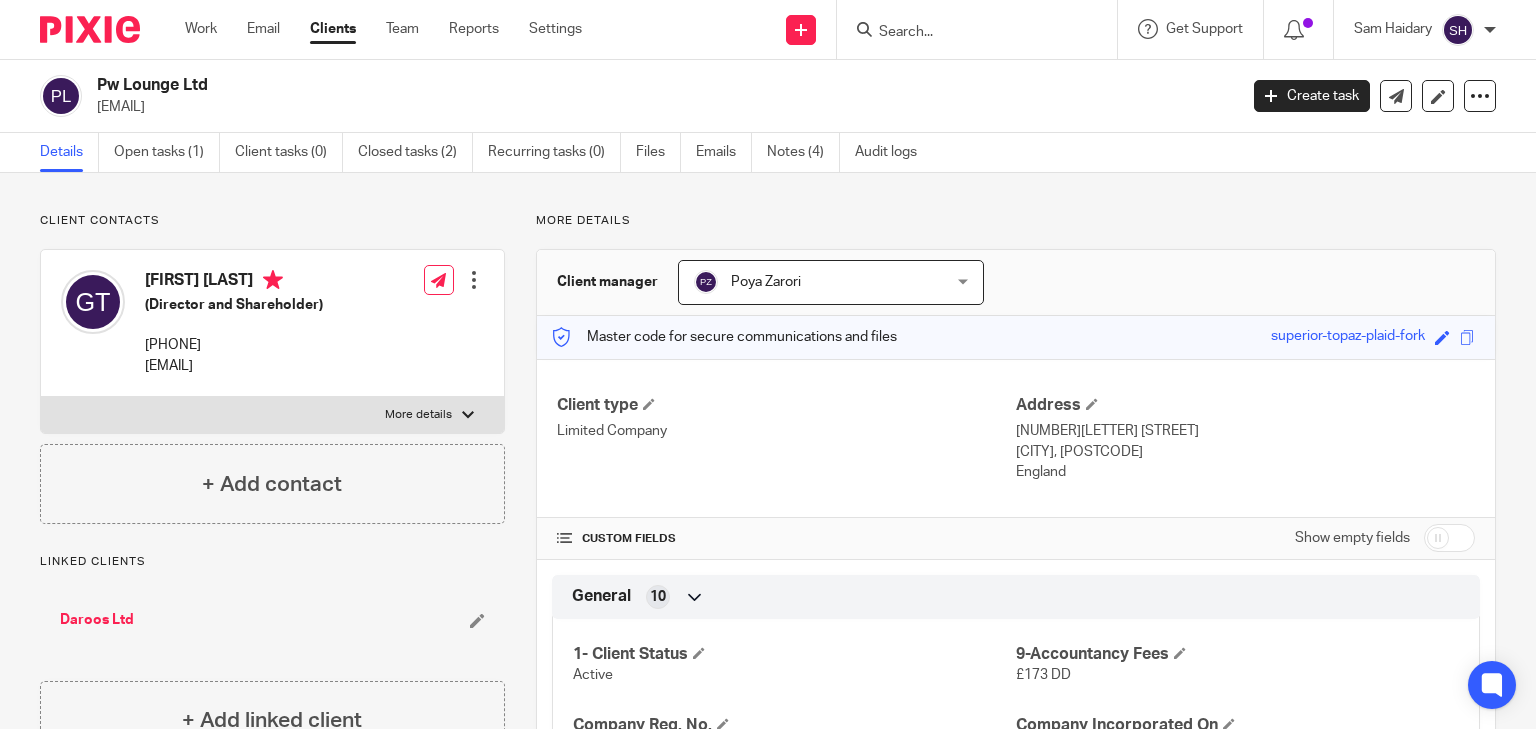 scroll, scrollTop: 0, scrollLeft: 0, axis: both 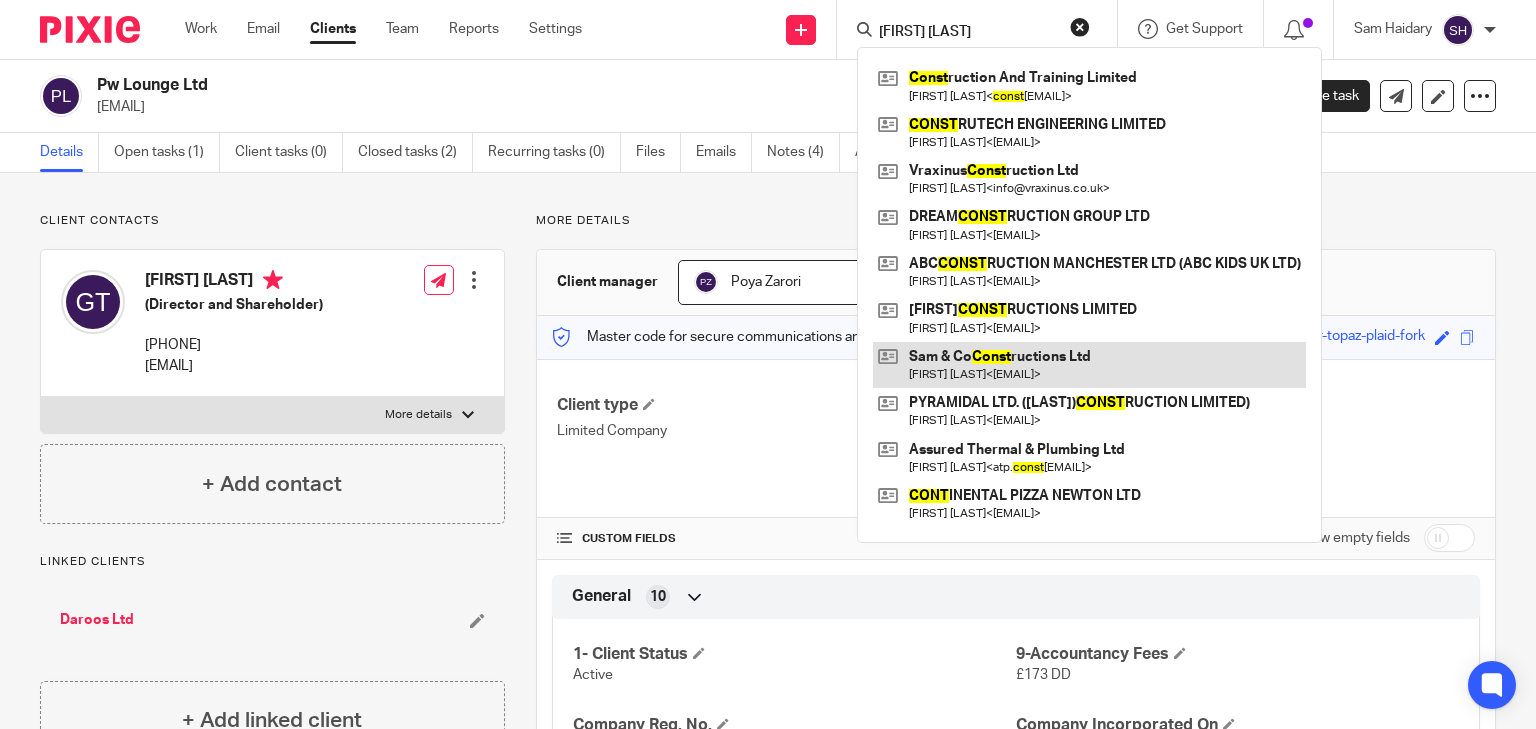 type on "sam const" 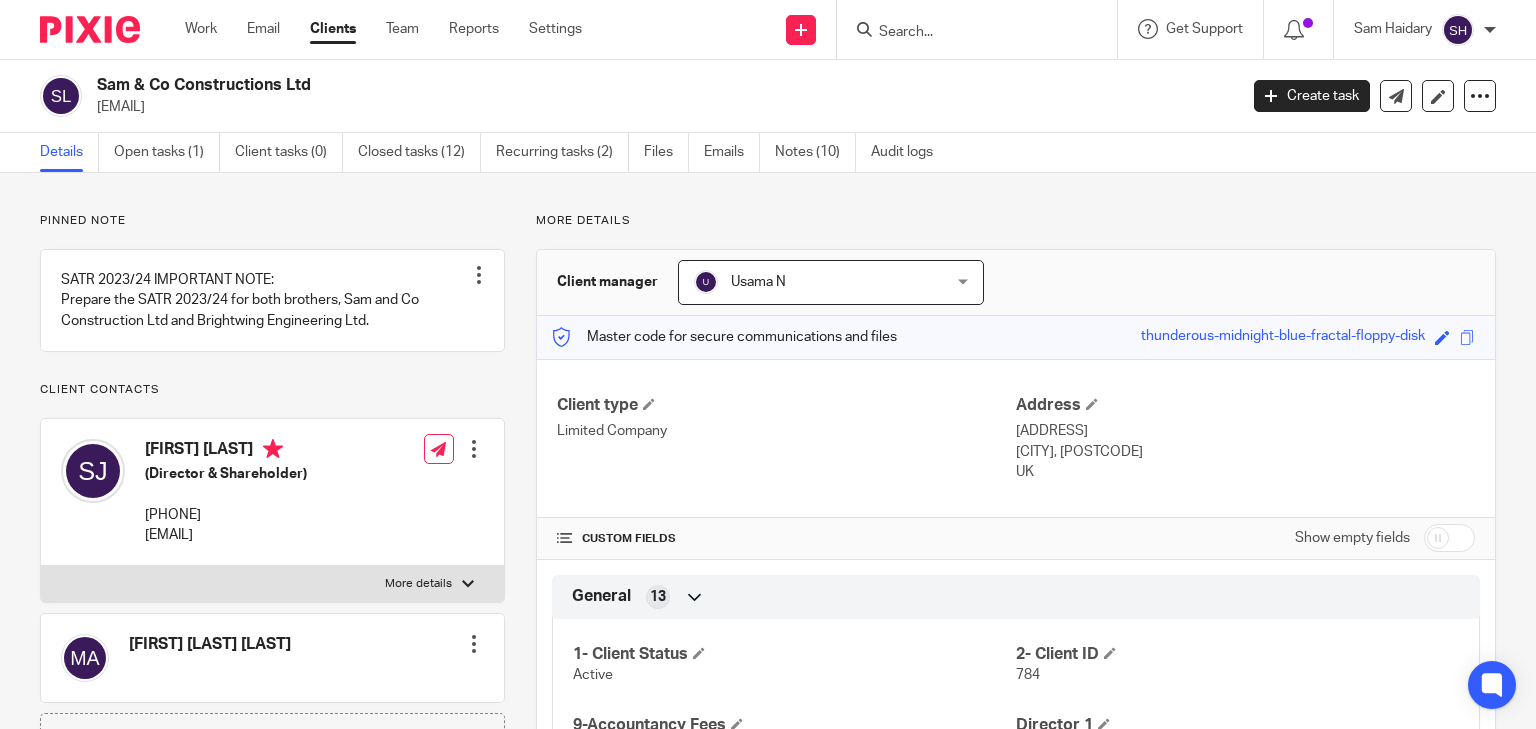 scroll, scrollTop: 0, scrollLeft: 0, axis: both 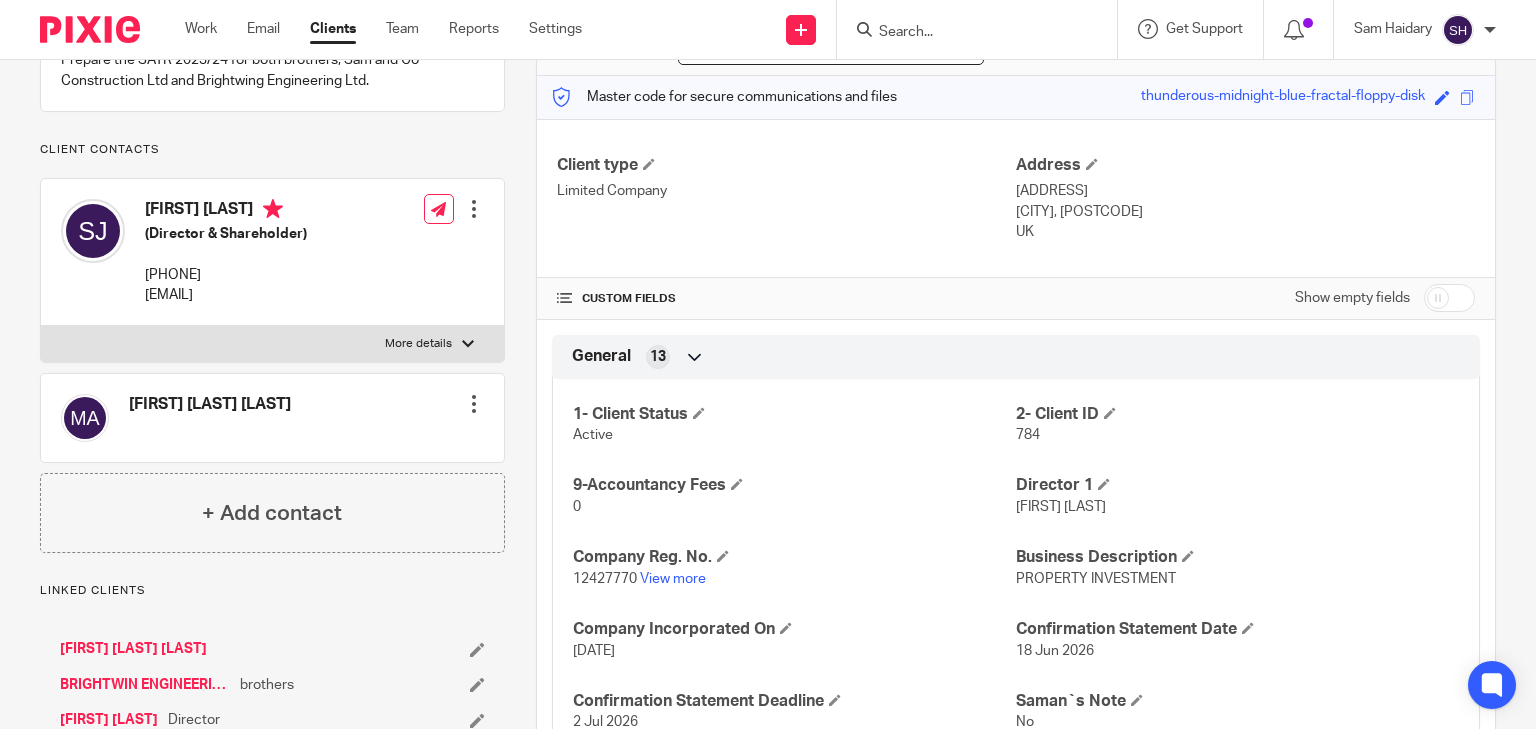 click on "More details" at bounding box center [272, 344] 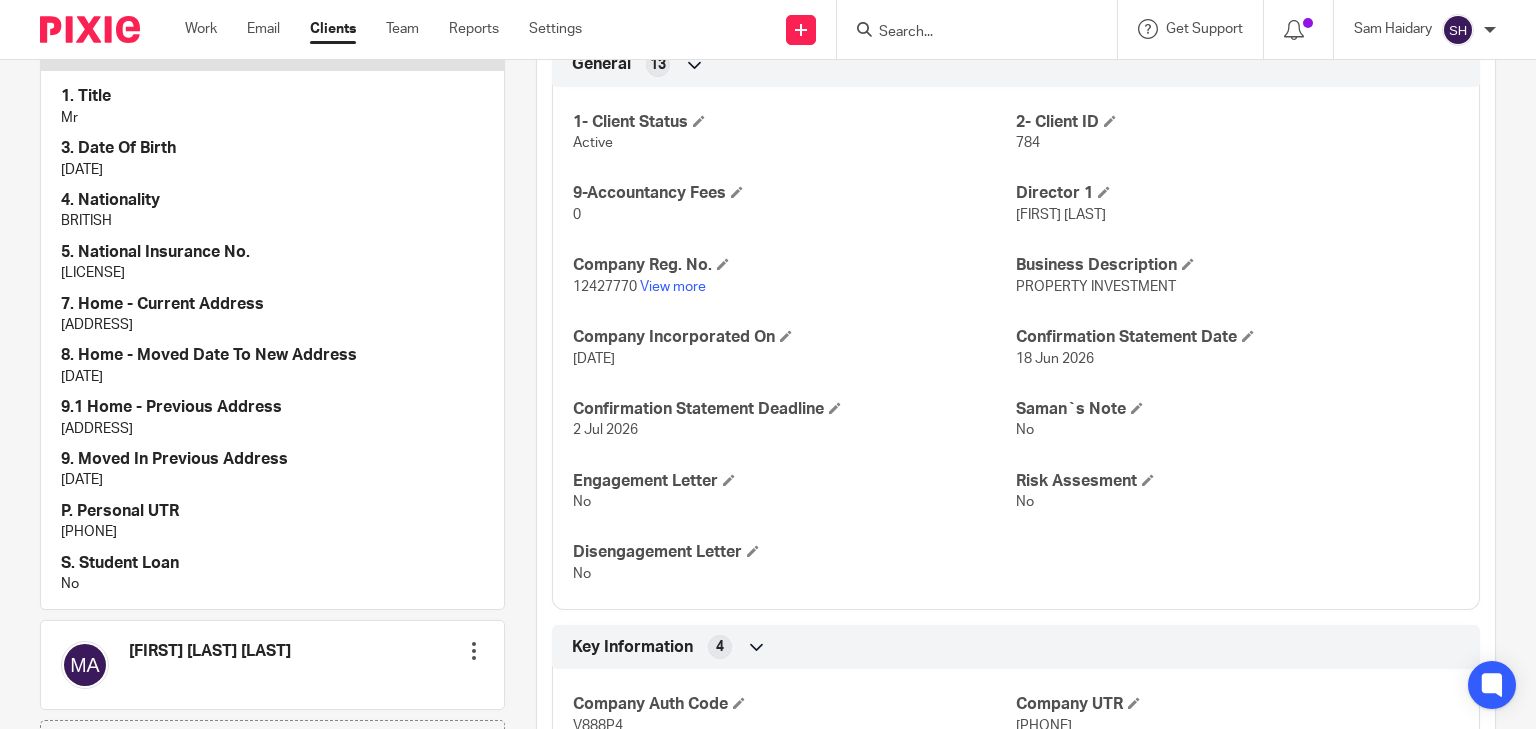scroll, scrollTop: 560, scrollLeft: 0, axis: vertical 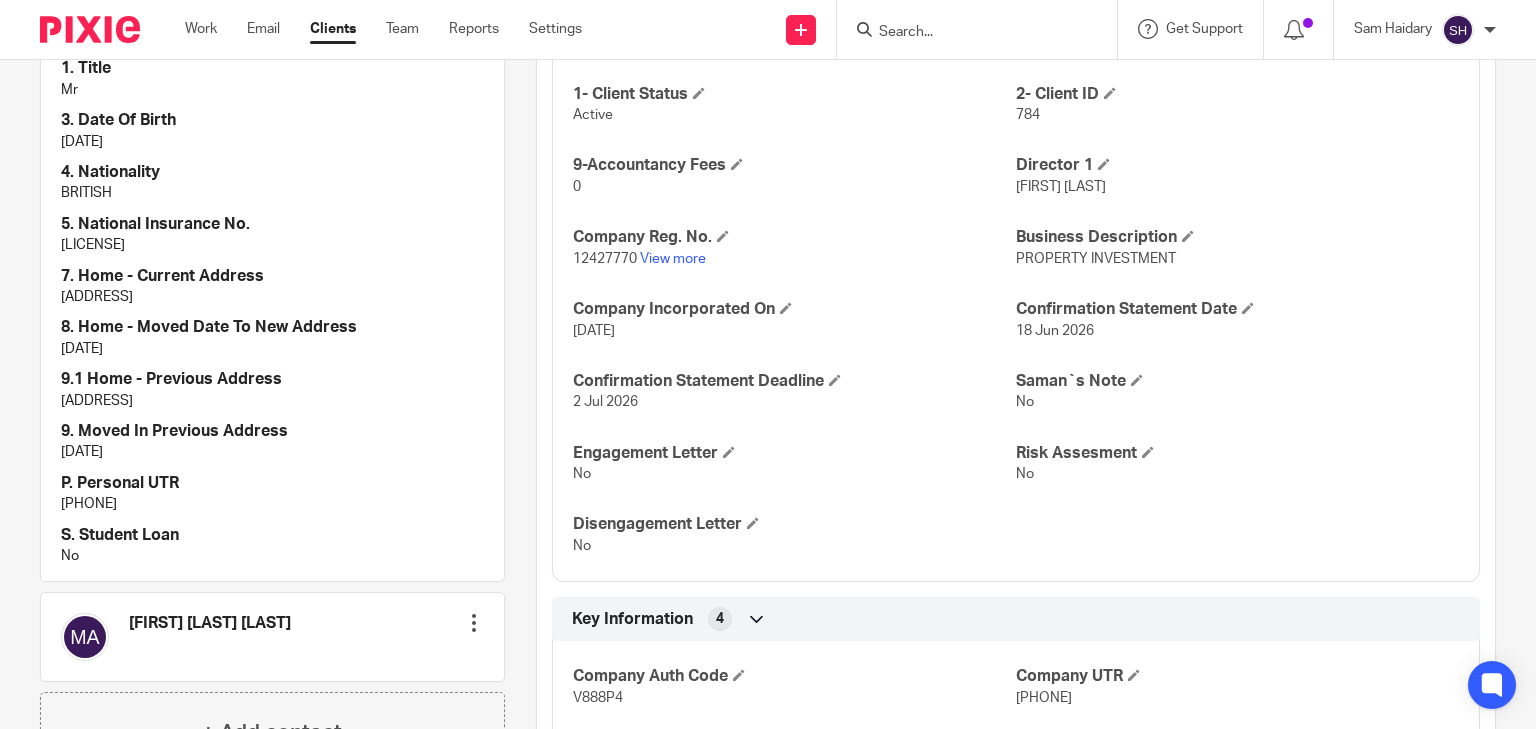 click on "[PHONE]" at bounding box center [272, 504] 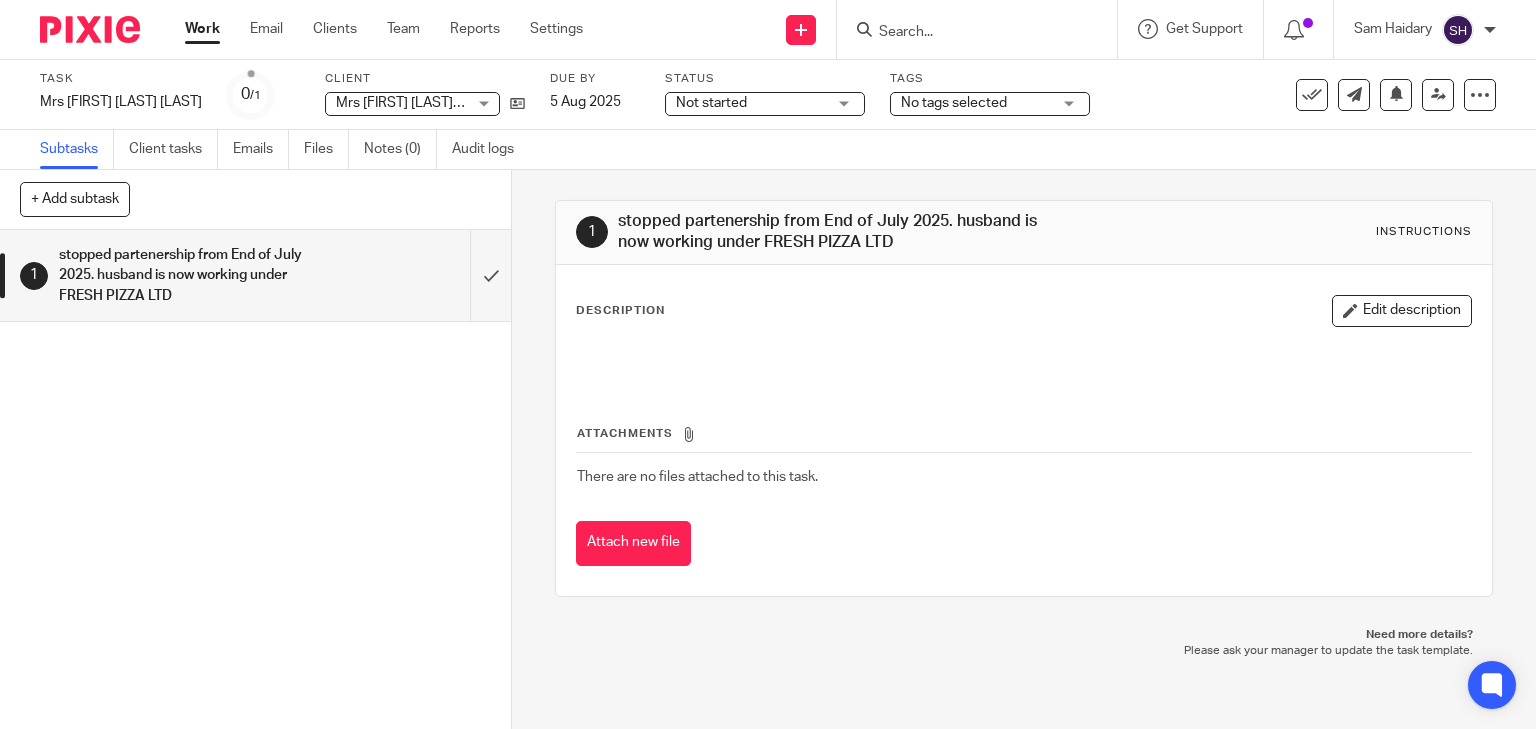 scroll, scrollTop: 0, scrollLeft: 0, axis: both 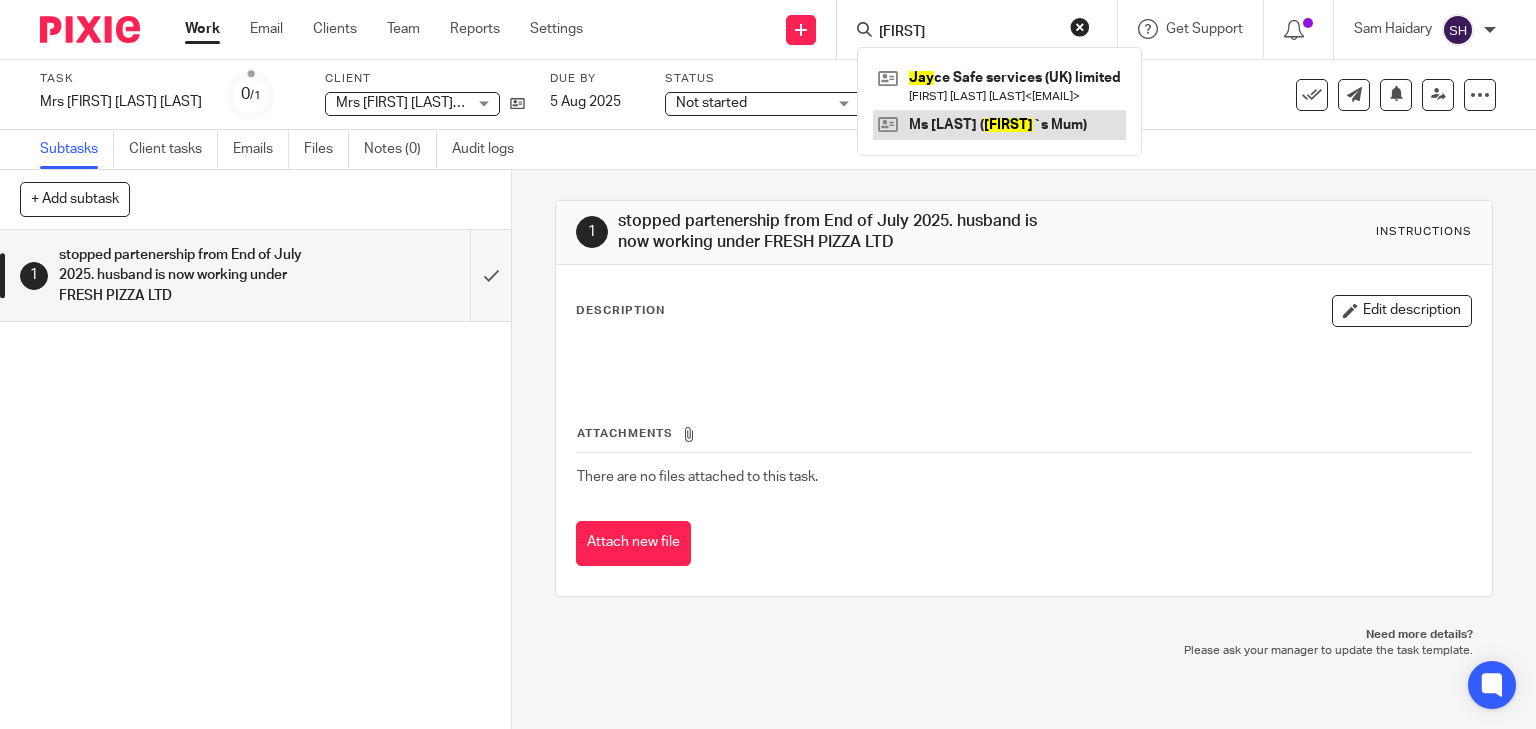 type on "JAY" 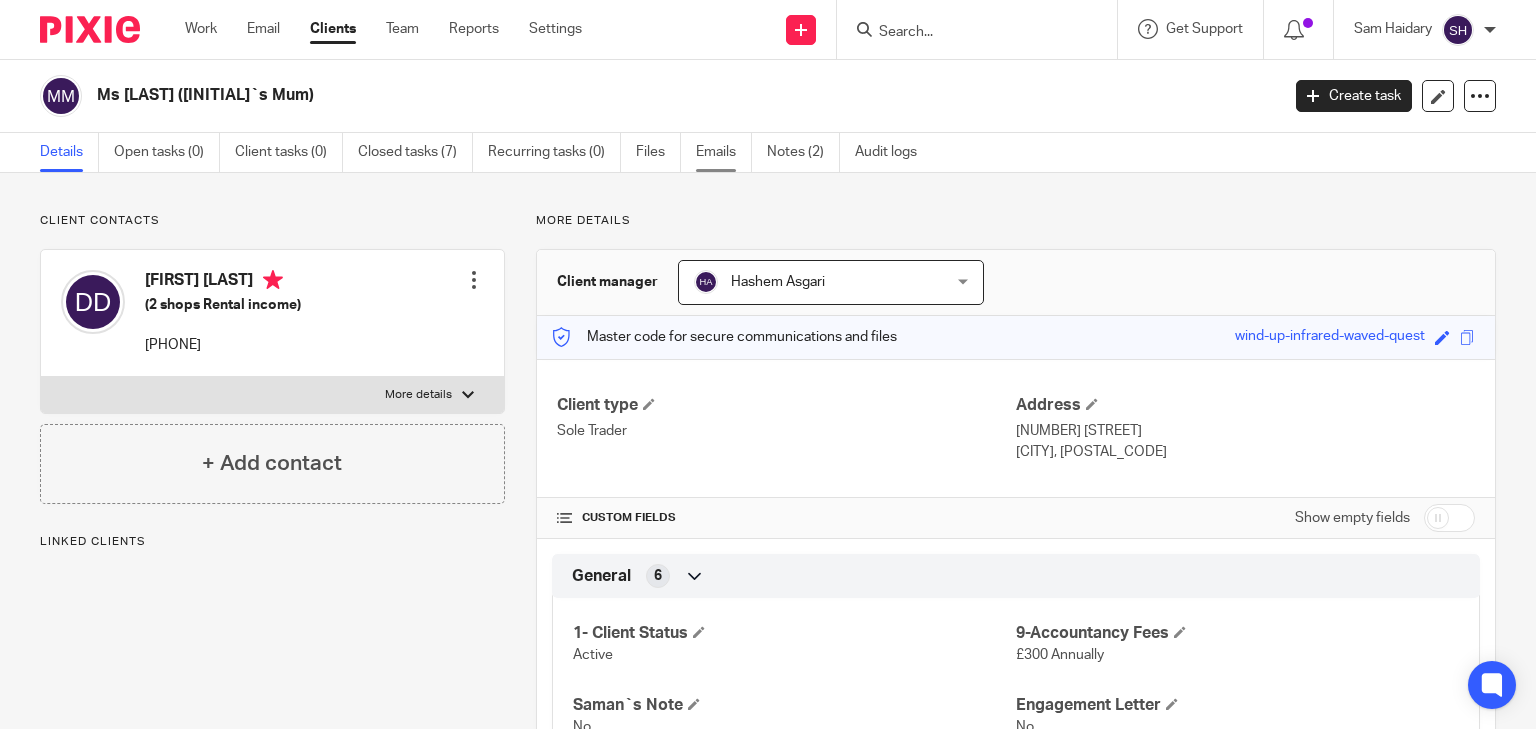 scroll, scrollTop: 0, scrollLeft: 0, axis: both 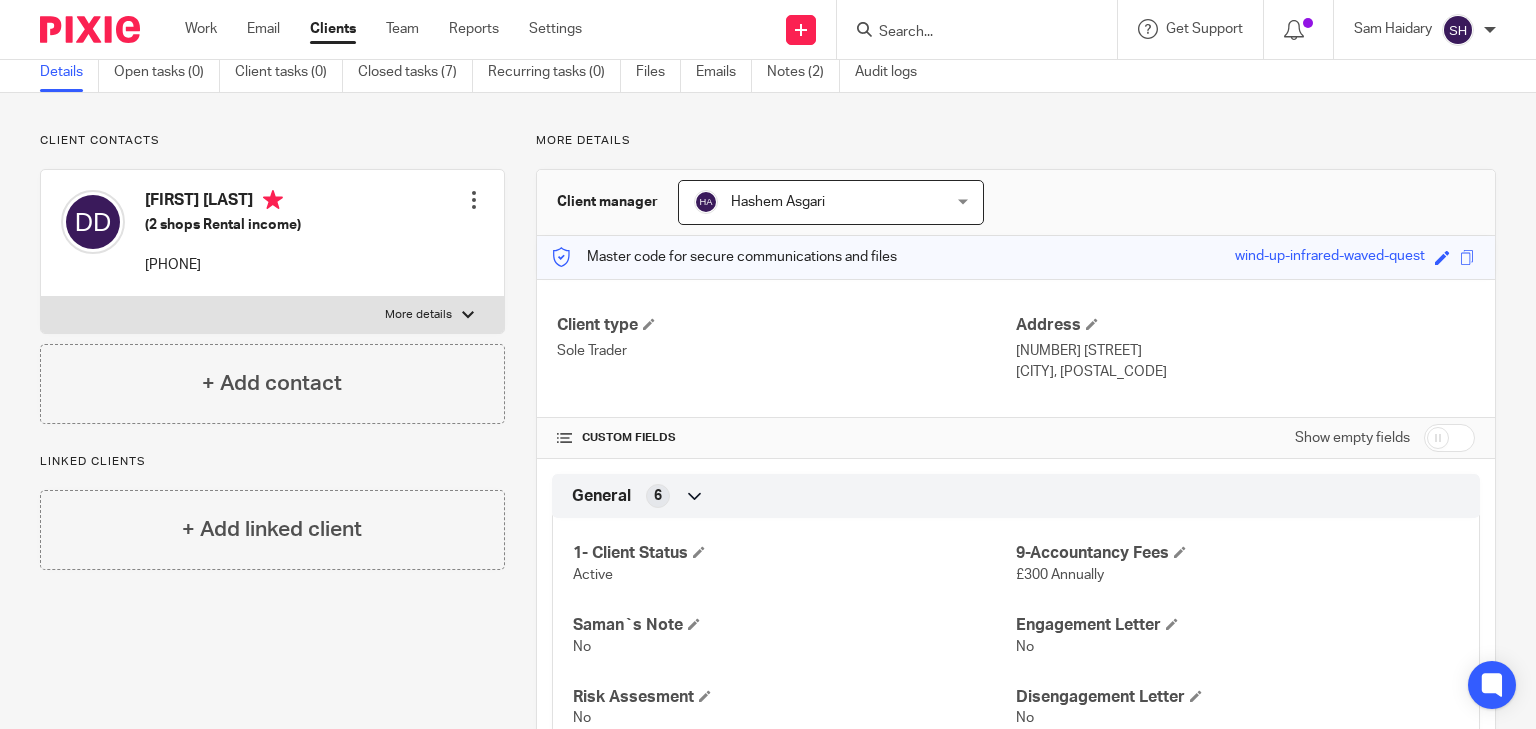 click on "Details
Open tasks (0)
Client tasks (0)
Closed tasks (7)
Recurring tasks (0)
Files
Emails
Notes (2)
Audit logs" at bounding box center (768, 73) 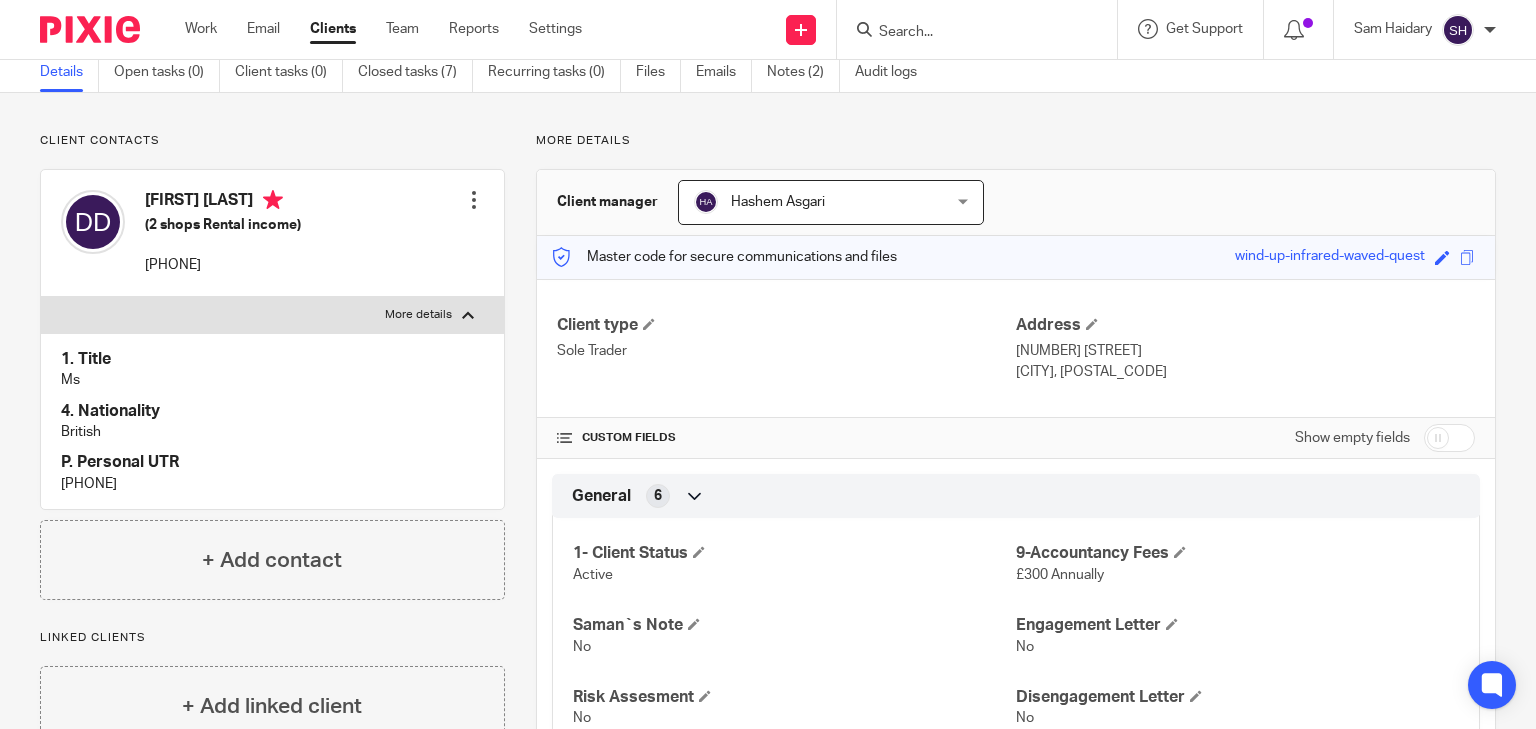 click on "2045565353" at bounding box center [272, 484] 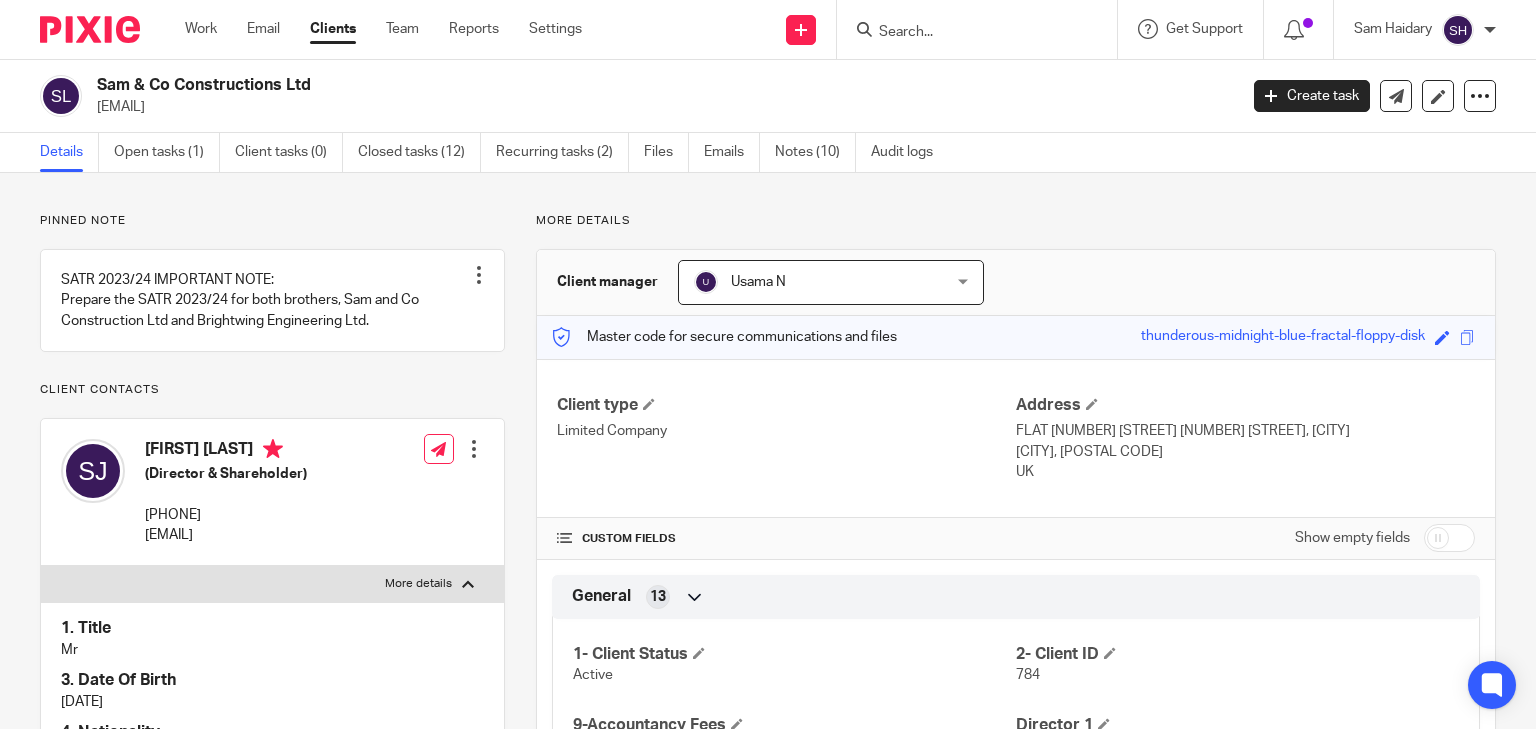 scroll, scrollTop: 0, scrollLeft: 0, axis: both 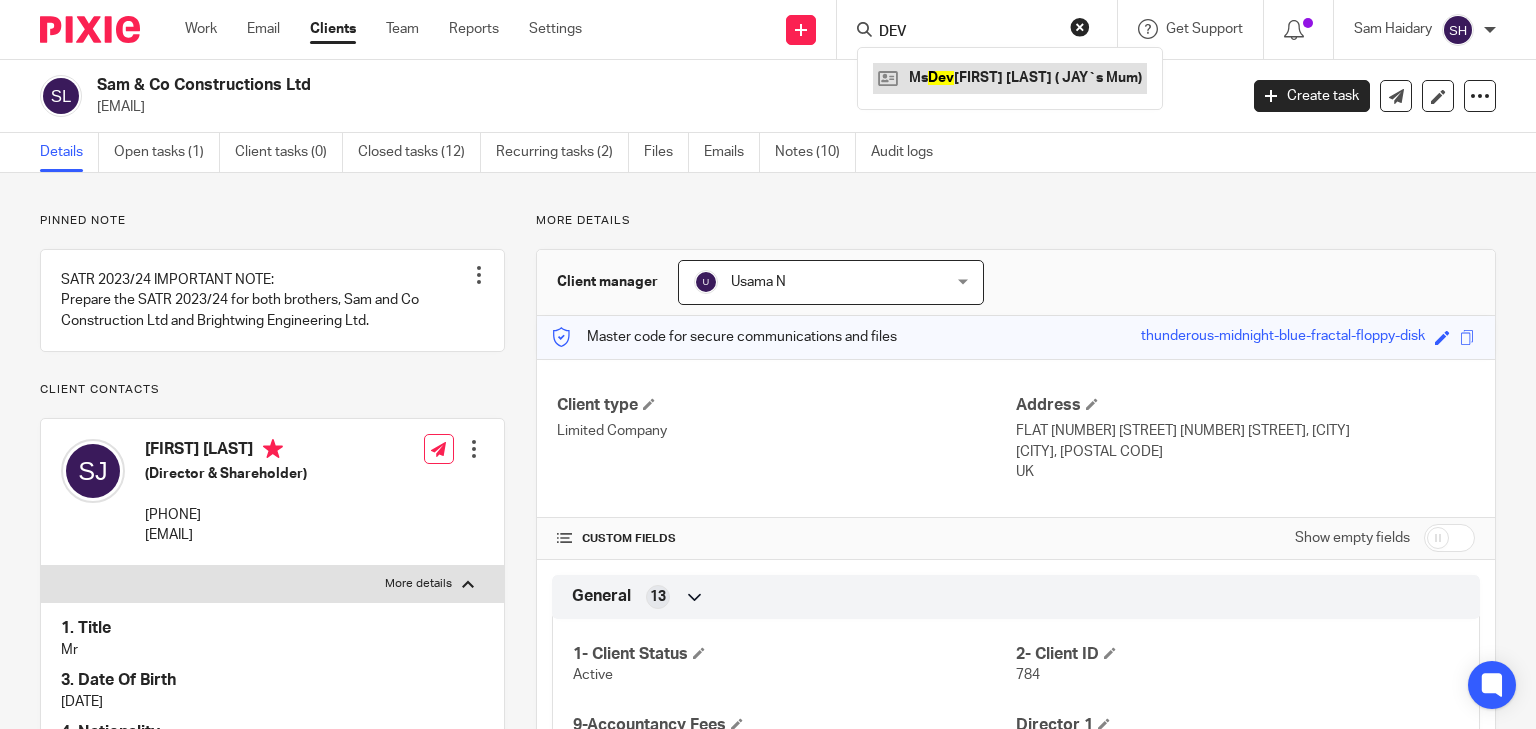type on "DEV" 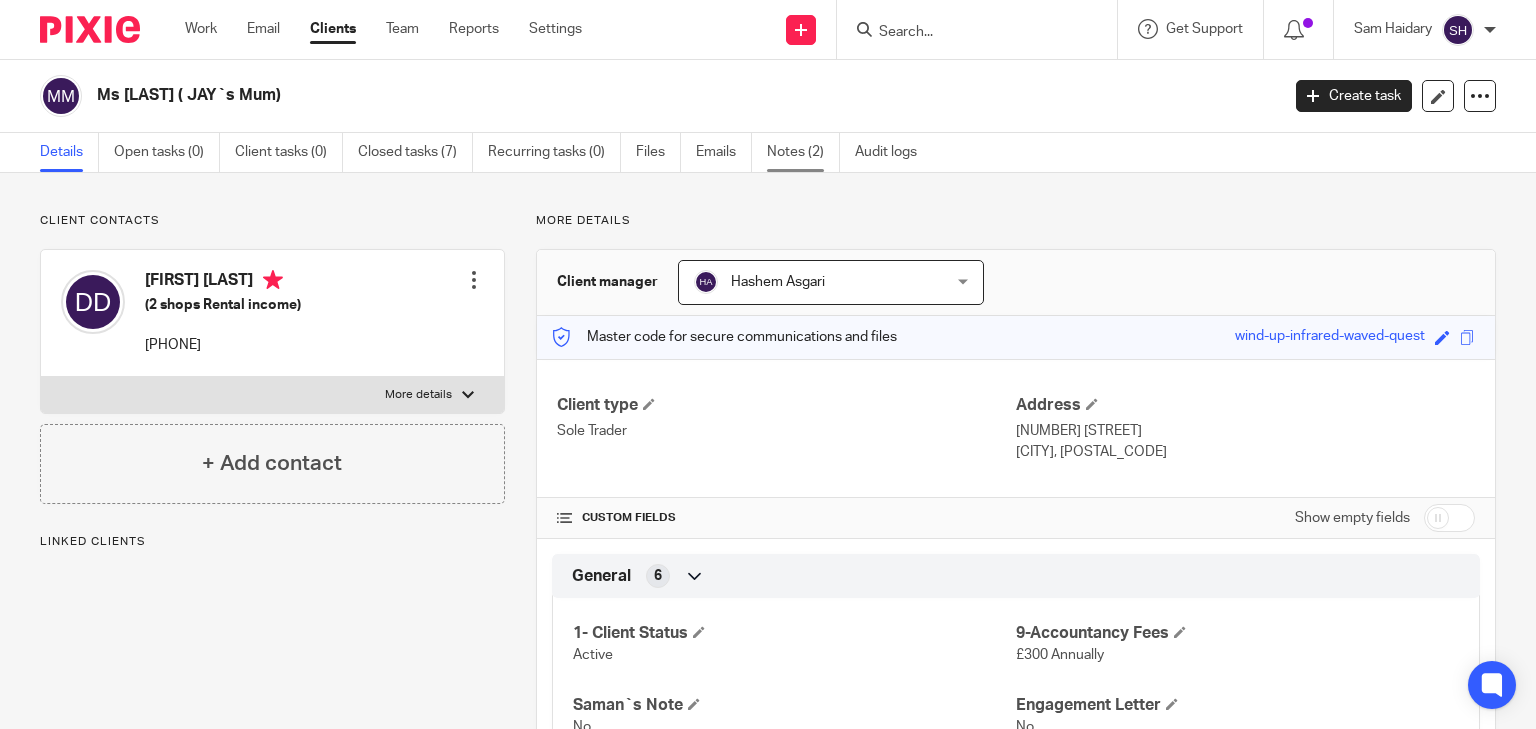 scroll, scrollTop: 0, scrollLeft: 0, axis: both 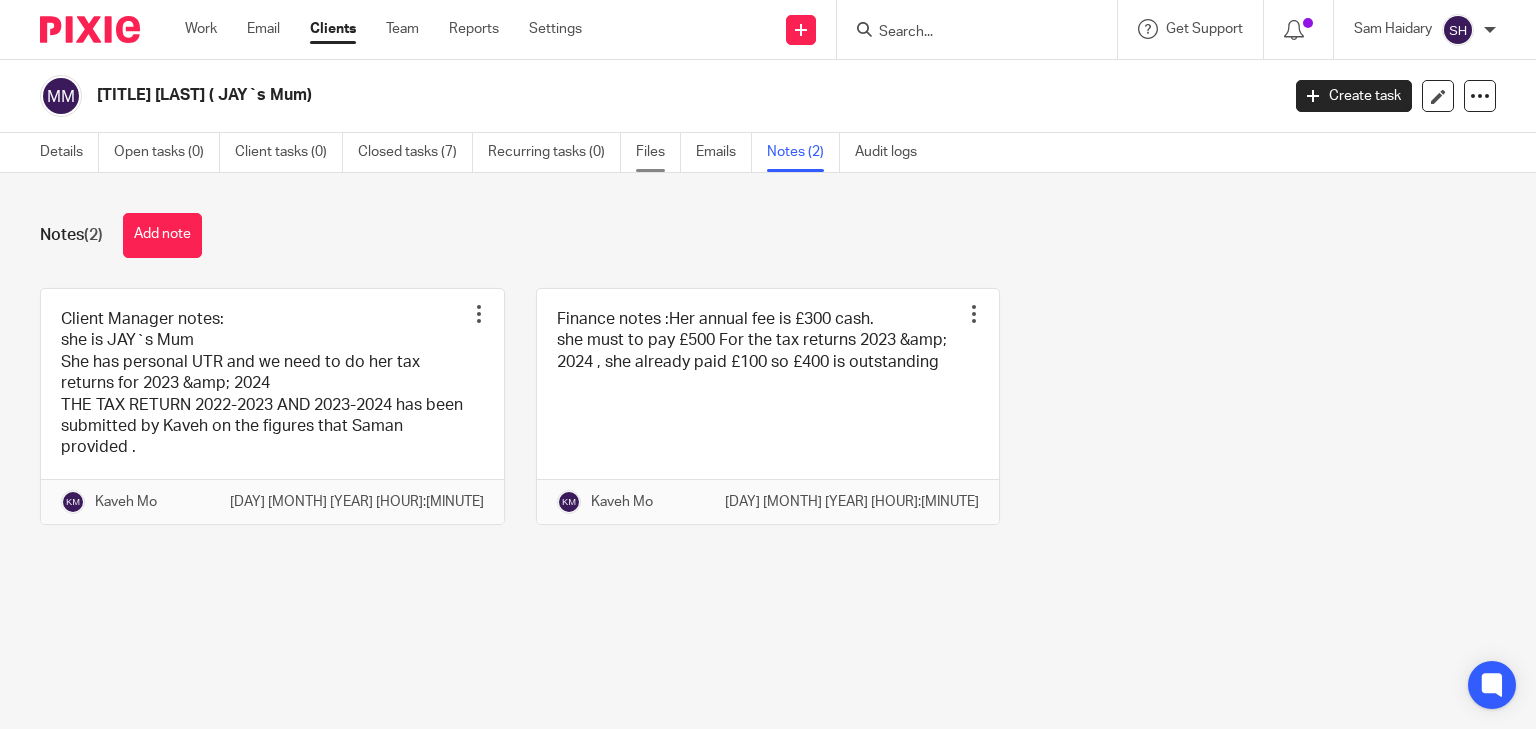 click on "Files" at bounding box center (658, 152) 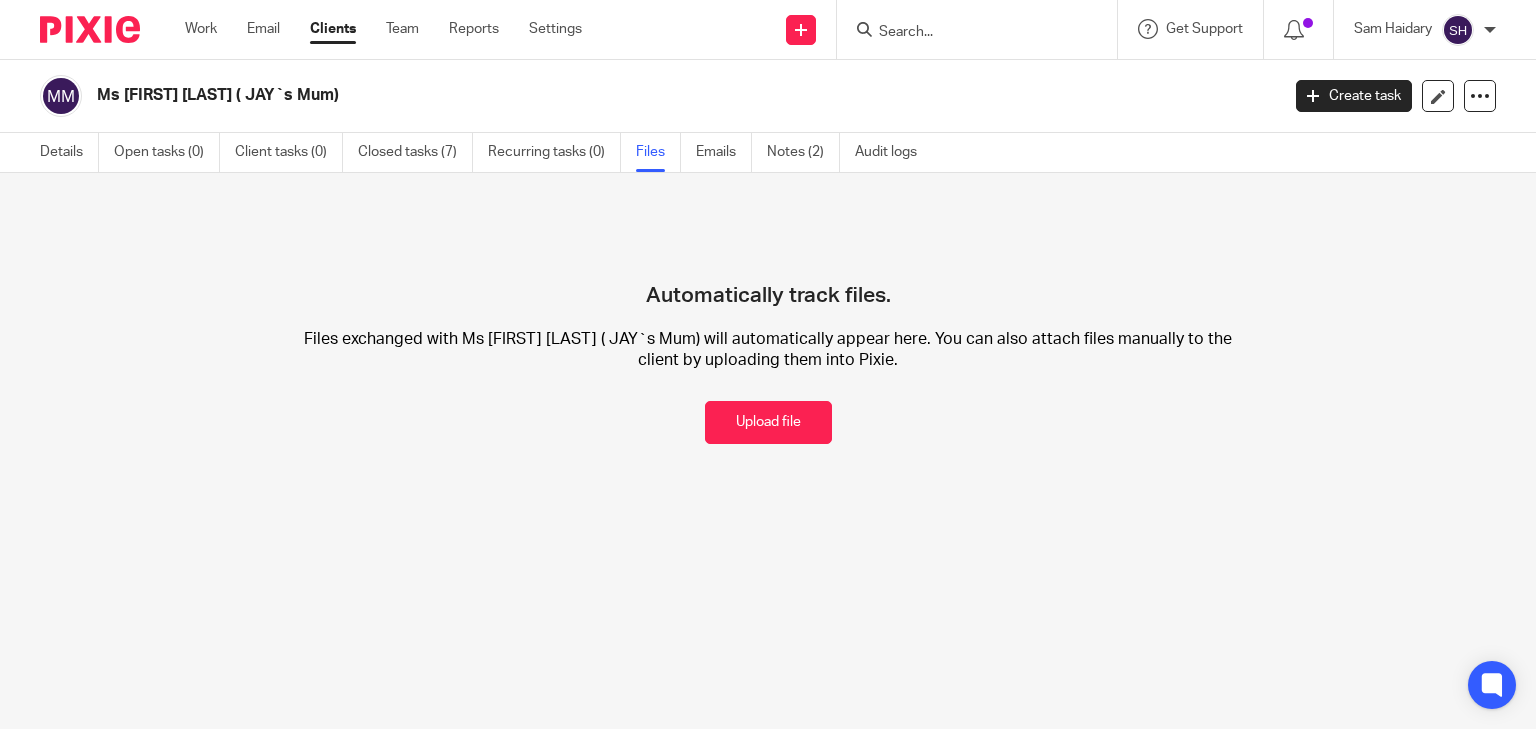 scroll, scrollTop: 0, scrollLeft: 0, axis: both 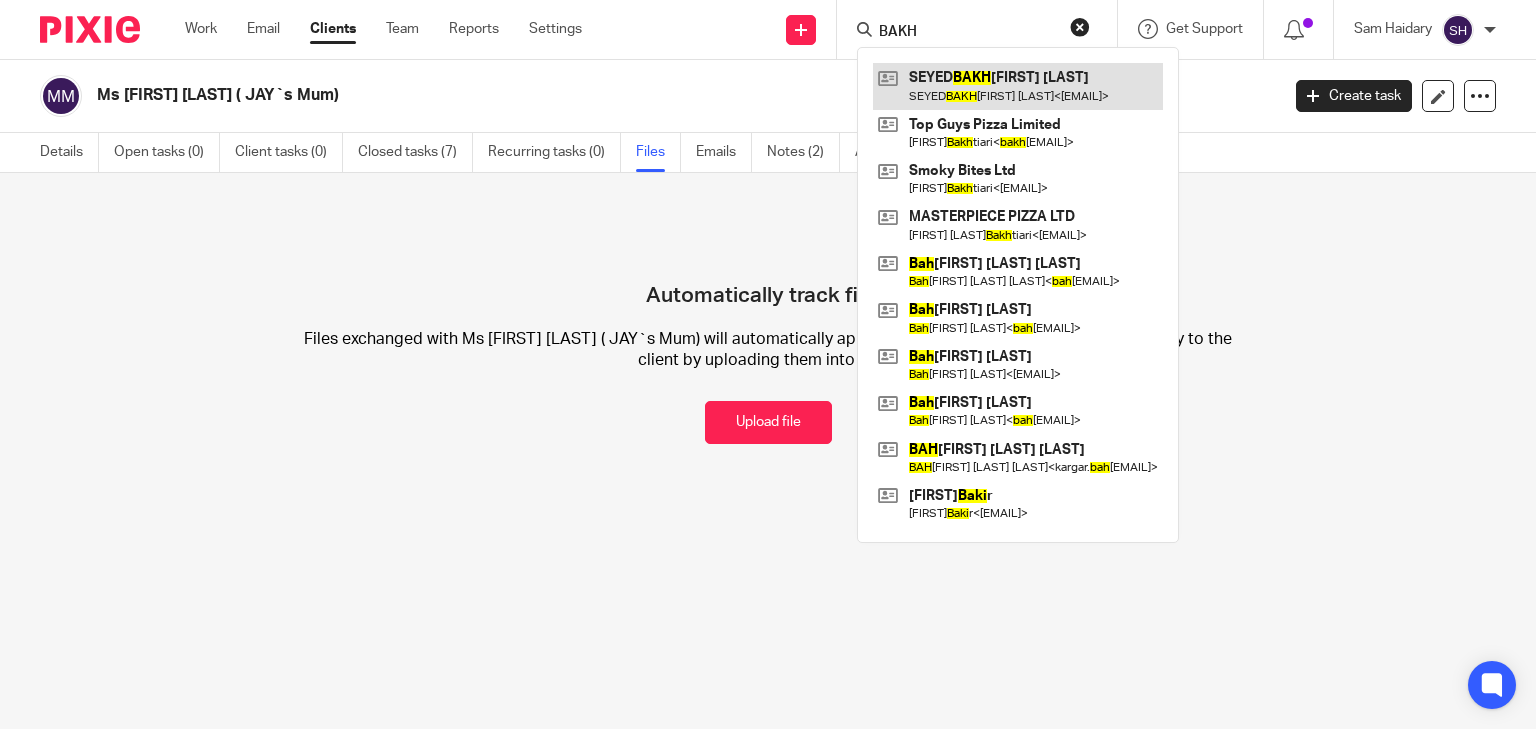 type on "BAKH" 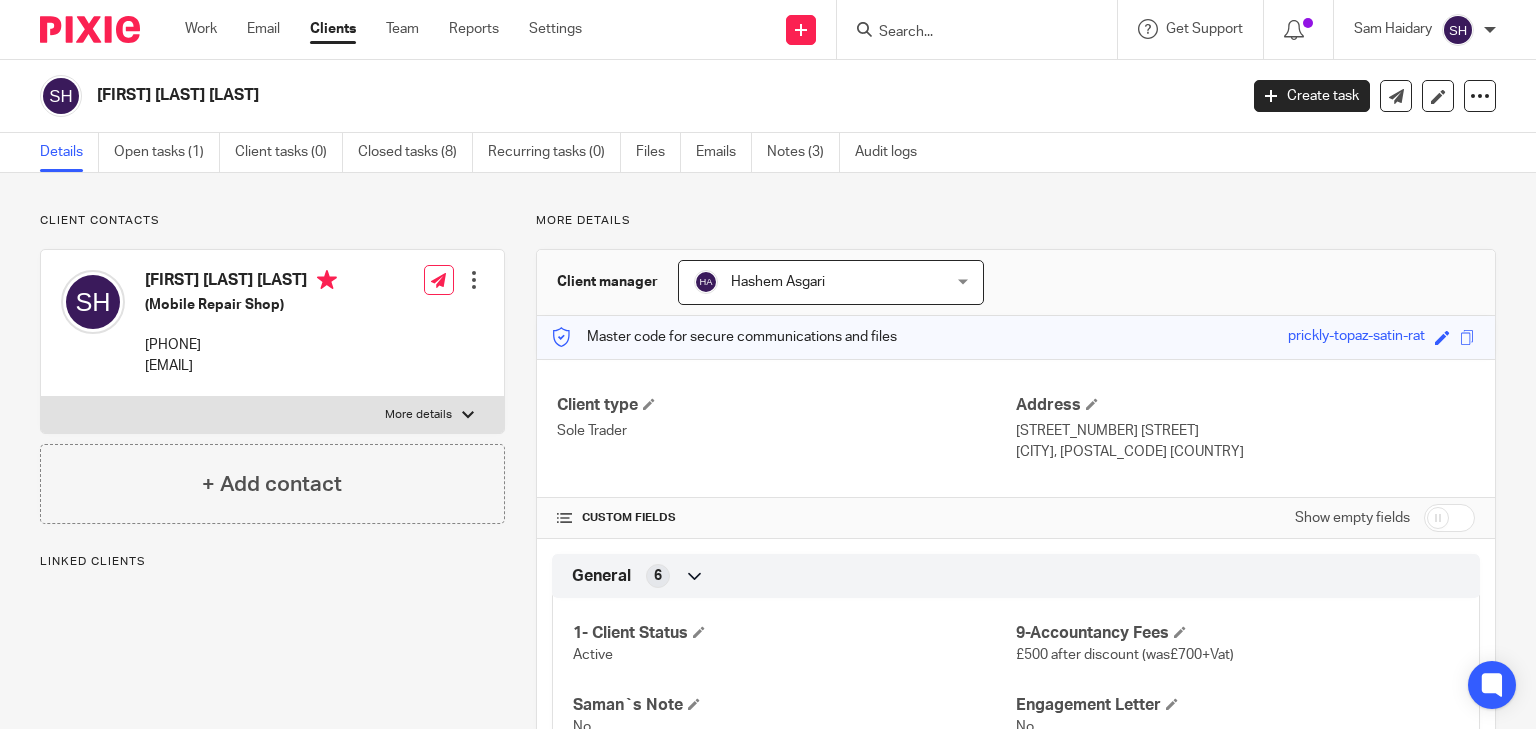 scroll, scrollTop: 0, scrollLeft: 0, axis: both 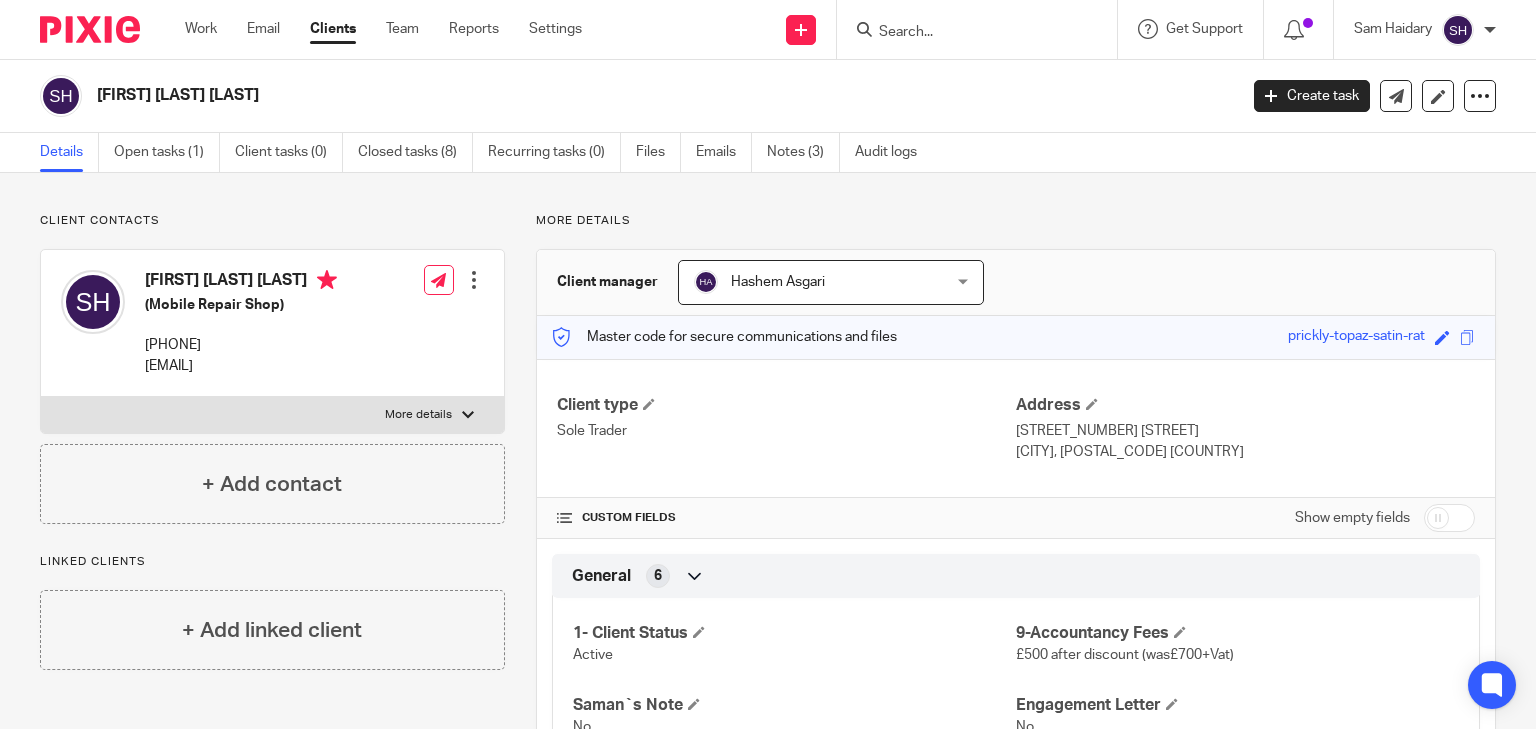 click on "More details" at bounding box center [418, 415] 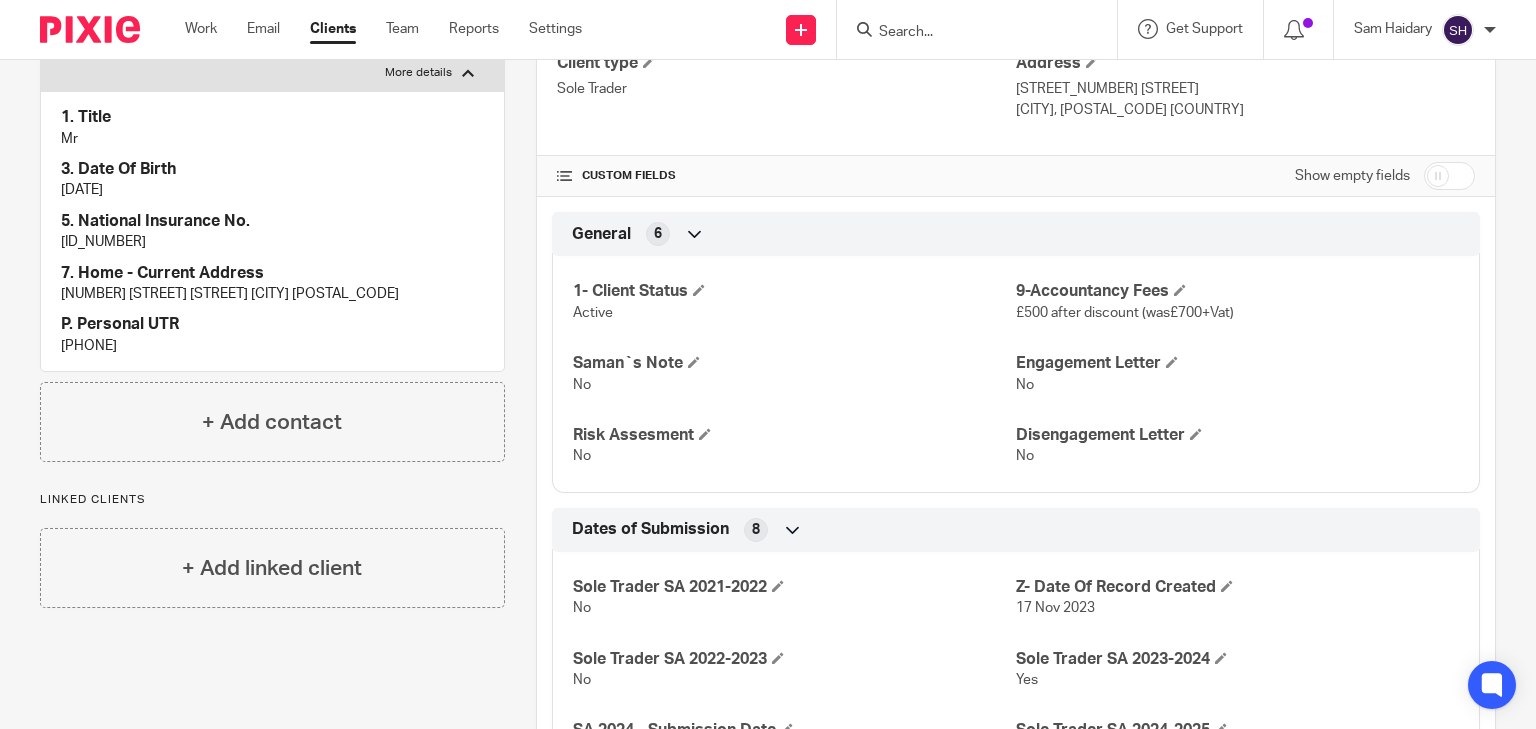 scroll, scrollTop: 400, scrollLeft: 0, axis: vertical 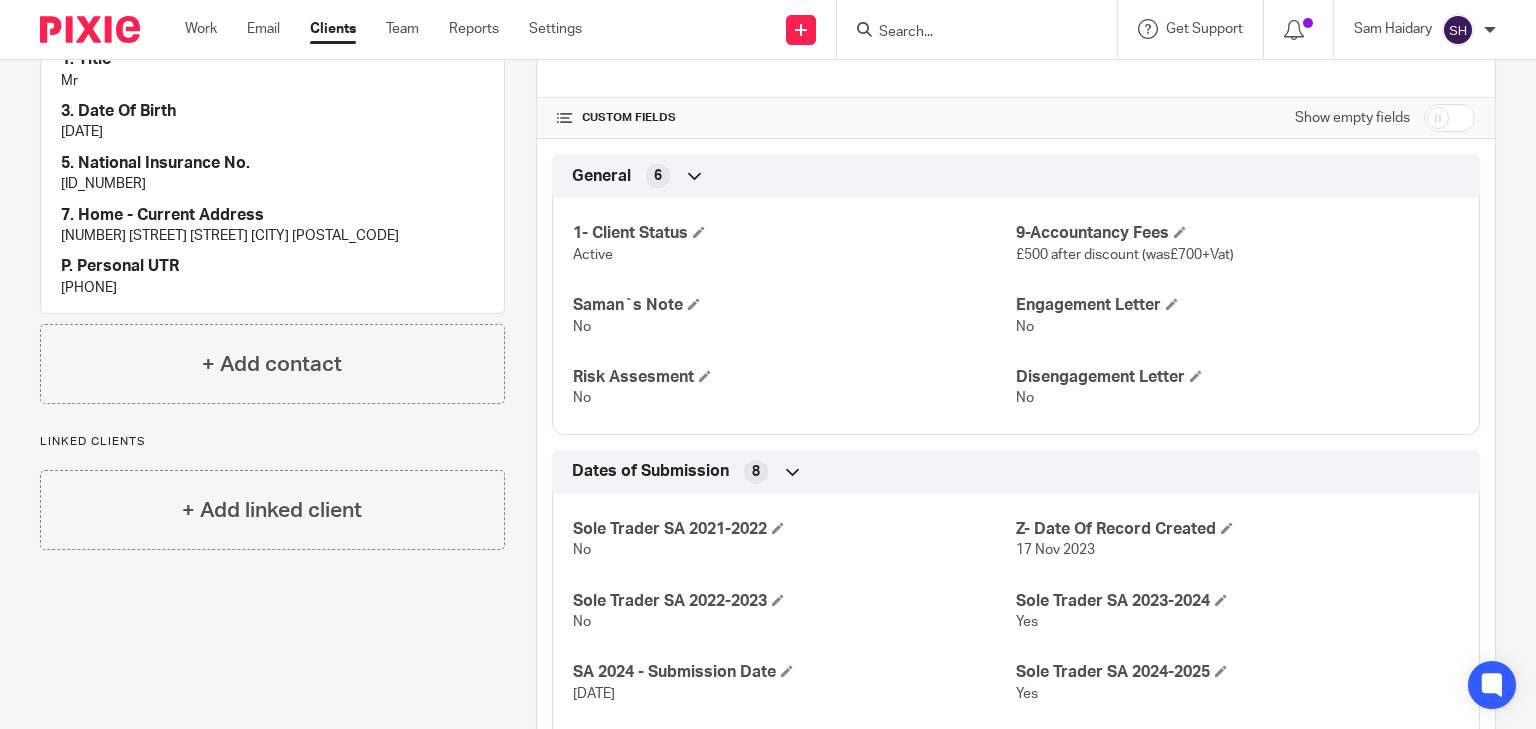 click on "1476368811" at bounding box center [272, 288] 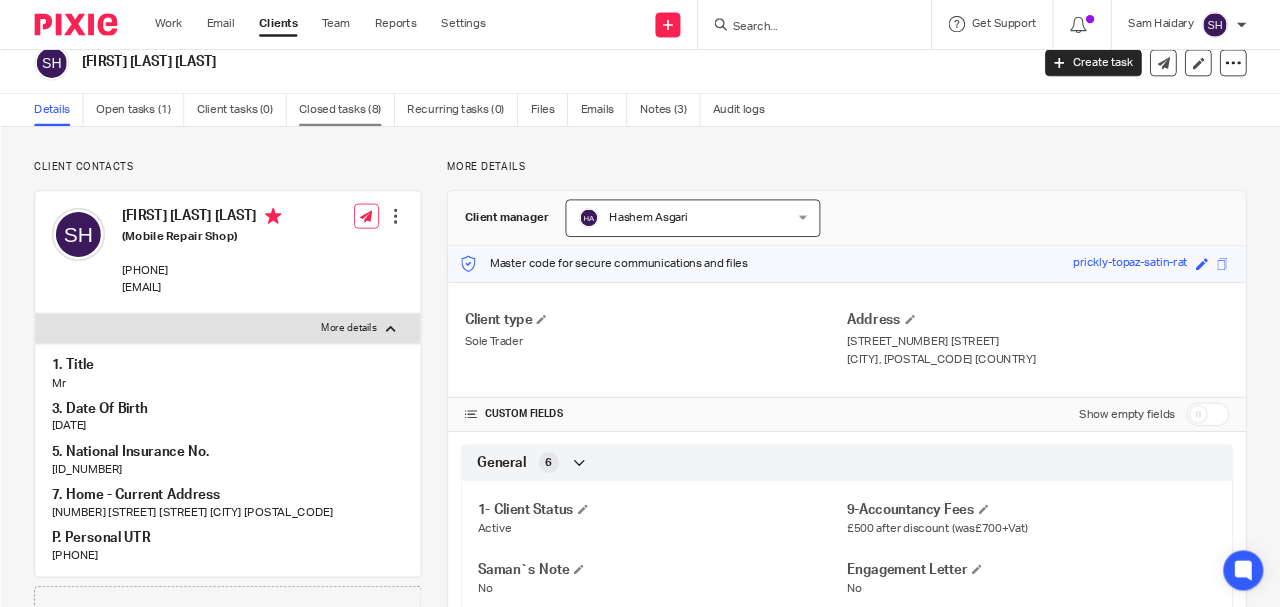 scroll, scrollTop: 0, scrollLeft: 0, axis: both 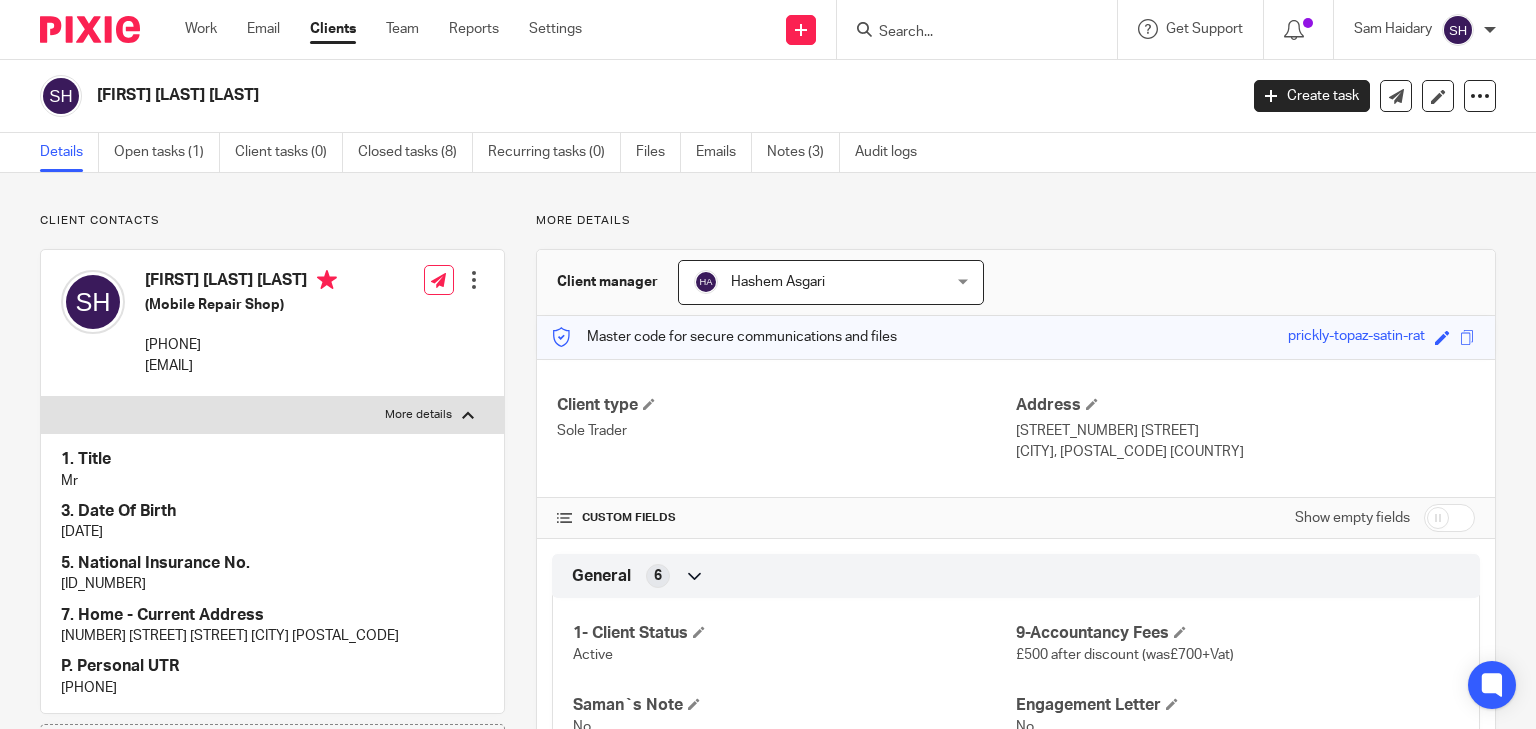 drag, startPoint x: 101, startPoint y: 87, endPoint x: 177, endPoint y: 85, distance: 76.02631 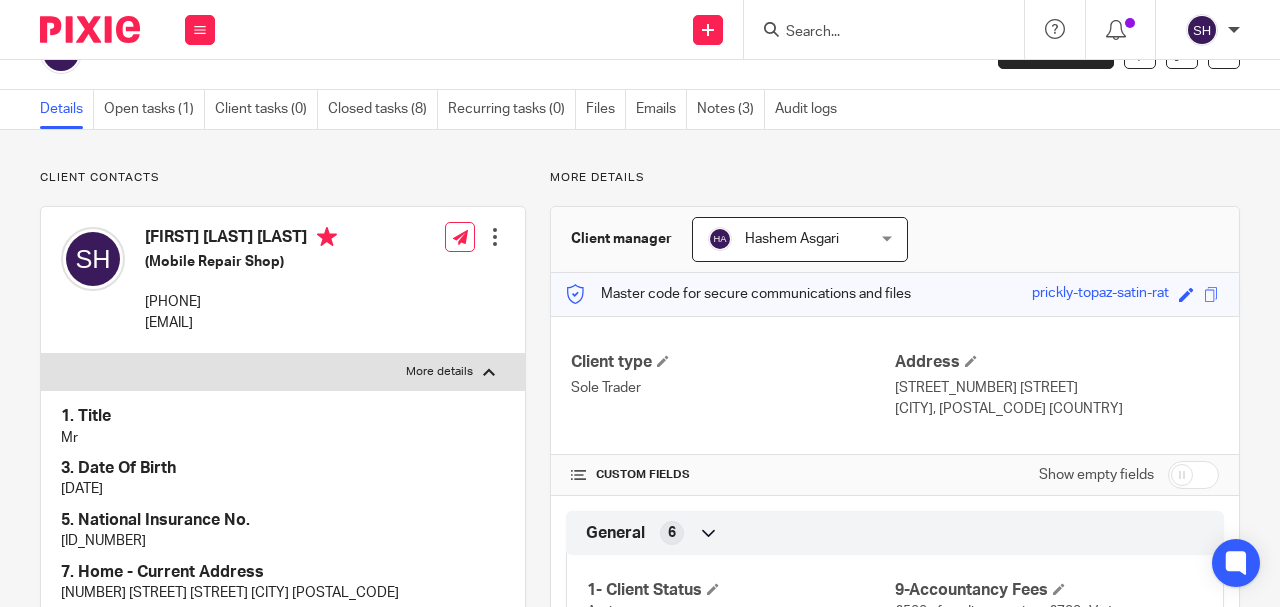 scroll, scrollTop: 66, scrollLeft: 0, axis: vertical 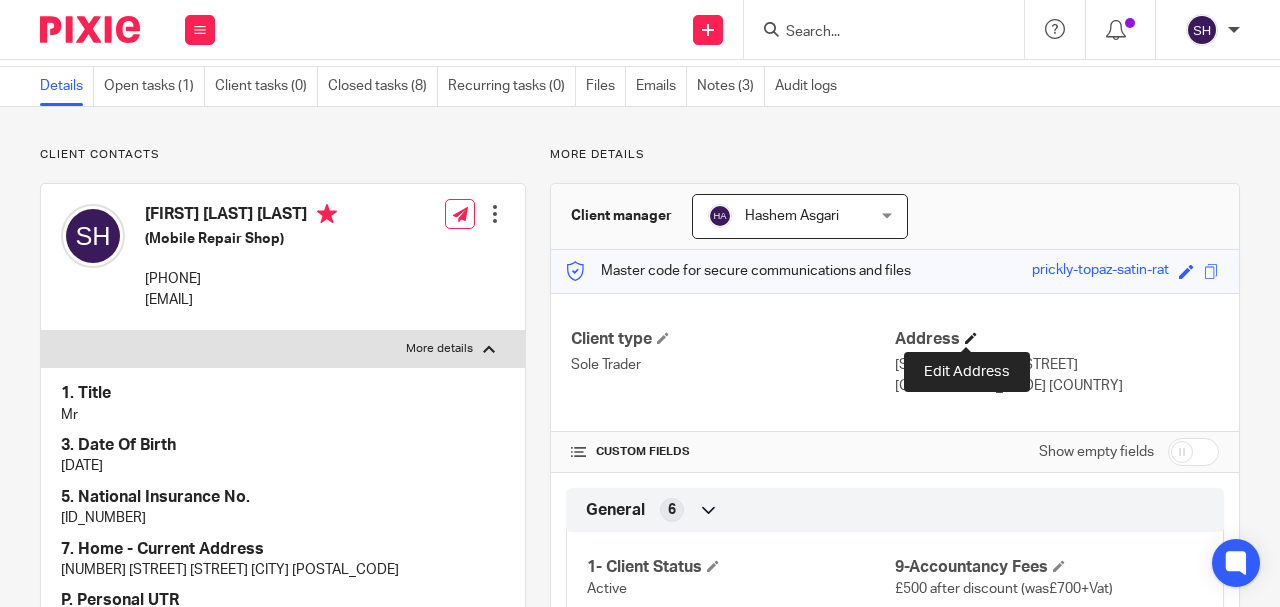 click at bounding box center [971, 338] 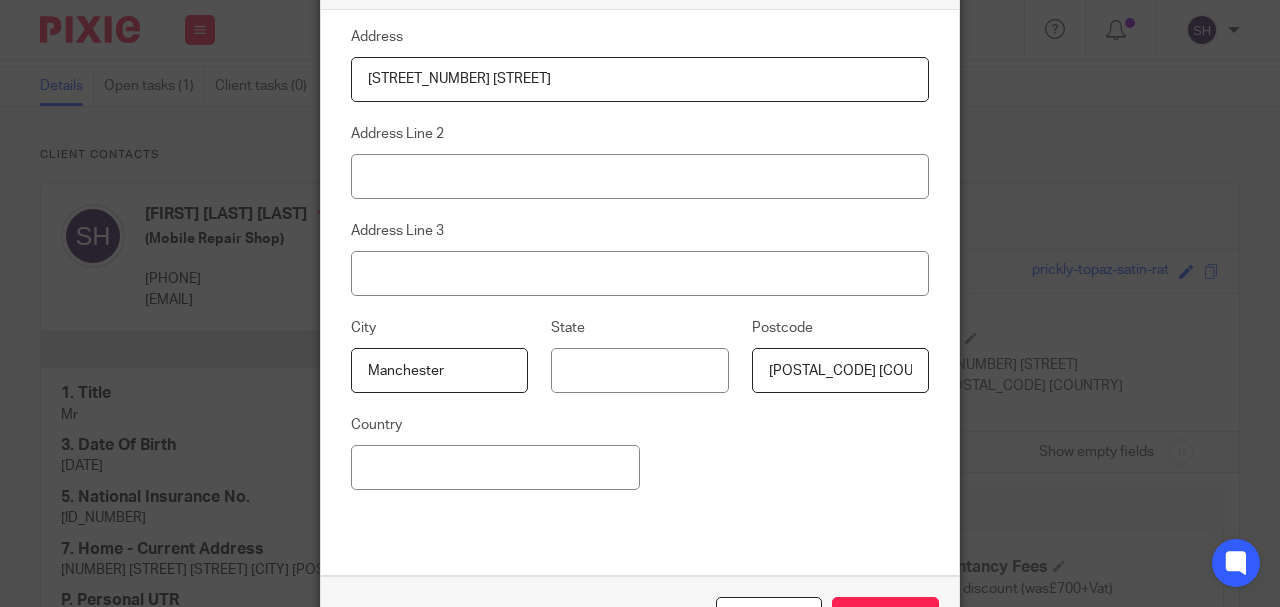 click on "25B Vega Street" at bounding box center [640, 79] 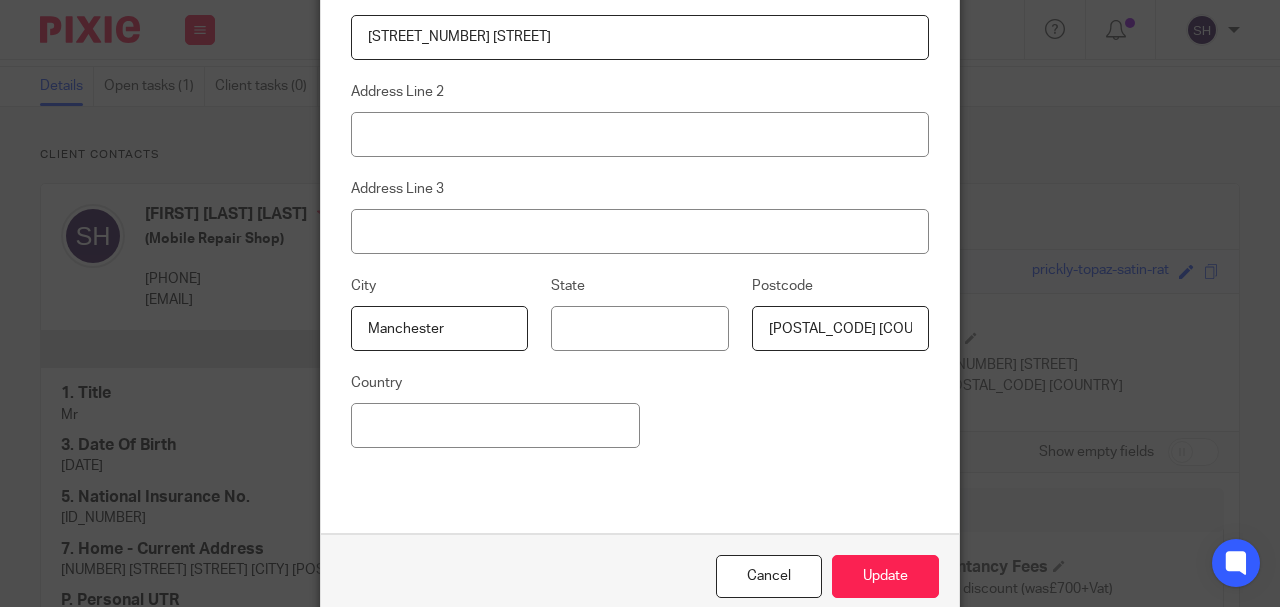 scroll, scrollTop: 53, scrollLeft: 0, axis: vertical 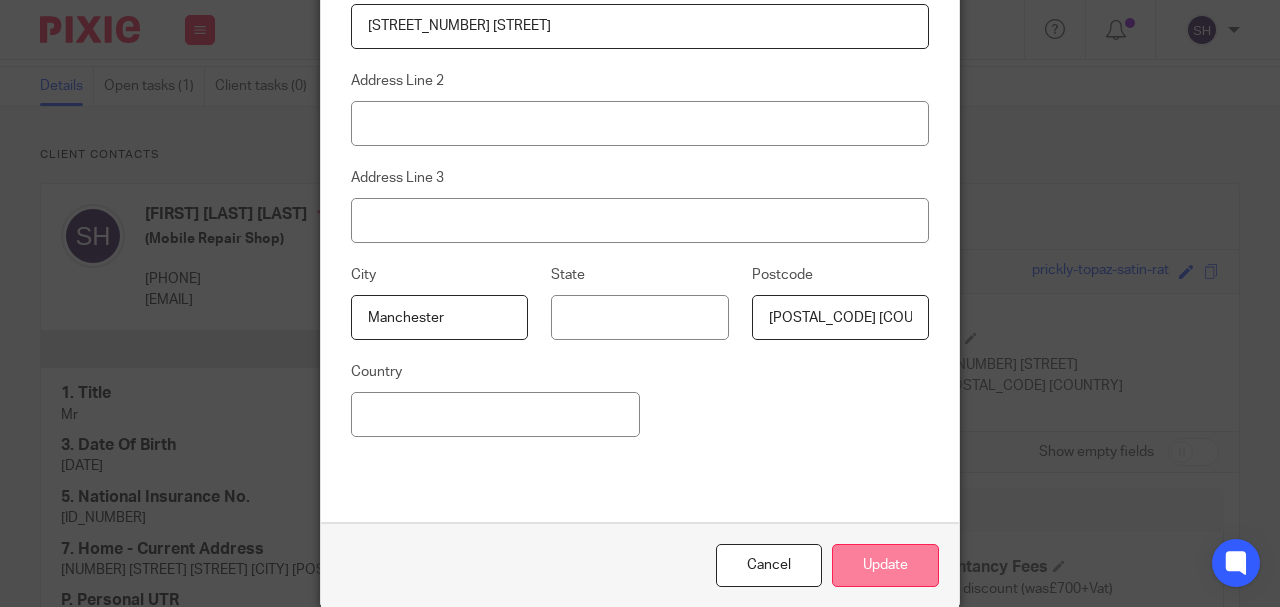 type on "SHOP : 25B Vega Street" 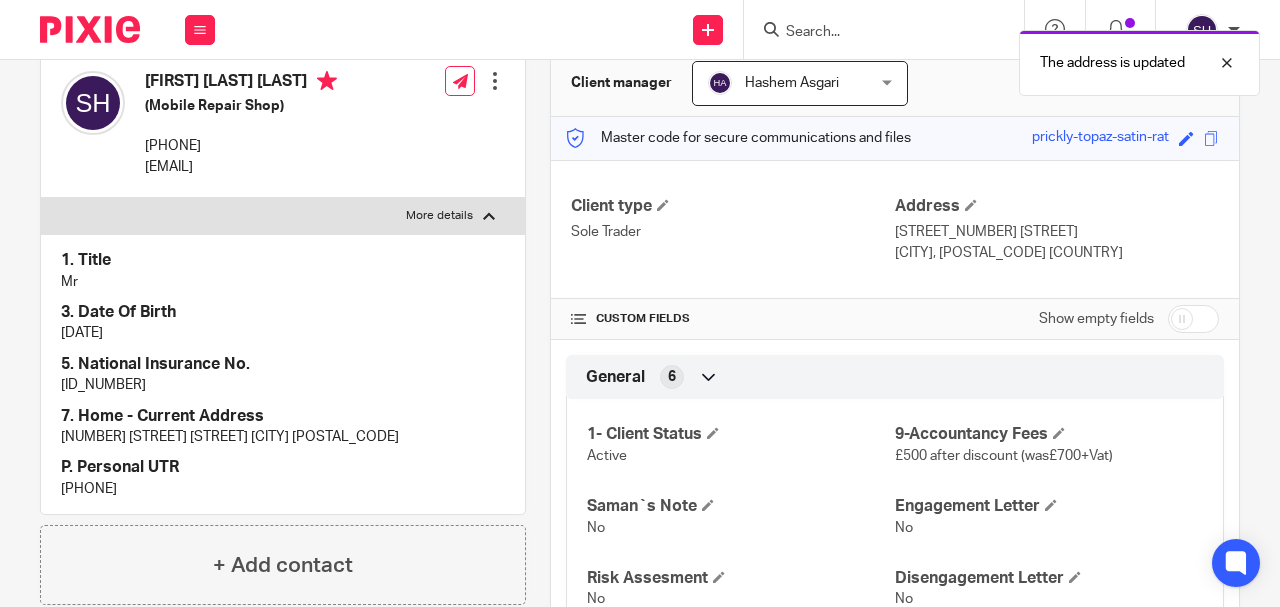 scroll, scrollTop: 200, scrollLeft: 0, axis: vertical 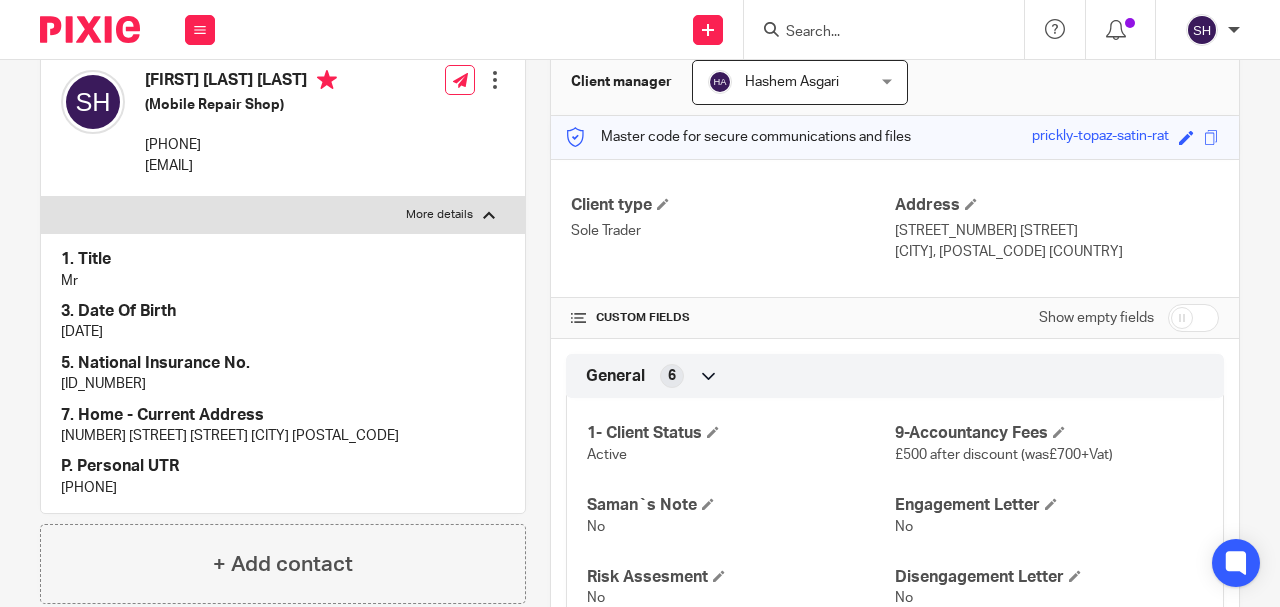 drag, startPoint x: 64, startPoint y: 488, endPoint x: 142, endPoint y: 484, distance: 78.10249 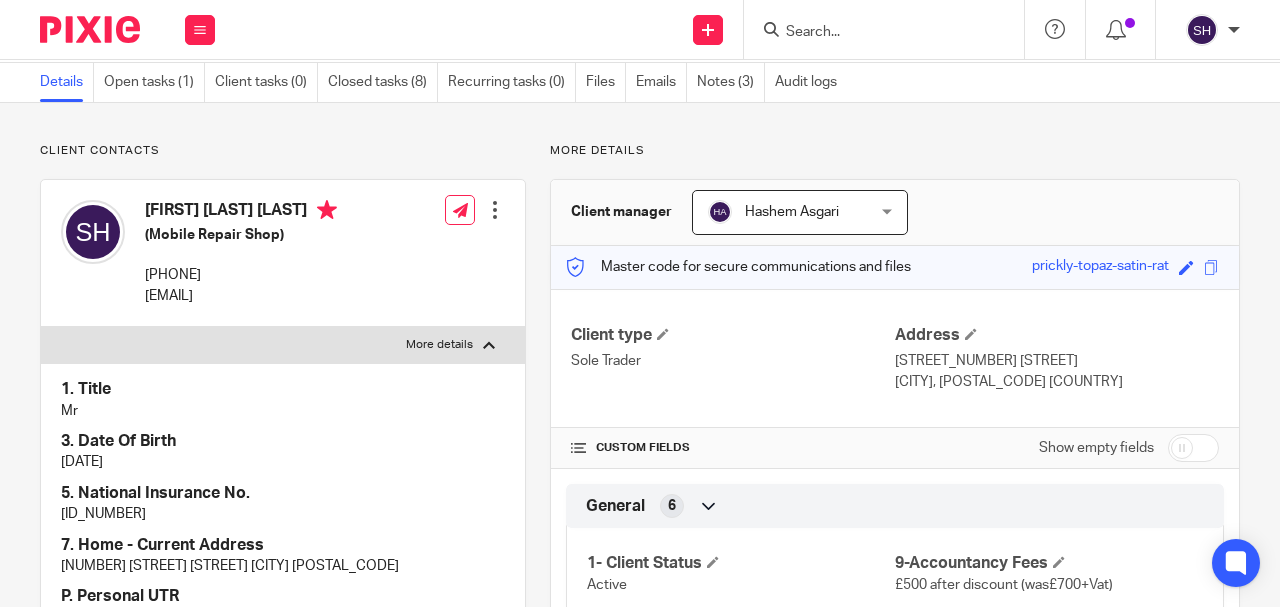 scroll, scrollTop: 0, scrollLeft: 0, axis: both 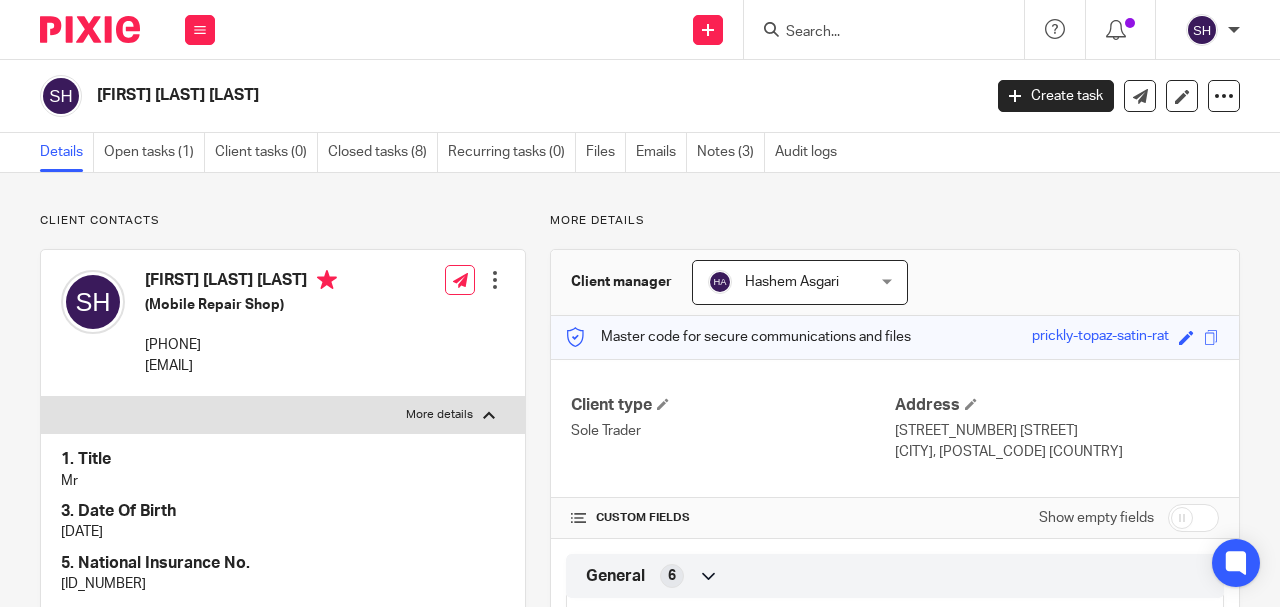 click at bounding box center [874, 33] 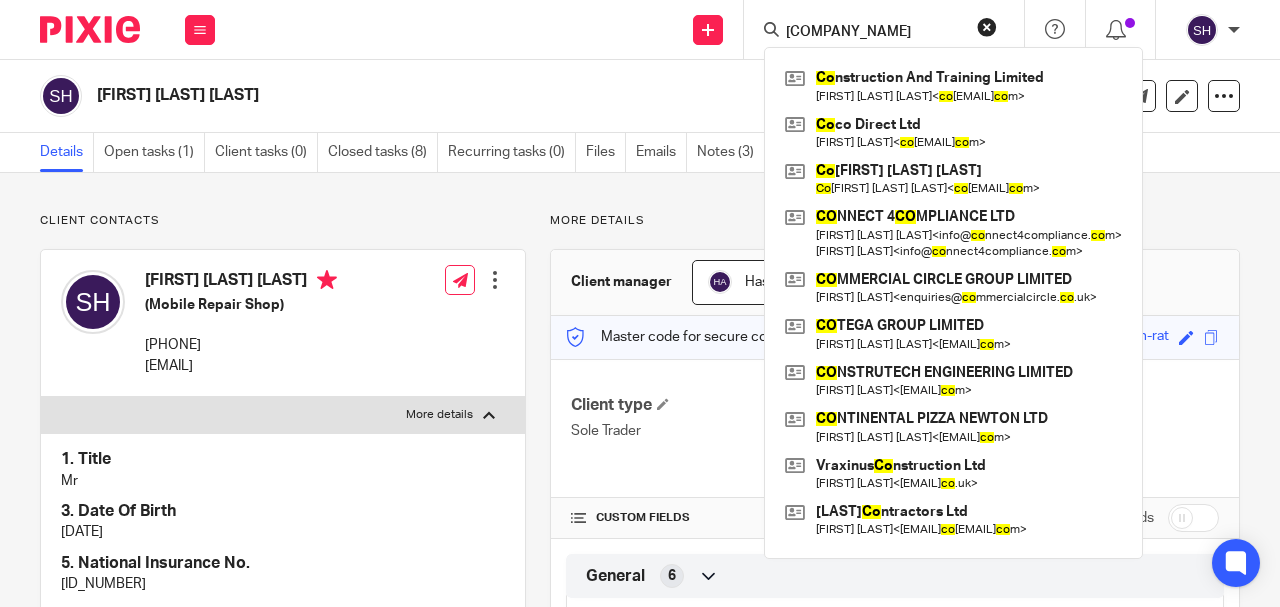 drag, startPoint x: 853, startPoint y: 27, endPoint x: 823, endPoint y: 32, distance: 30.413813 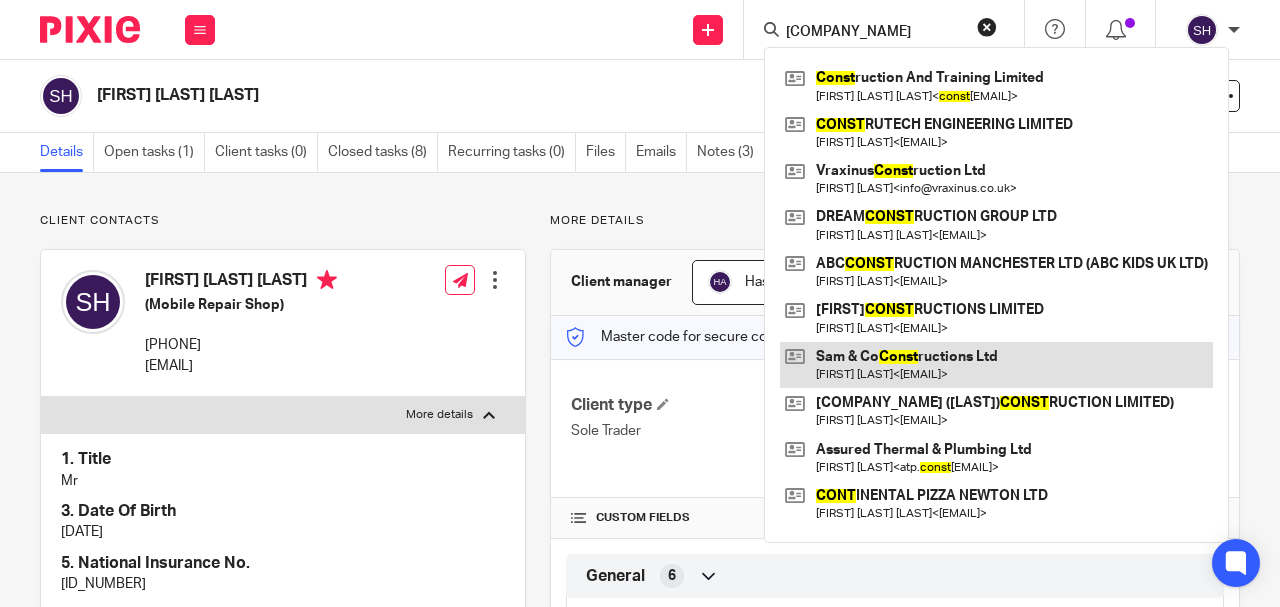 type on "SAM CONST" 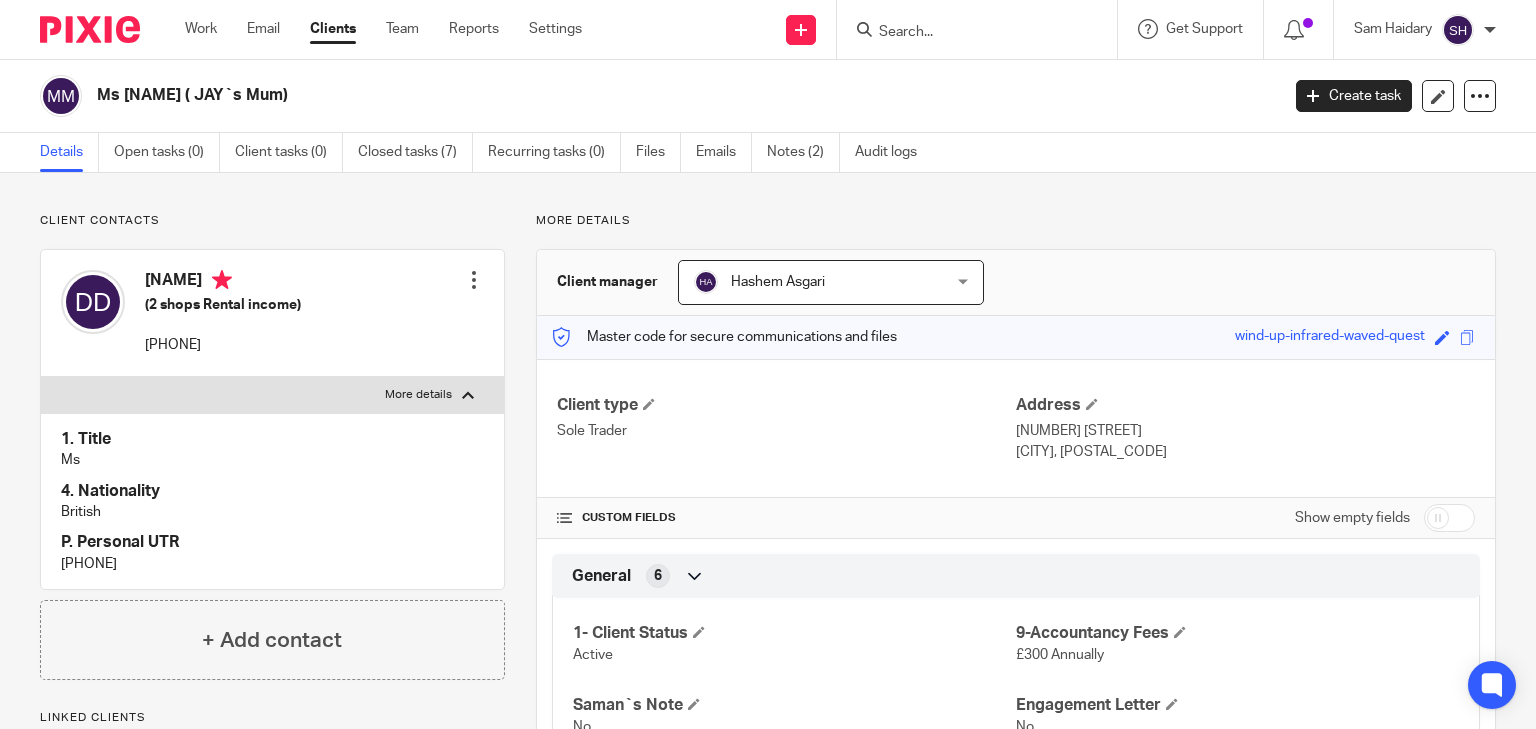 scroll, scrollTop: 0, scrollLeft: 0, axis: both 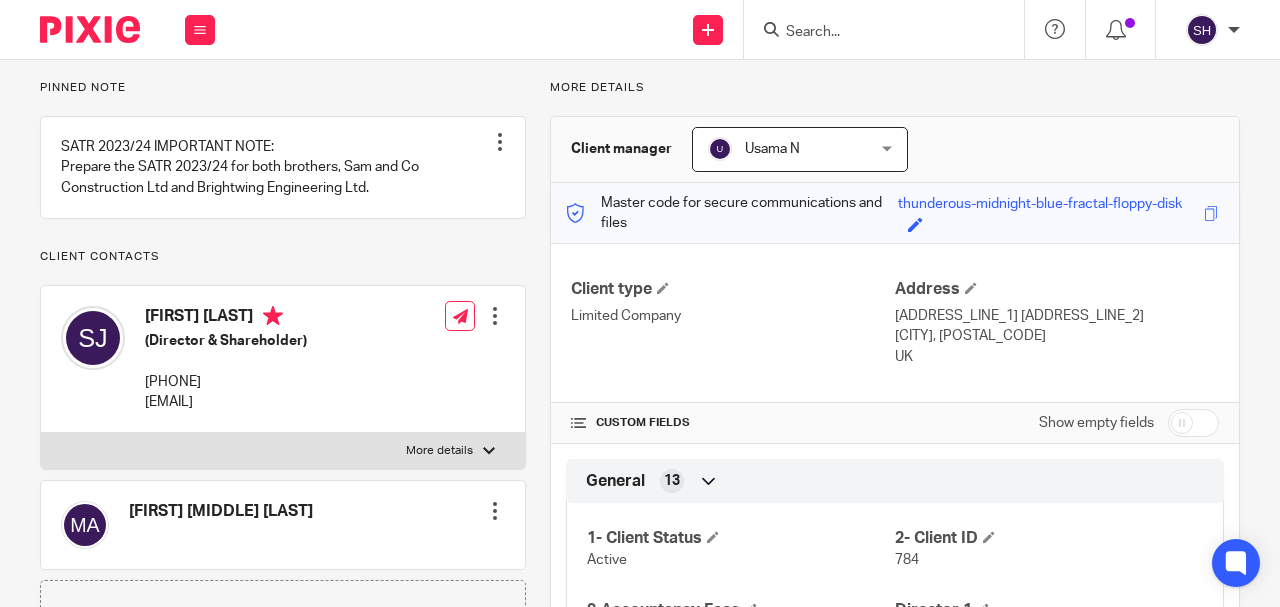 click on "More details" at bounding box center [439, 451] 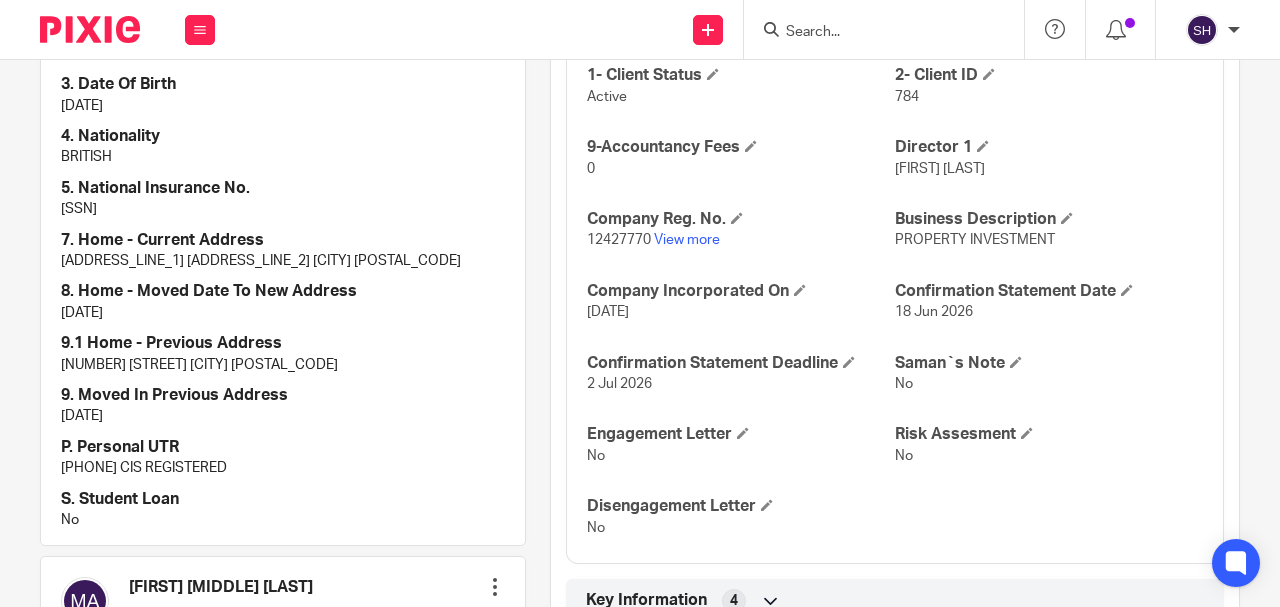 scroll, scrollTop: 600, scrollLeft: 0, axis: vertical 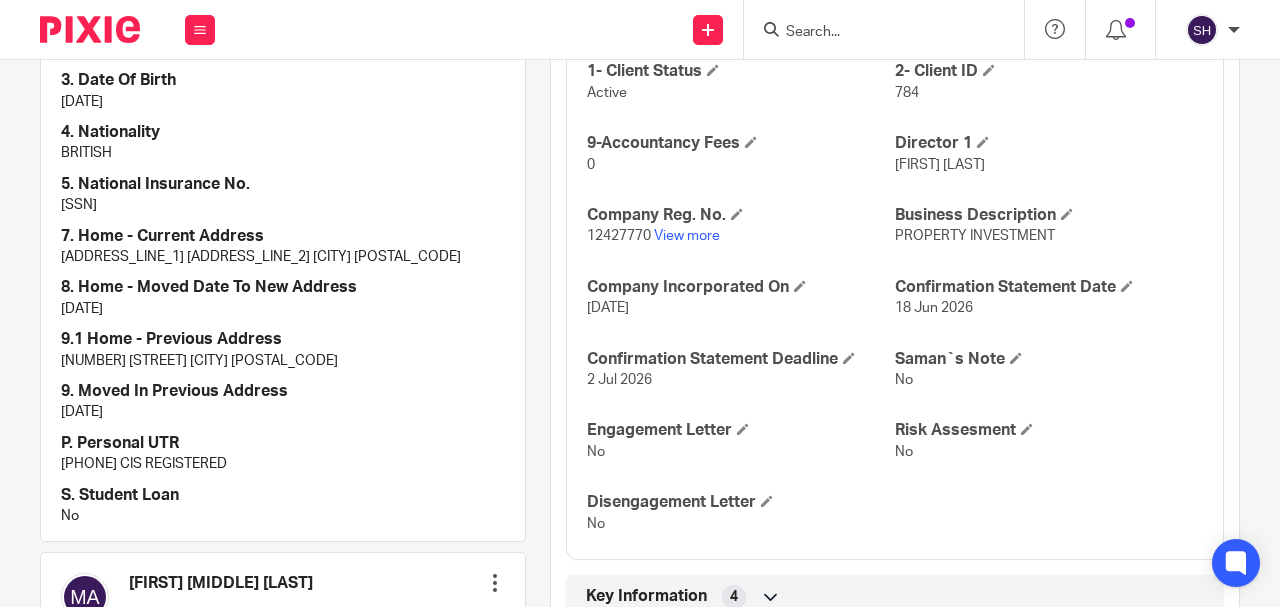 click on "[PHONE] CIS REGISTERED" at bounding box center [283, 464] 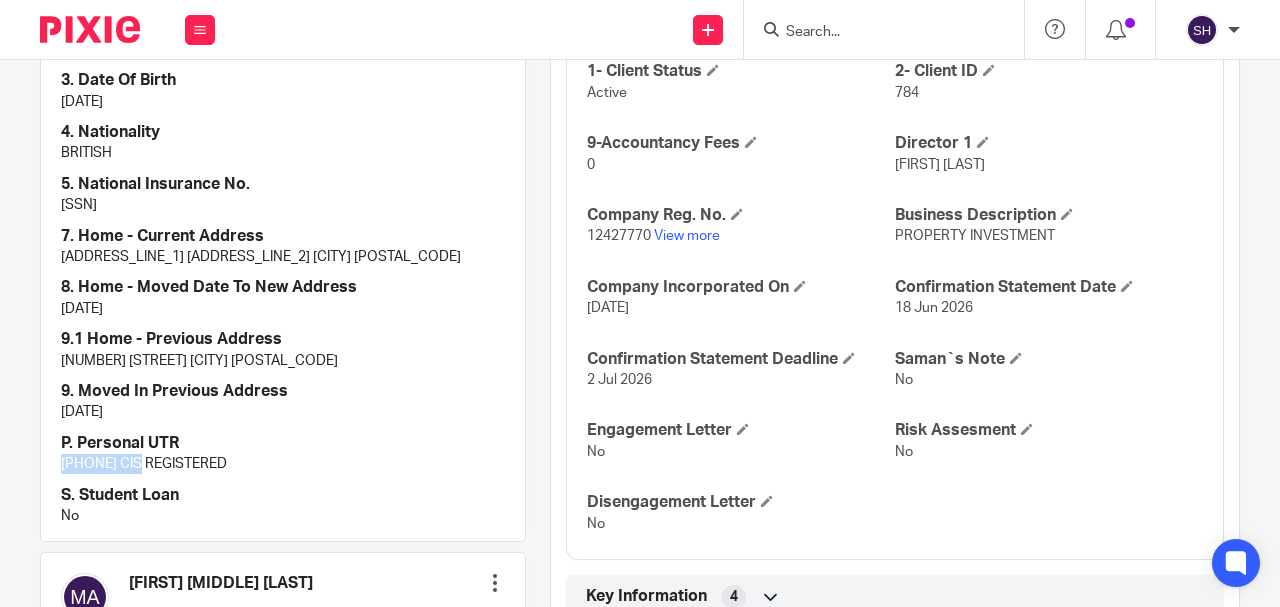 click on "[PHONE] CIS REGISTERED" at bounding box center (283, 464) 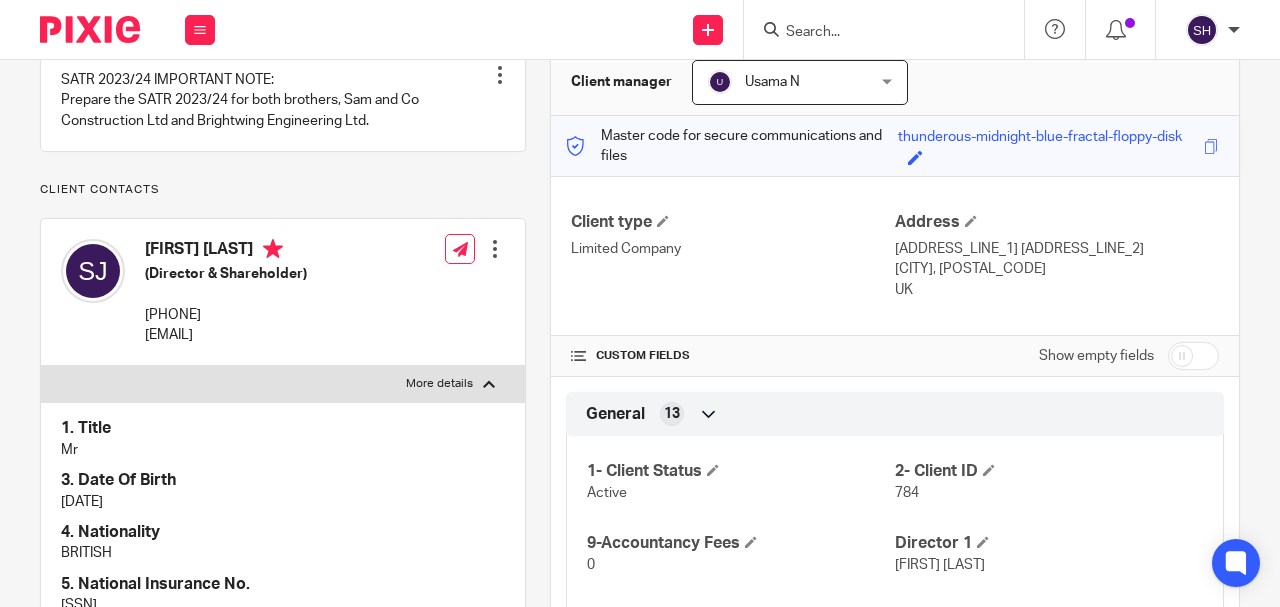 scroll, scrollTop: 0, scrollLeft: 0, axis: both 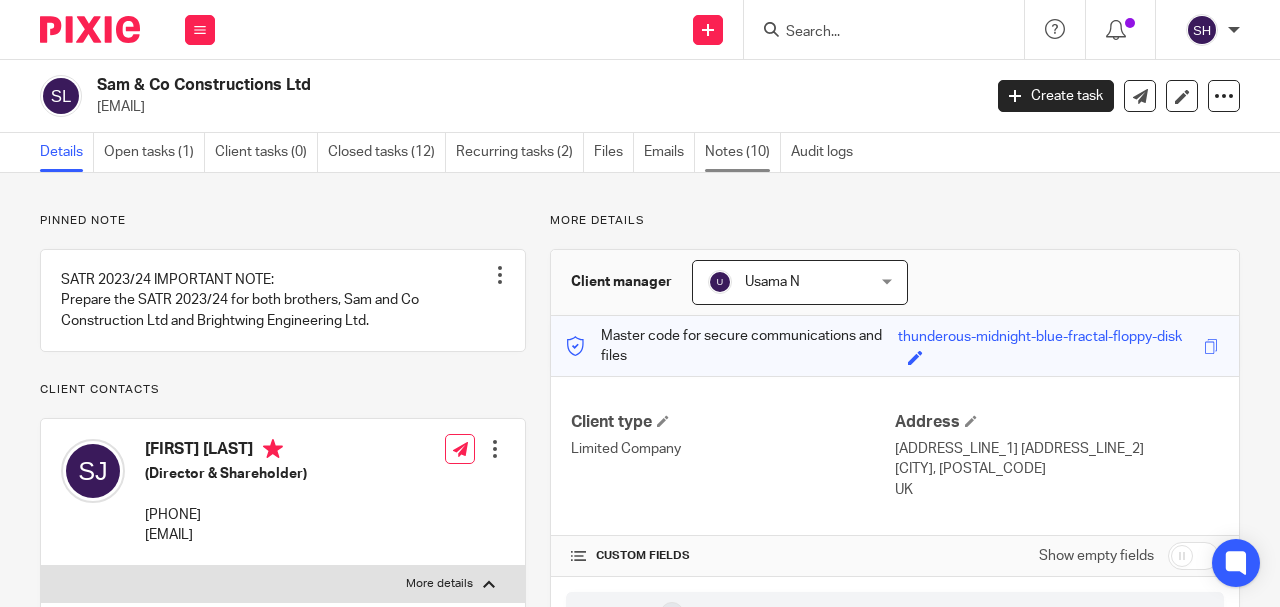 click on "Notes (10)" at bounding box center [743, 152] 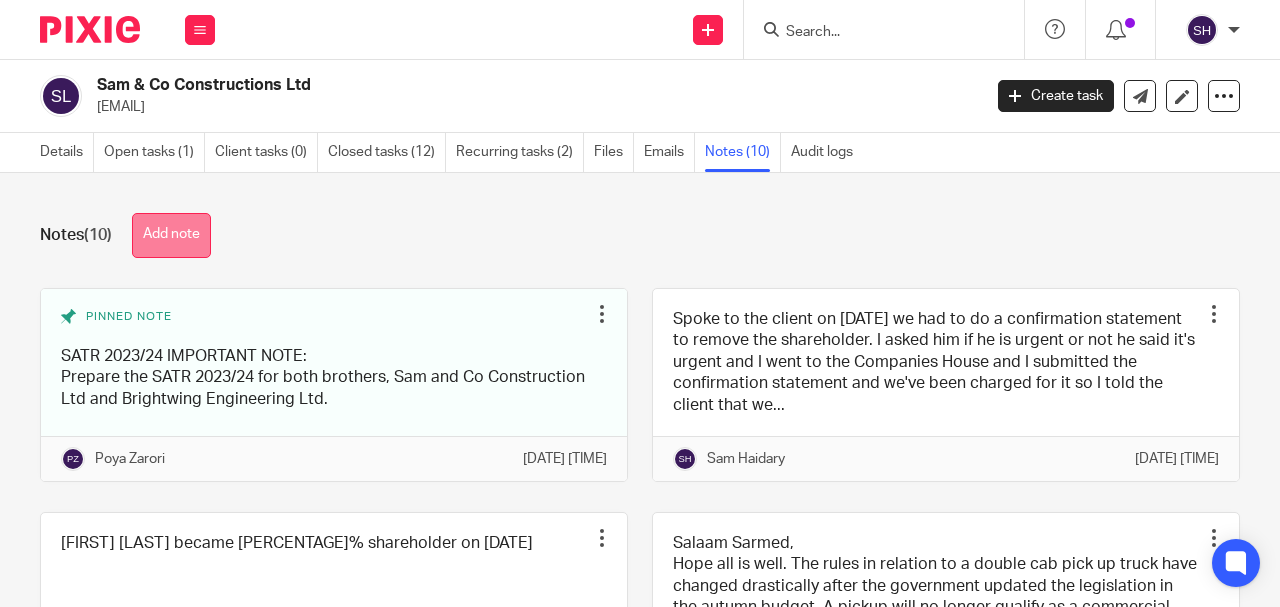 scroll, scrollTop: 0, scrollLeft: 0, axis: both 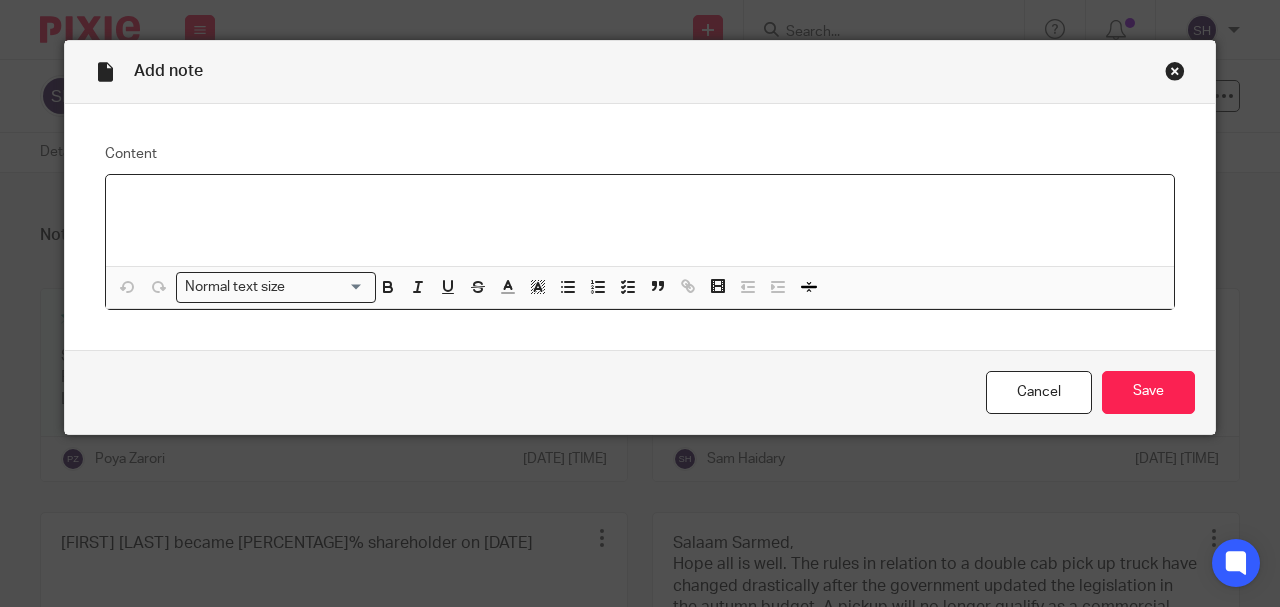 type 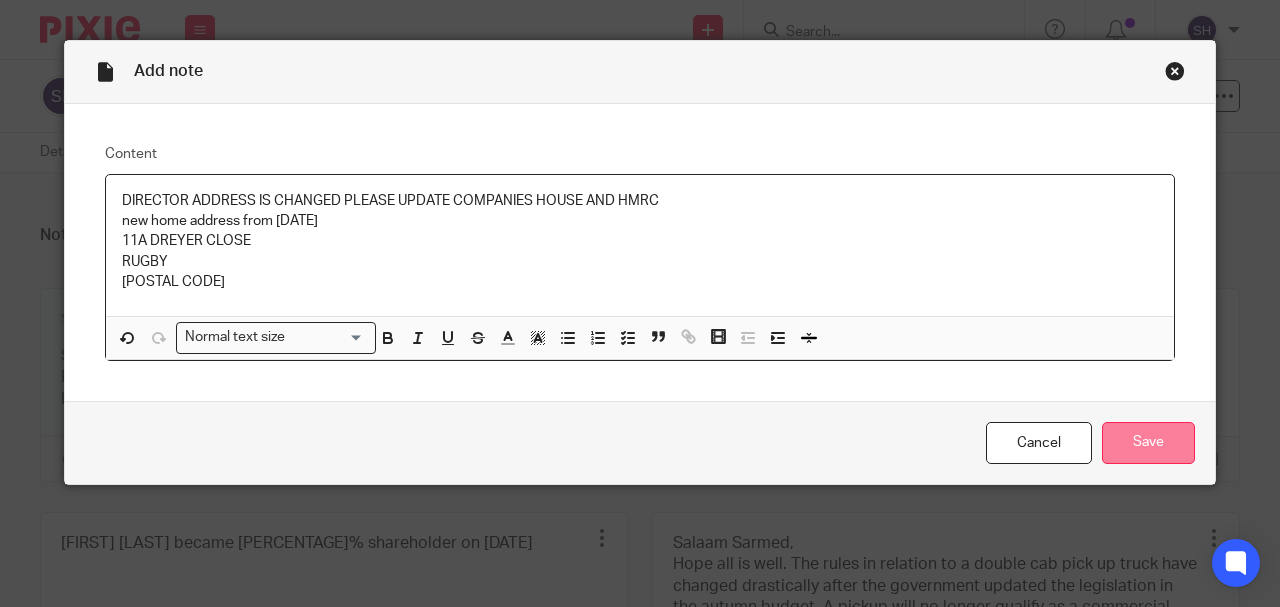 click on "Save" at bounding box center [1148, 443] 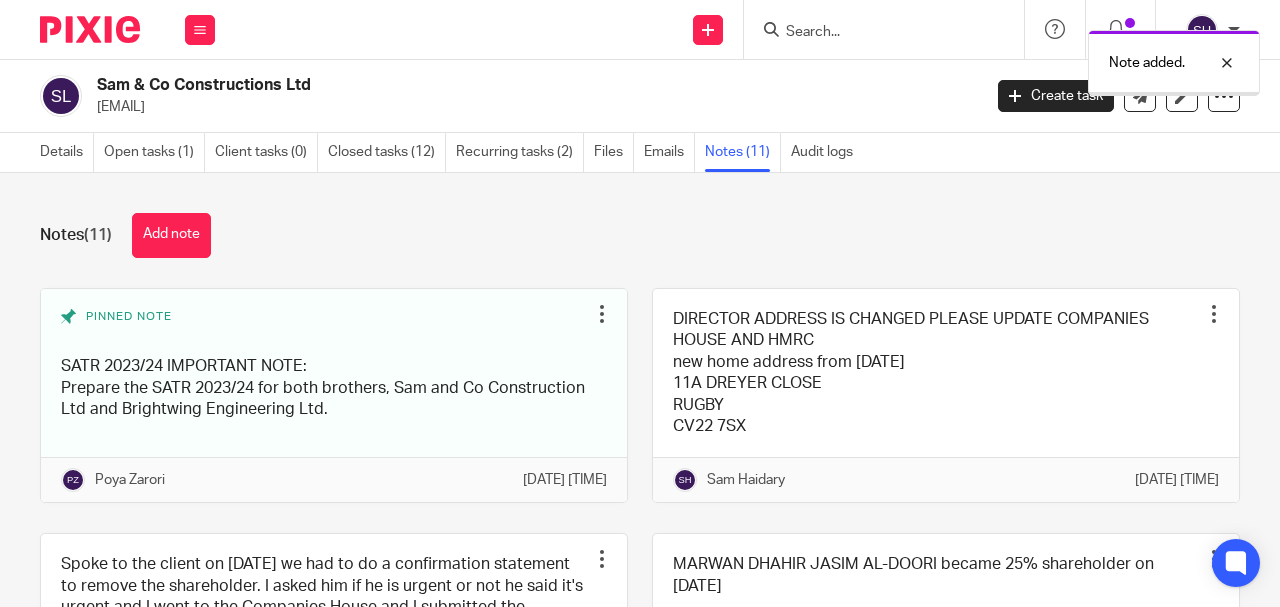scroll, scrollTop: 0, scrollLeft: 0, axis: both 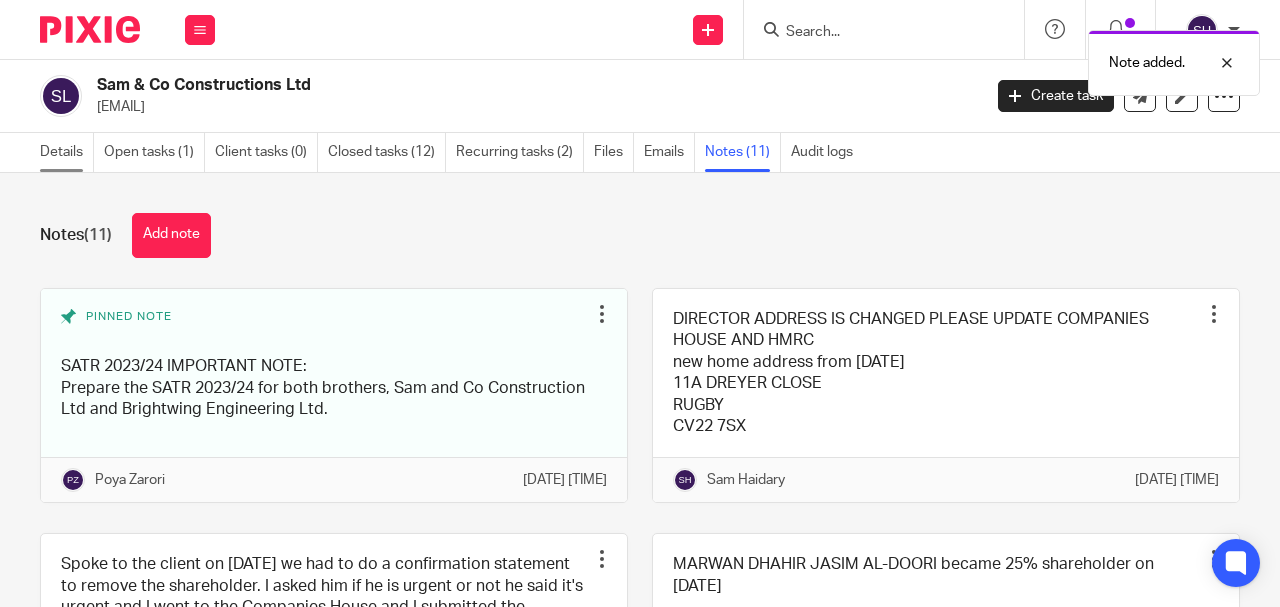 click on "Details" at bounding box center (67, 152) 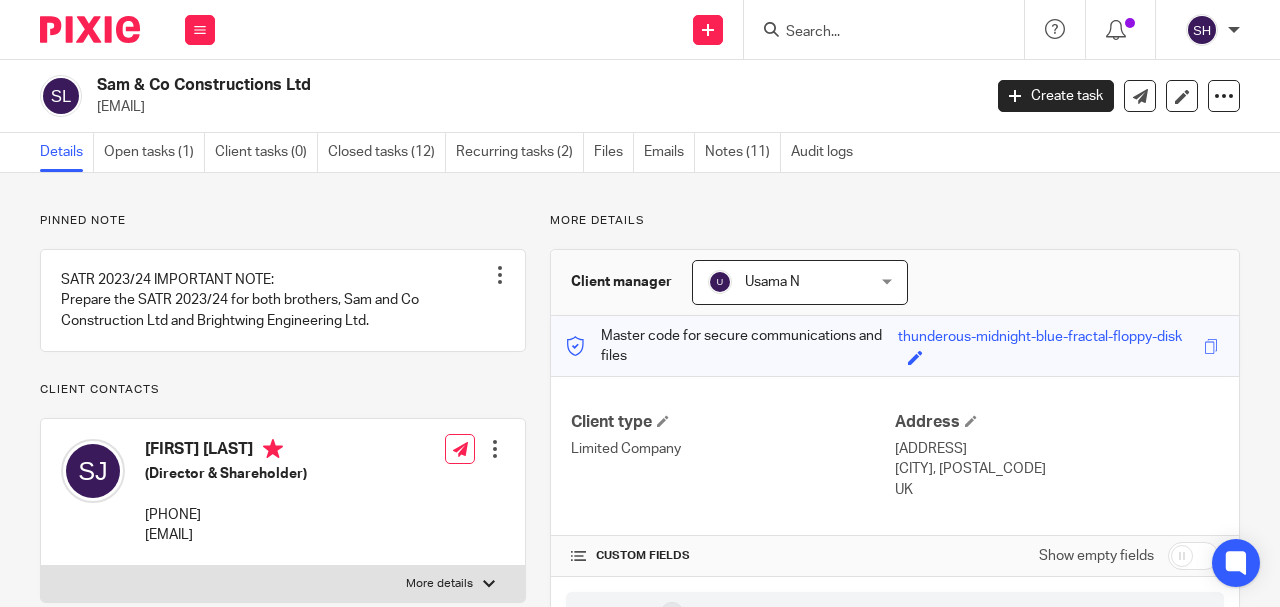 scroll, scrollTop: 0, scrollLeft: 0, axis: both 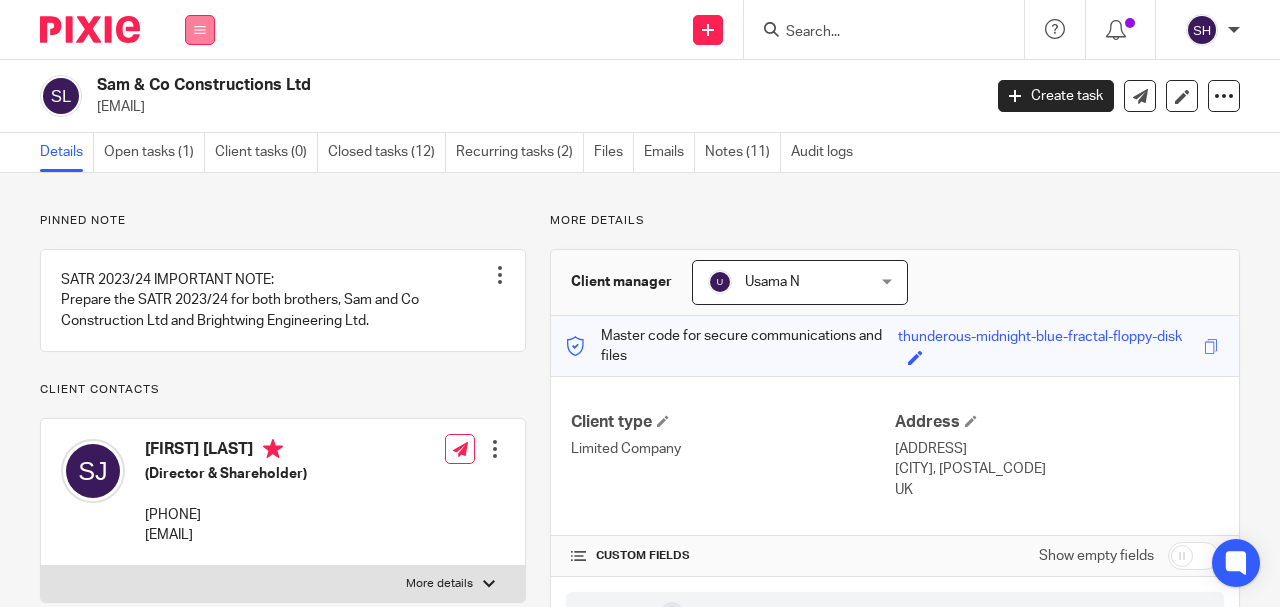 click at bounding box center [200, 30] 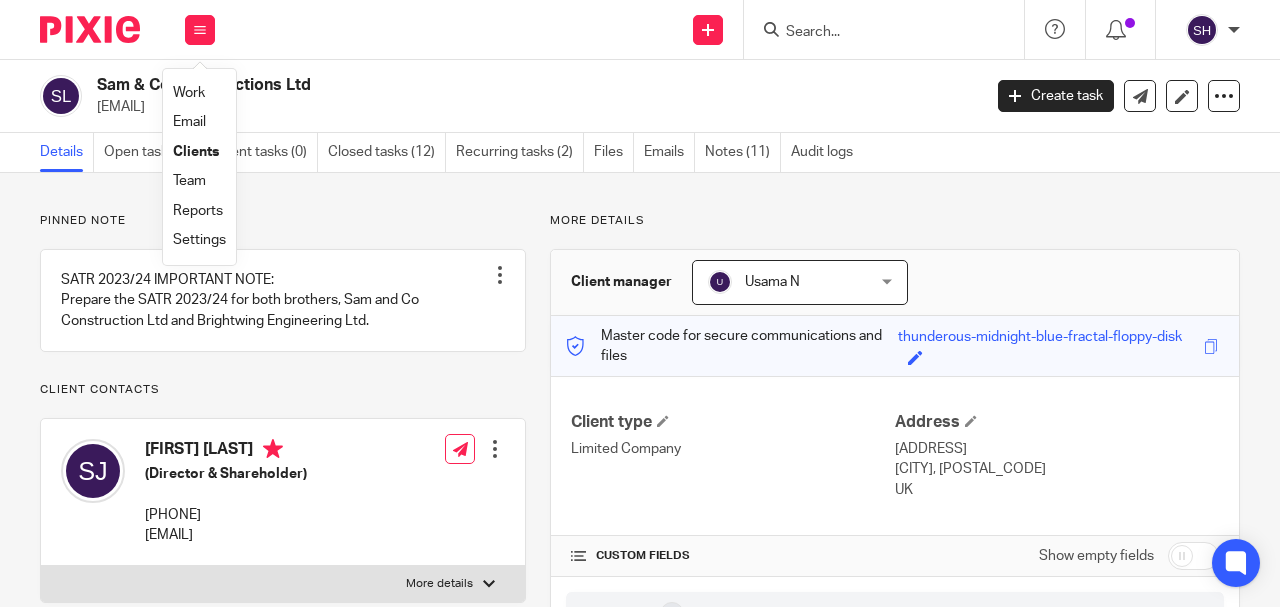click on "Work" at bounding box center [189, 93] 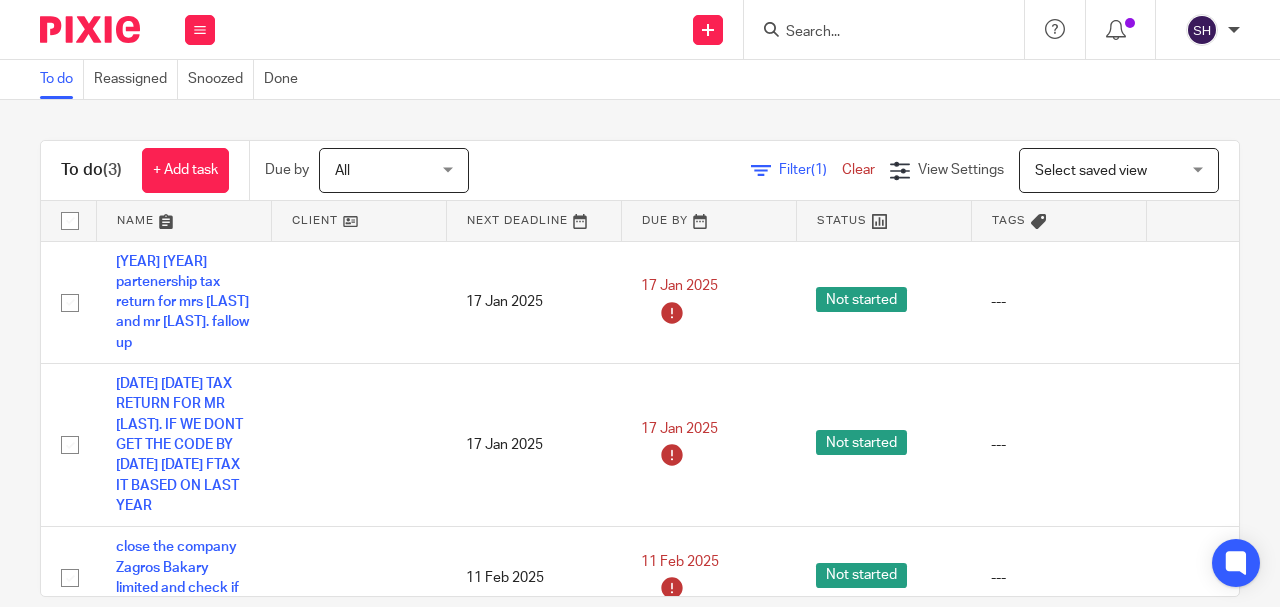 scroll, scrollTop: 0, scrollLeft: 0, axis: both 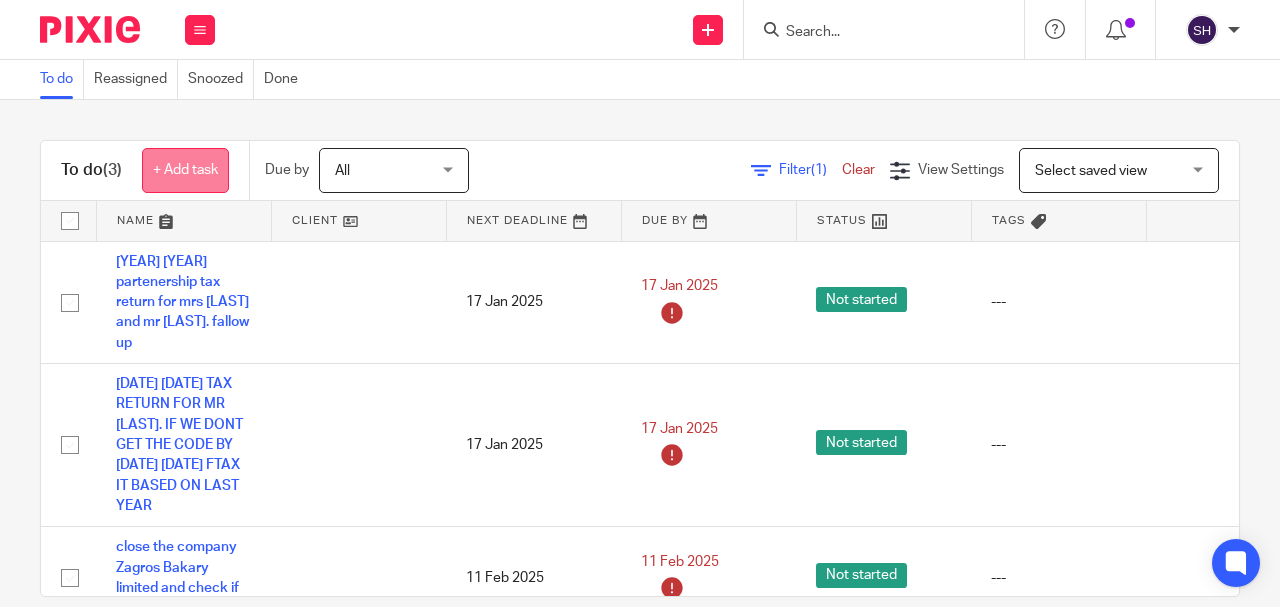 click on "+ Add task" at bounding box center (185, 170) 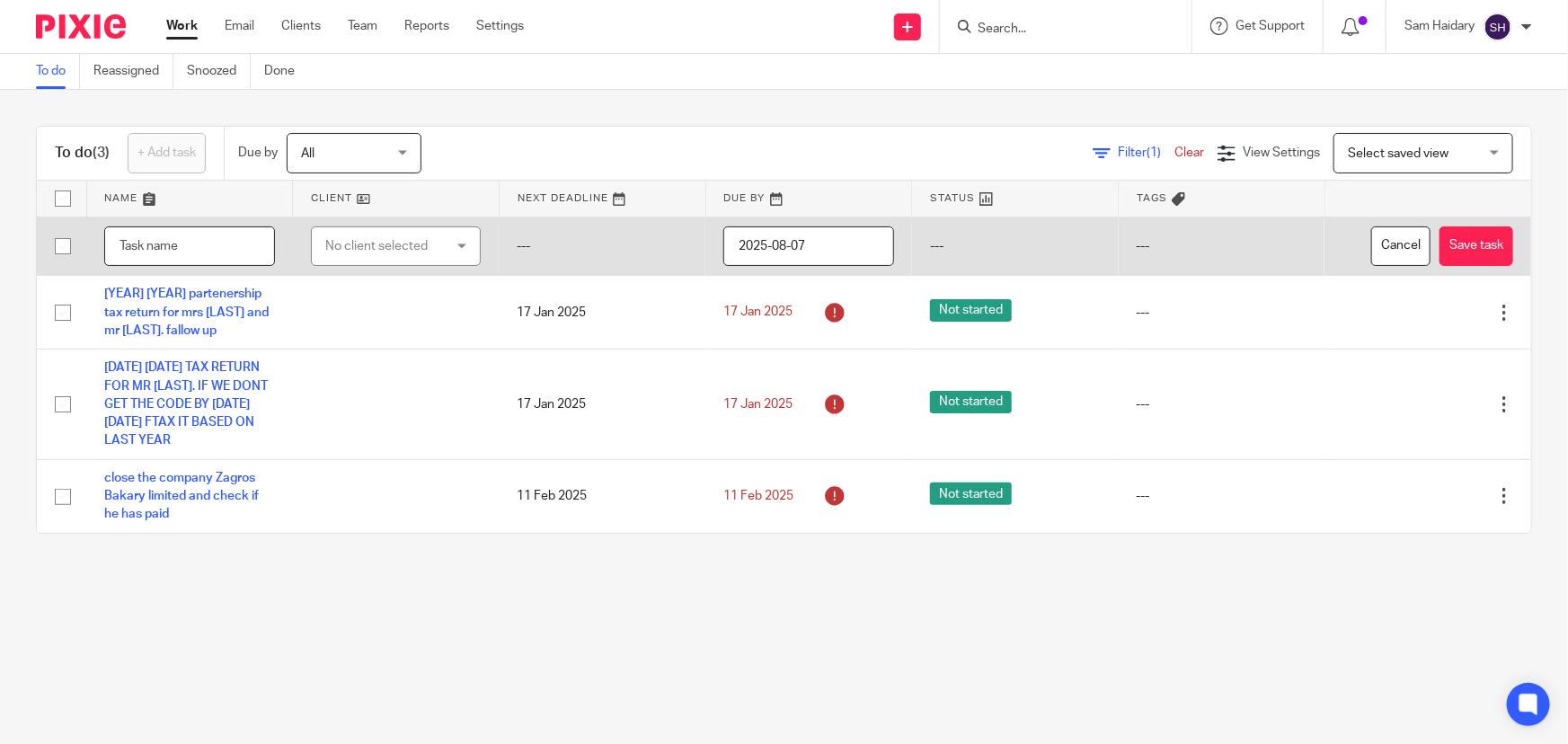 scroll, scrollTop: 0, scrollLeft: 0, axis: both 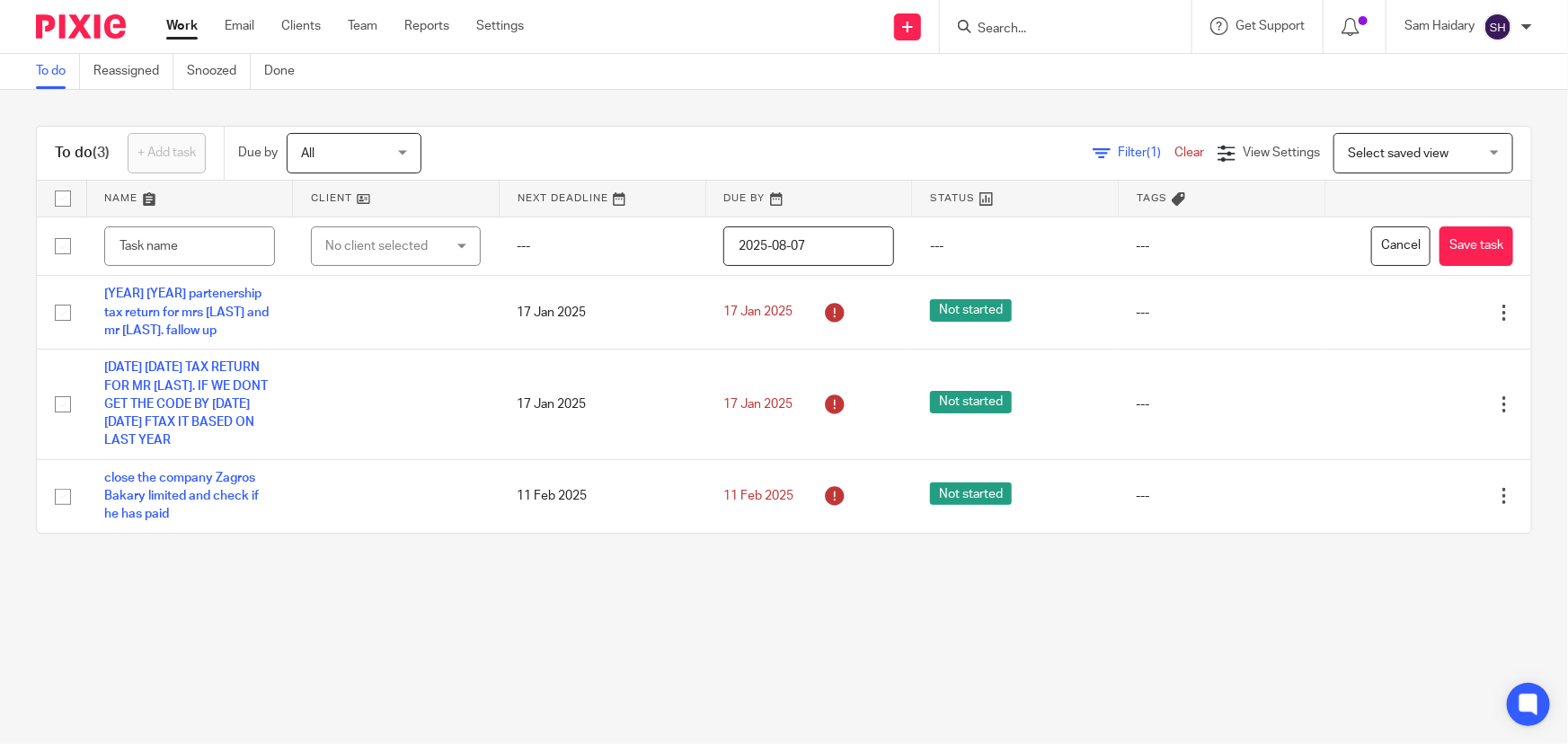 click on "Filter
(1) Clear     View Settings   View Settings     (1) Filters   Clear   Save     Manage saved views
Select saved view
Select saved view
Select saved view
Follow ups" at bounding box center [992, 153] 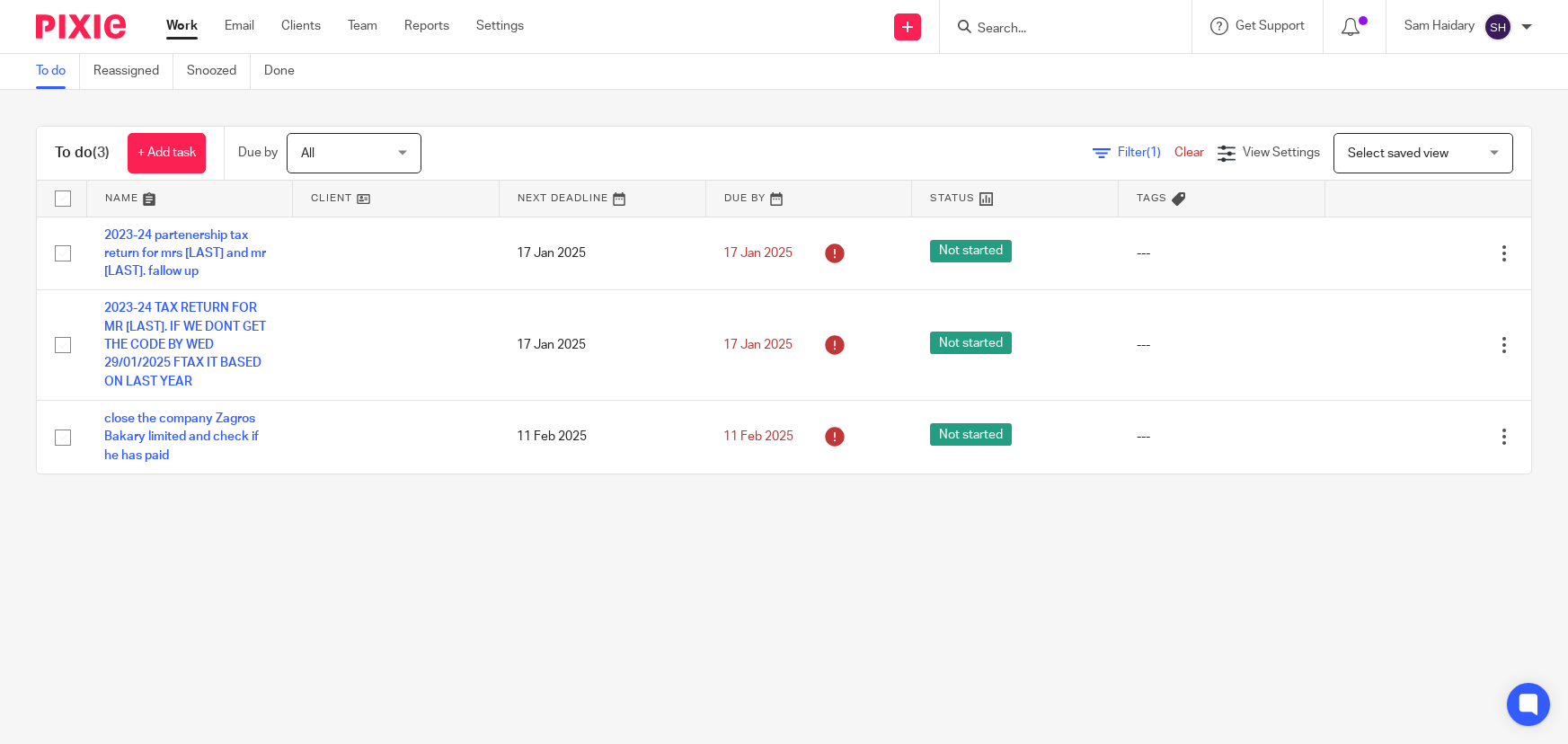 scroll, scrollTop: 0, scrollLeft: 0, axis: both 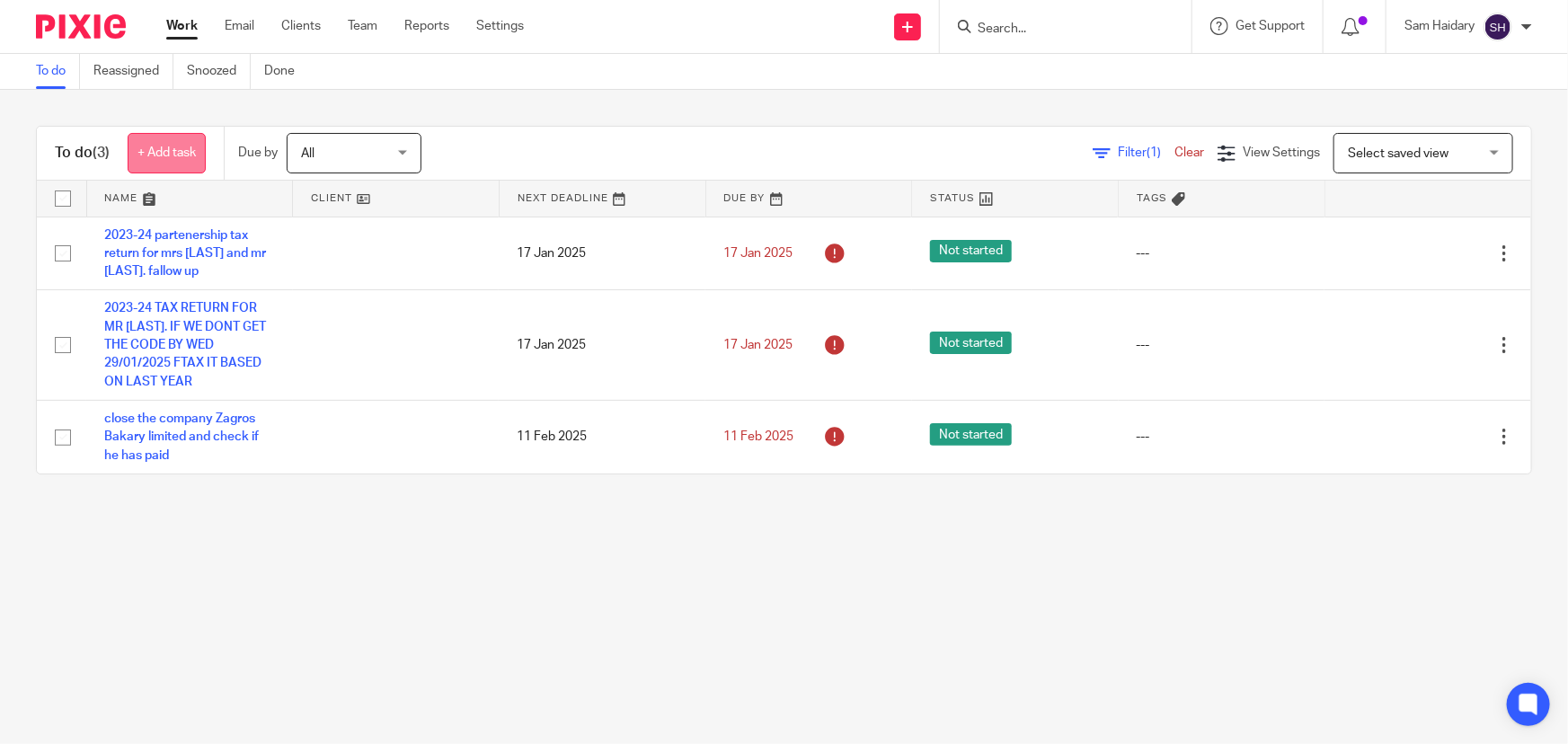click on "+ Add task" at bounding box center [166, 153] 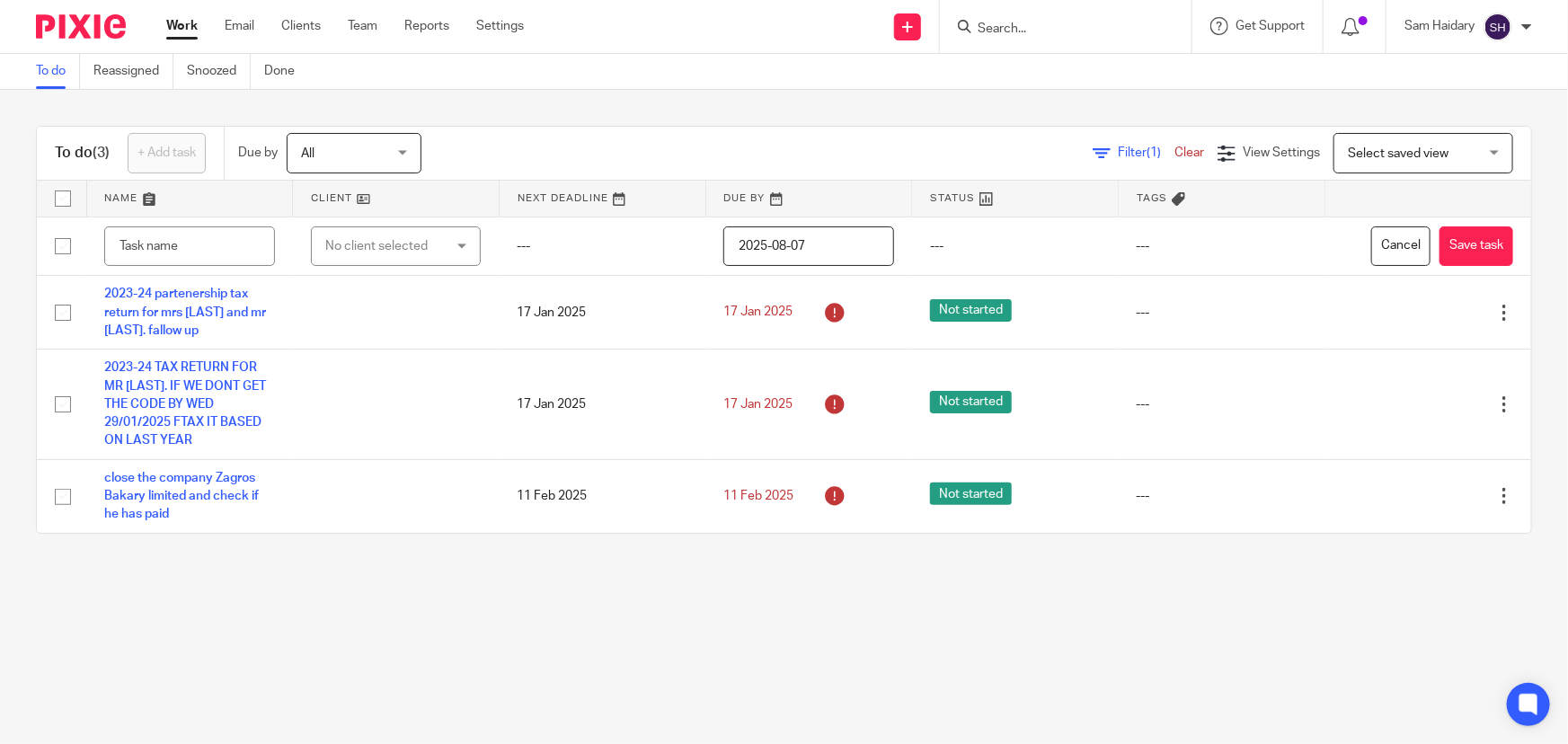 click on "Work" at bounding box center [182, 26] 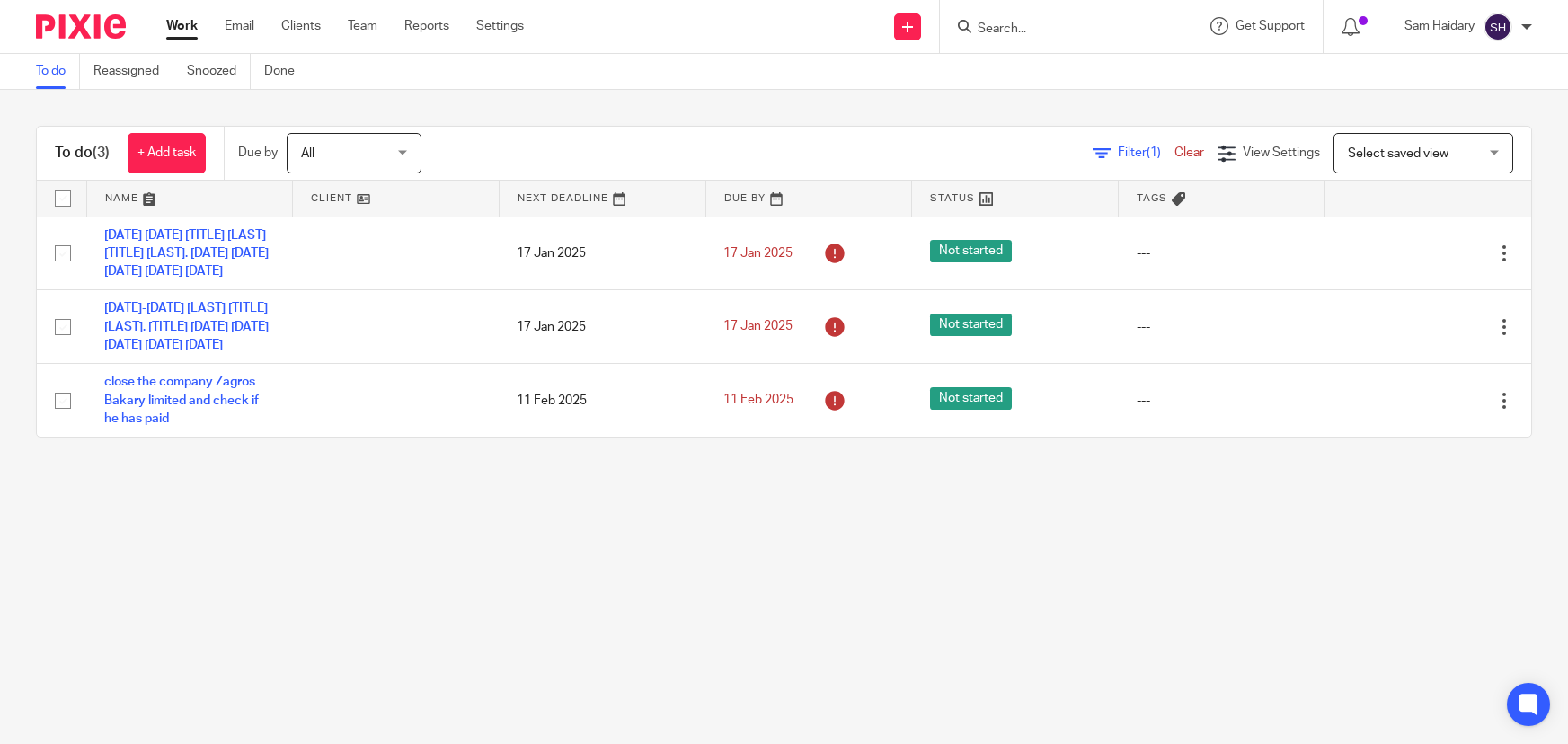 scroll, scrollTop: 0, scrollLeft: 0, axis: both 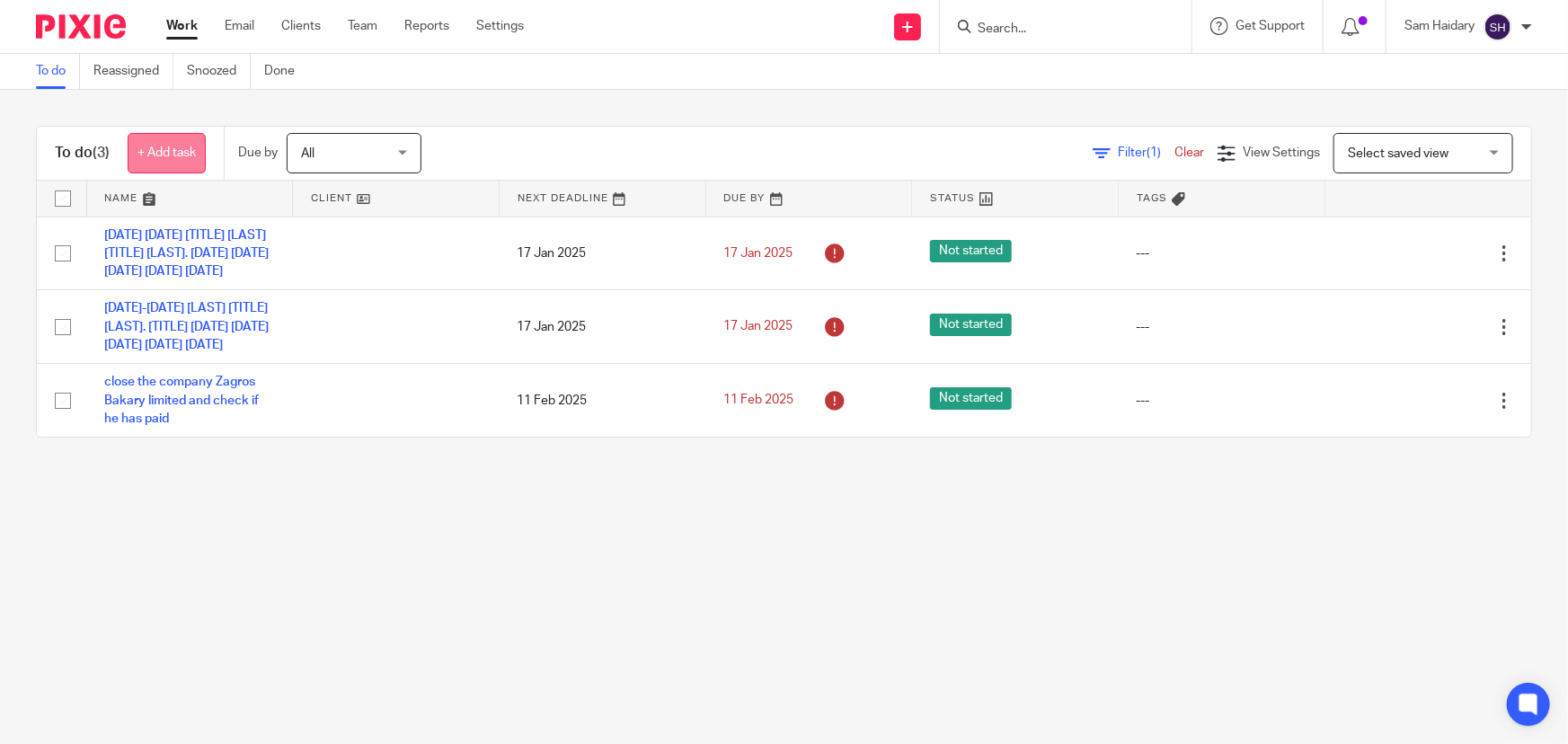 click on "+ Add task" at bounding box center [166, 153] 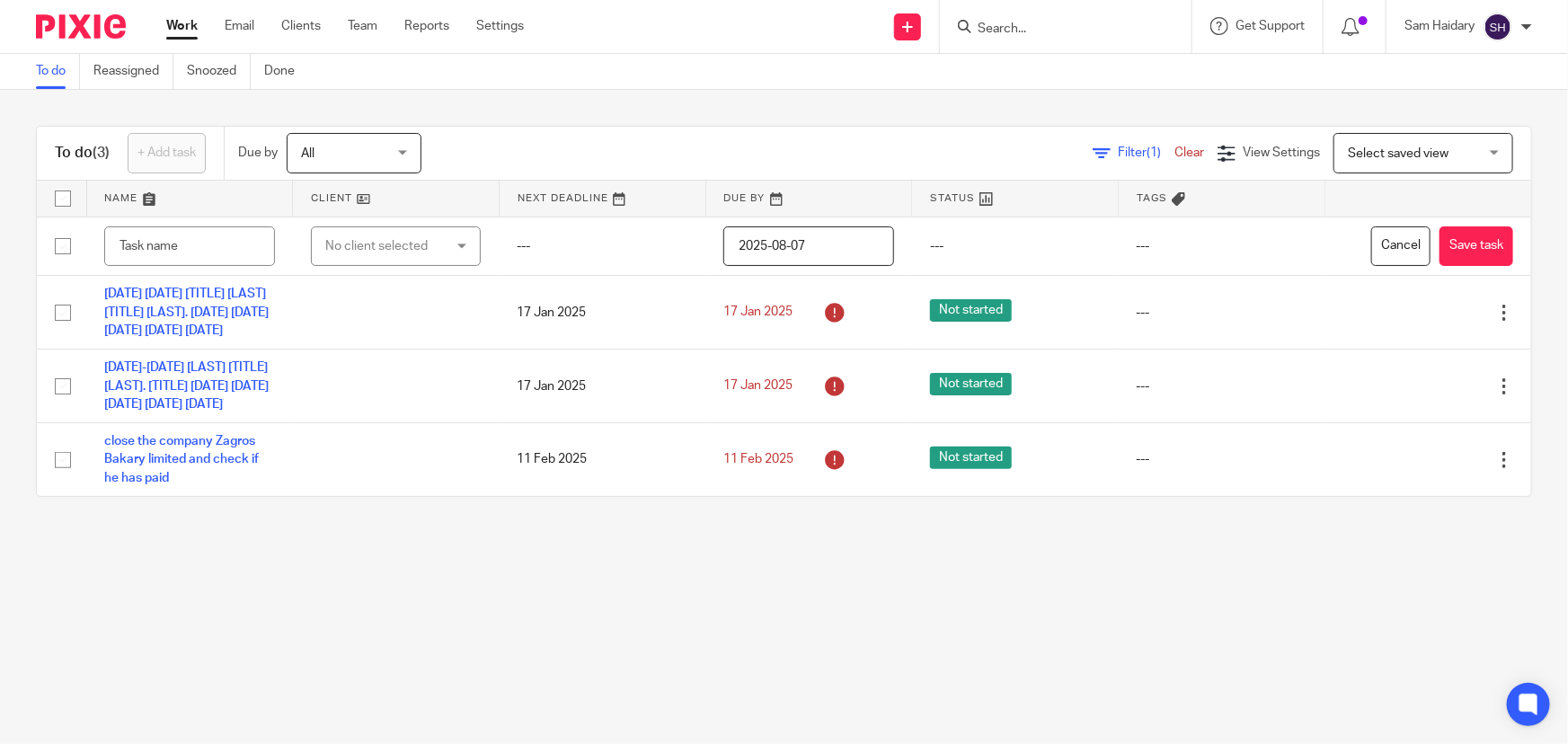 click on "To do
(3)
+ Add task
Due by
All
All
Today
Tomorrow
This week
Next week
This month
Next month
All
all     Filter
(1) Clear     View Settings   View Settings     (1) Filters   Clear   Save     Manage saved views
Select saved view
Select saved view
Select saved view
Follow ups
Name     Client     Next Deadline     Due By     Status   Tags
No client selected
No client selected
0161BURGER LTD
333 PIZZA MAGIC LTD
3 C Cctv Limited
3E SECURITY+ LIMITED
9MOVES LTD" at bounding box center (784, 311) 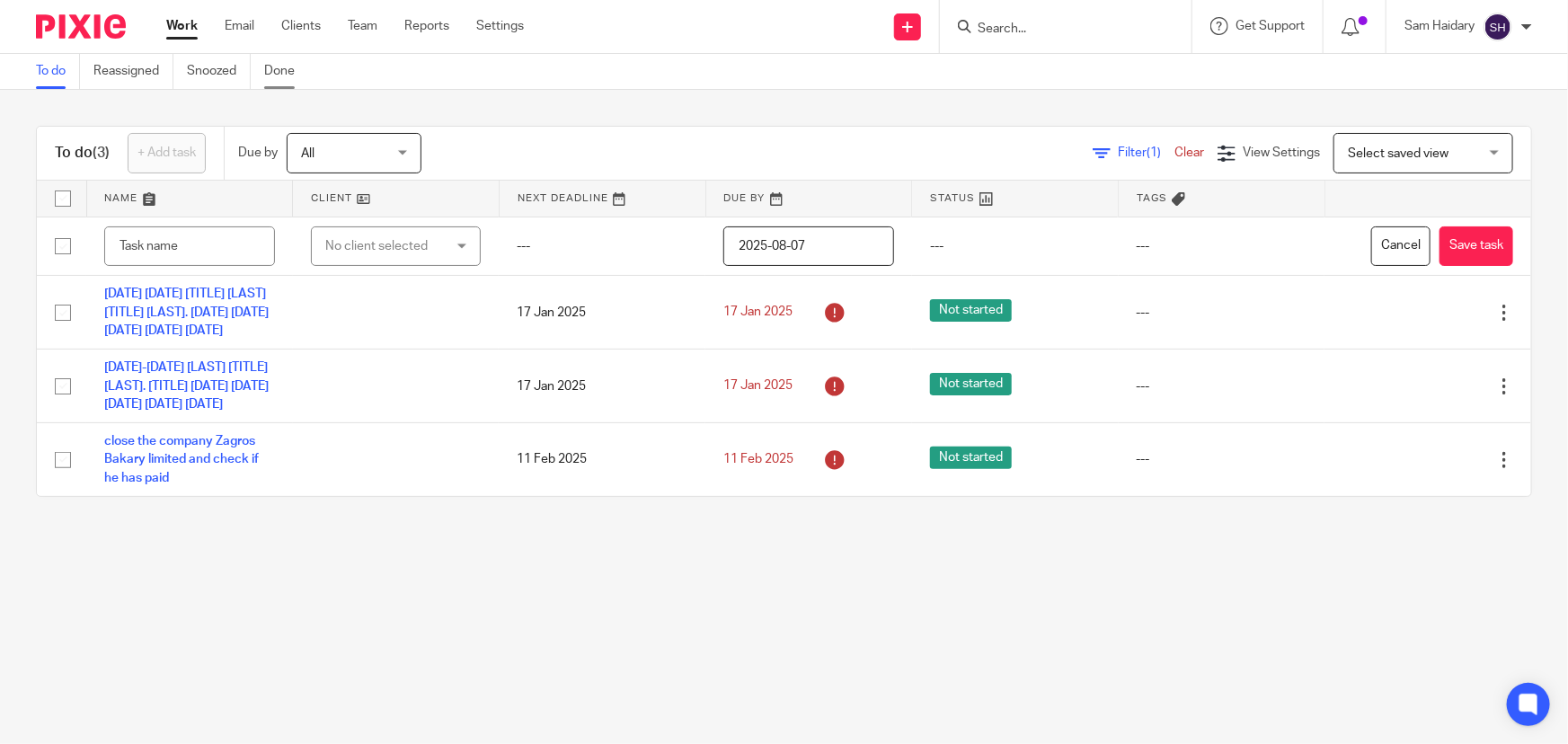 click on "Done" at bounding box center (286, 71) 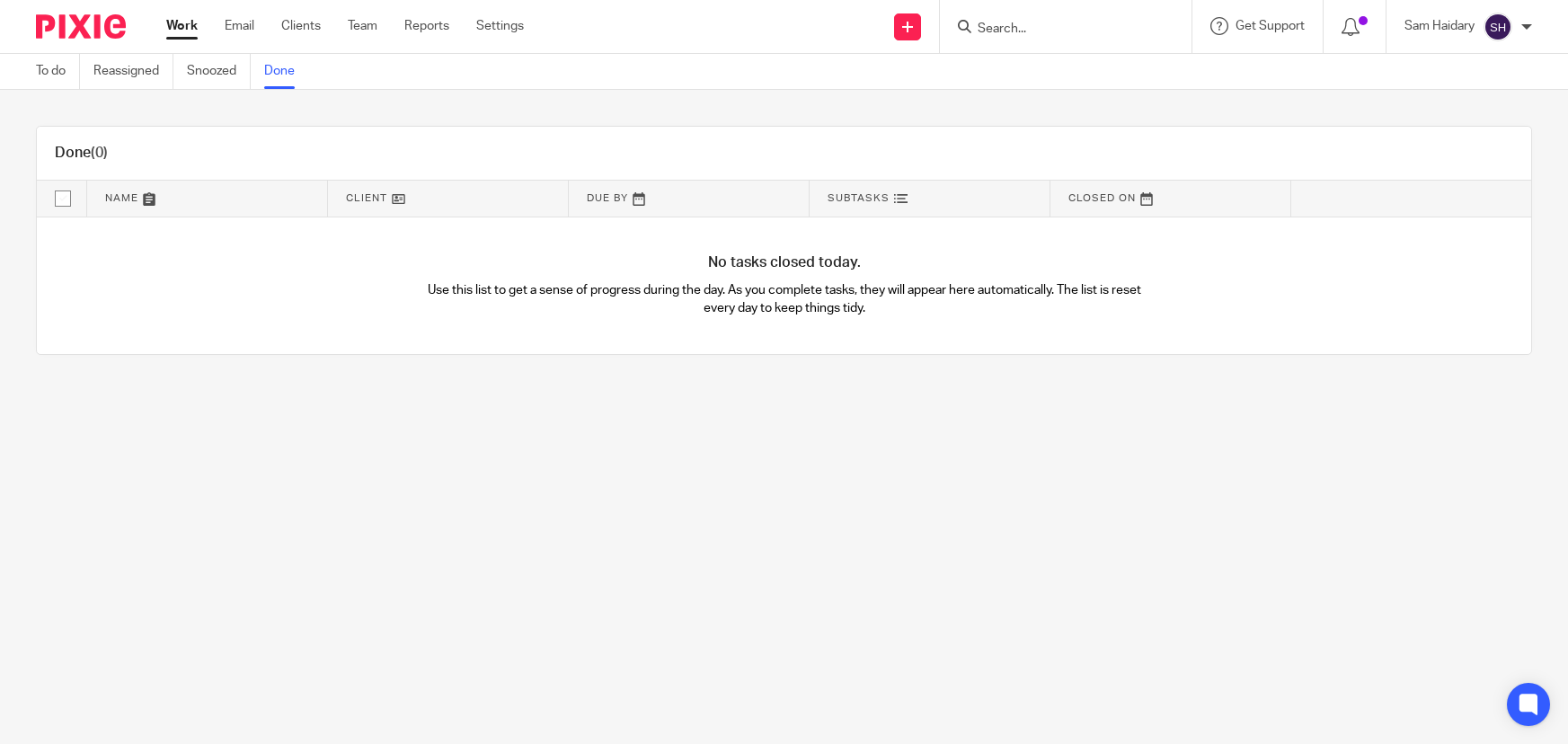 scroll, scrollTop: 0, scrollLeft: 0, axis: both 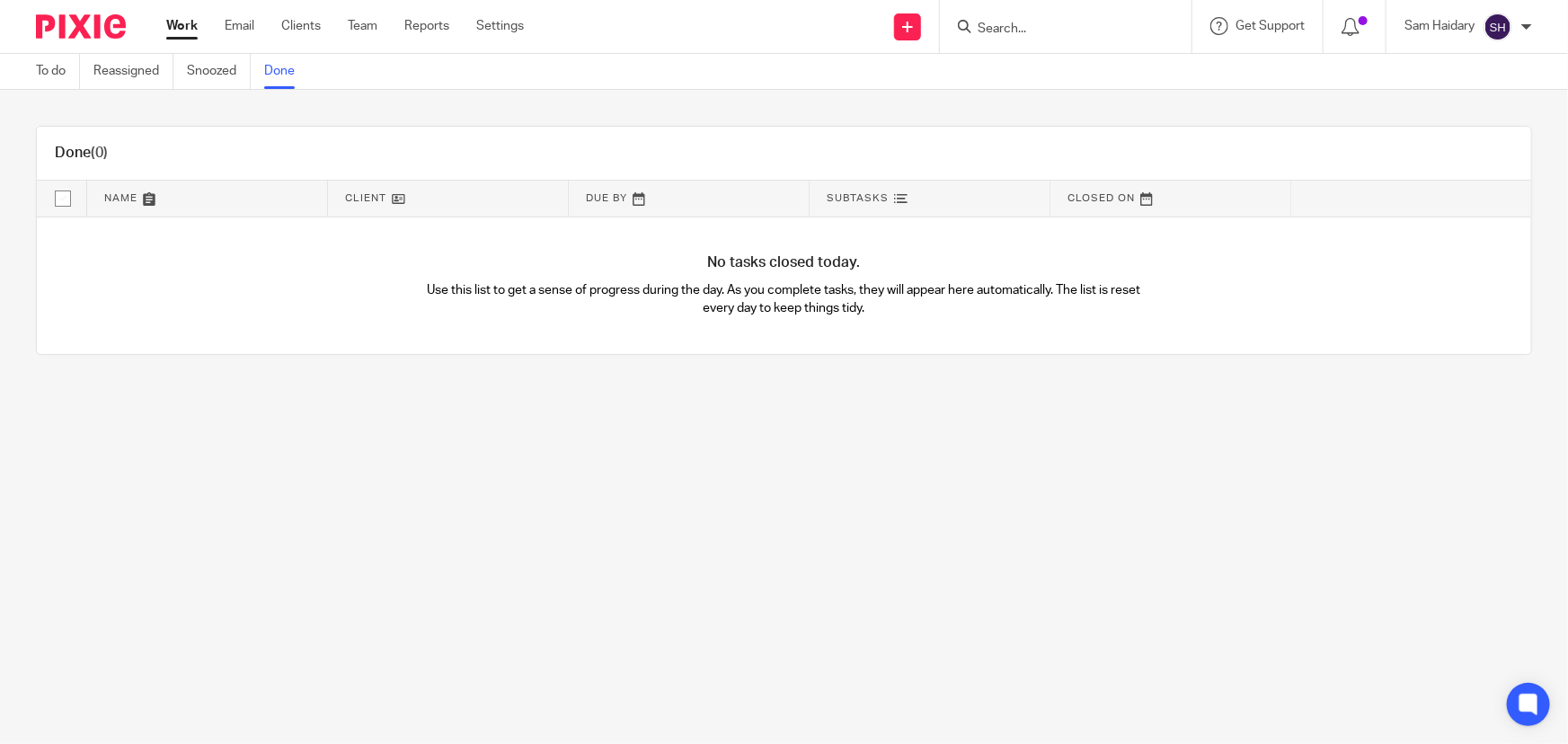 click at bounding box center (1057, 30) 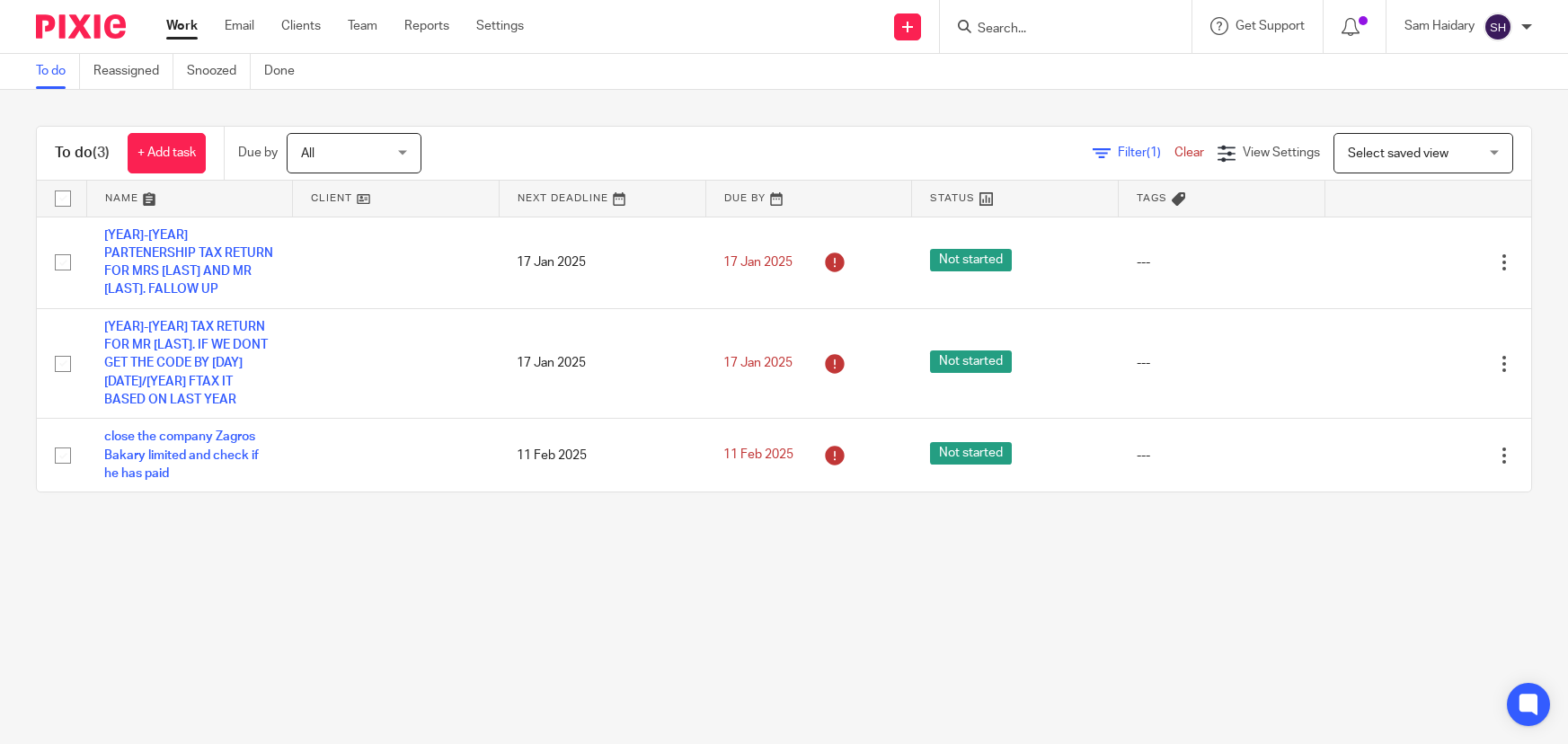 scroll, scrollTop: 0, scrollLeft: 0, axis: both 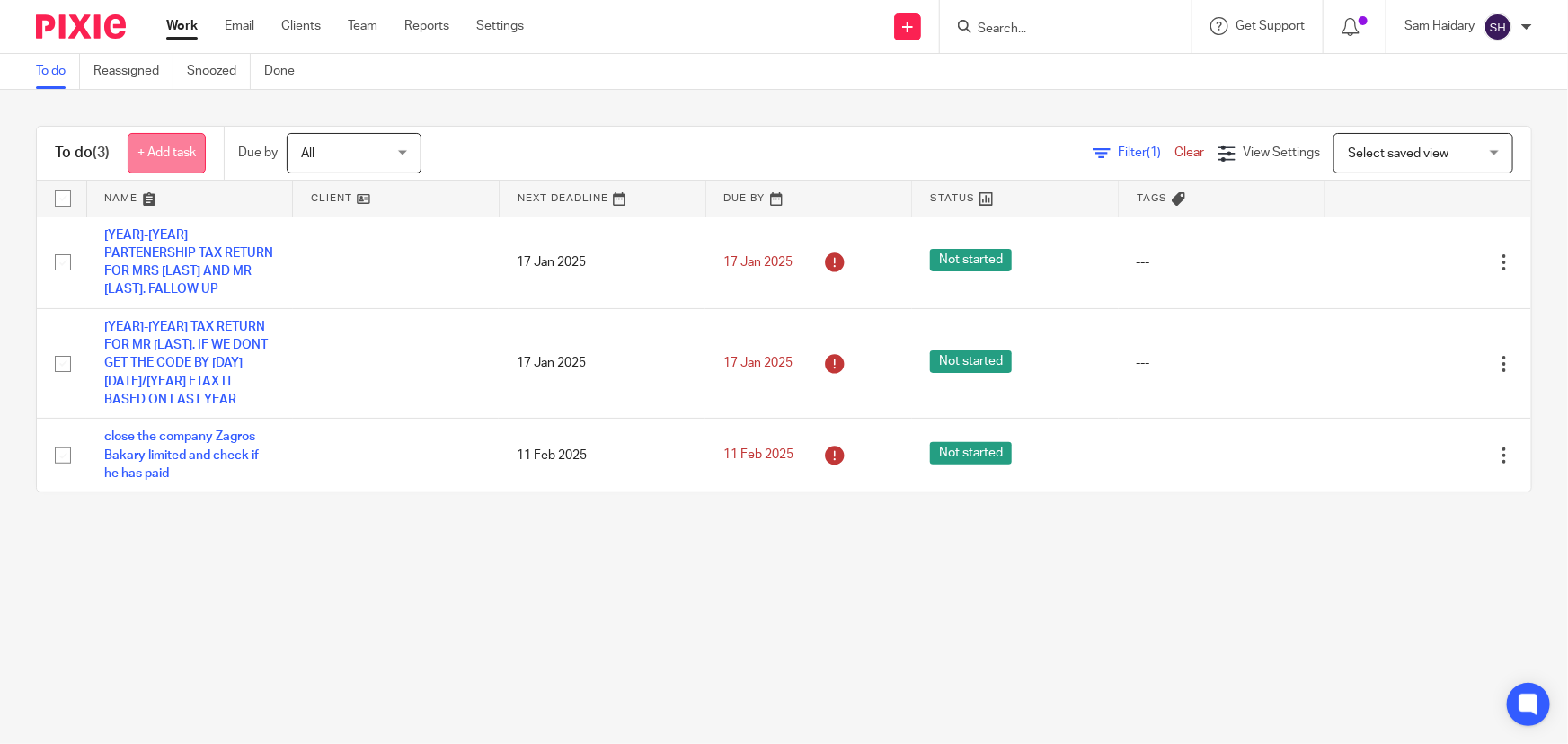 click on "+ Add task" at bounding box center [166, 153] 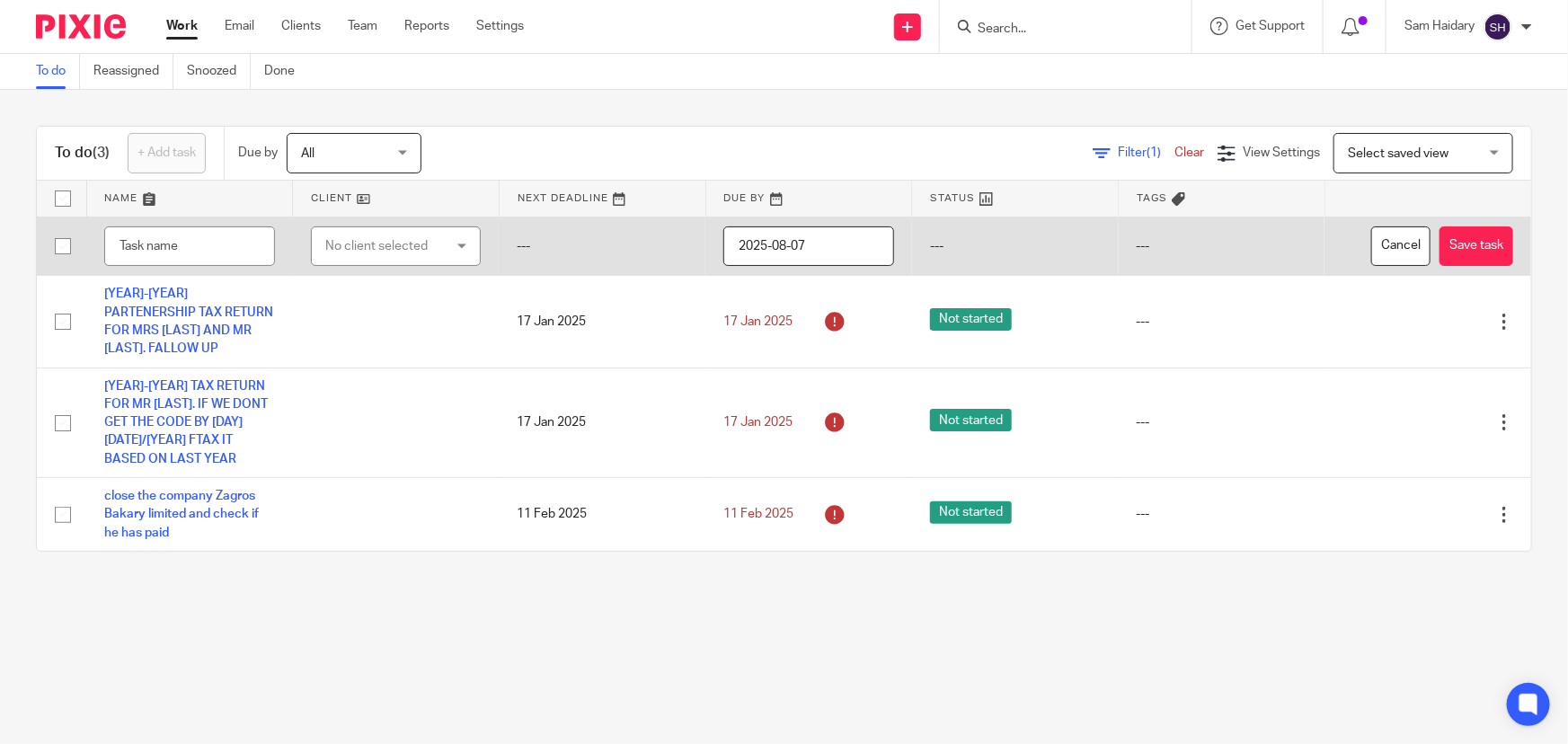 click on "---" at bounding box center (1015, 246) 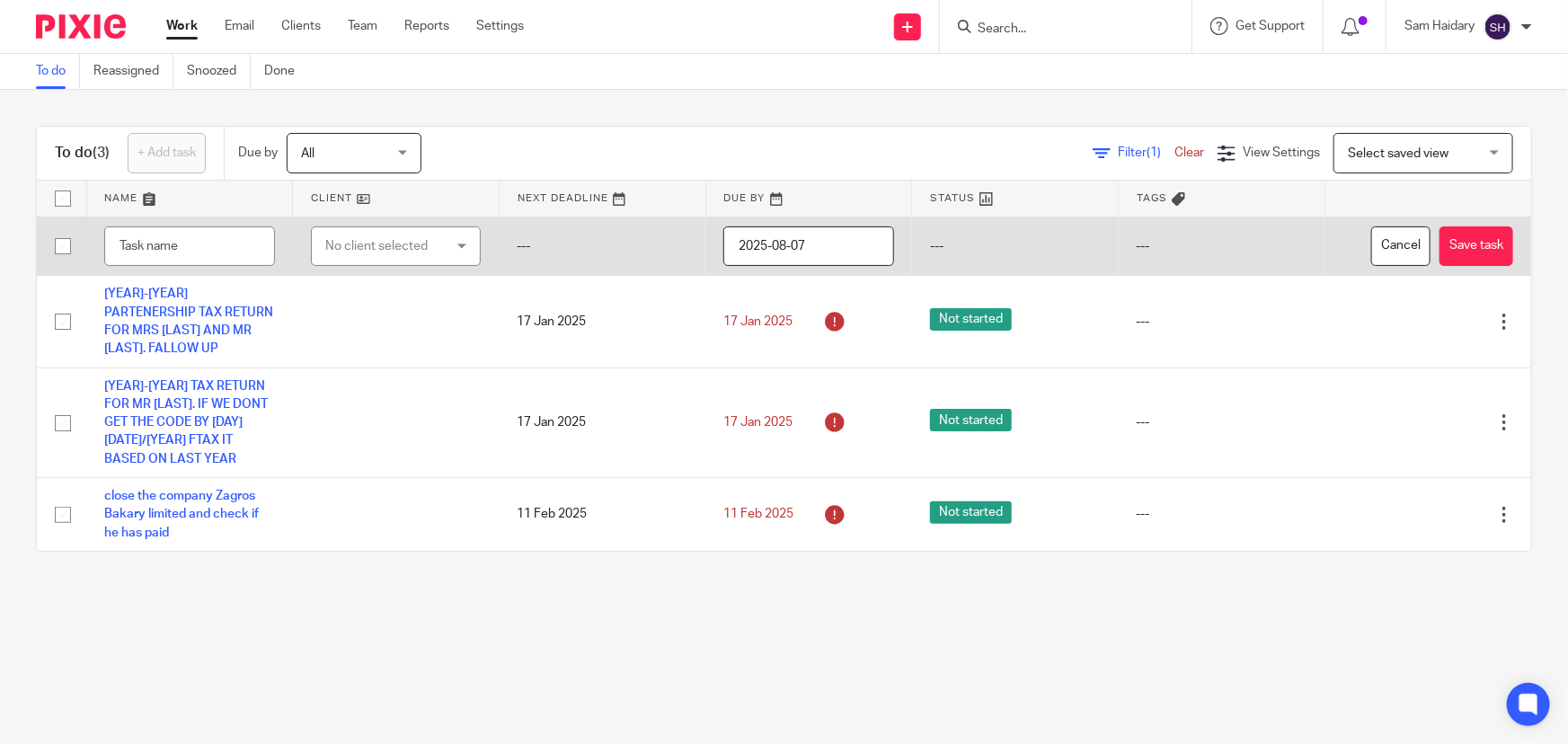 click on "---" at bounding box center (602, 246) 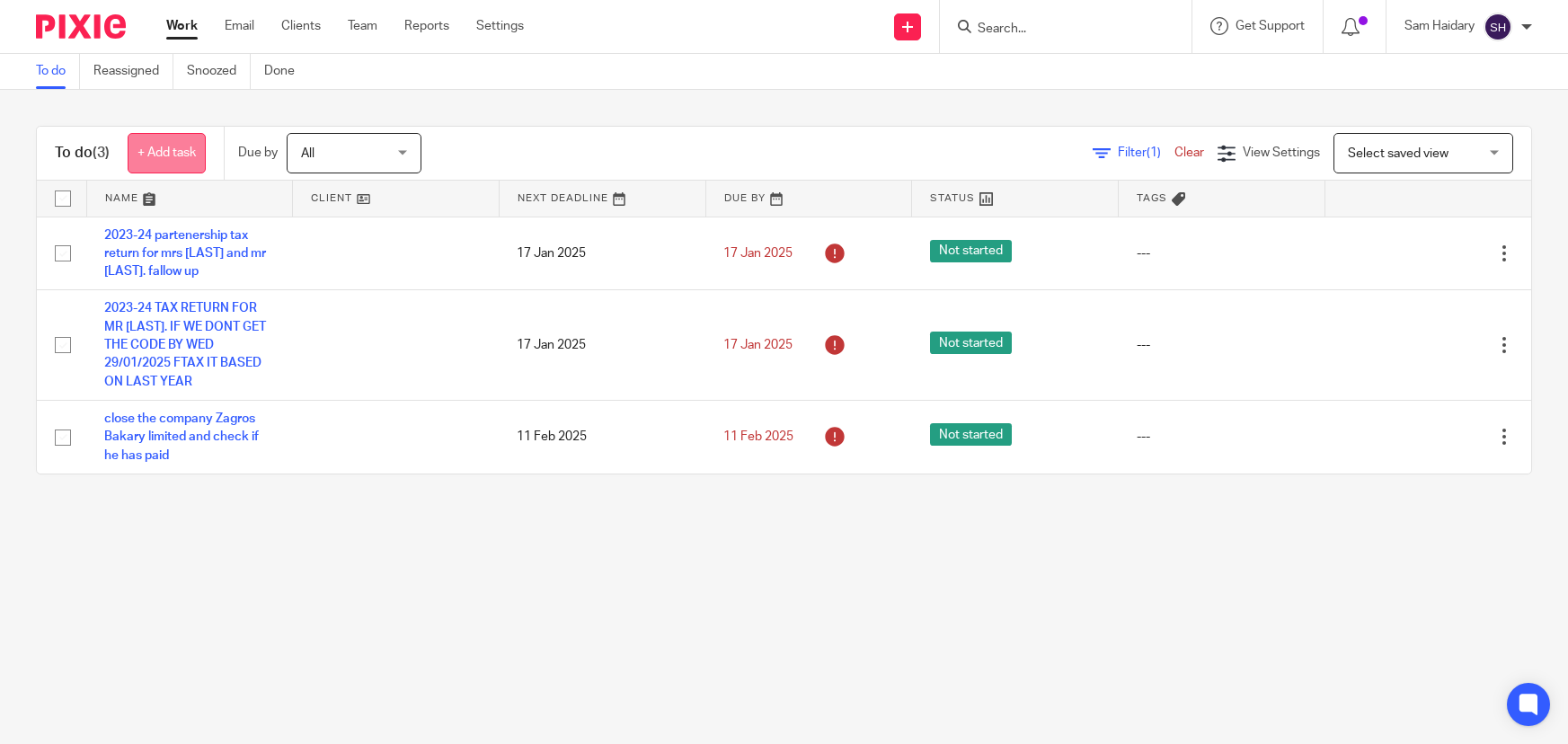 scroll, scrollTop: 0, scrollLeft: 0, axis: both 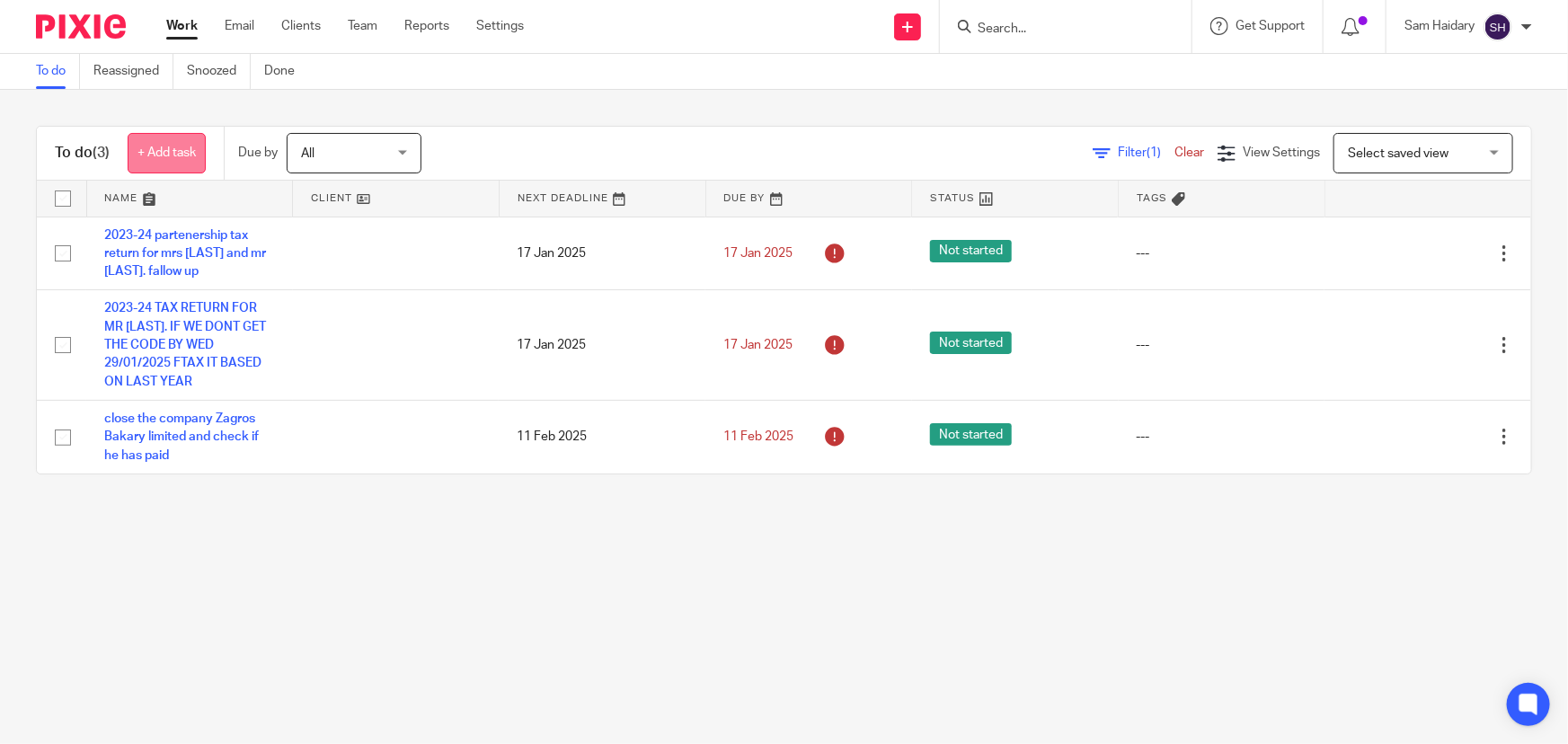 click on "+ Add task" at bounding box center [166, 153] 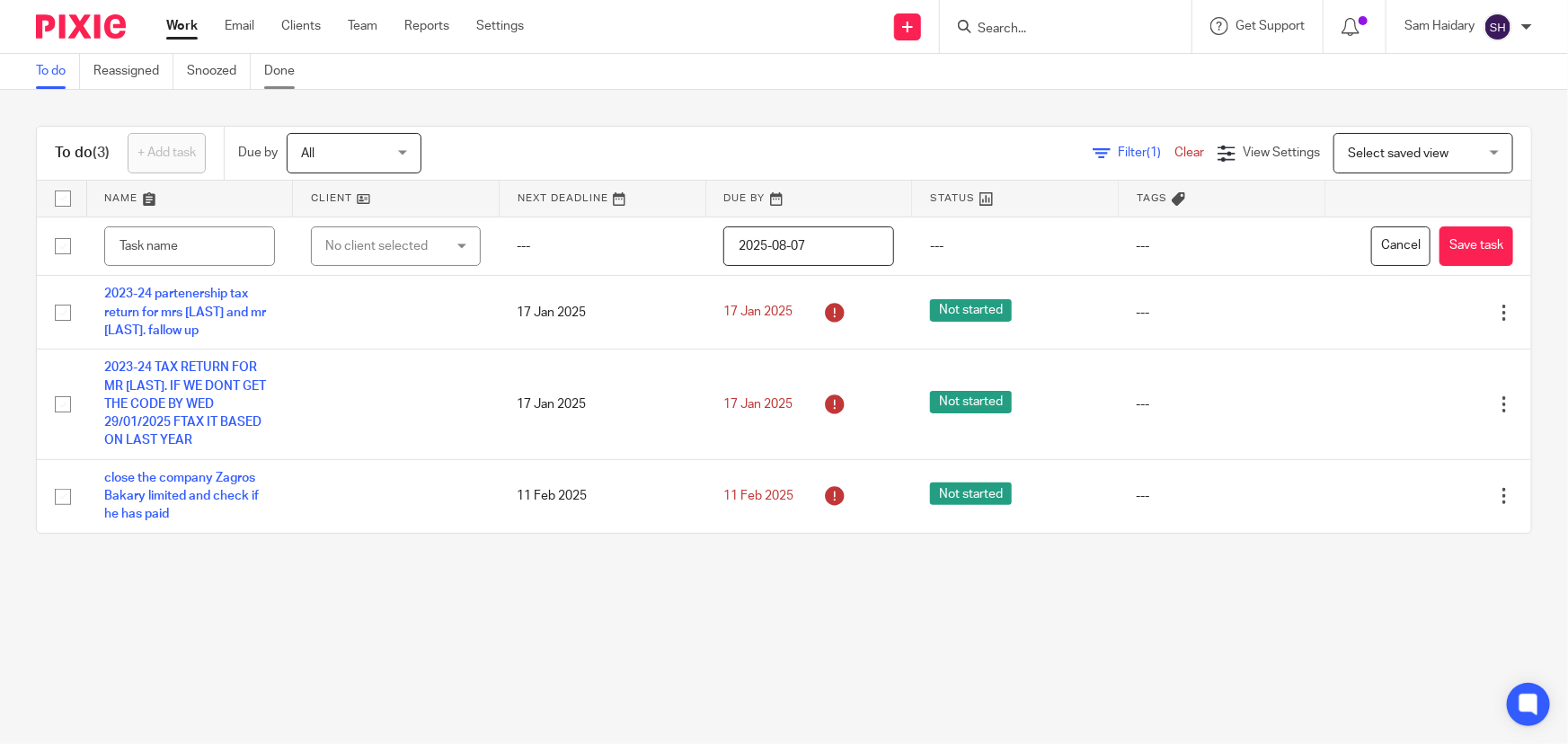 click on "Done" at bounding box center [286, 71] 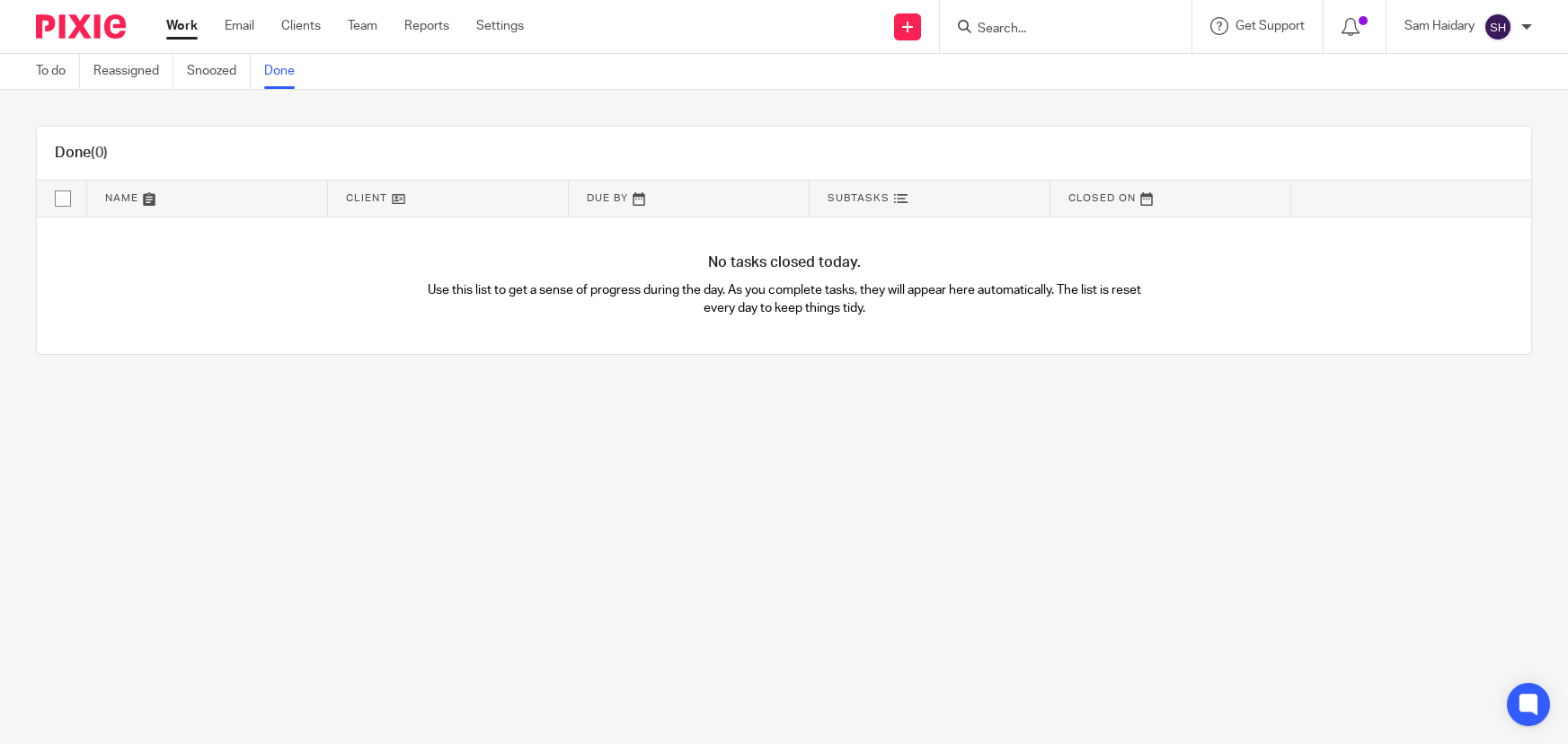 scroll, scrollTop: 0, scrollLeft: 0, axis: both 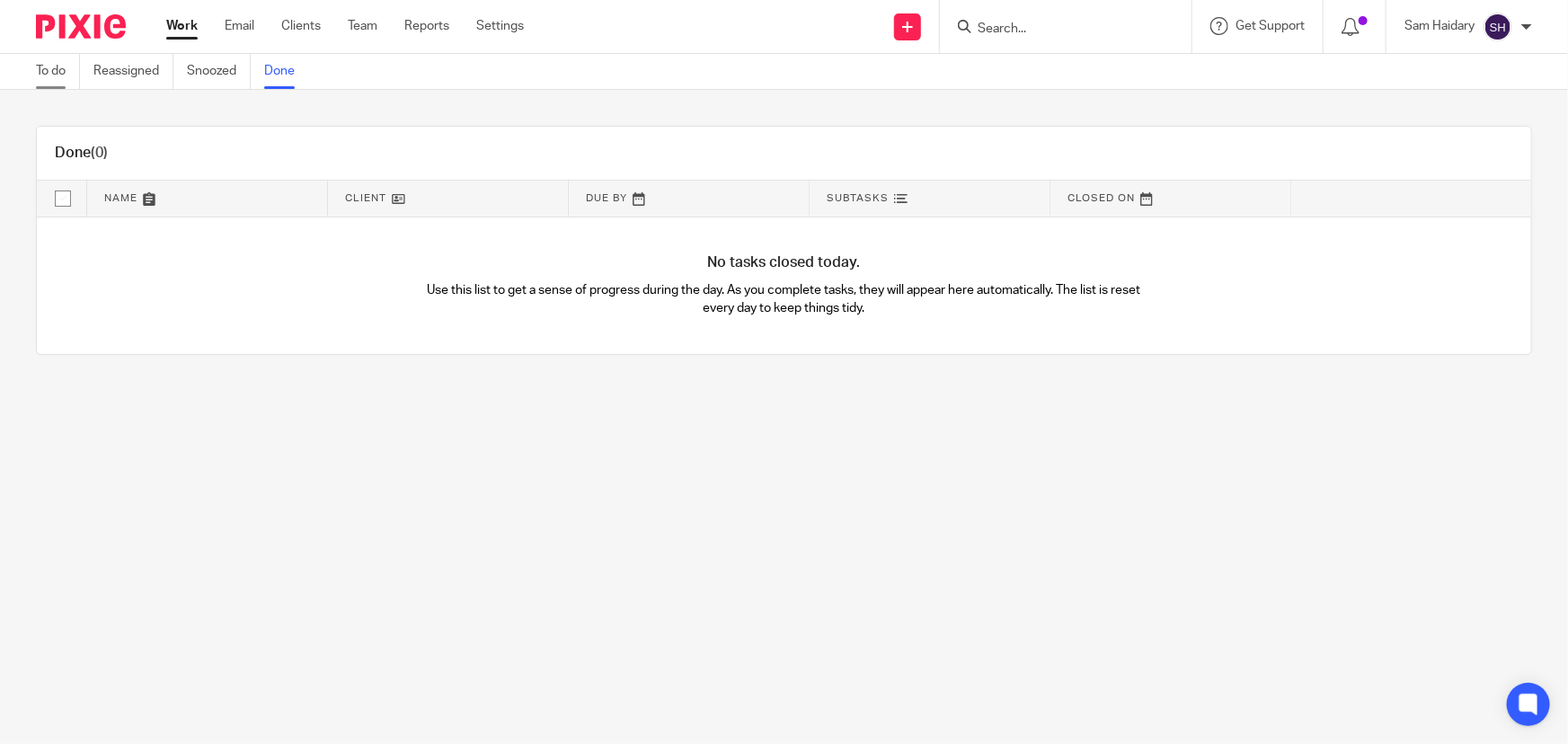 click on "To do" at bounding box center (58, 71) 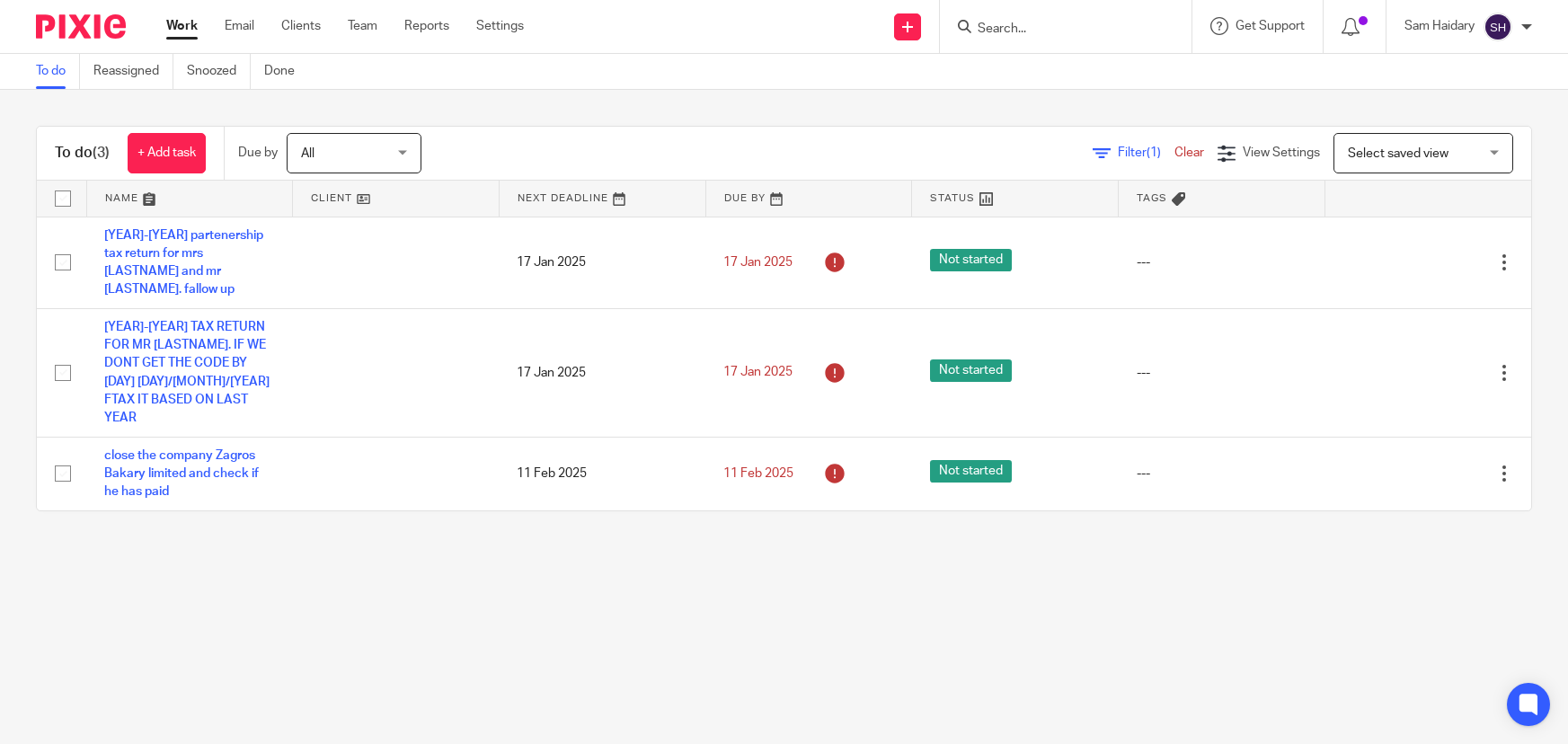 scroll, scrollTop: 0, scrollLeft: 0, axis: both 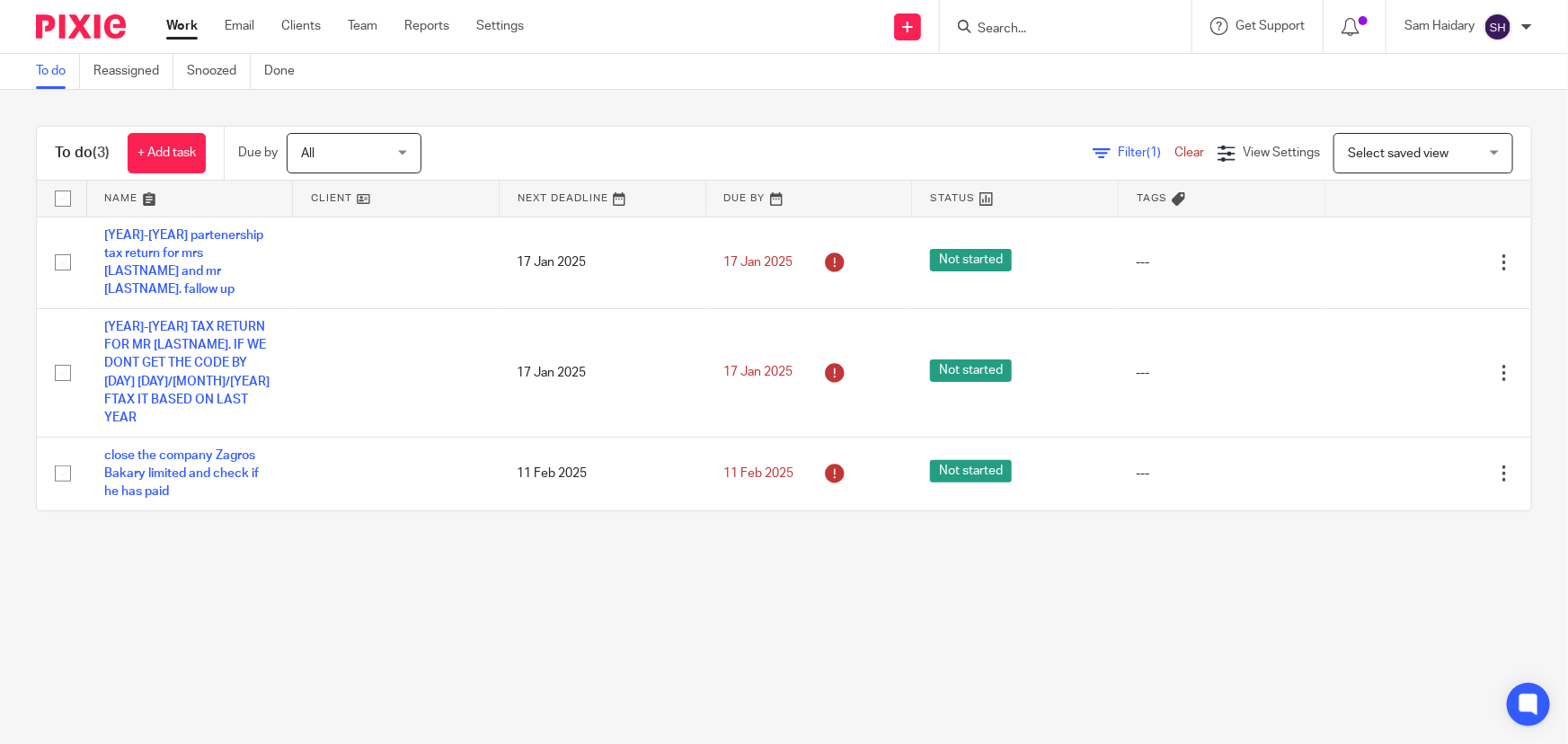 click on "Work" at bounding box center [182, 26] 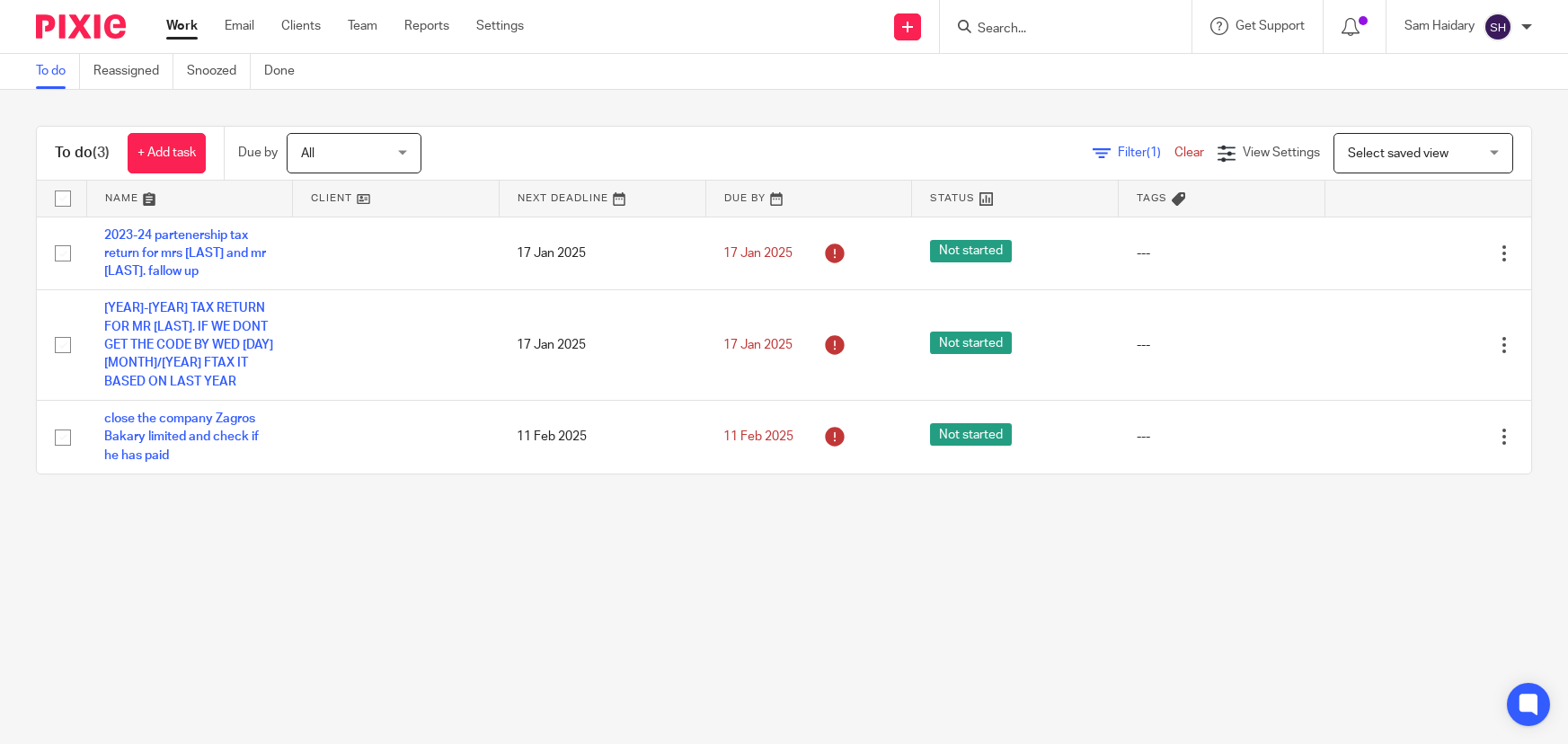 scroll, scrollTop: 0, scrollLeft: 0, axis: both 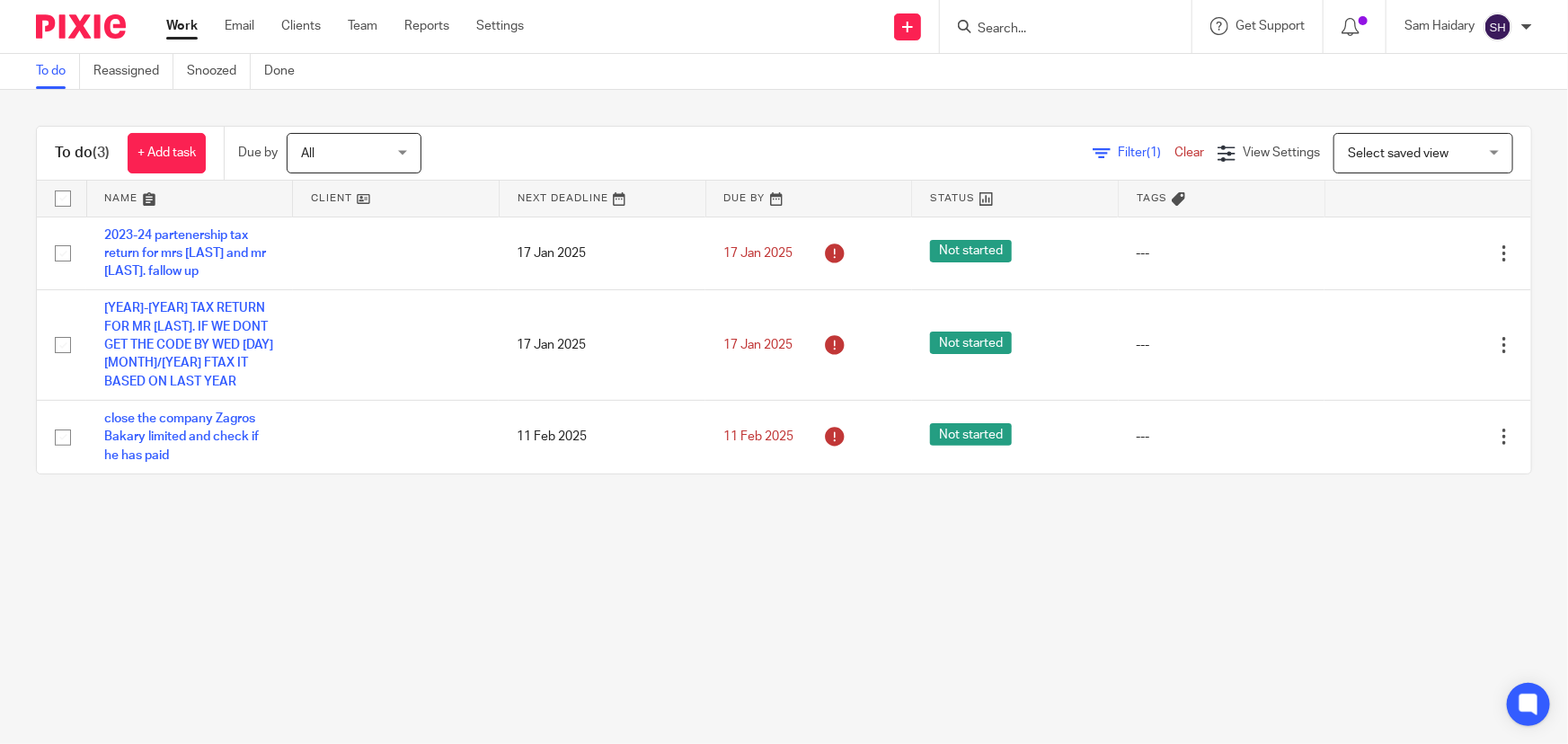 click on "+ Add task" at bounding box center (166, 153) 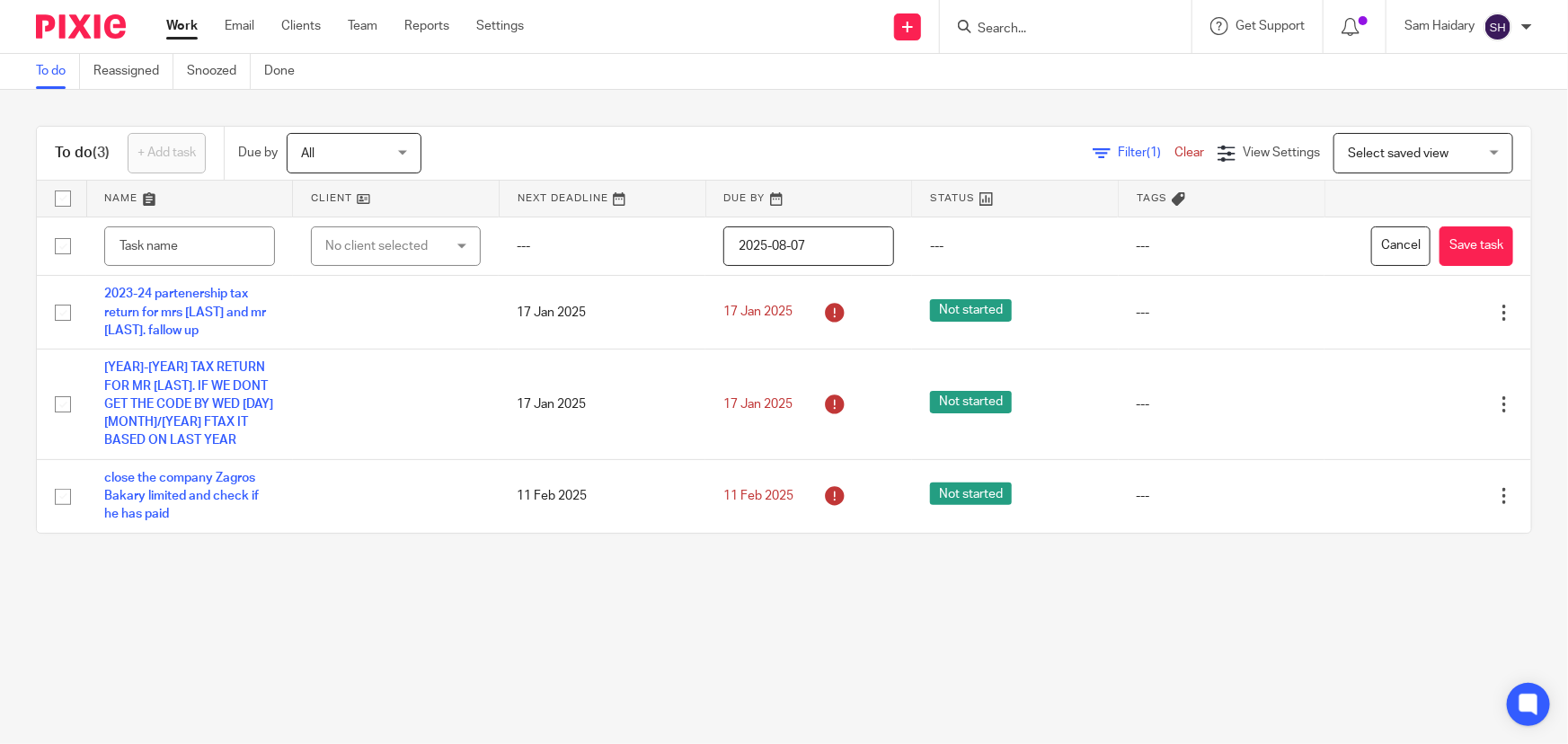 click at bounding box center [1071, 26] 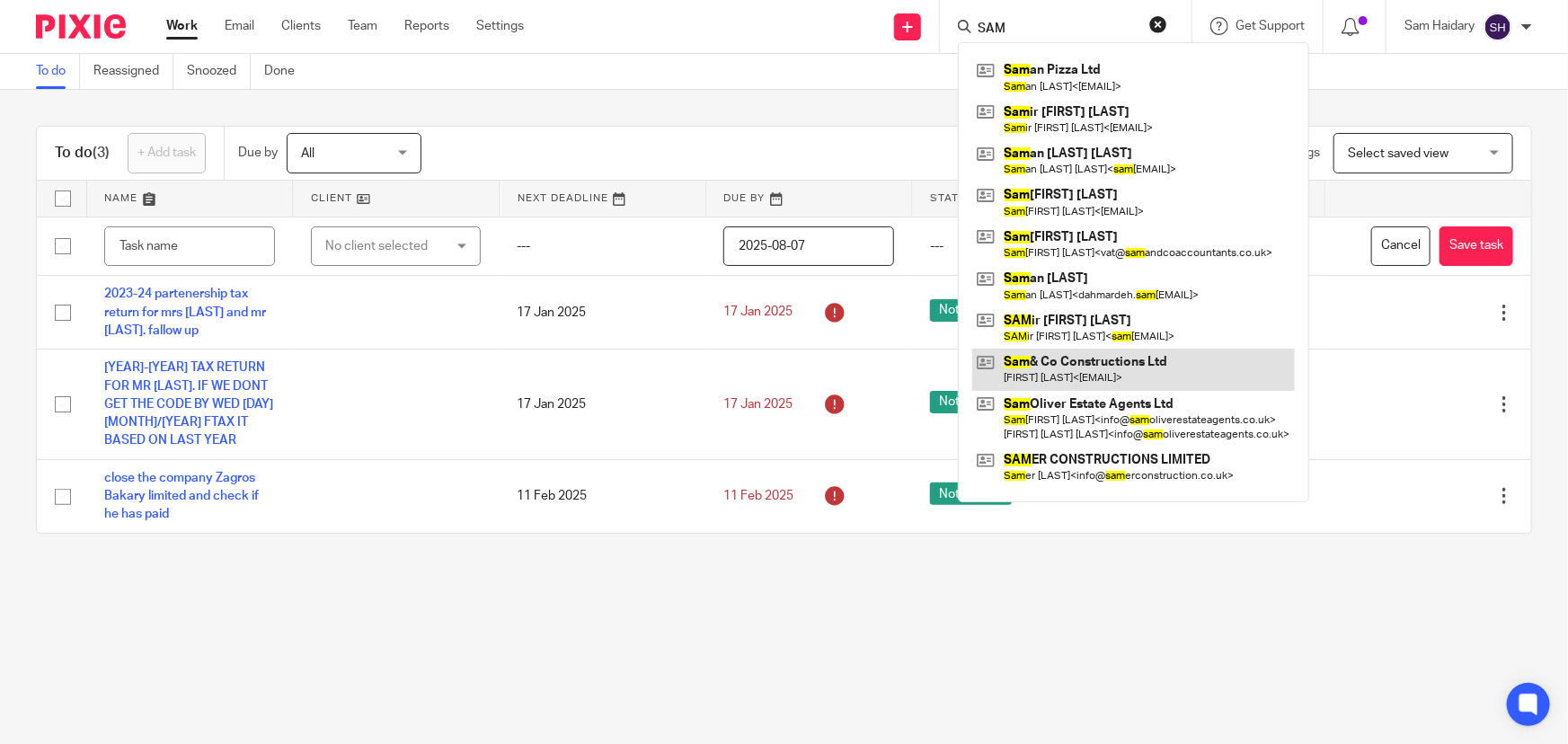 type on "SAM" 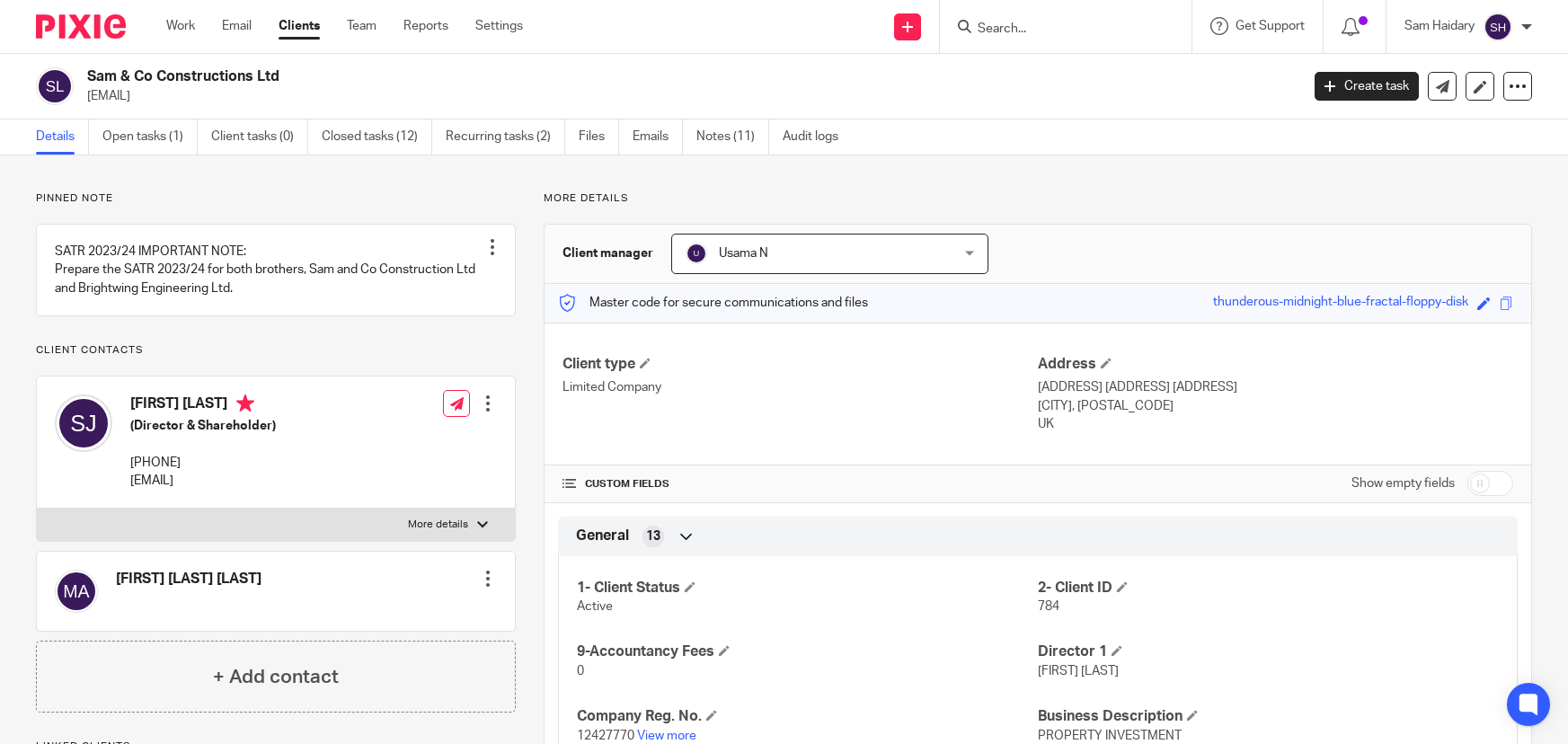 scroll, scrollTop: 0, scrollLeft: 0, axis: both 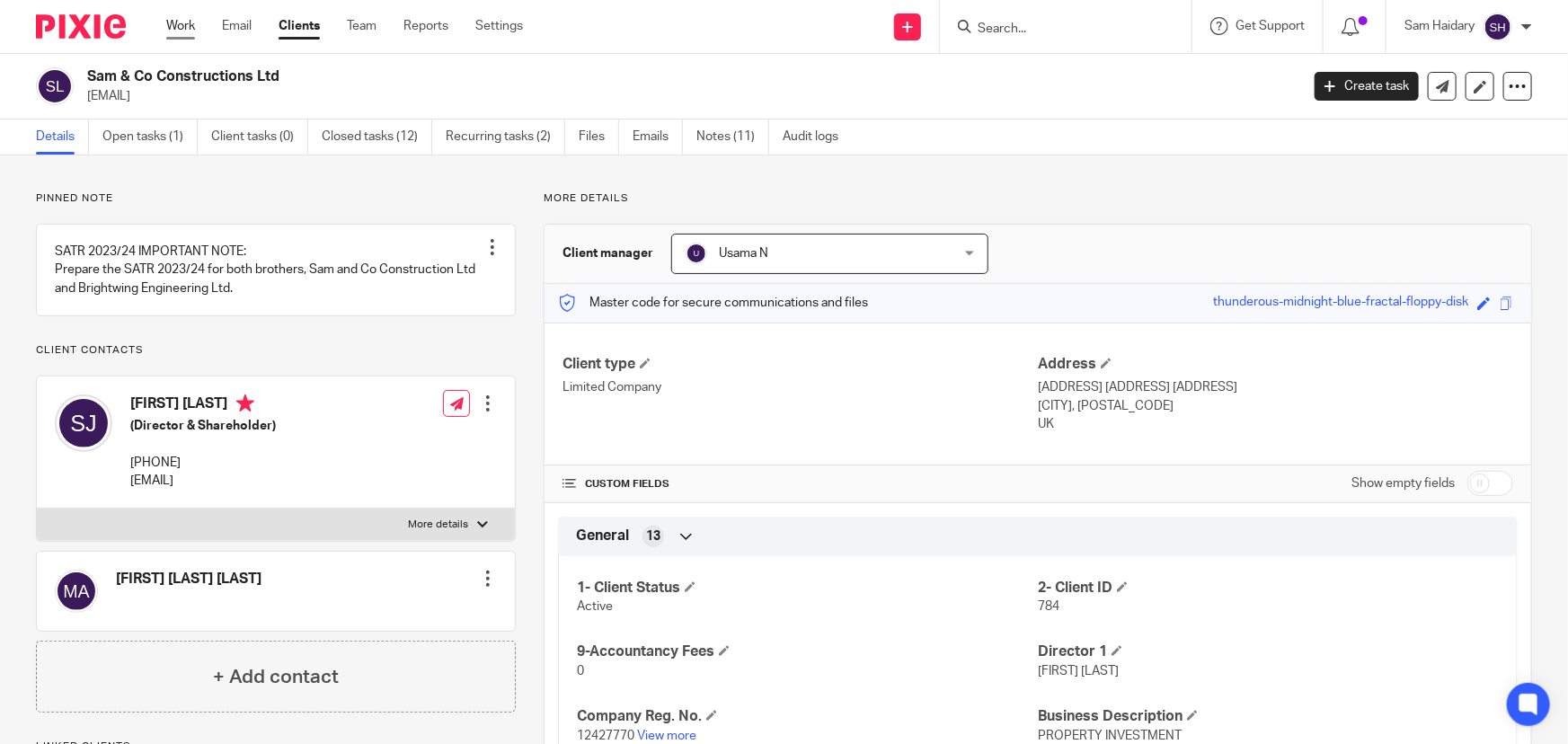 click on "Work" at bounding box center [181, 26] 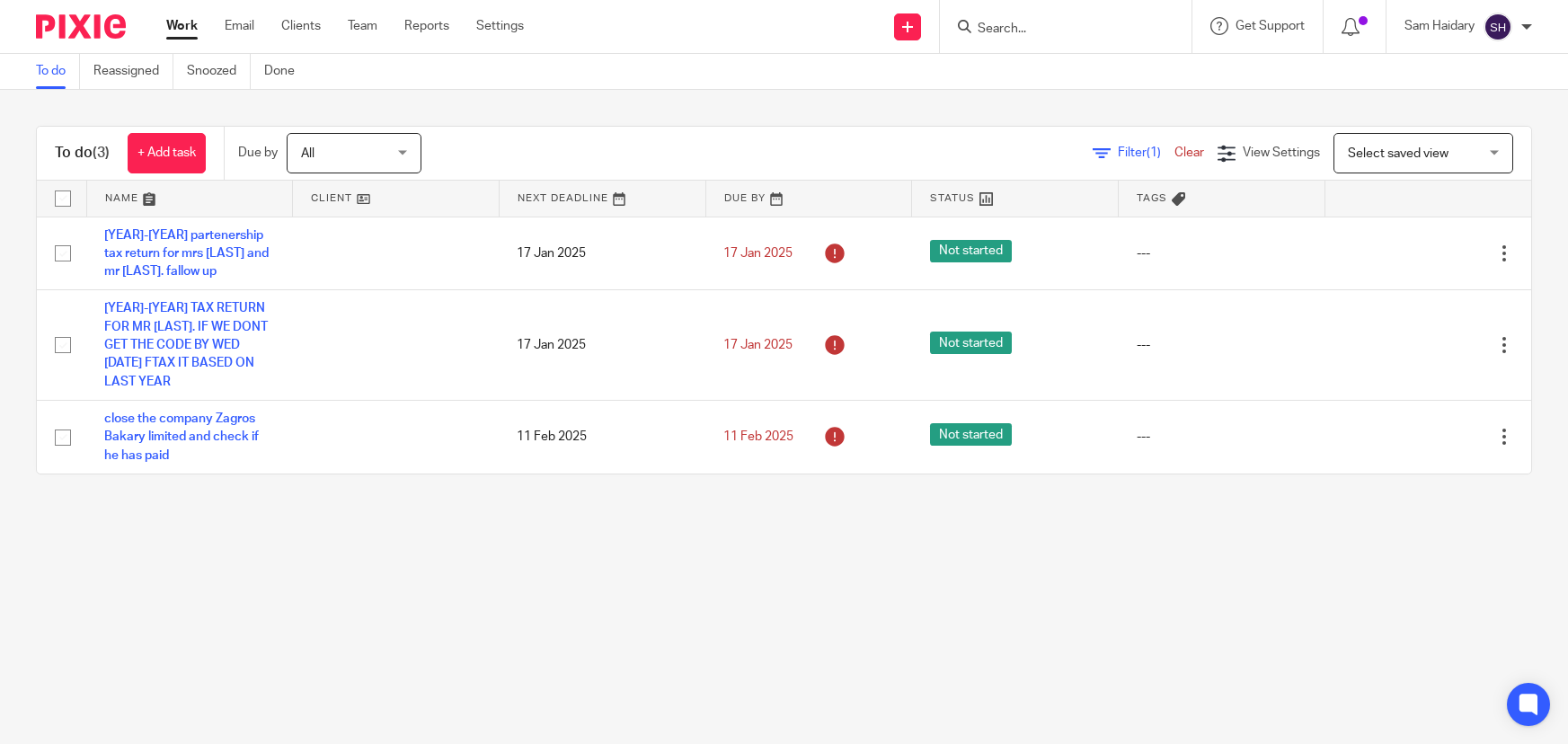 scroll, scrollTop: 0, scrollLeft: 0, axis: both 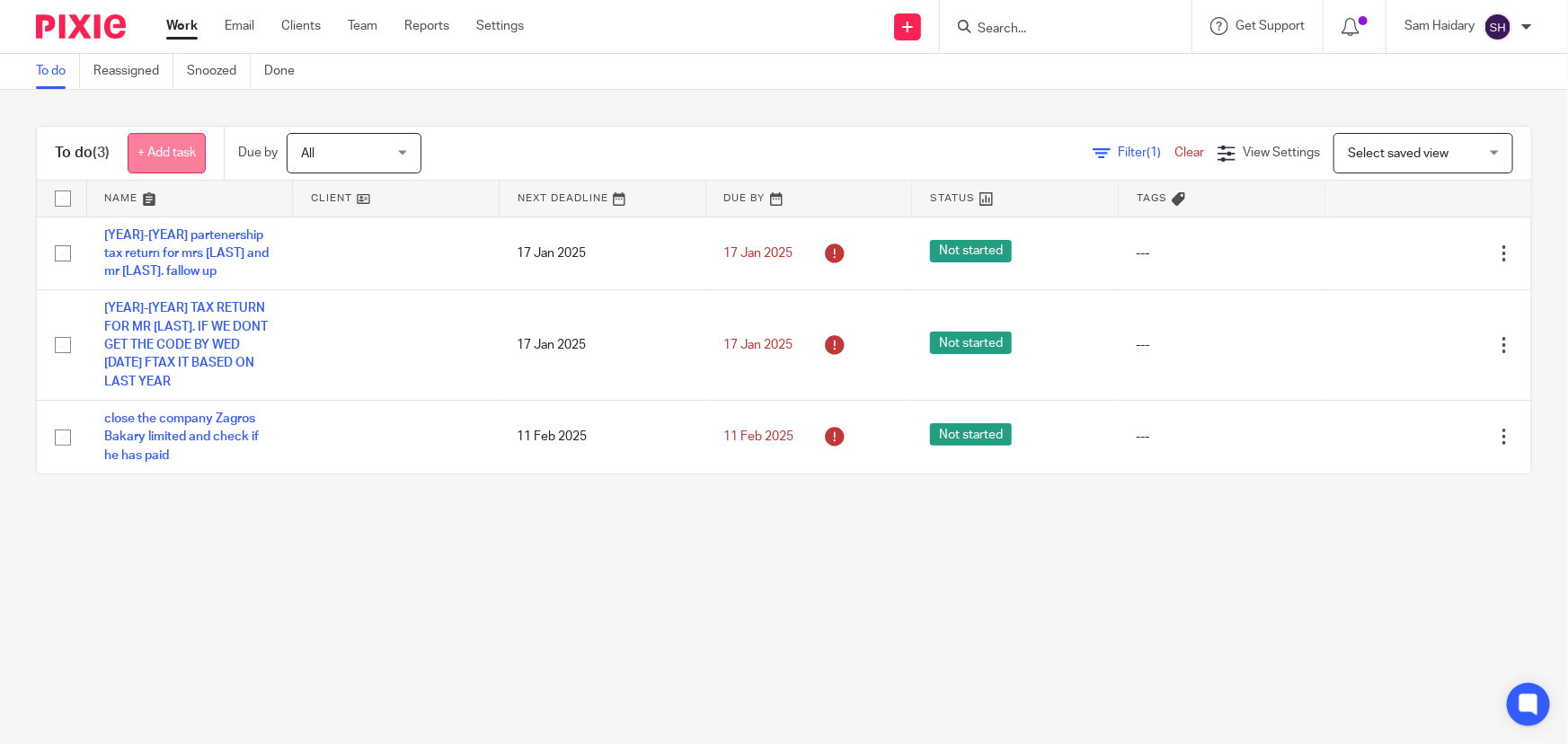 click on "+ Add task" at bounding box center (166, 153) 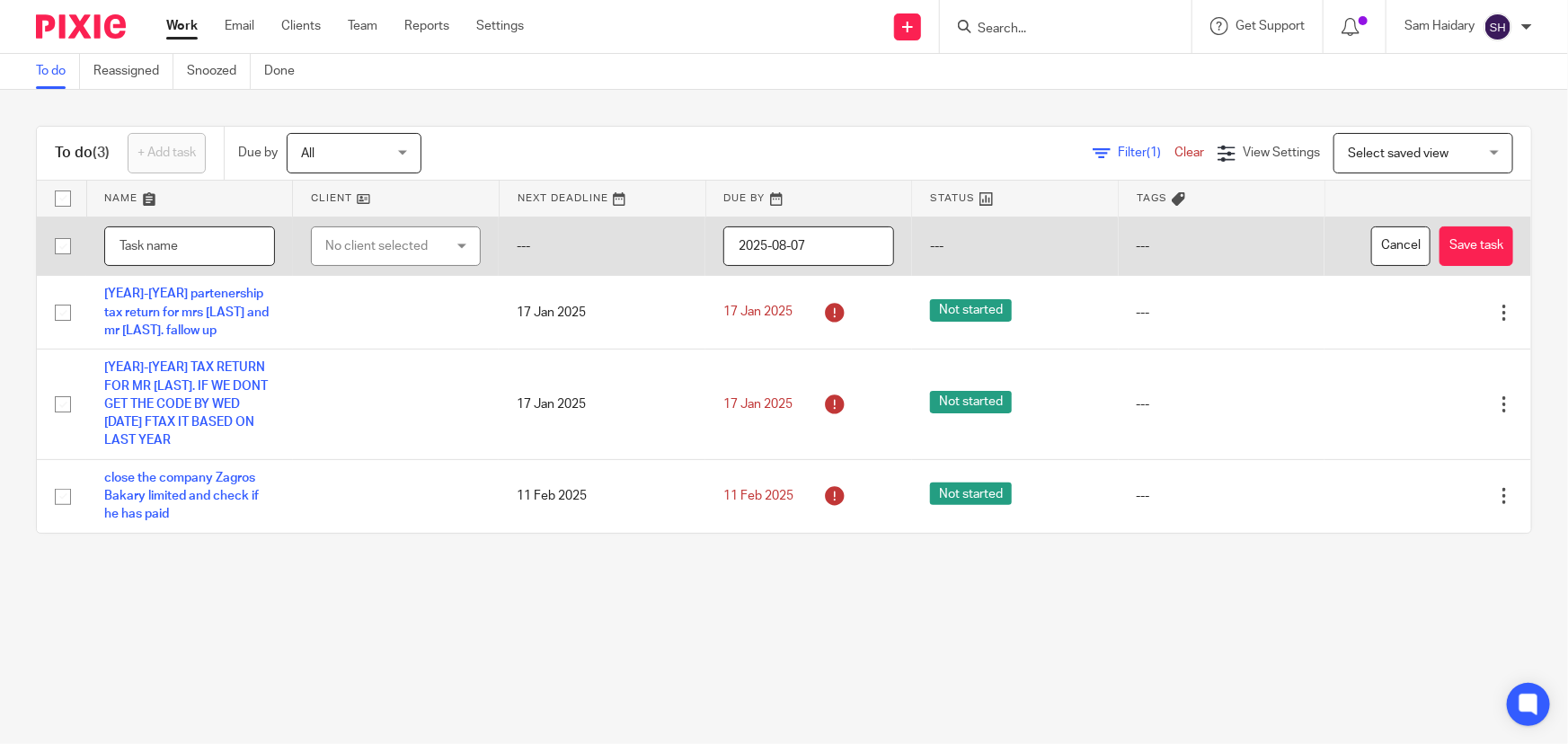 paste on "Sam & Co Constructions Ltd" 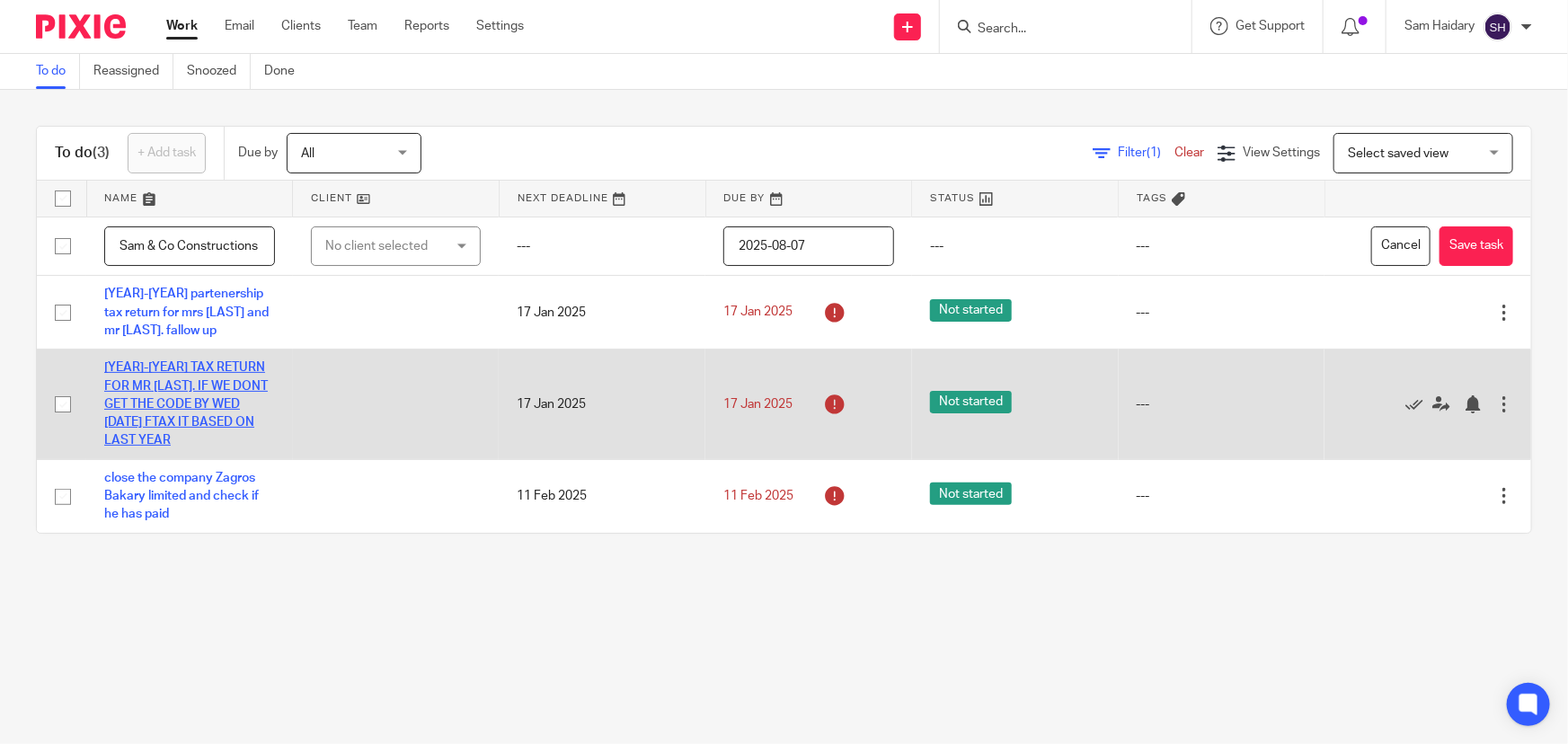 scroll, scrollTop: 0, scrollLeft: 23, axis: horizontal 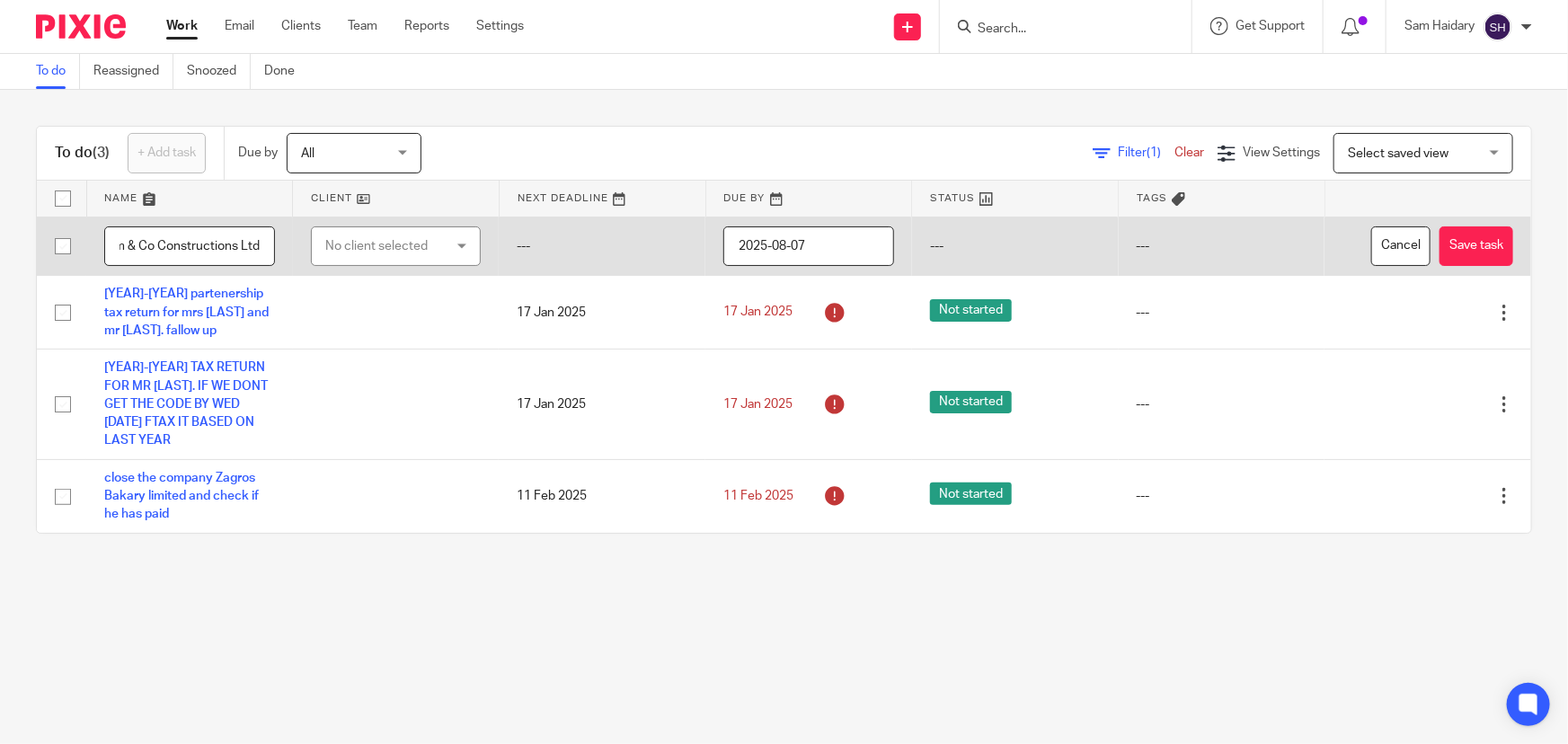 type on "Sam & Co Constructions Ltd" 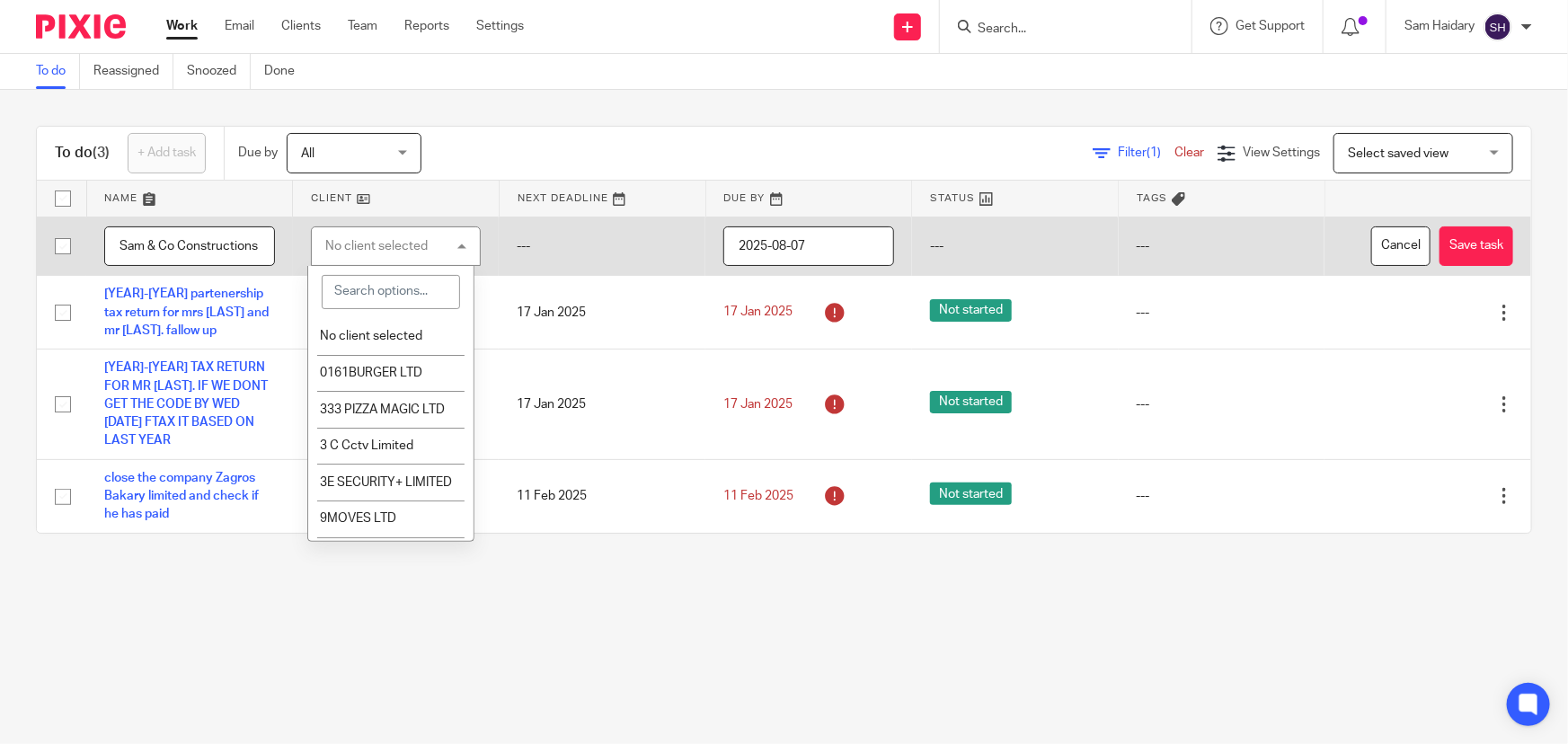 paste on "Sam & Co Constructions Ltd" 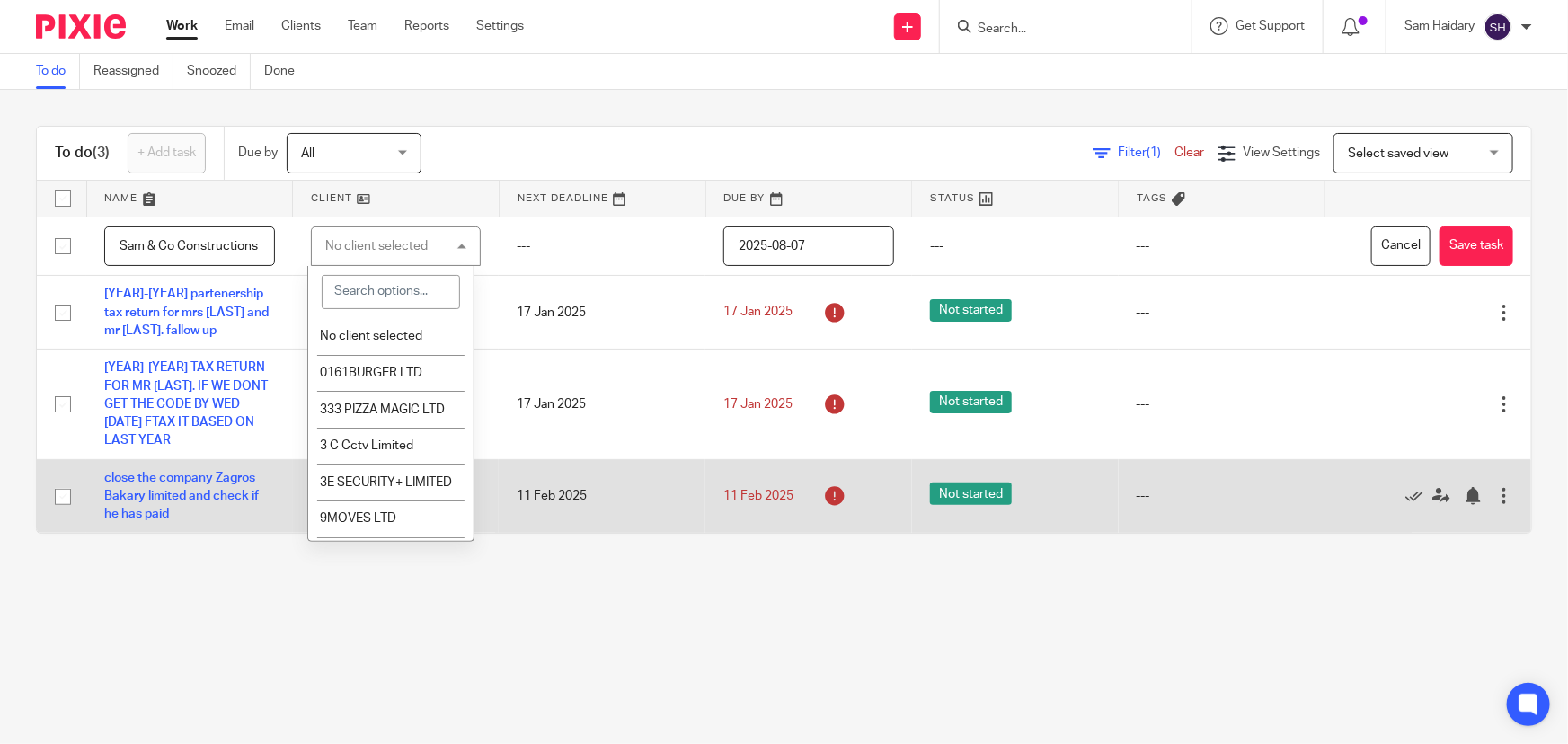 type on "Sam & Co Constructions Ltd" 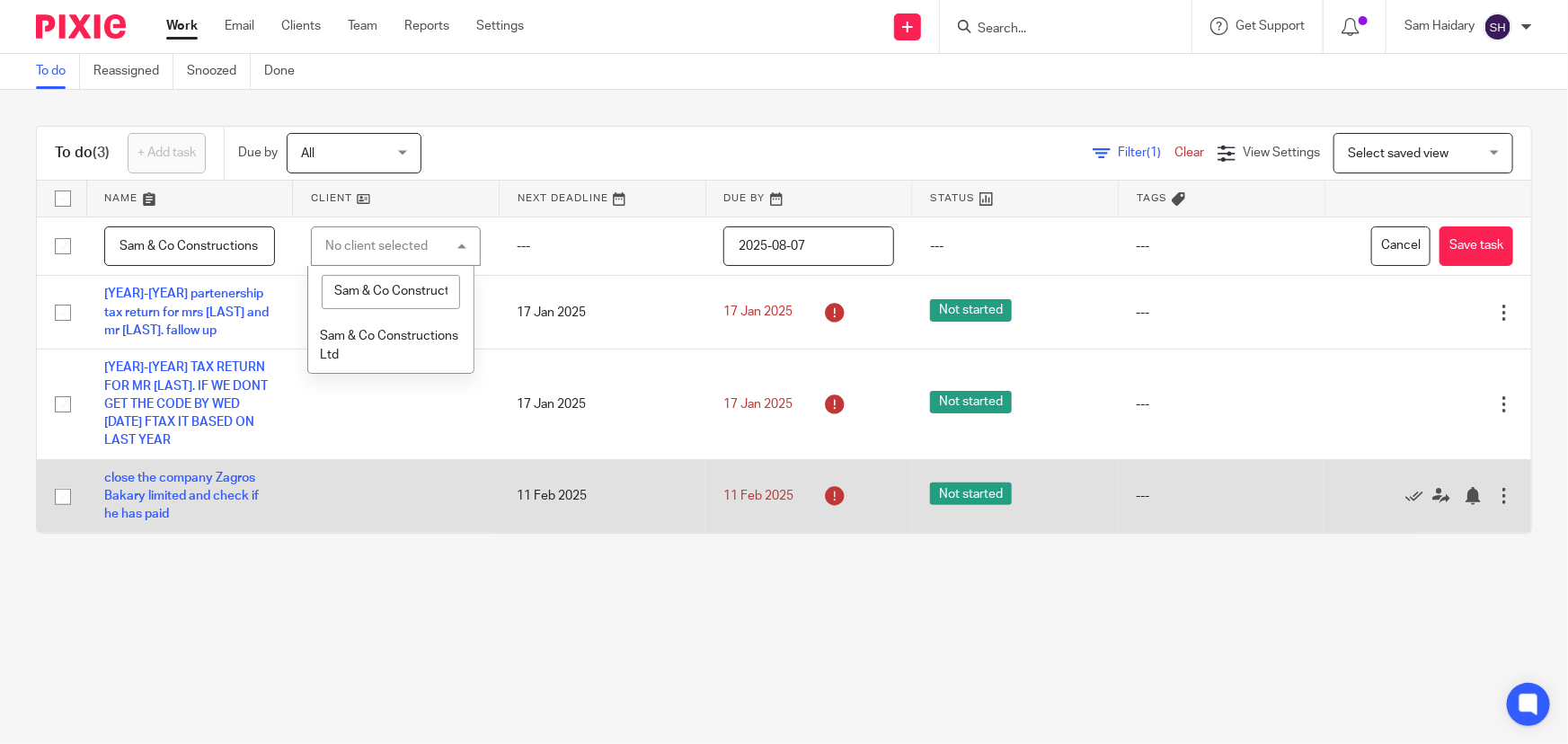 scroll, scrollTop: 0, scrollLeft: 46, axis: horizontal 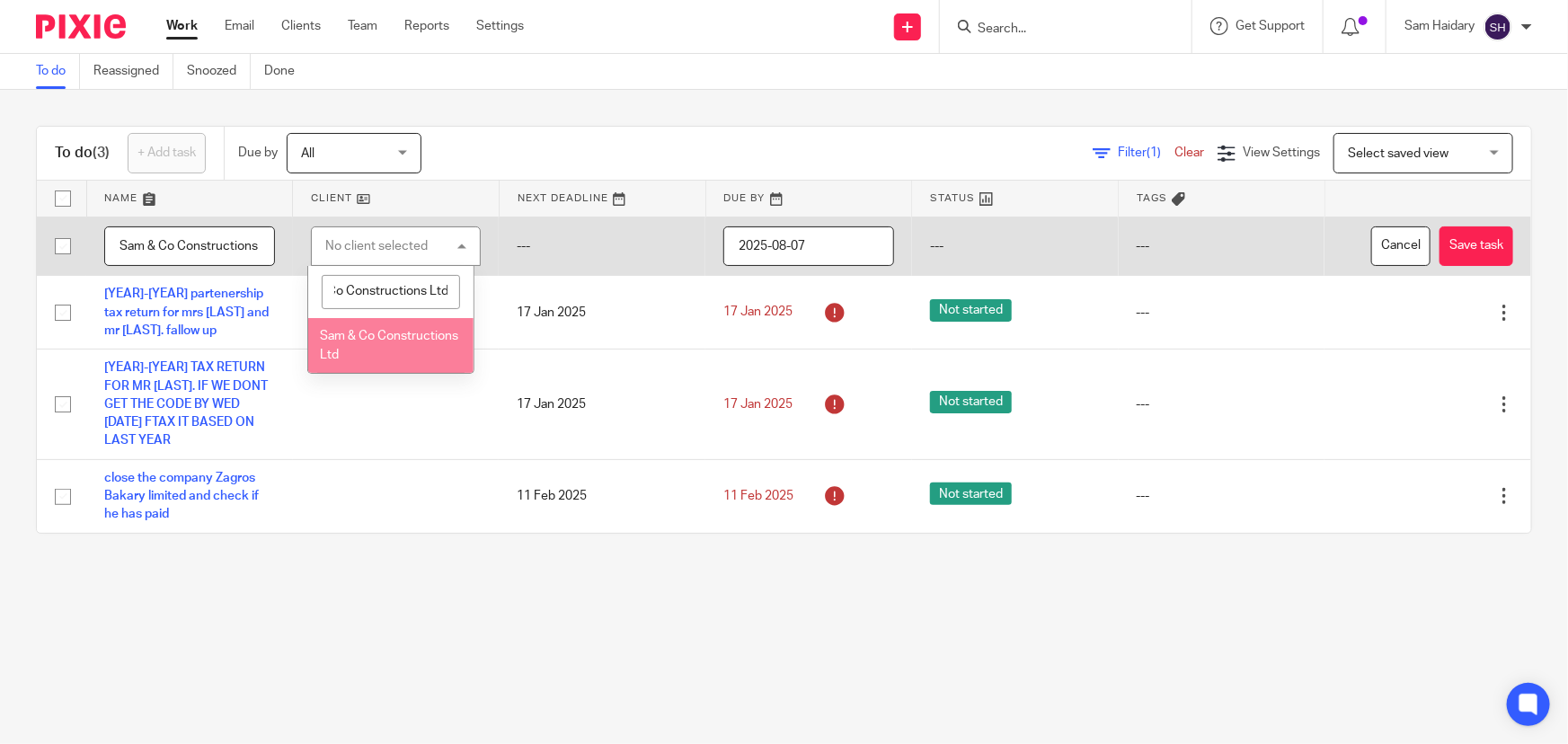 click on "Sam & Co Constructions Ltd" at bounding box center [391, 345] 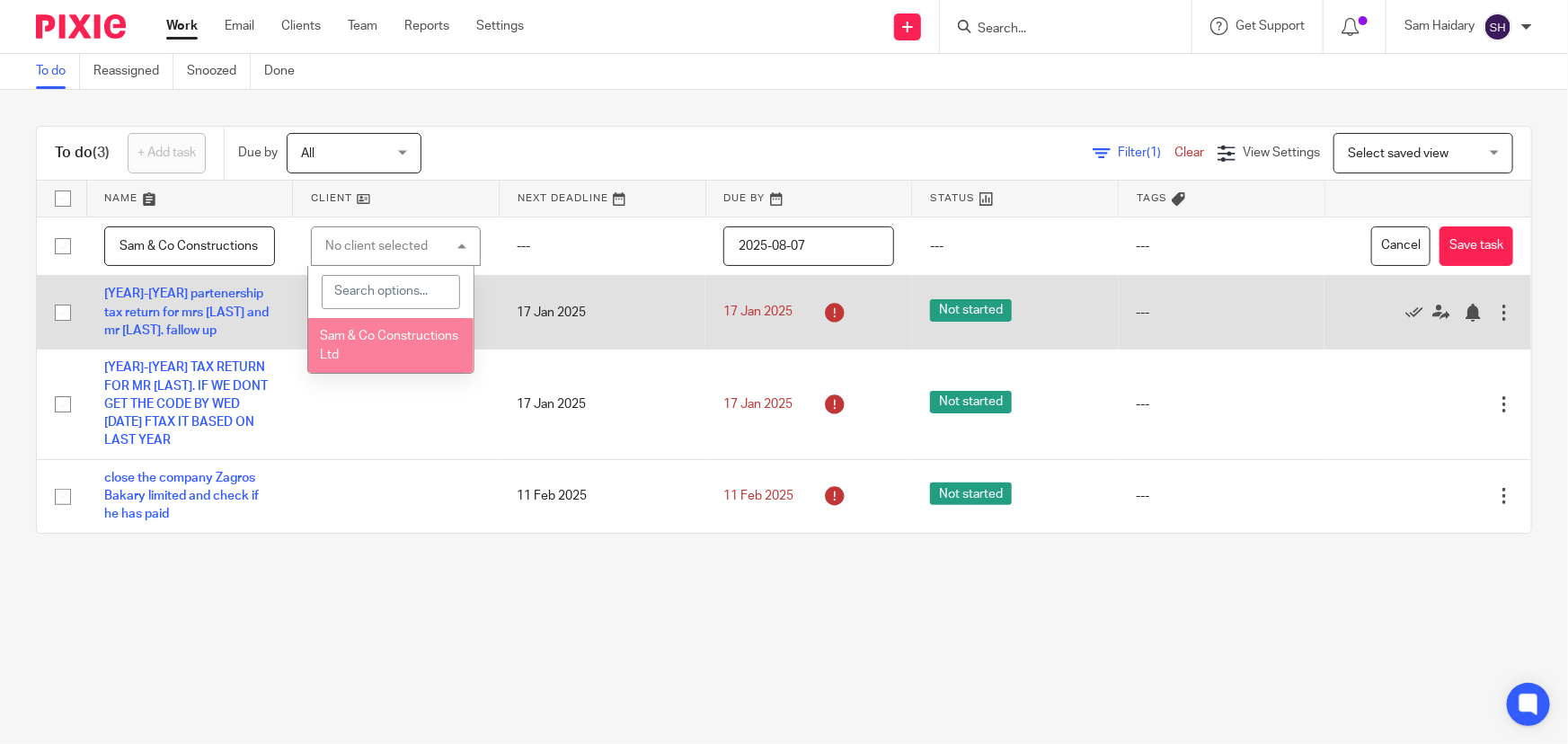 scroll, scrollTop: 0, scrollLeft: 0, axis: both 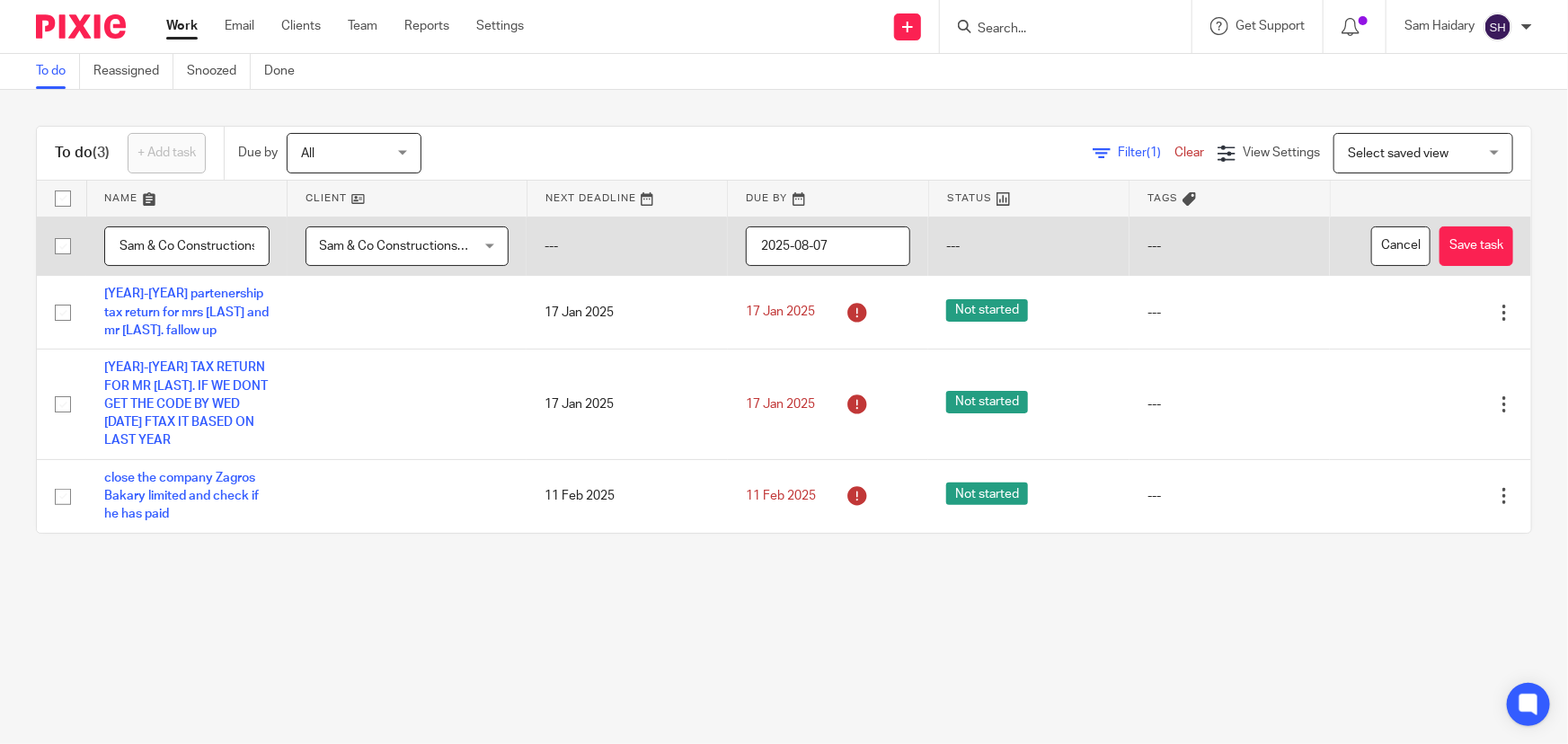 click on "---" at bounding box center (627, 246) 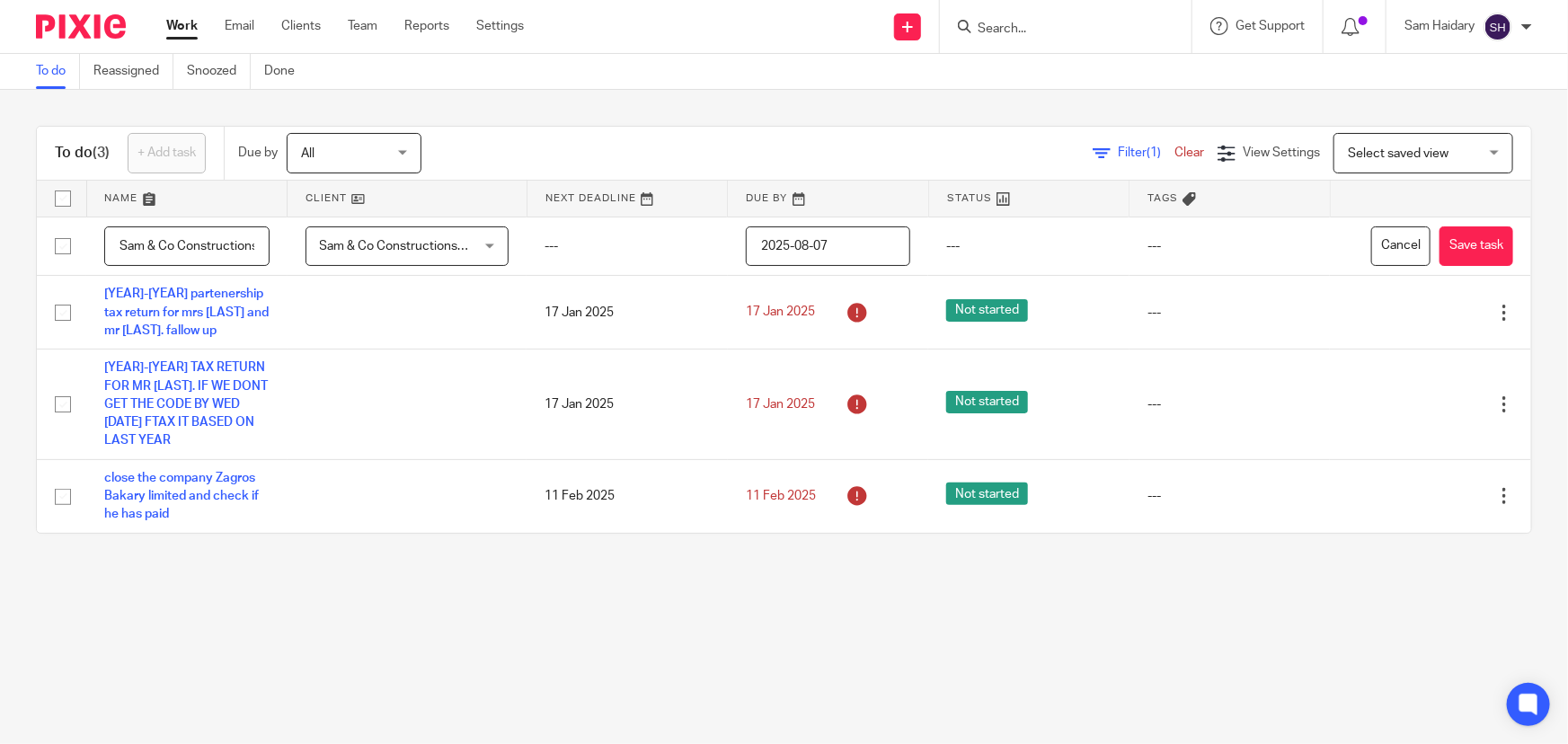 click at bounding box center [1029, 199] 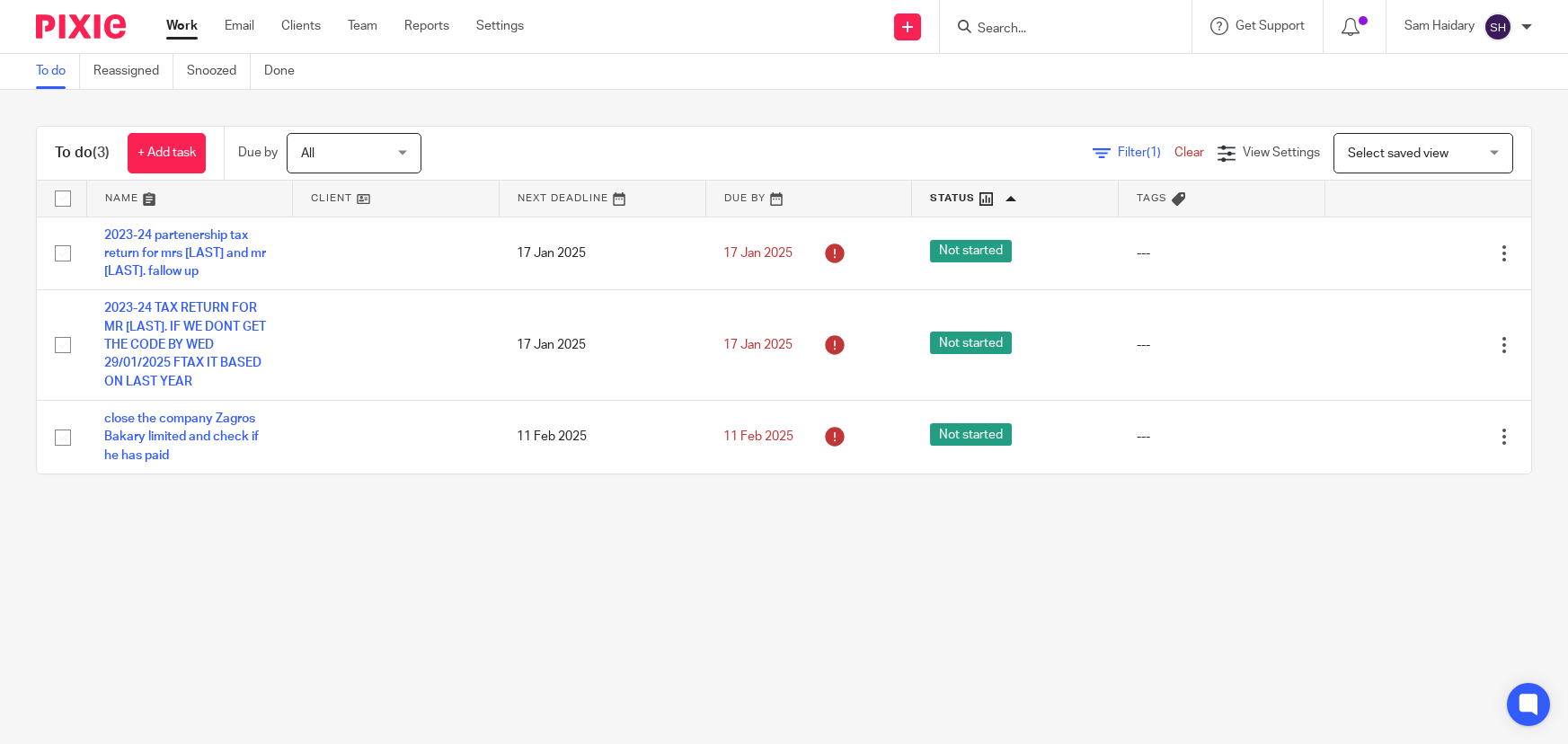 scroll, scrollTop: 0, scrollLeft: 0, axis: both 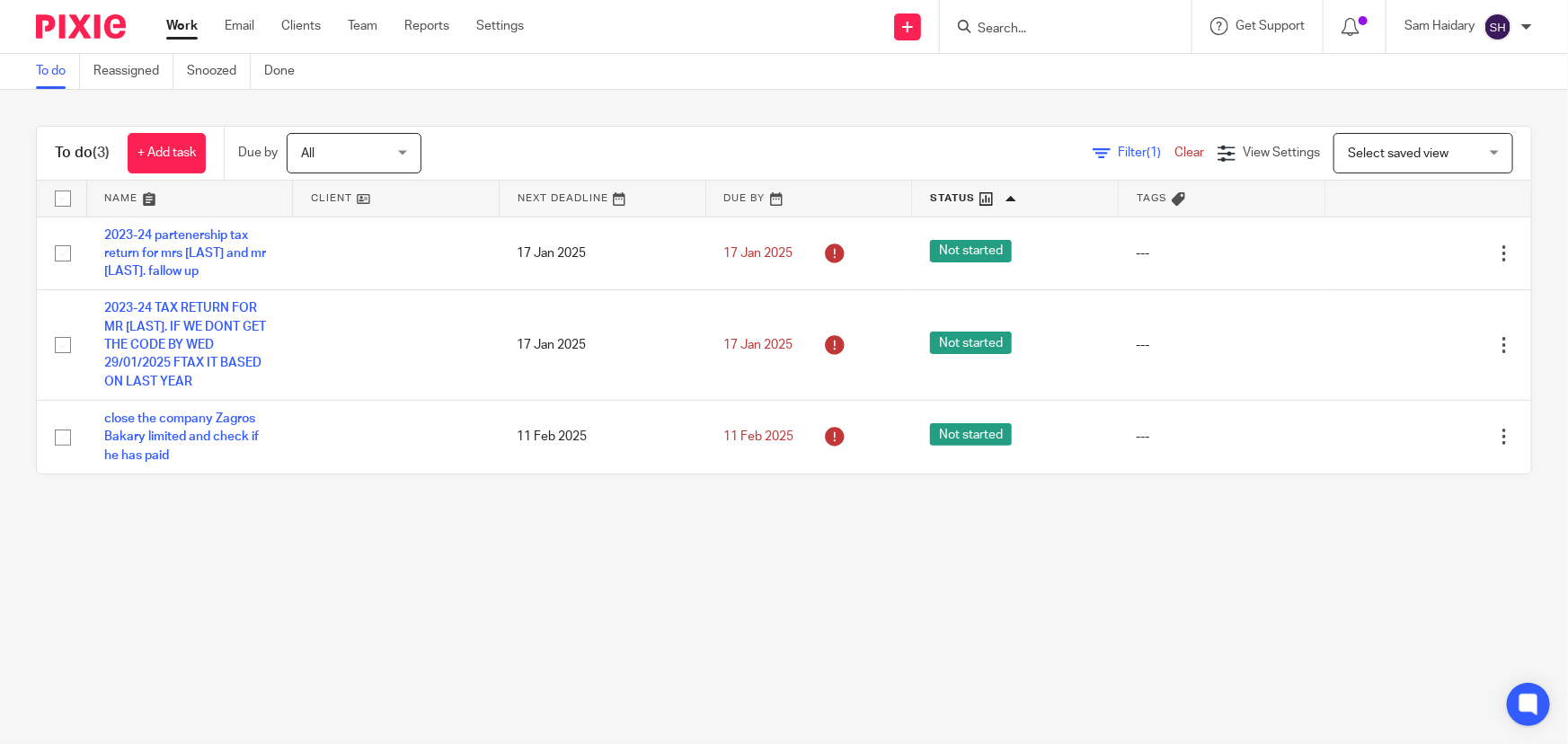 click at bounding box center [1014, 199] 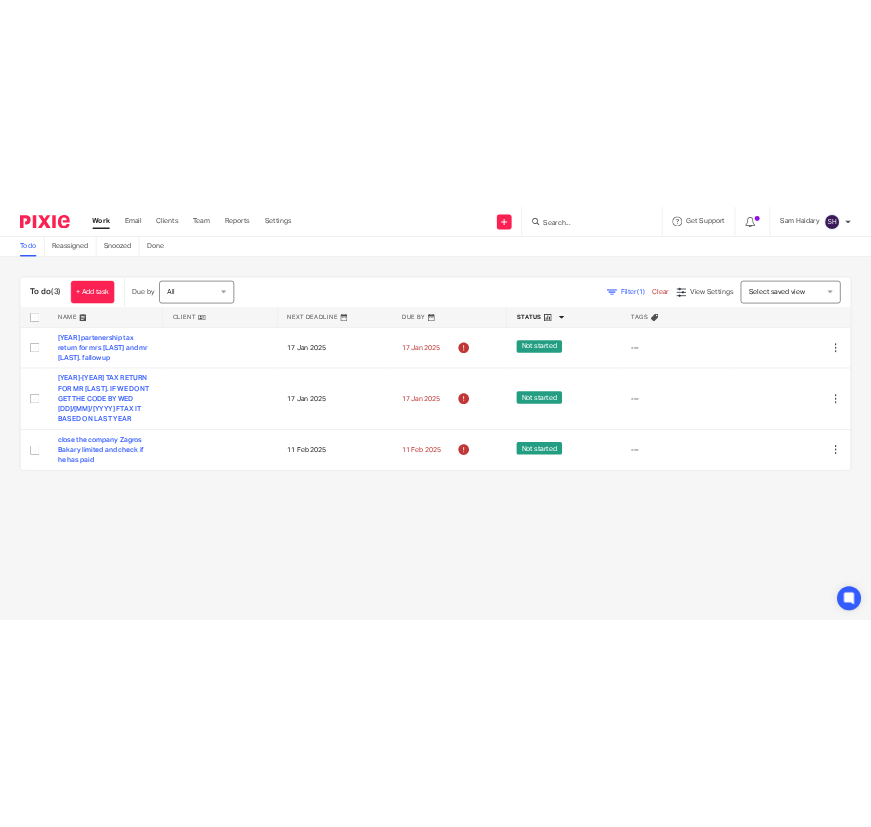 scroll, scrollTop: 0, scrollLeft: 0, axis: both 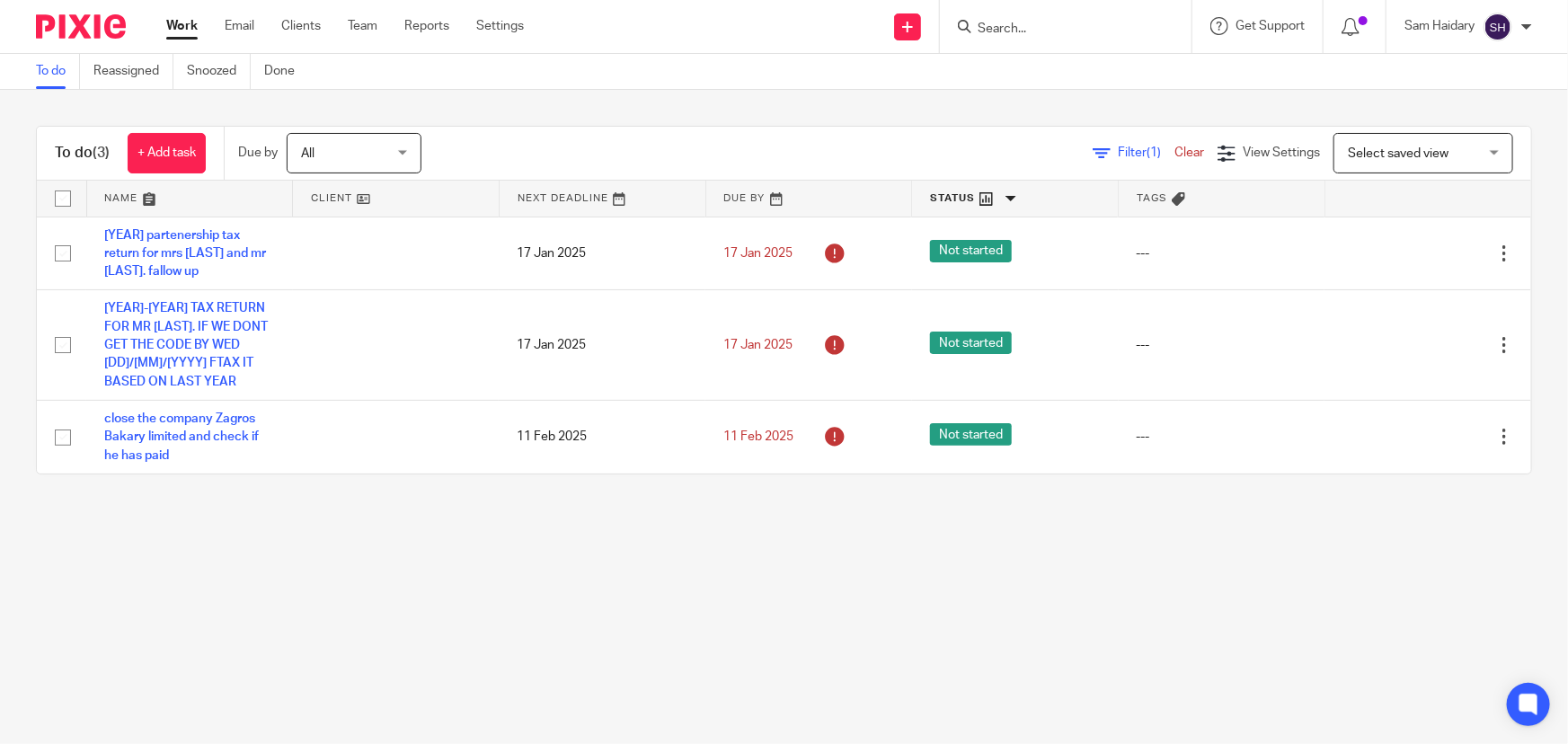 click at bounding box center (1178, 199) 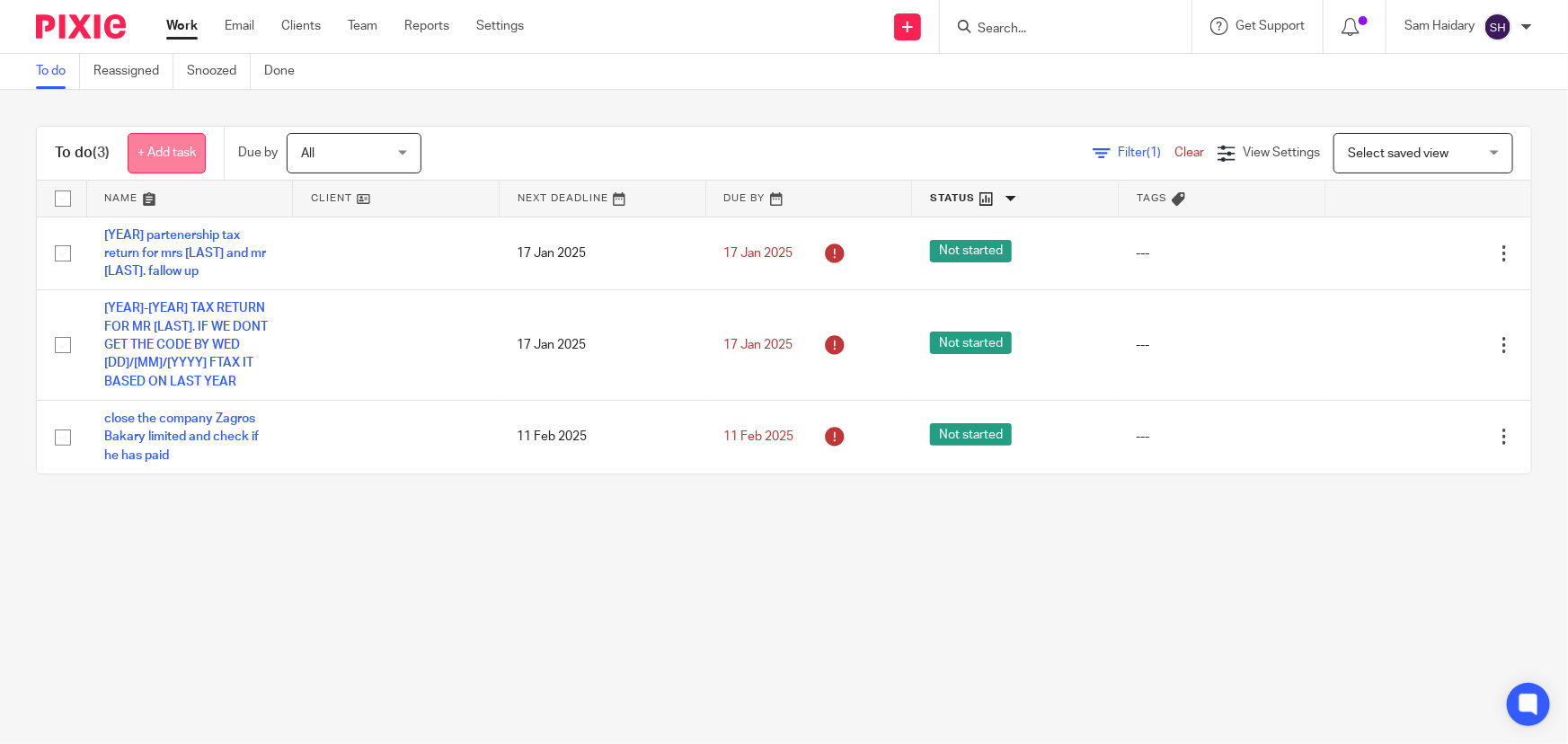 click on "+ Add task" at bounding box center [166, 153] 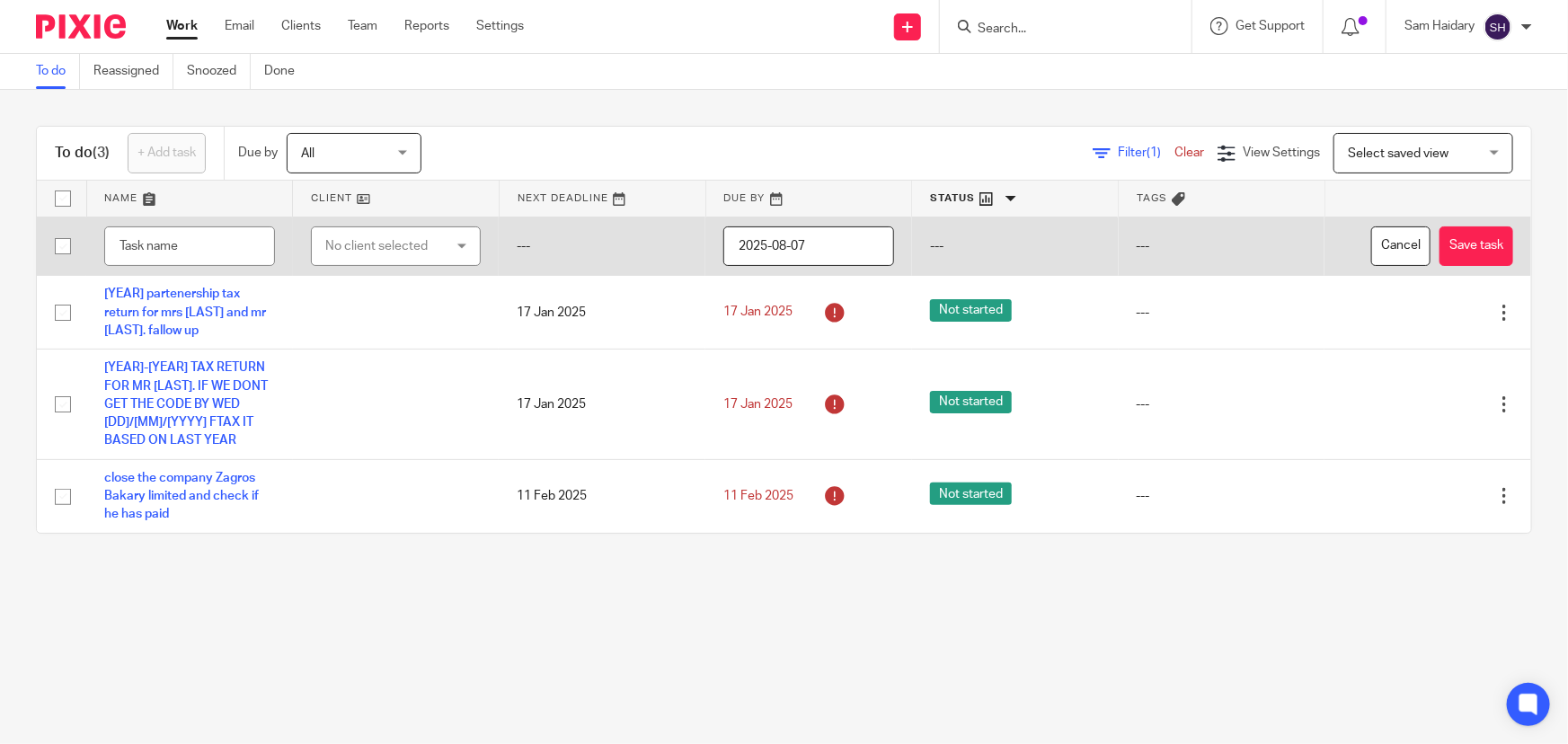 click on "---" at bounding box center (1015, 246) 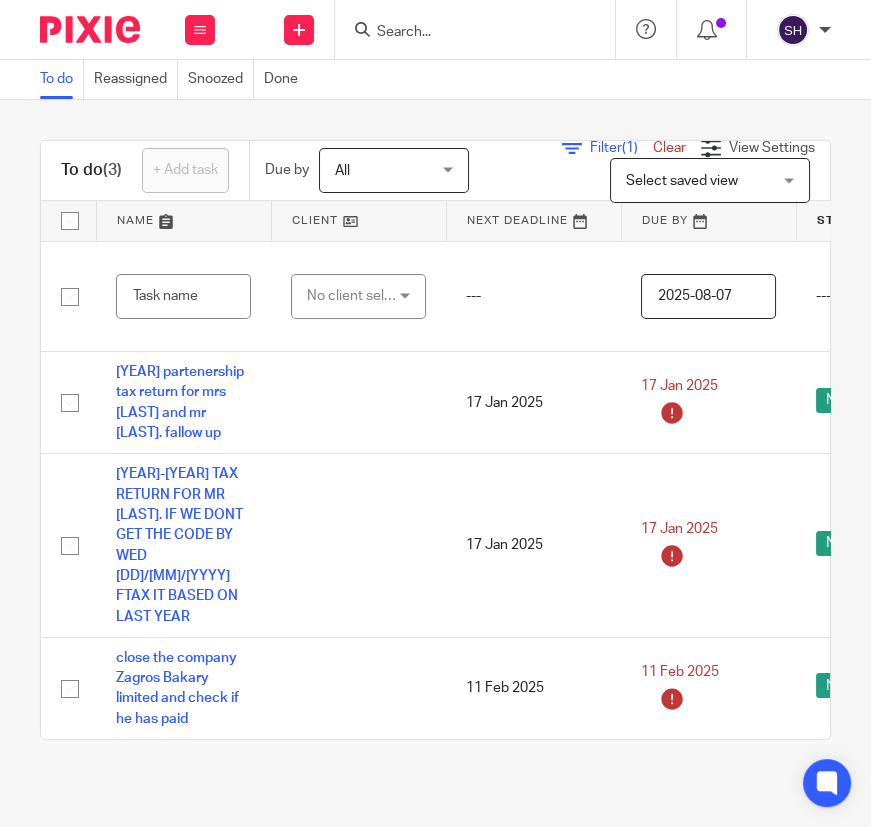 click at bounding box center [465, 33] 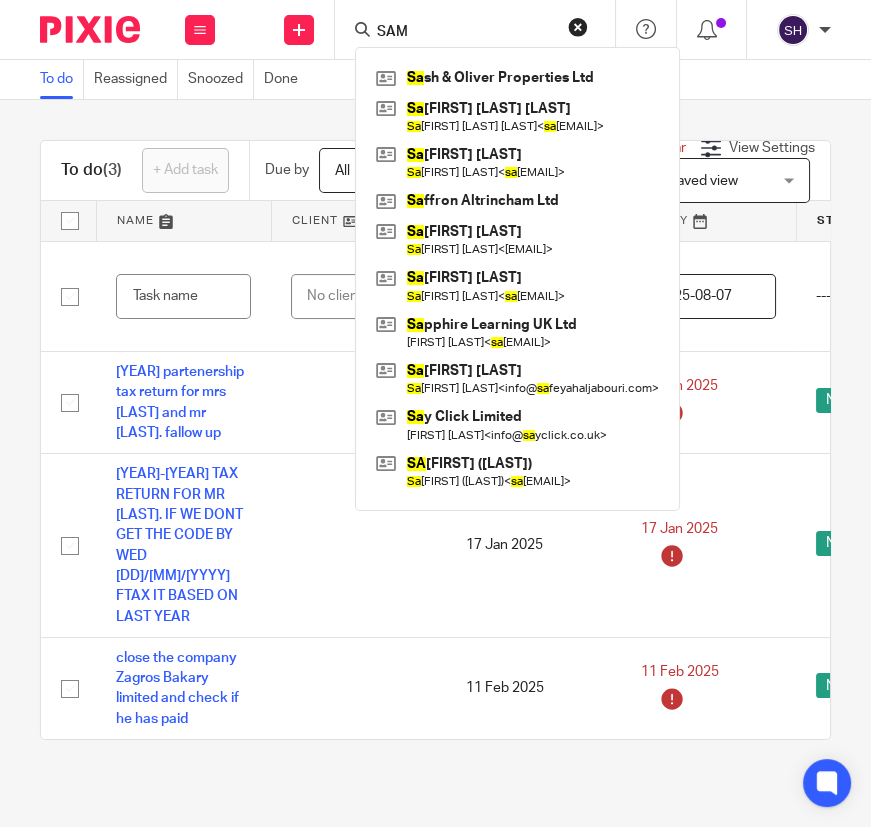 type on "SAM" 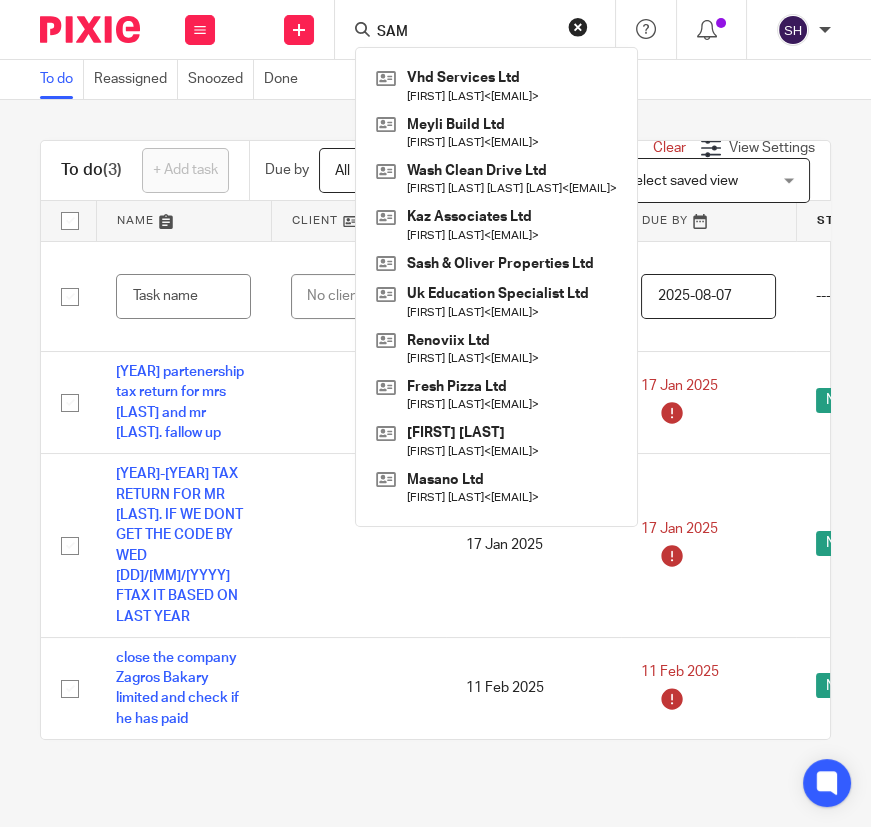 click on "SAM" at bounding box center (465, 33) 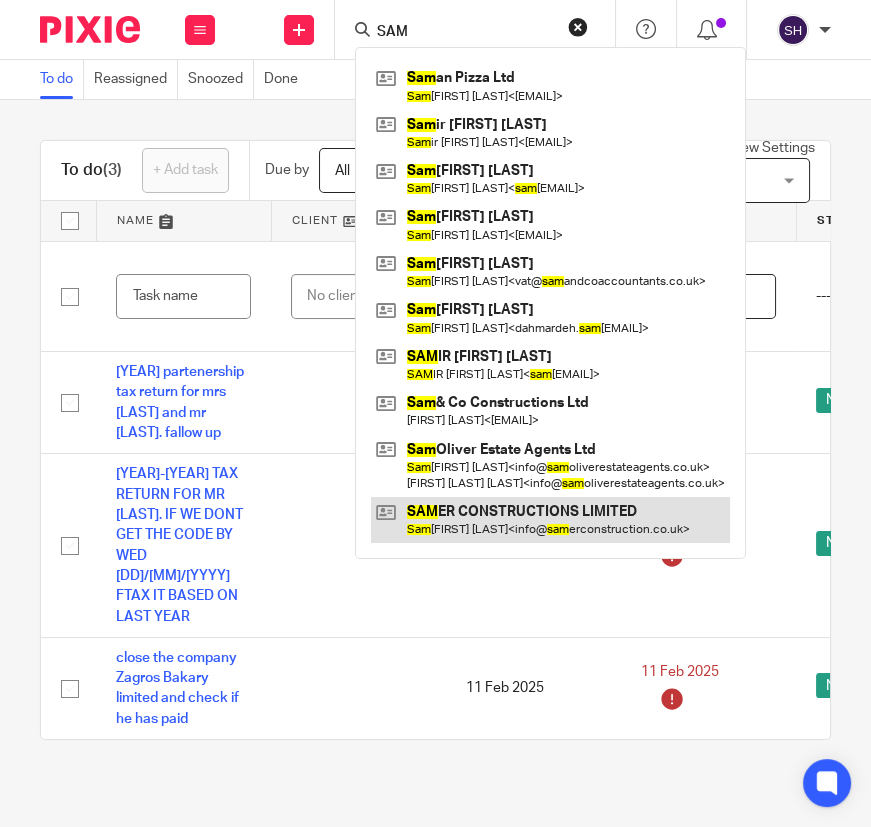 type on "SAM" 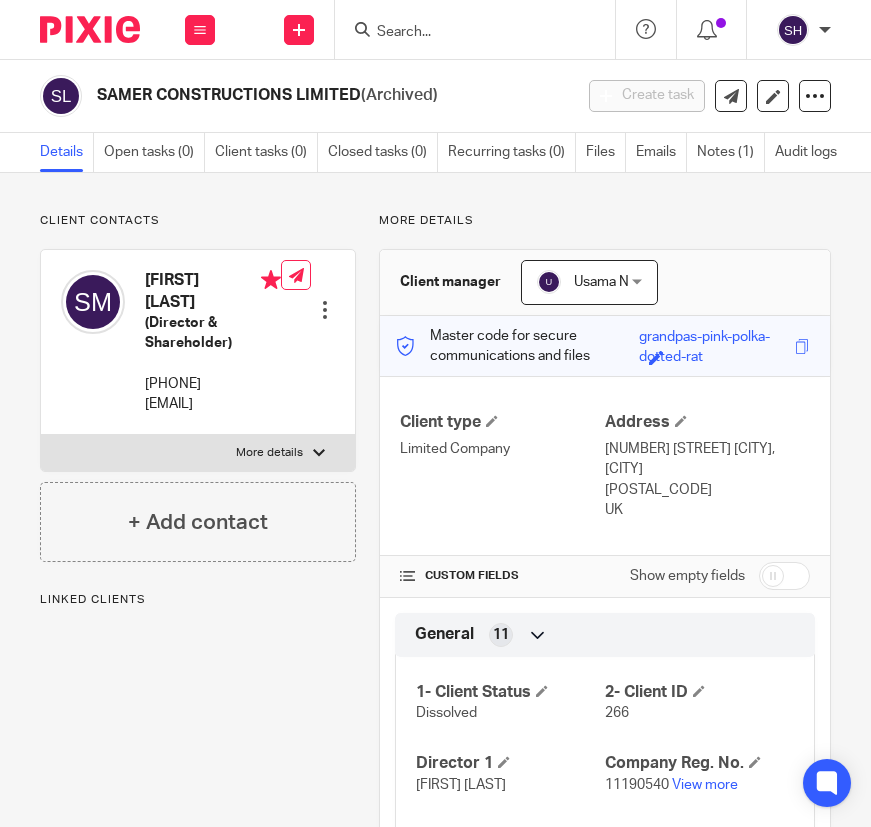 scroll, scrollTop: 0, scrollLeft: 0, axis: both 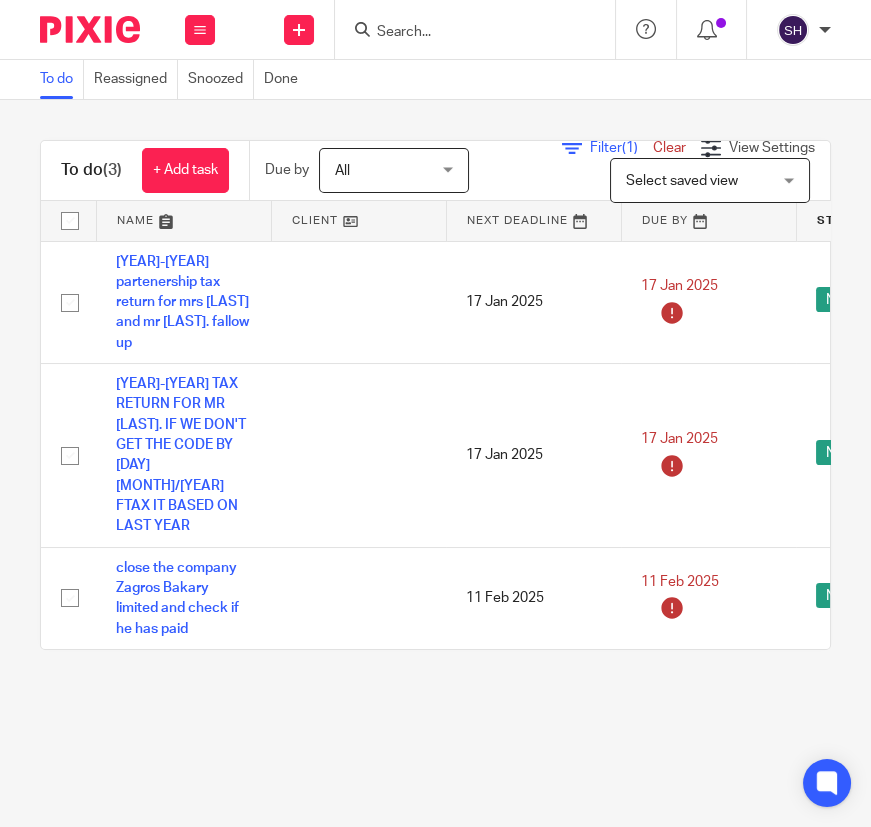 click at bounding box center (465, 33) 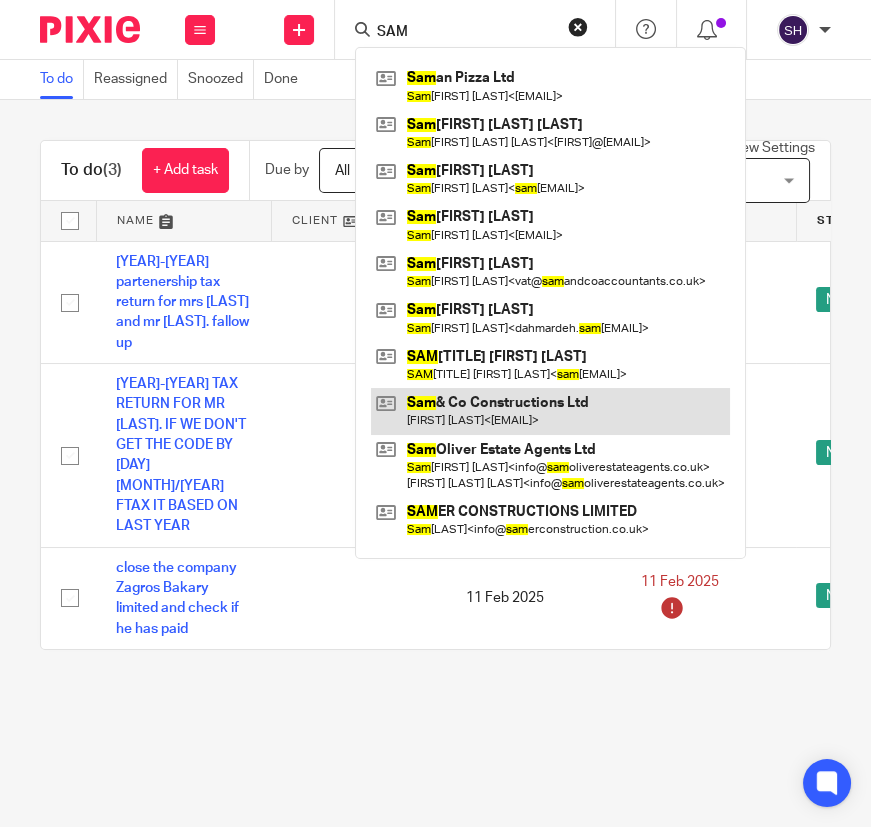 type on "SAM" 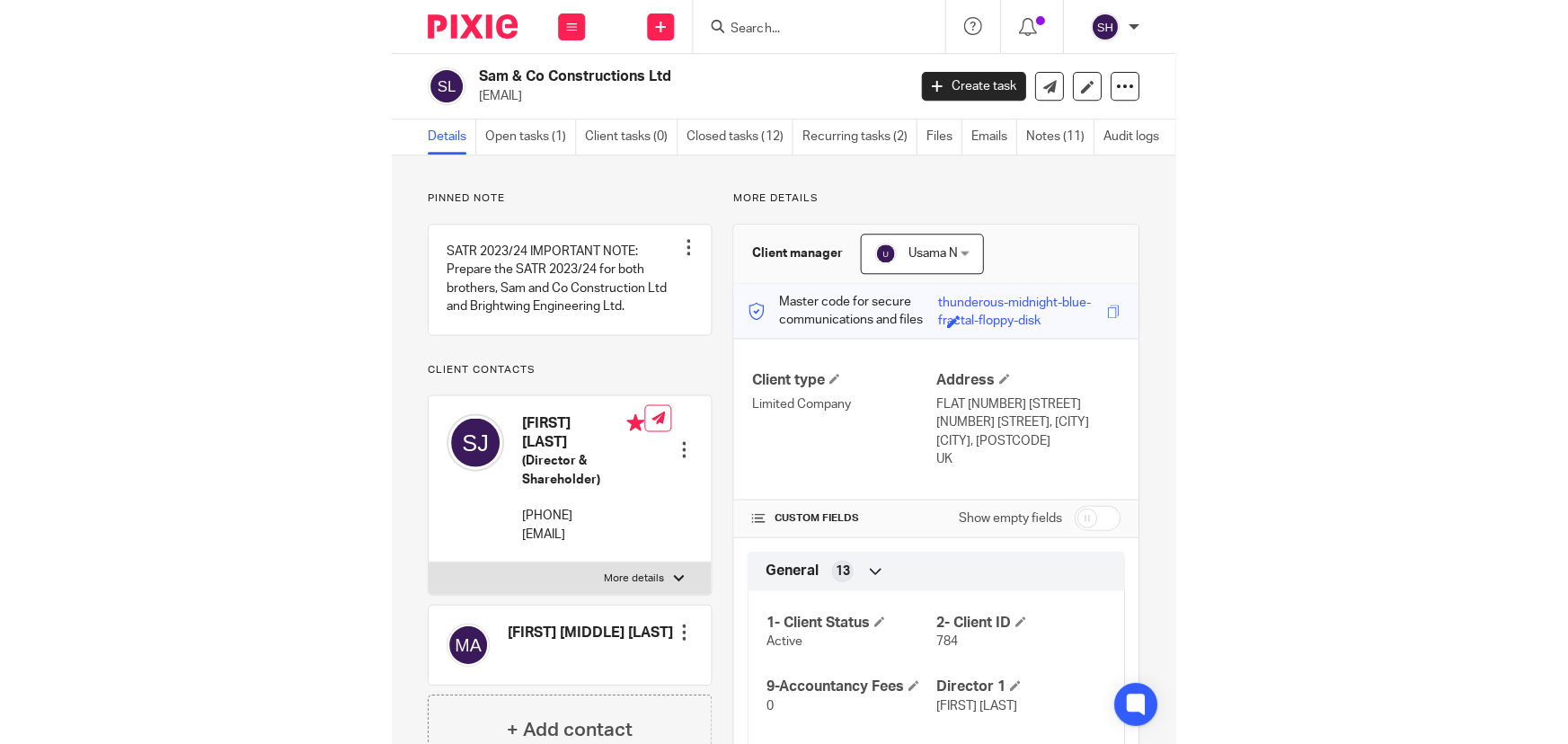 scroll, scrollTop: 0, scrollLeft: 0, axis: both 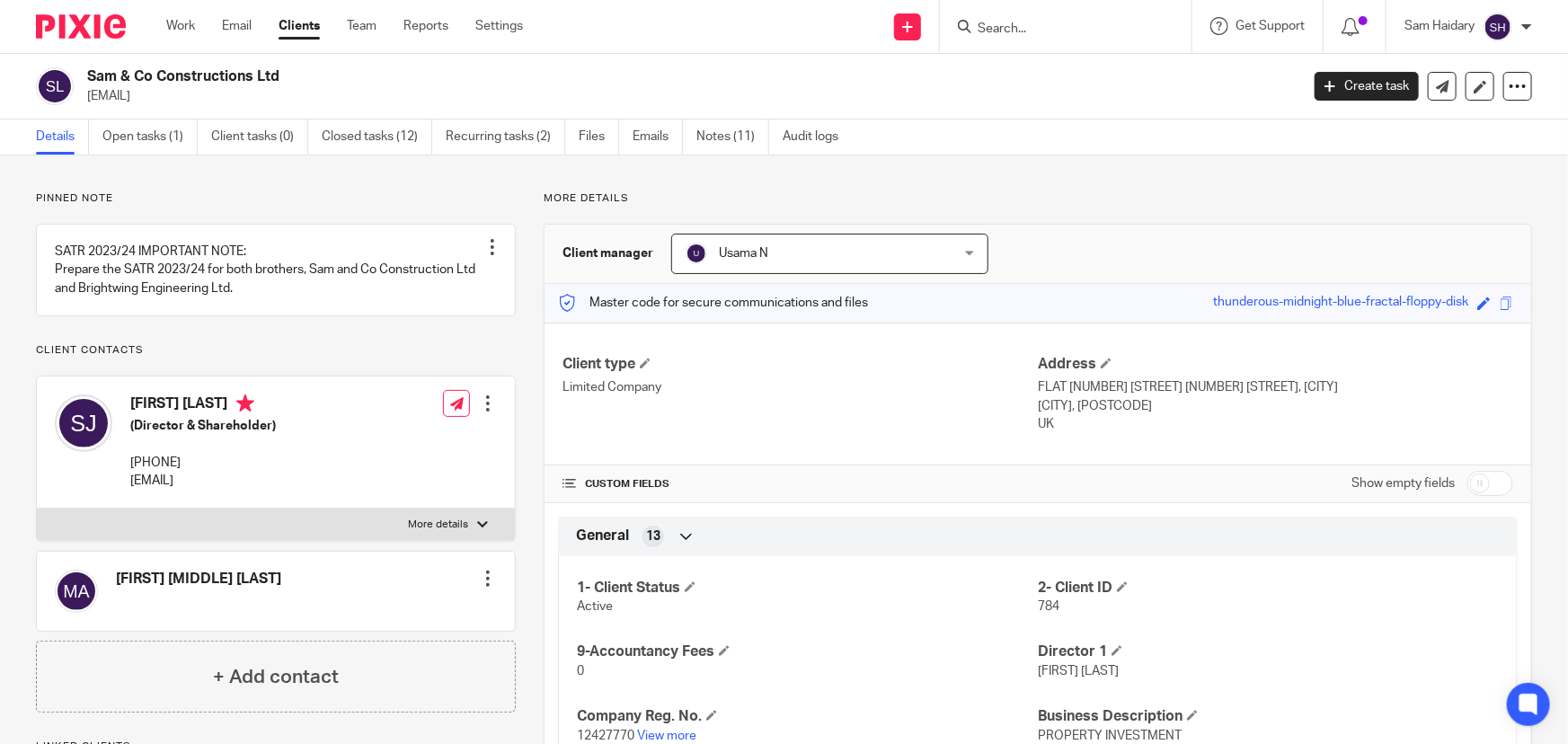 drag, startPoint x: 303, startPoint y: 99, endPoint x: 69, endPoint y: 77, distance: 235.03191 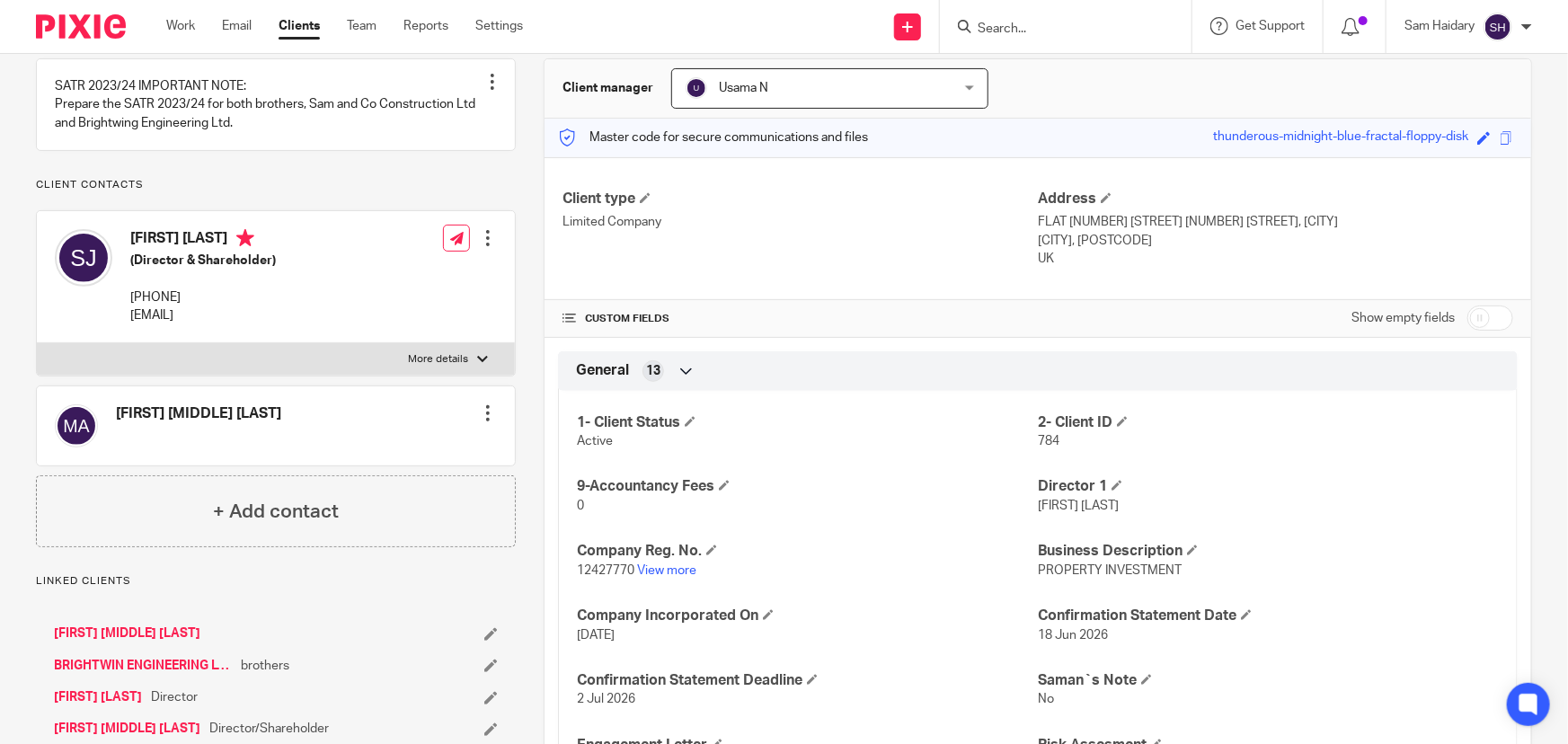 scroll, scrollTop: 0, scrollLeft: 0, axis: both 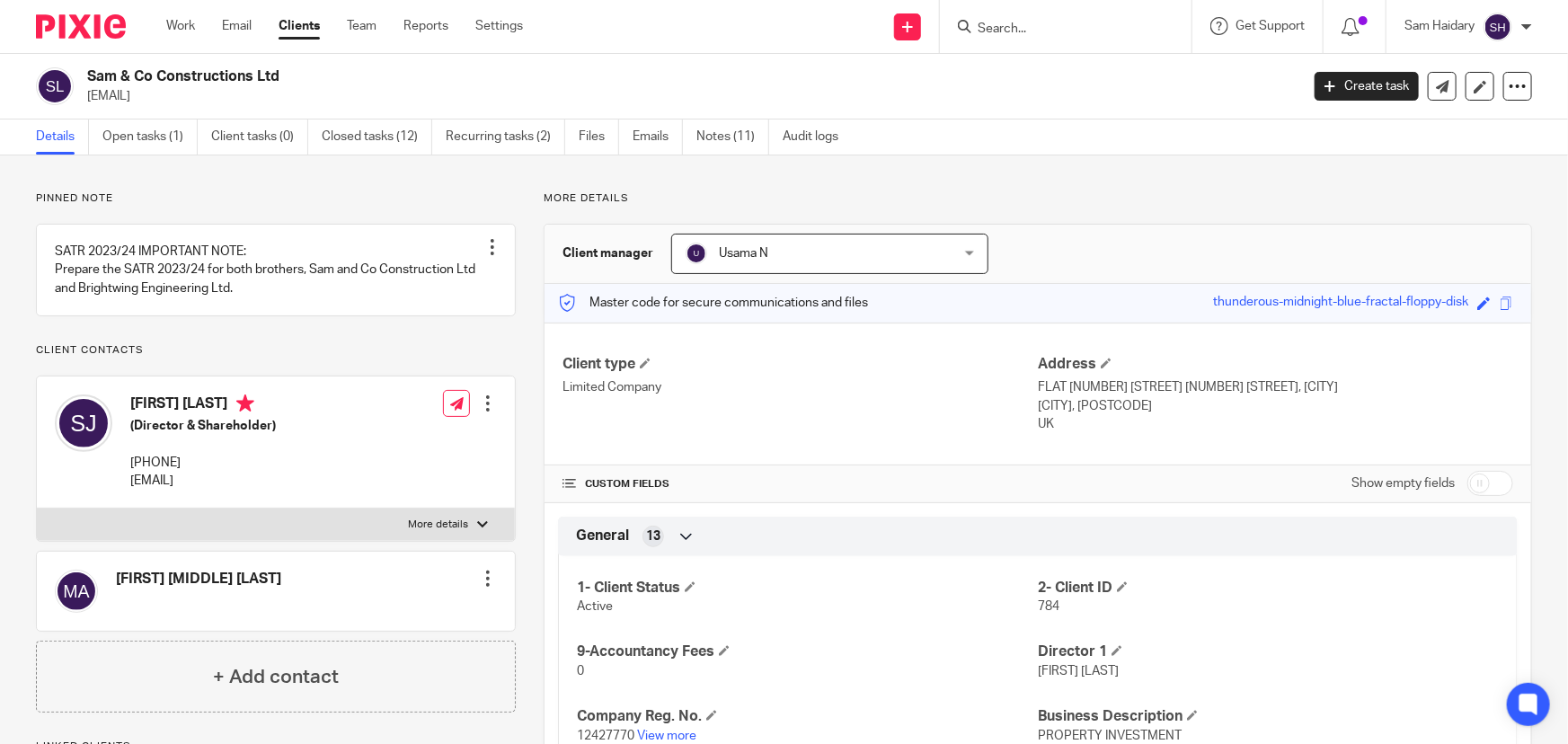 click on "Details" at bounding box center (62, 137) 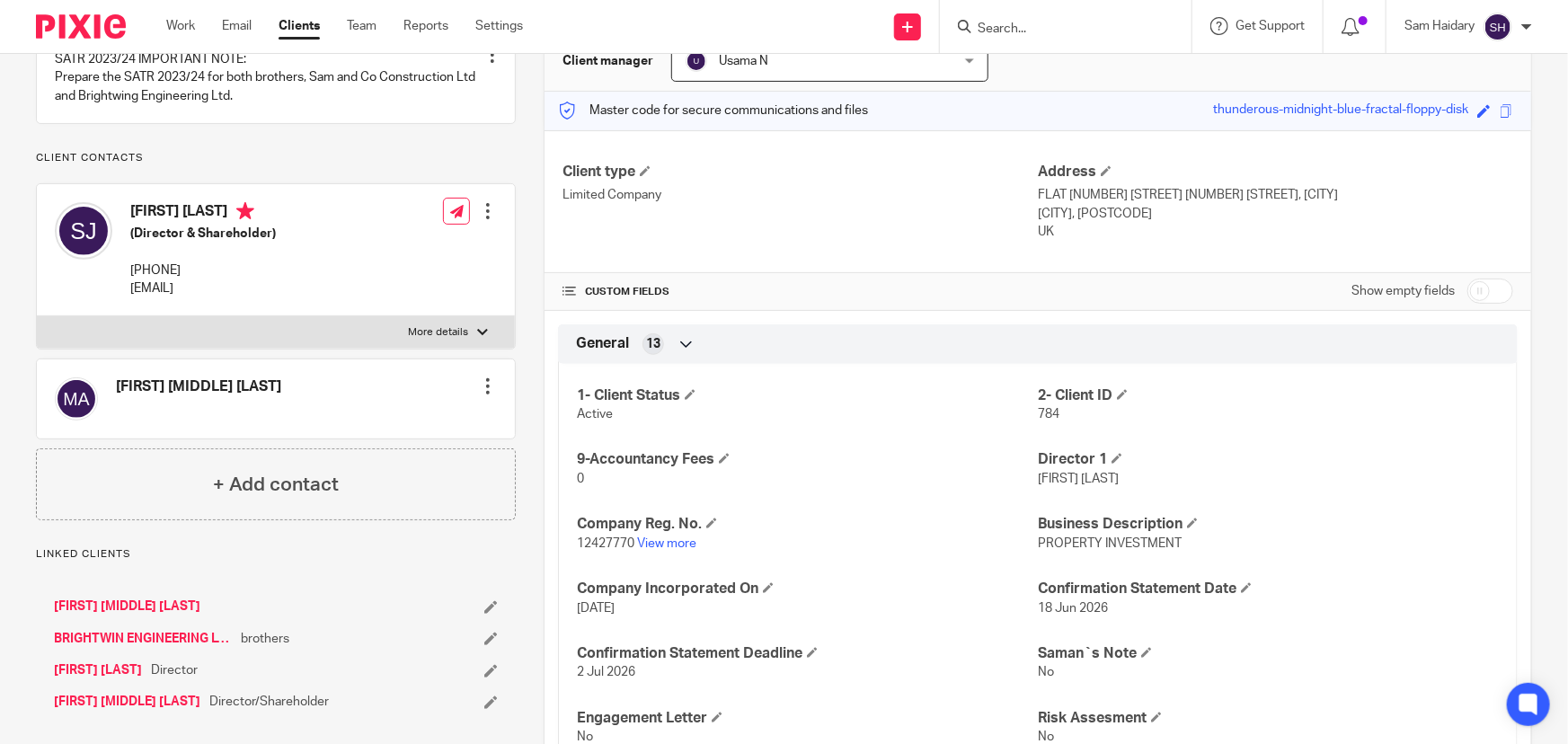 scroll, scrollTop: 244, scrollLeft: 0, axis: vertical 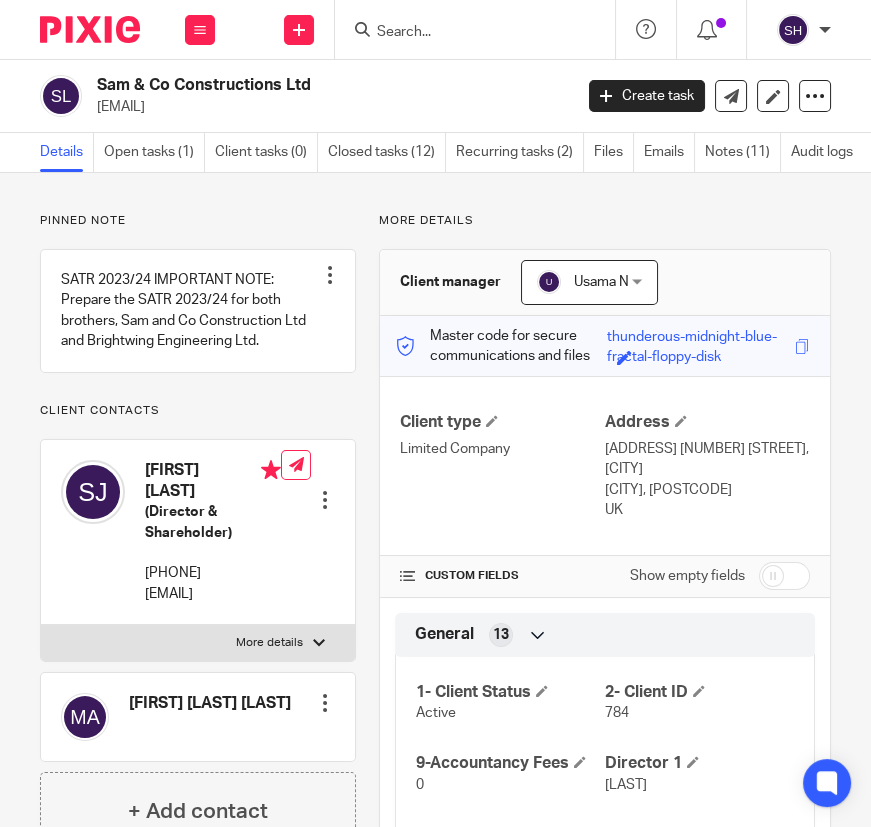 drag, startPoint x: 143, startPoint y: 489, endPoint x: 198, endPoint y: 515, distance: 60.835846 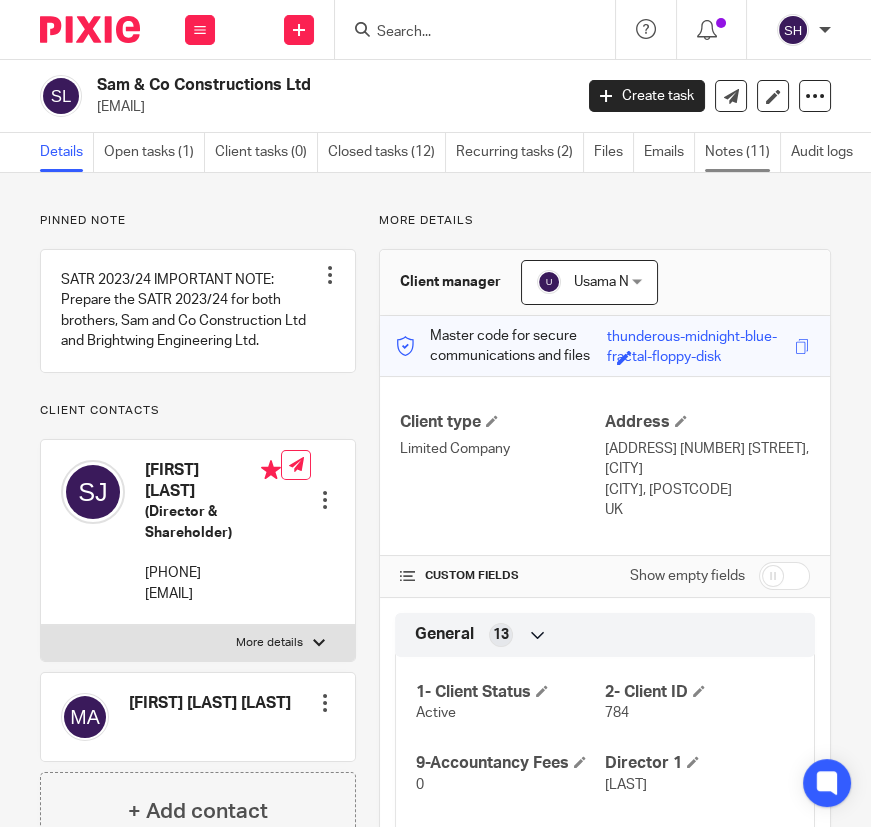 click on "Notes (11)" at bounding box center [743, 152] 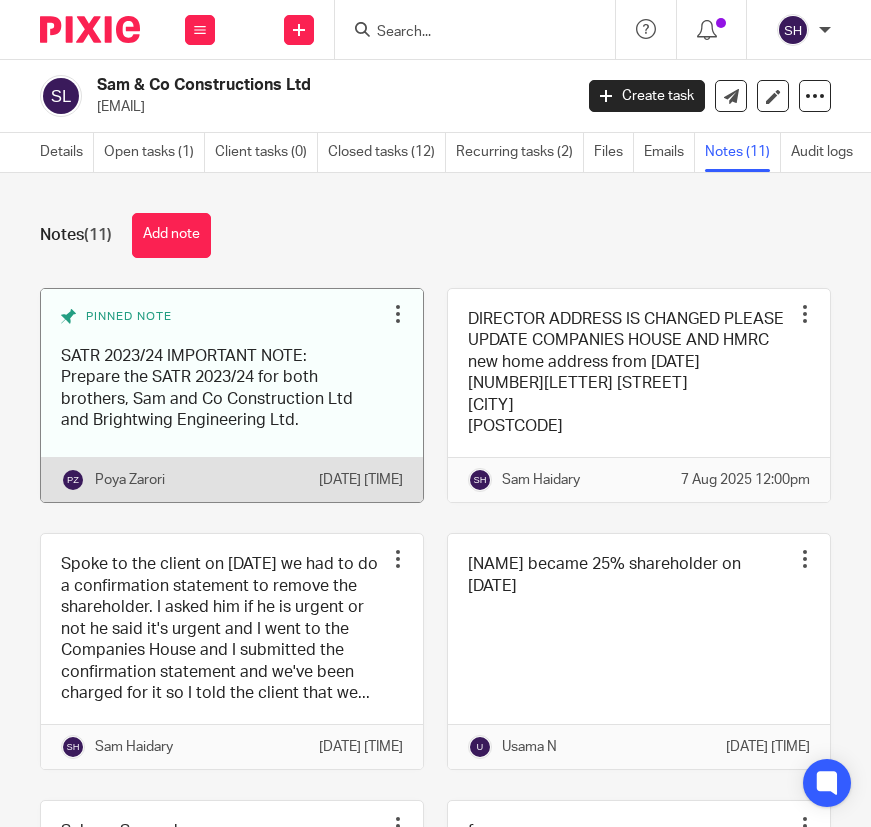 scroll, scrollTop: 0, scrollLeft: 0, axis: both 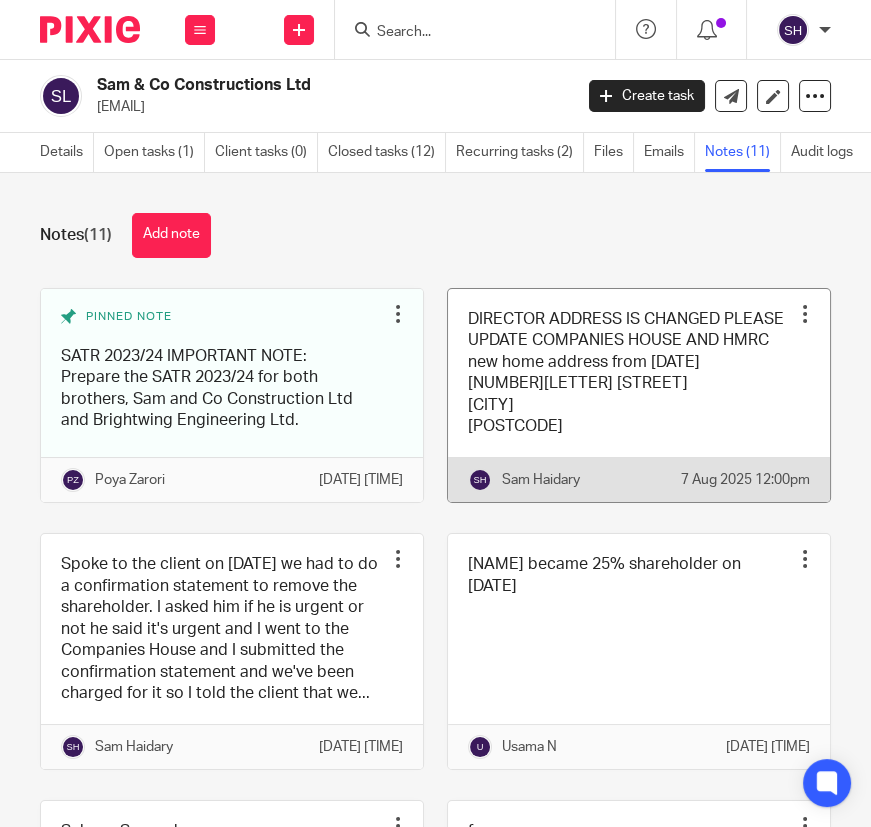 click at bounding box center [639, 396] 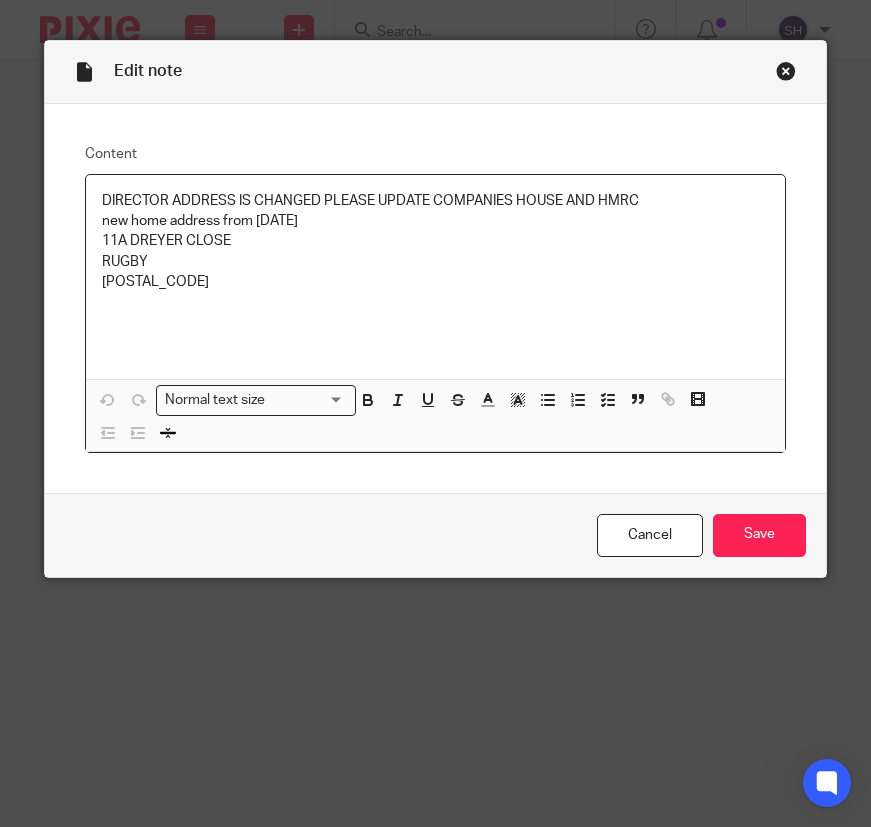scroll, scrollTop: 0, scrollLeft: 0, axis: both 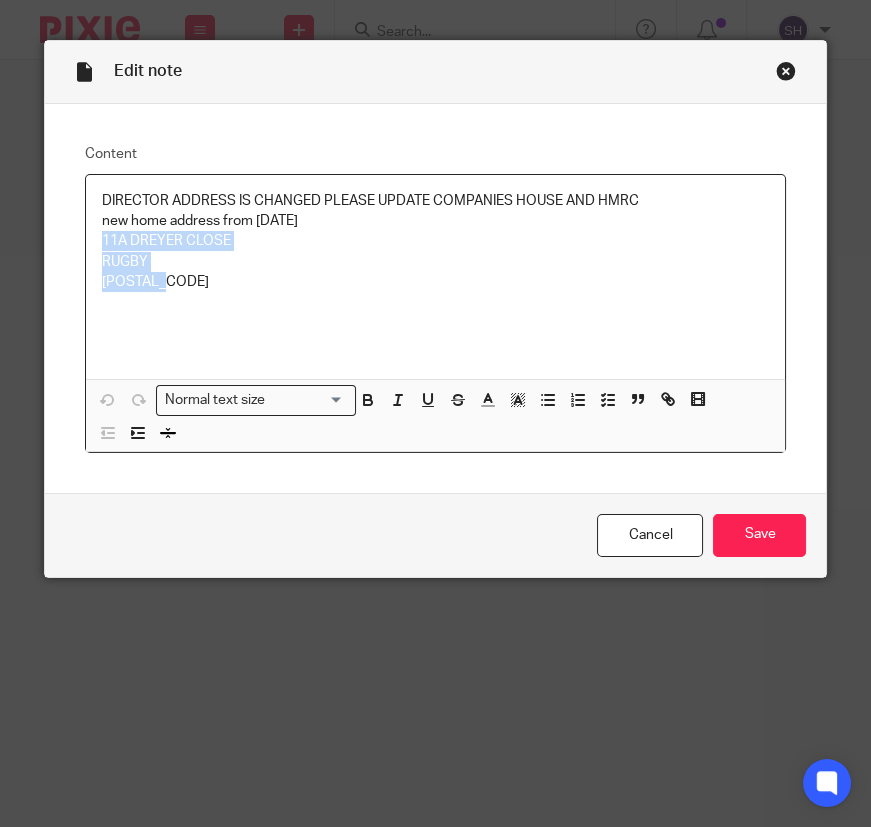 drag, startPoint x: 174, startPoint y: 285, endPoint x: 90, endPoint y: 245, distance: 93.03763 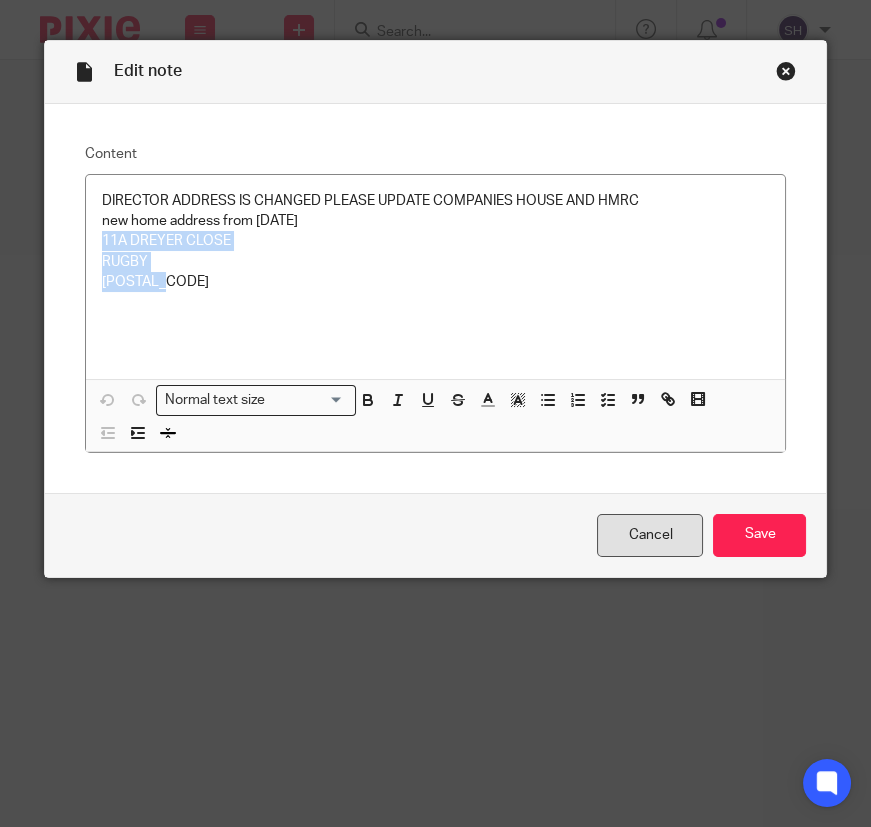 drag, startPoint x: 689, startPoint y: 547, endPoint x: 688, endPoint y: 534, distance: 13.038404 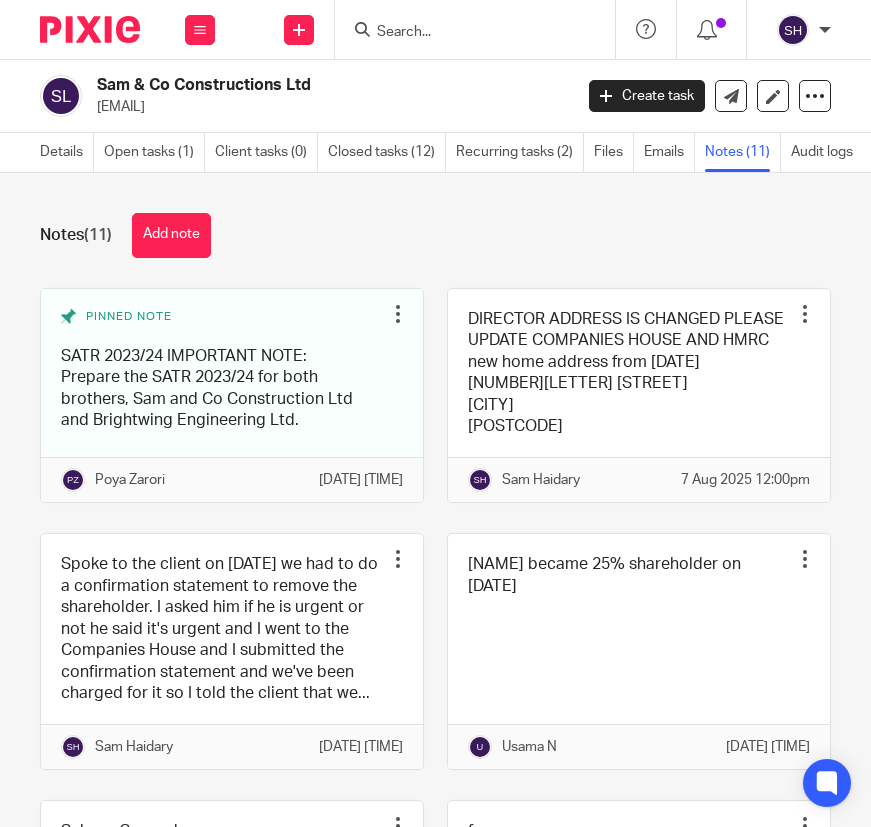 scroll, scrollTop: 0, scrollLeft: 0, axis: both 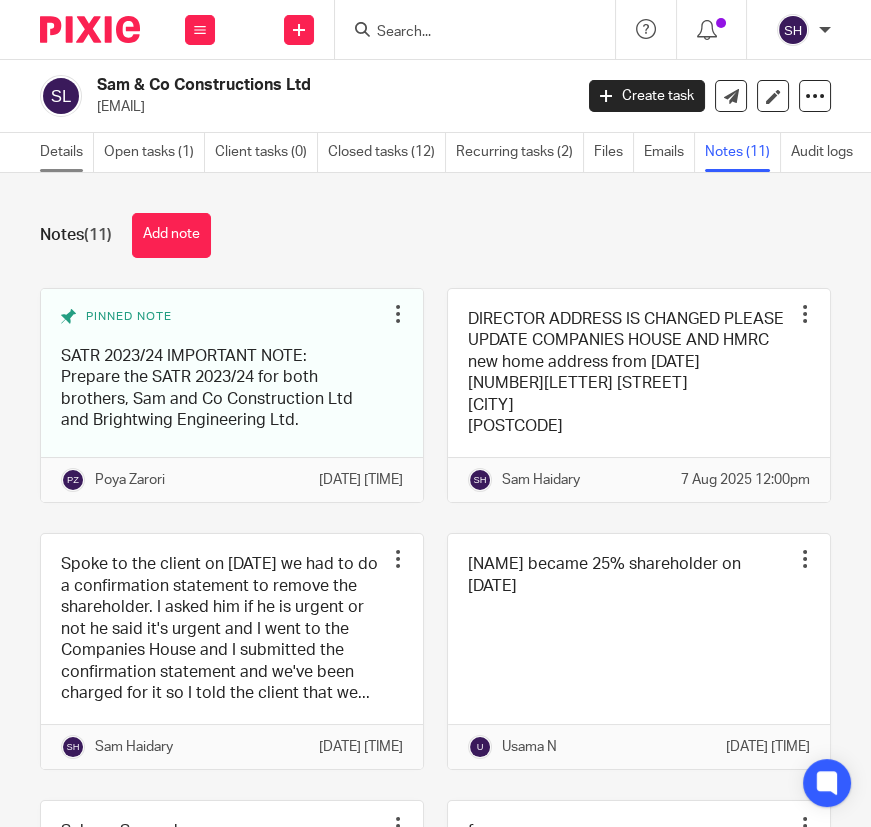 click on "Details" at bounding box center (67, 152) 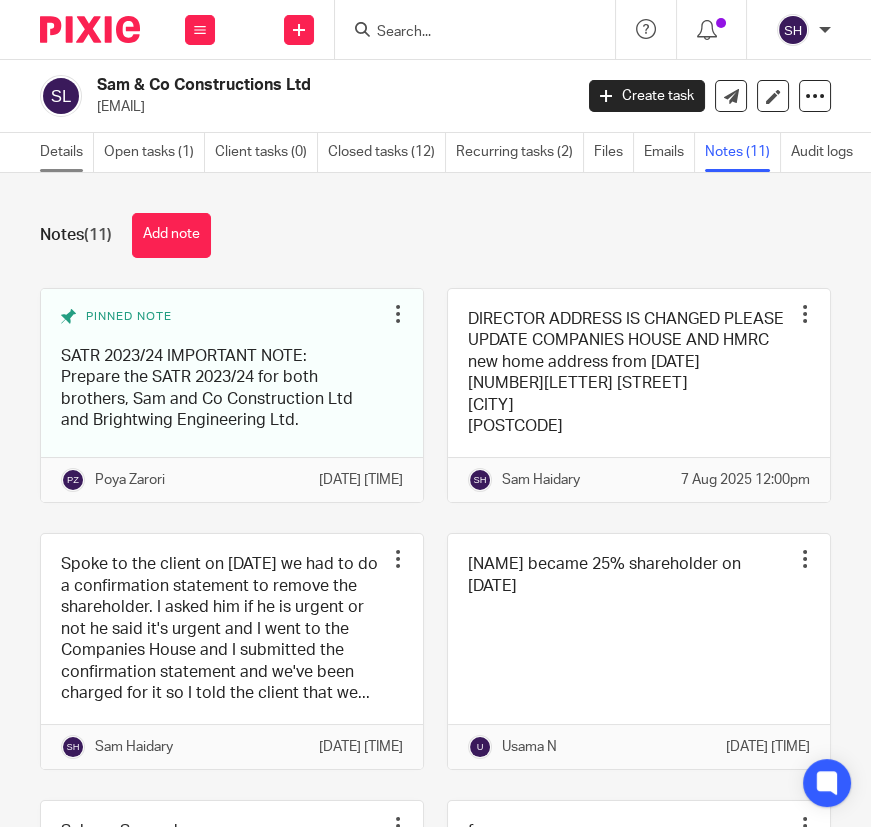 click on "Details" at bounding box center [67, 152] 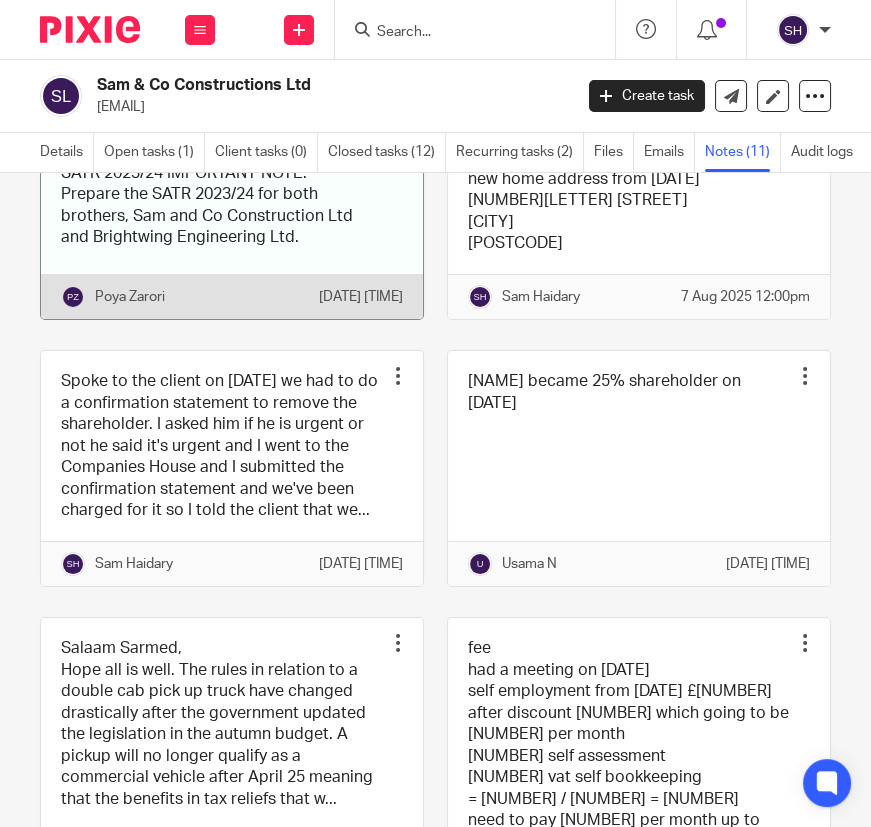 scroll, scrollTop: 422, scrollLeft: 0, axis: vertical 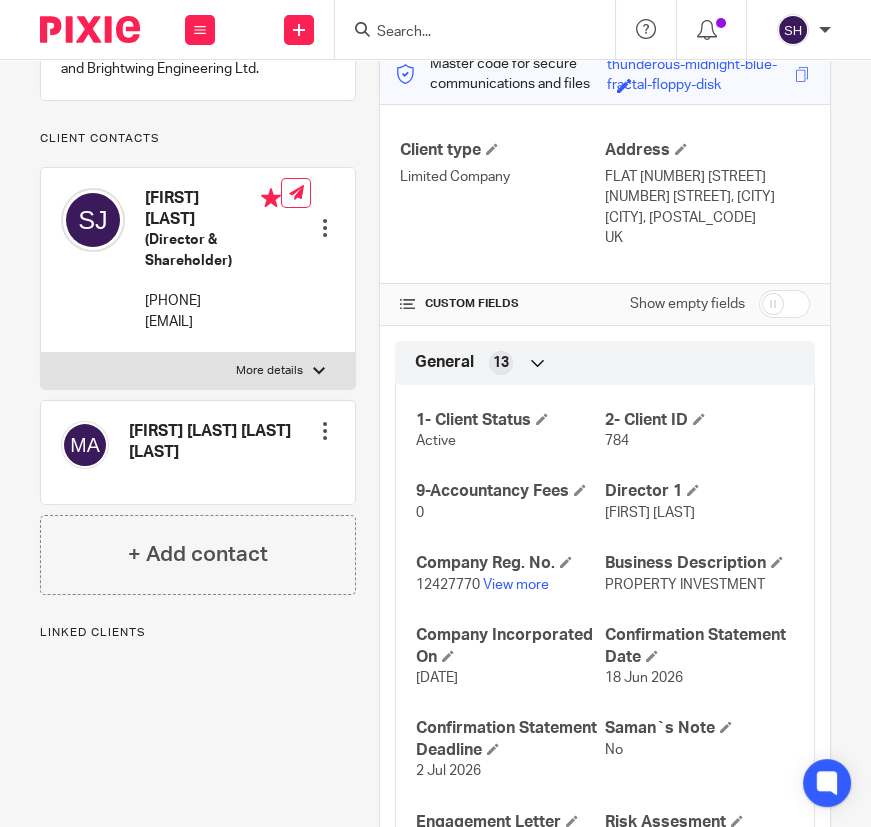 click on "More details" at bounding box center (198, 371) 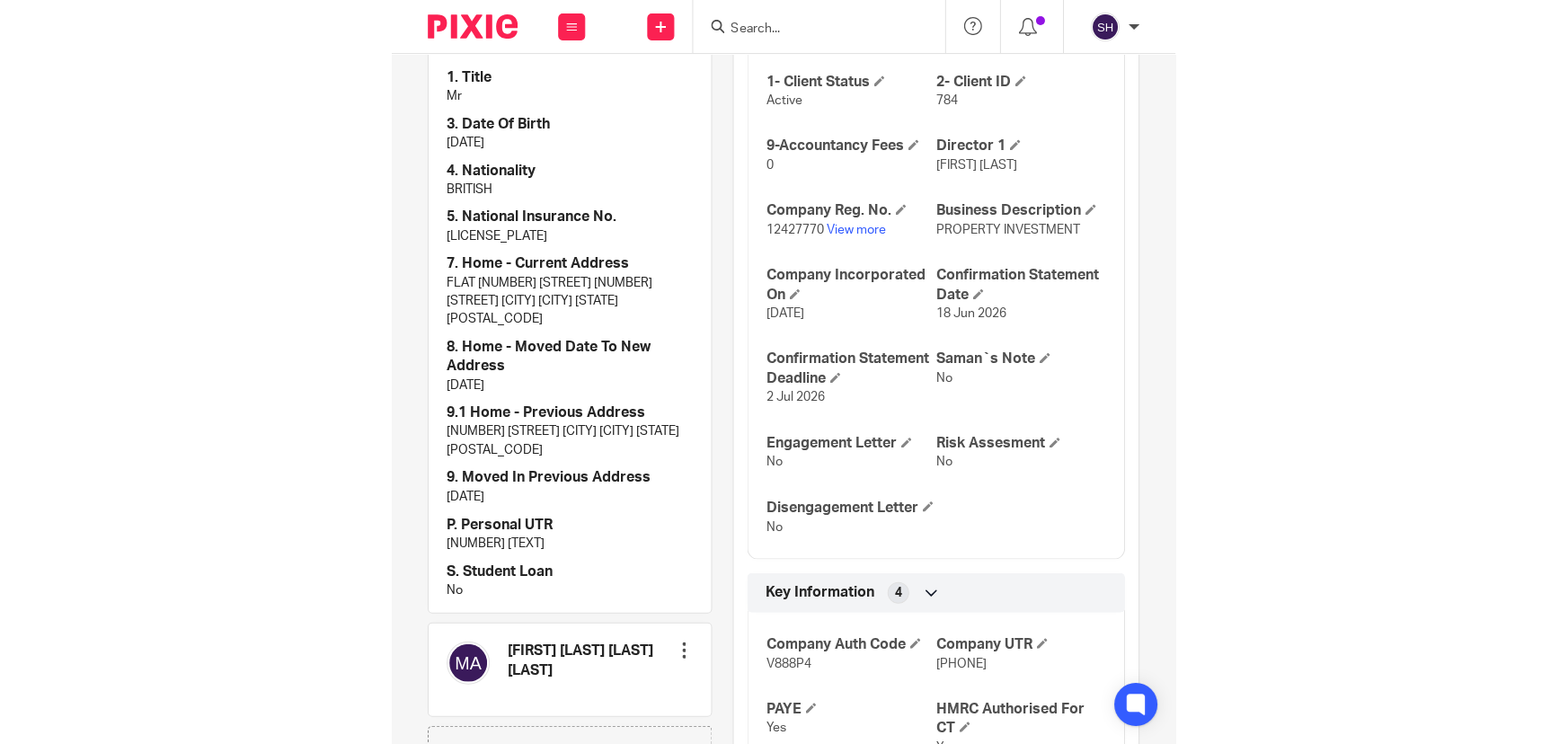 scroll, scrollTop: 571, scrollLeft: 0, axis: vertical 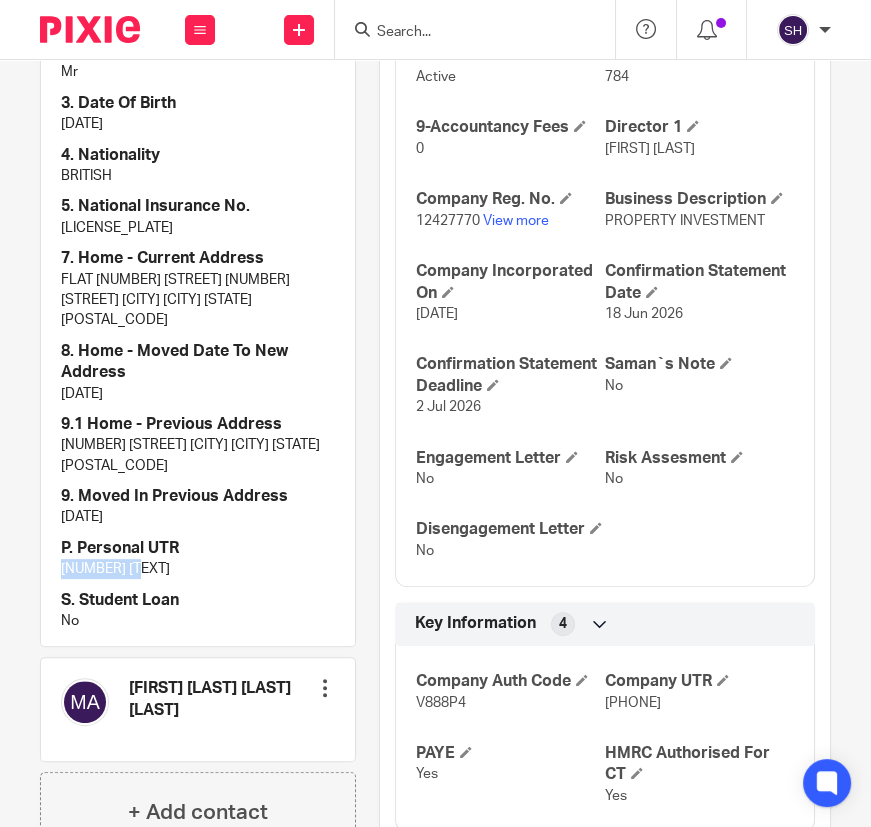 drag, startPoint x: 144, startPoint y: 606, endPoint x: 61, endPoint y: 610, distance: 83.09633 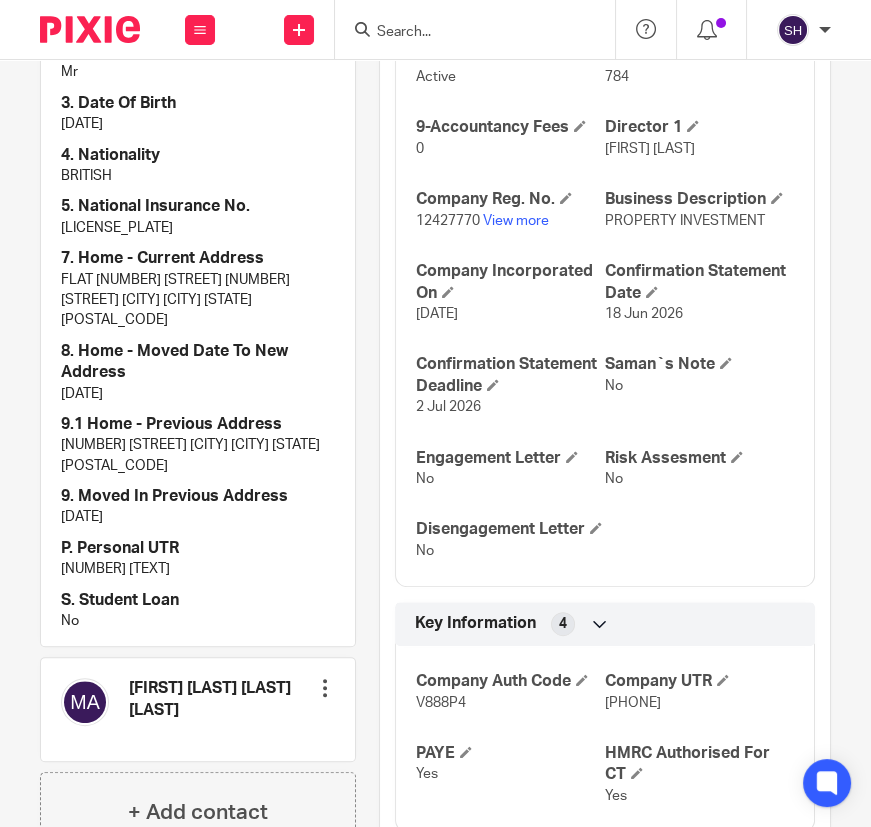 click on "Saman`s Note
No" at bounding box center [699, 385] 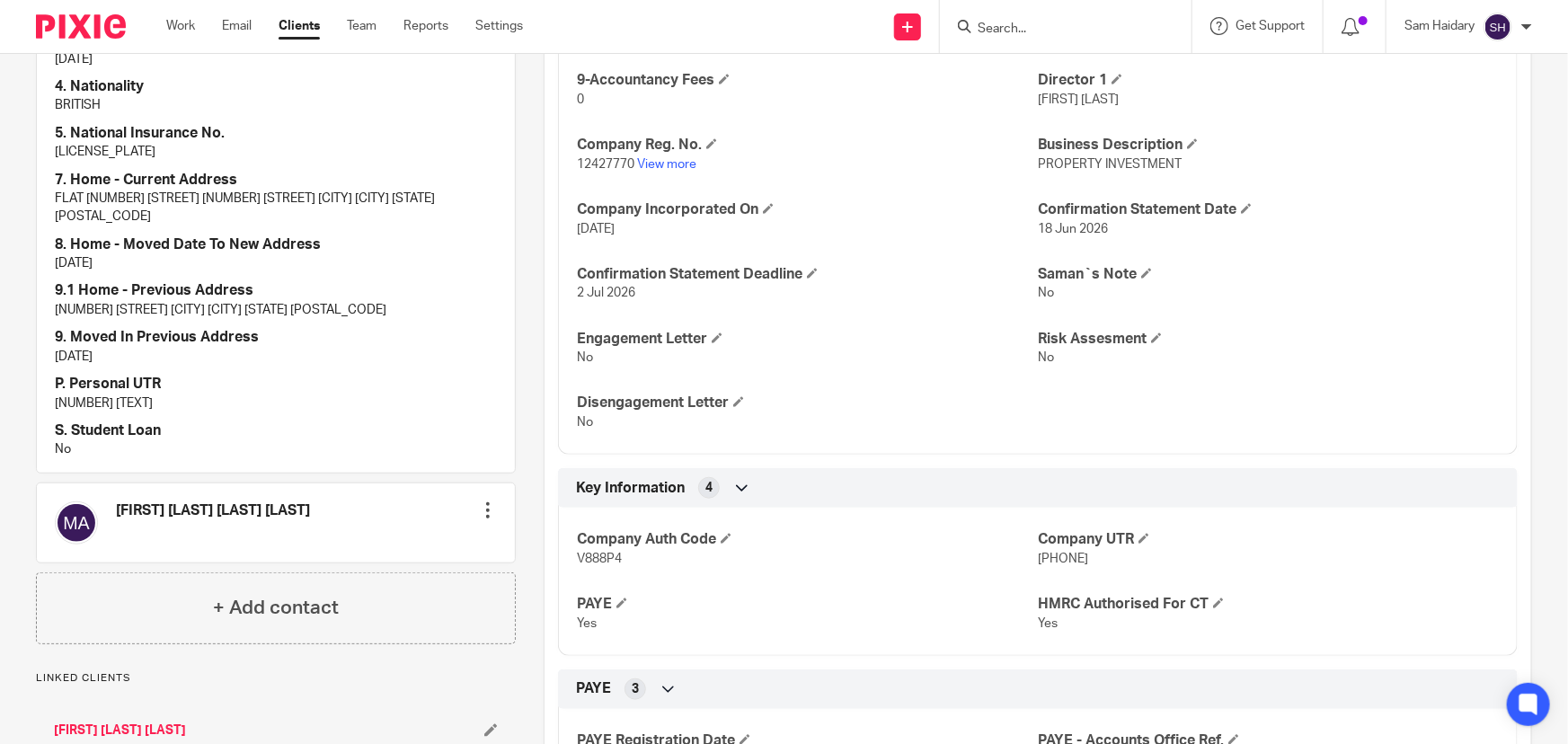 click at bounding box center [1057, 30] 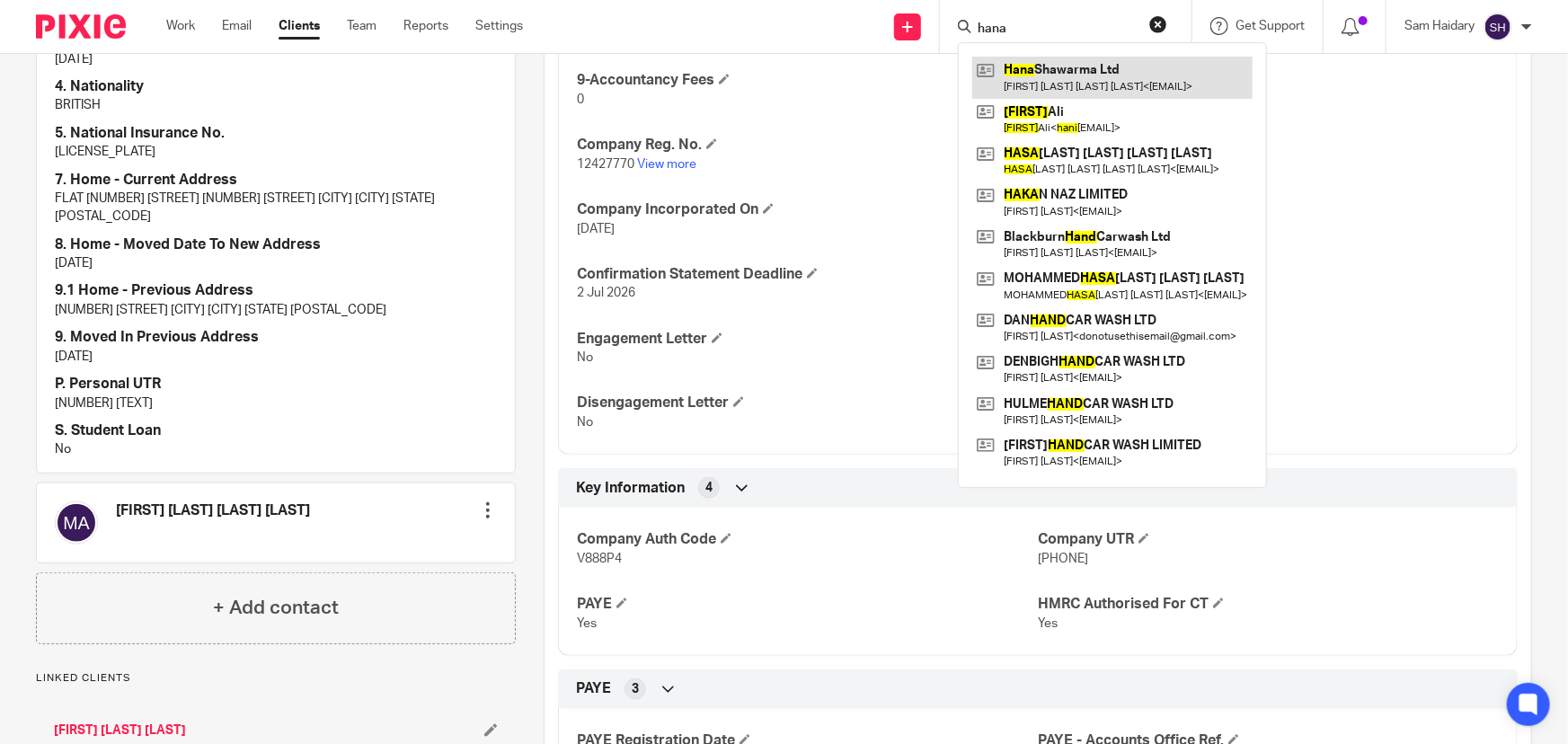 type on "hana" 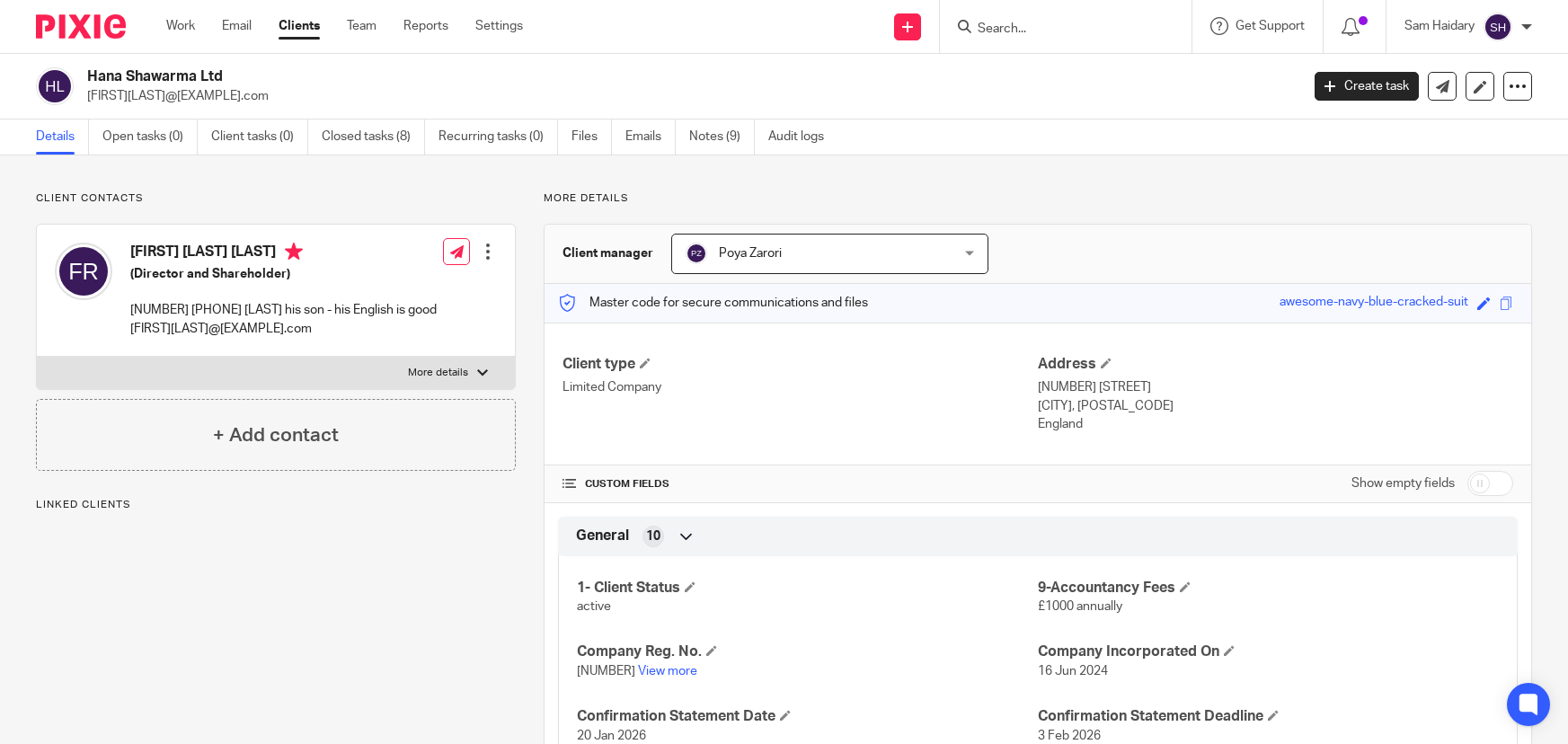 scroll, scrollTop: 0, scrollLeft: 0, axis: both 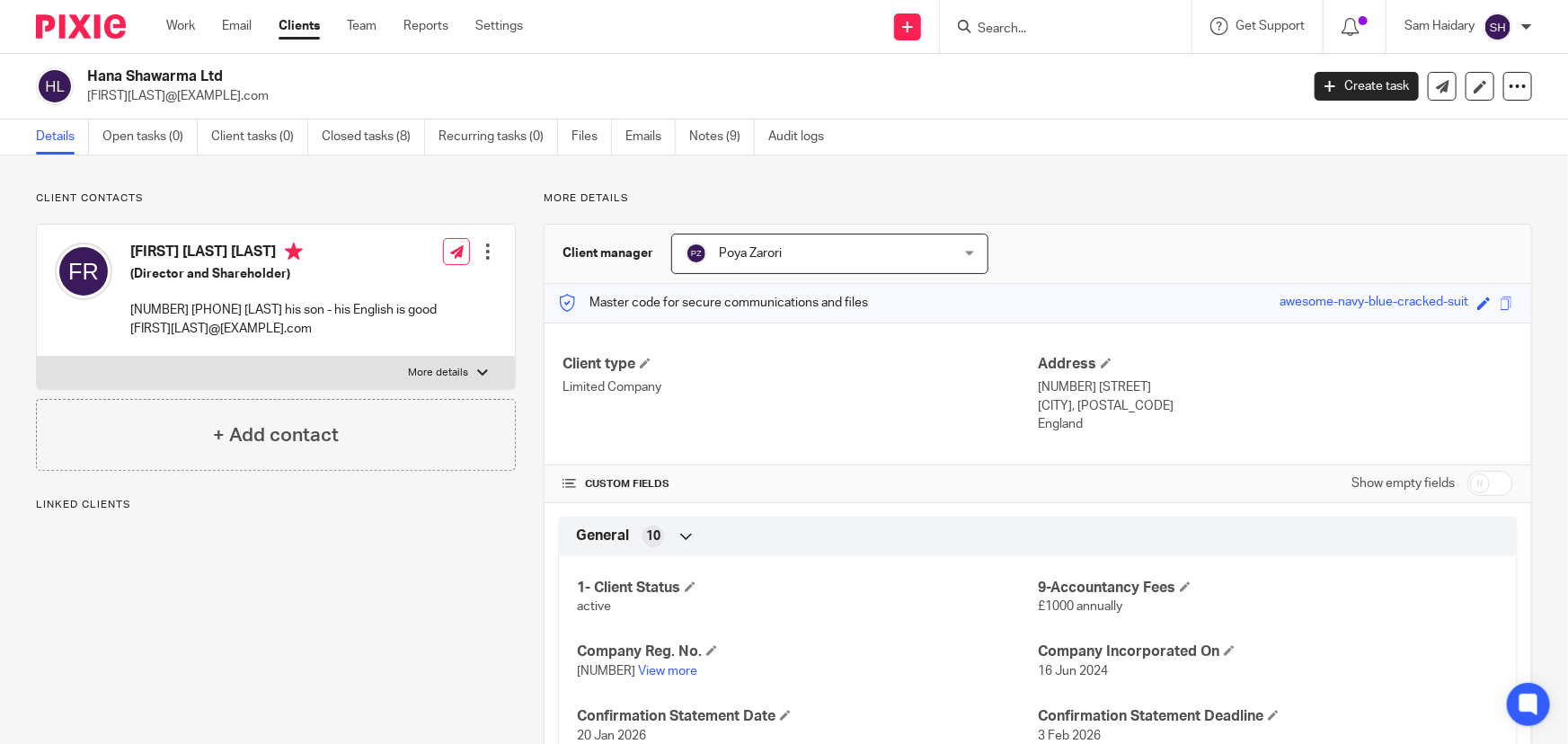 click on "More details" at bounding box center (276, 373) 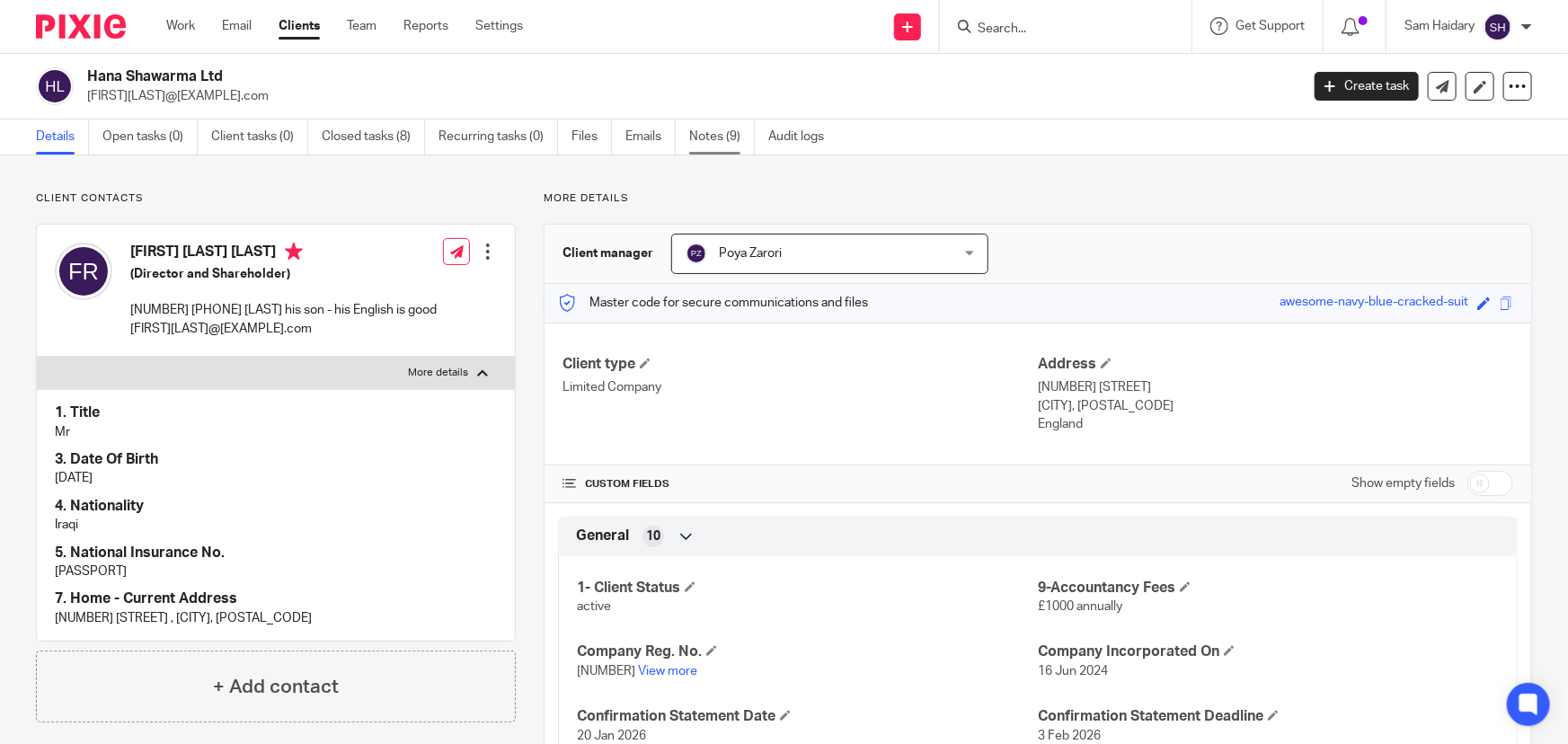 click on "Notes (9)" at bounding box center (722, 137) 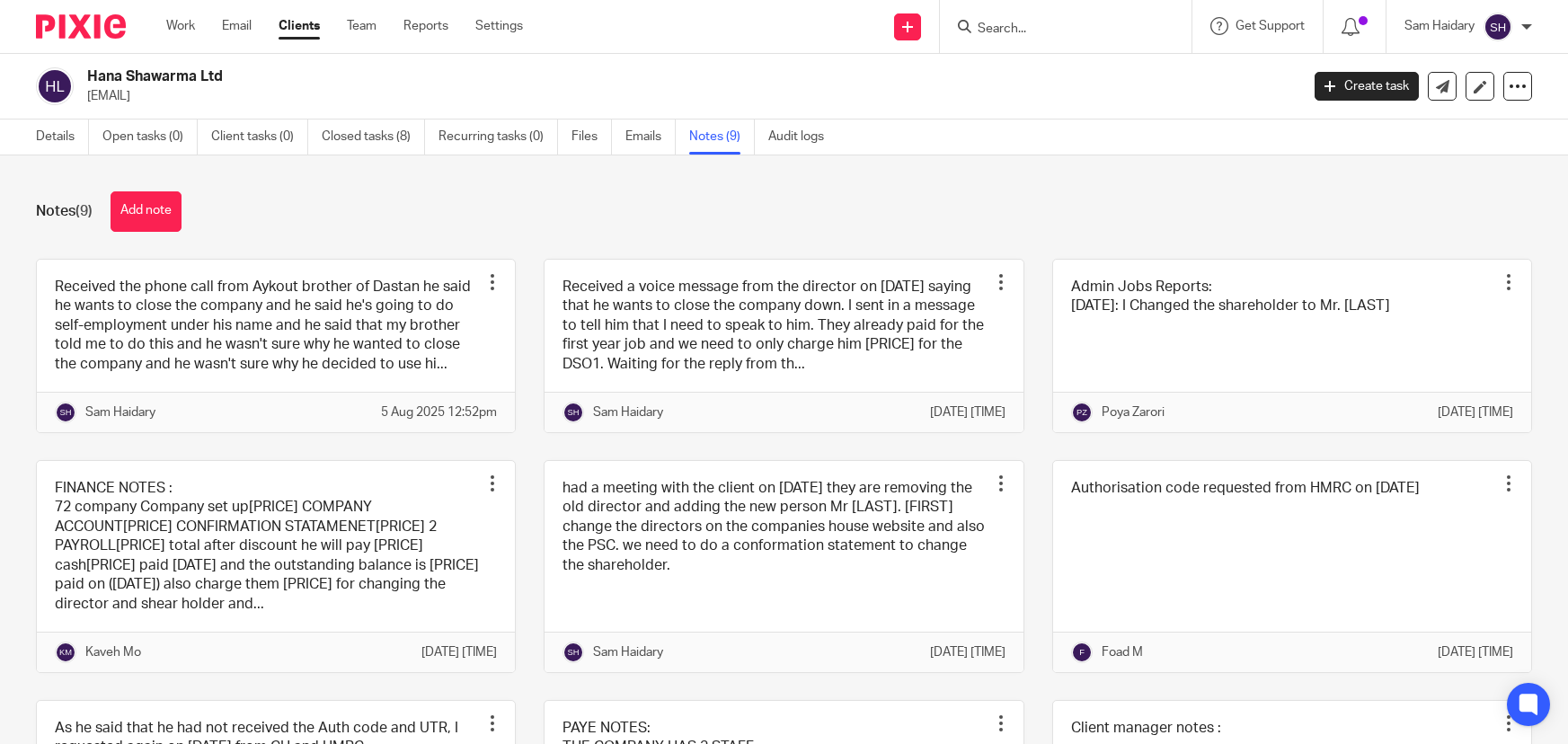 scroll, scrollTop: 0, scrollLeft: 0, axis: both 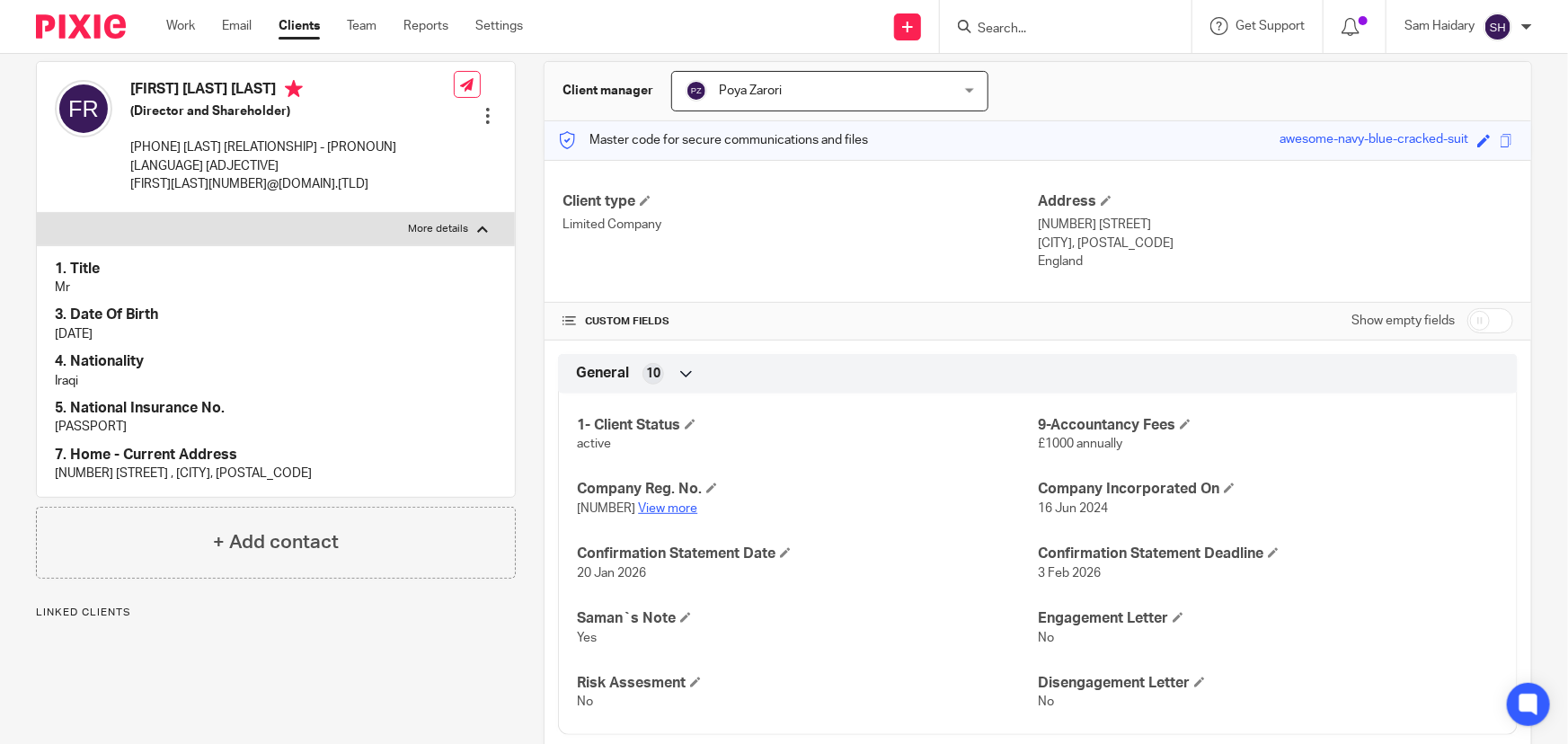 click on "View more" at bounding box center [668, 509] 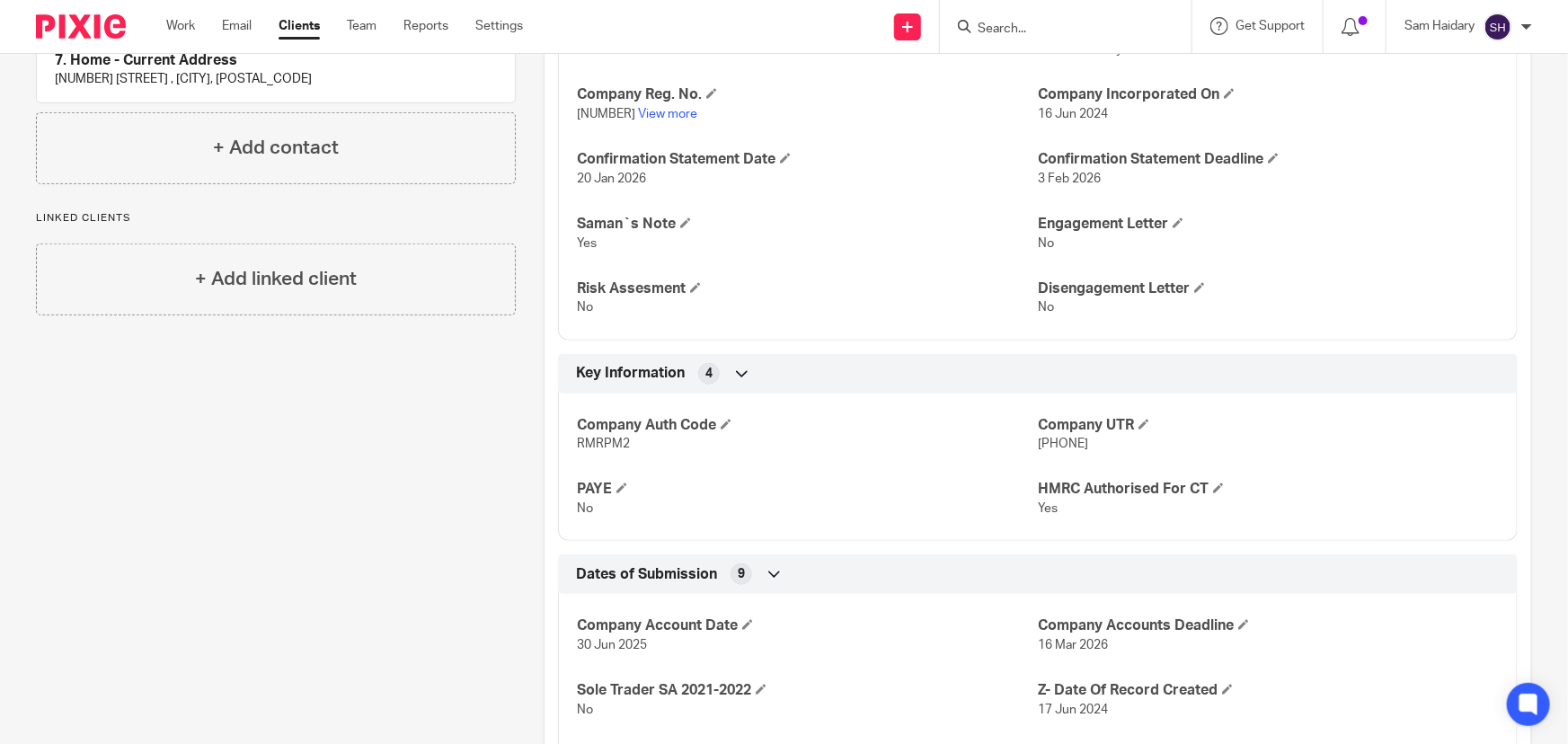 scroll, scrollTop: 571, scrollLeft: 0, axis: vertical 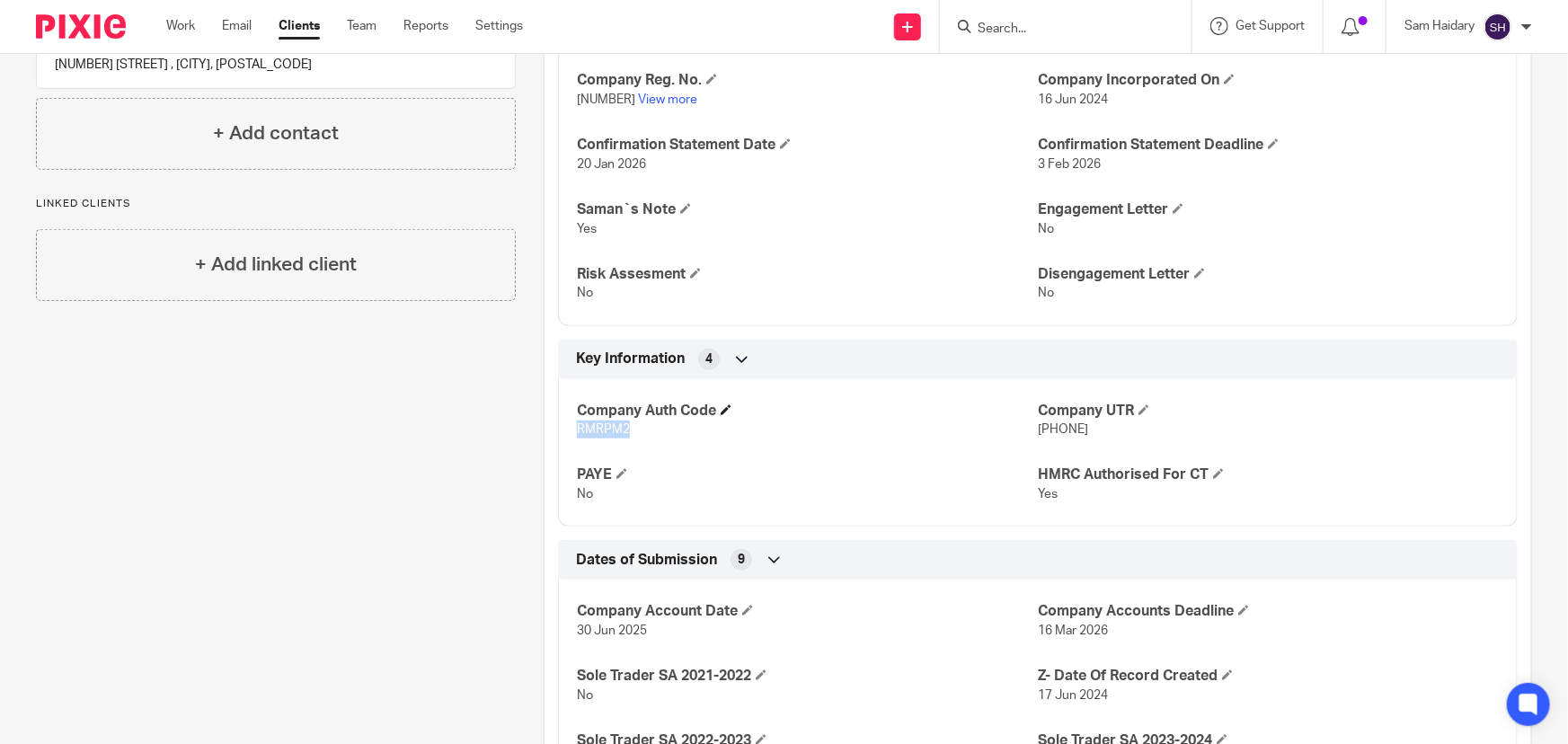 drag, startPoint x: 627, startPoint y: 427, endPoint x: 574, endPoint y: 412, distance: 55.08176 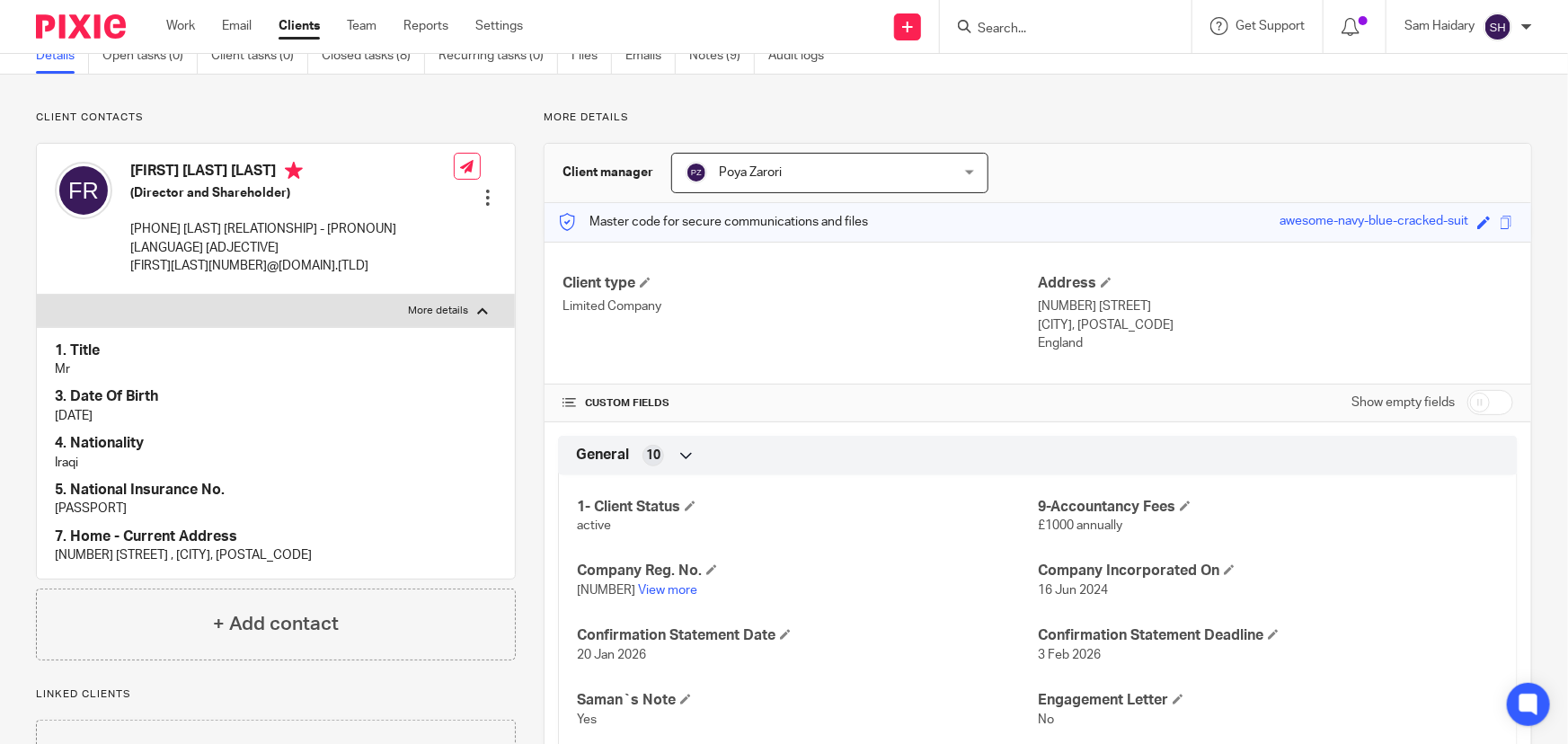 scroll, scrollTop: 0, scrollLeft: 0, axis: both 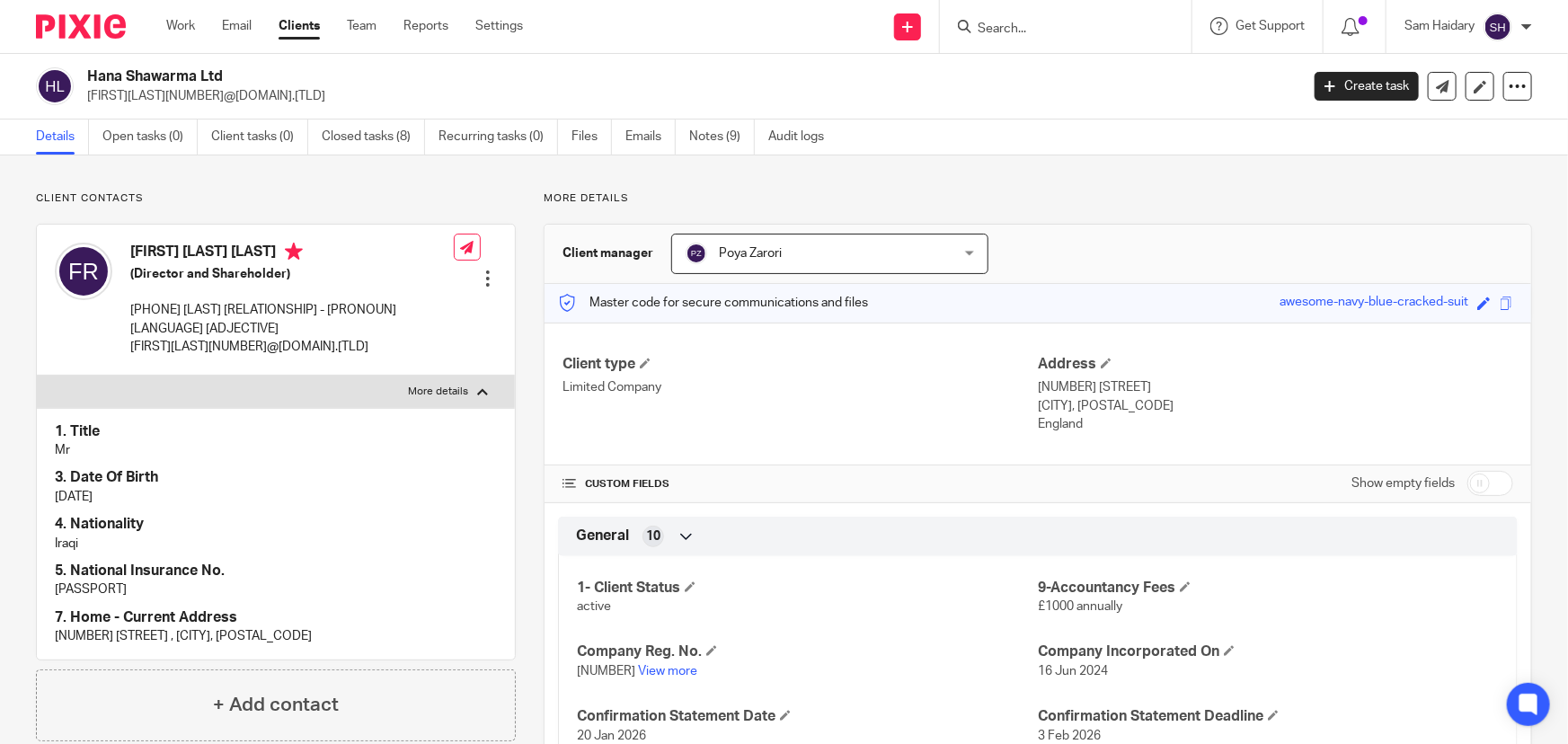 click on "Details" at bounding box center [62, 137] 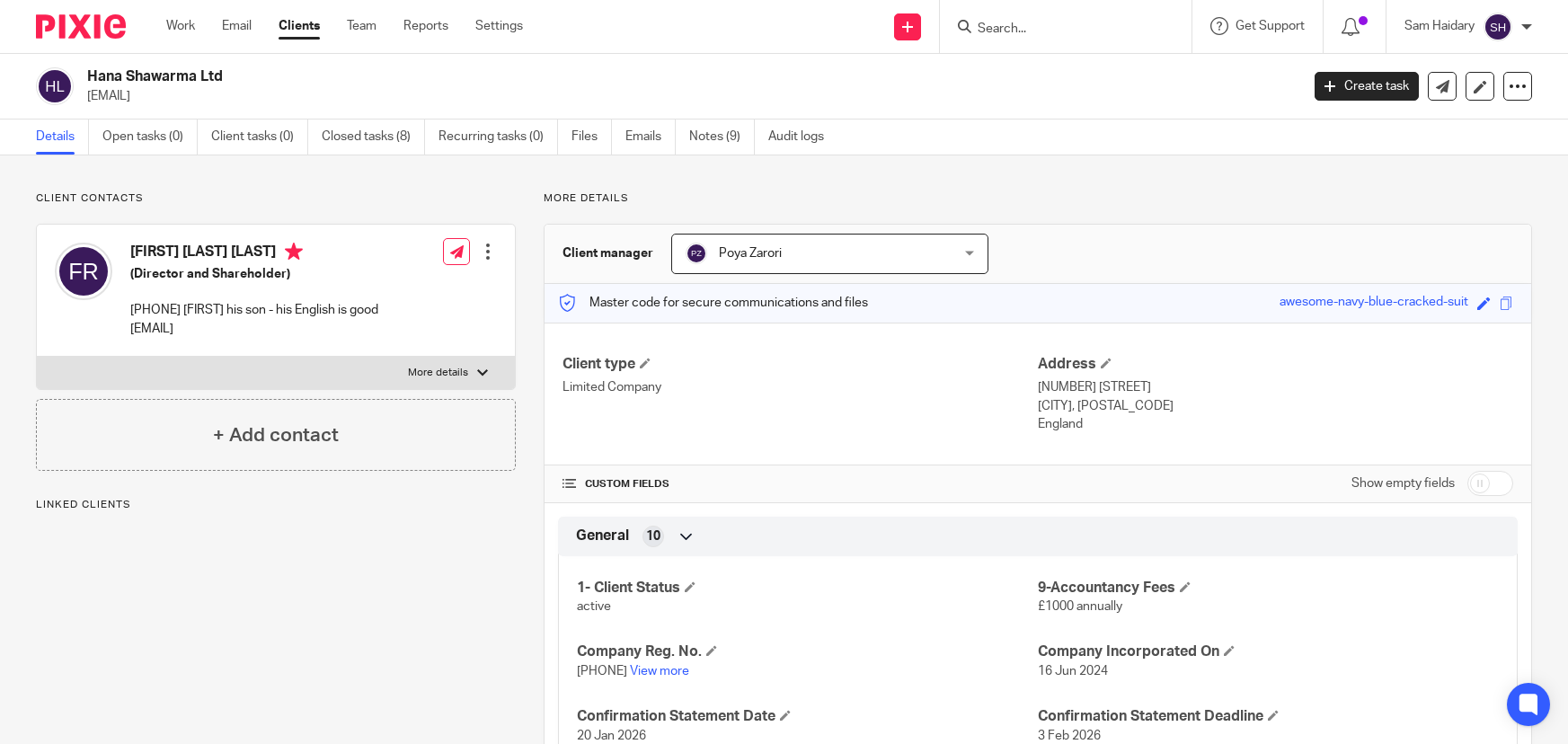scroll, scrollTop: 0, scrollLeft: 0, axis: both 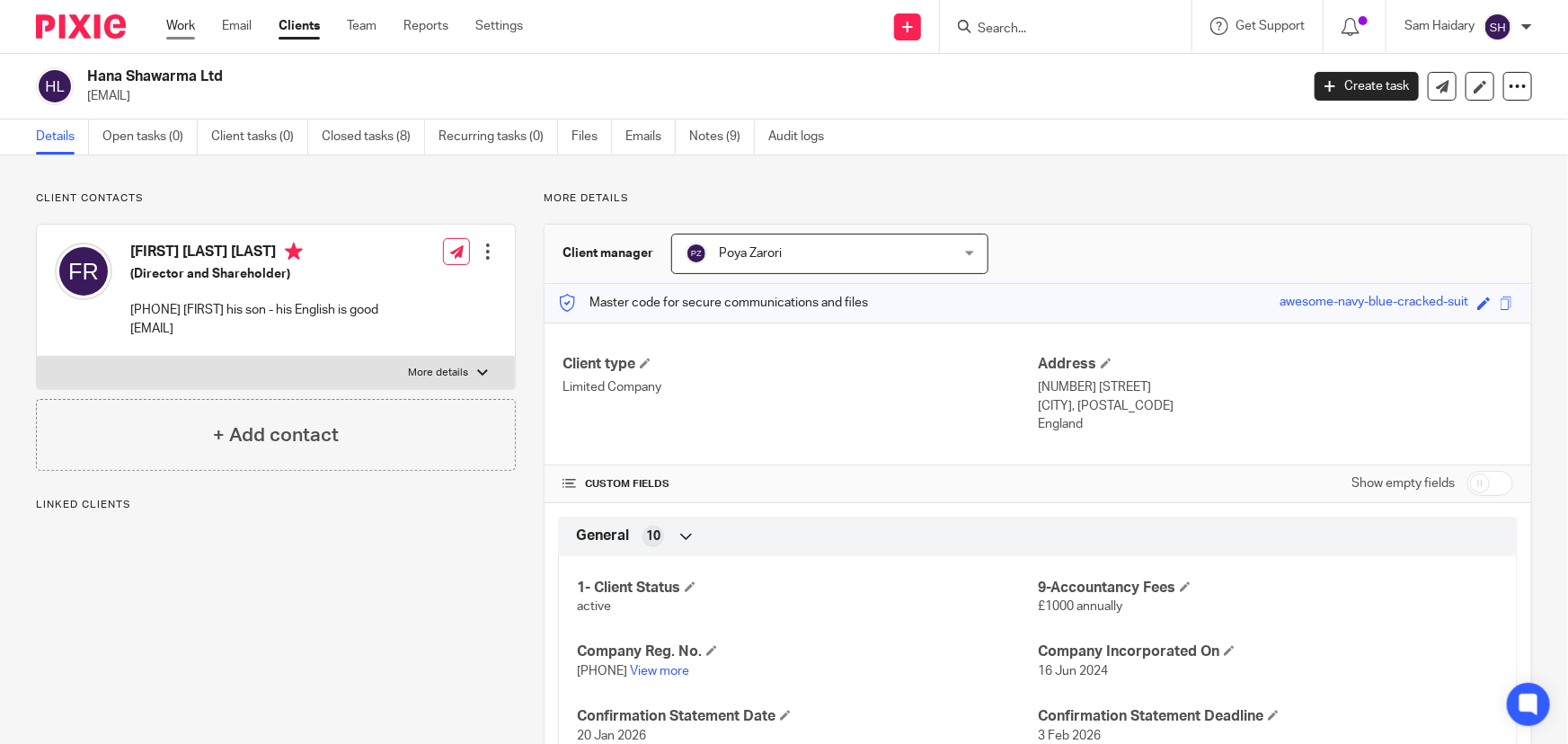 click on "Work" at bounding box center [181, 26] 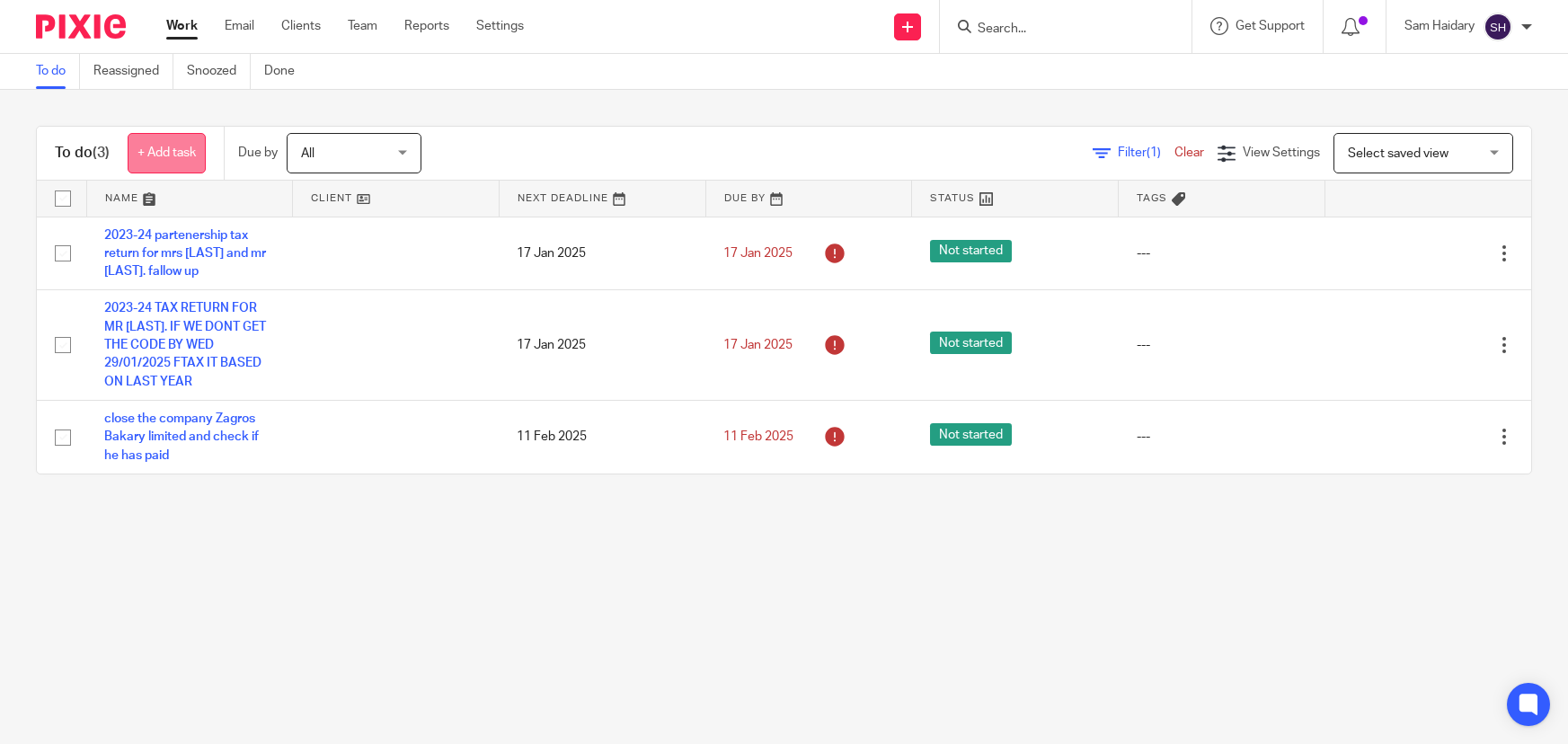 scroll, scrollTop: 0, scrollLeft: 0, axis: both 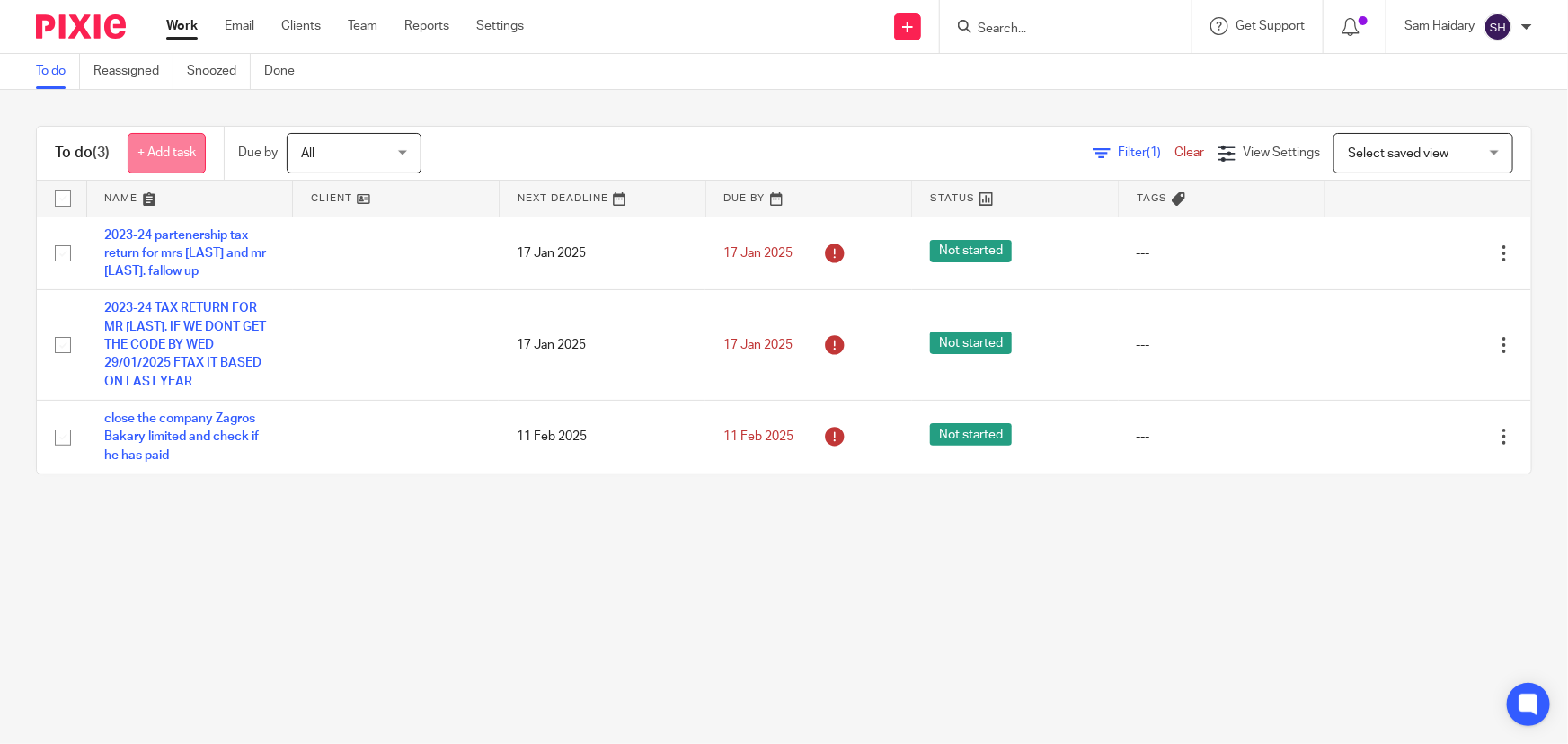 click on "+ Add task" at bounding box center (166, 153) 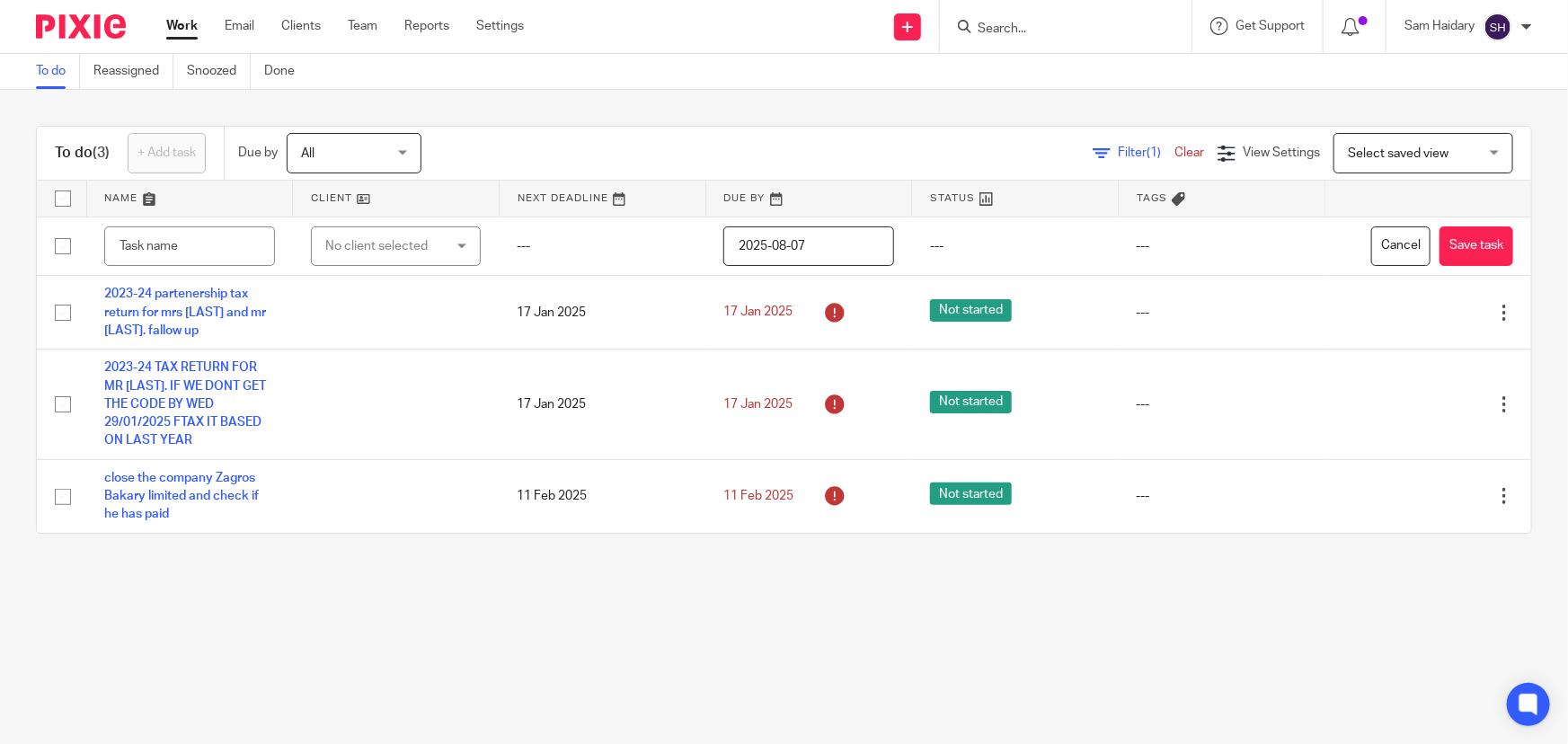 click at bounding box center (1057, 30) 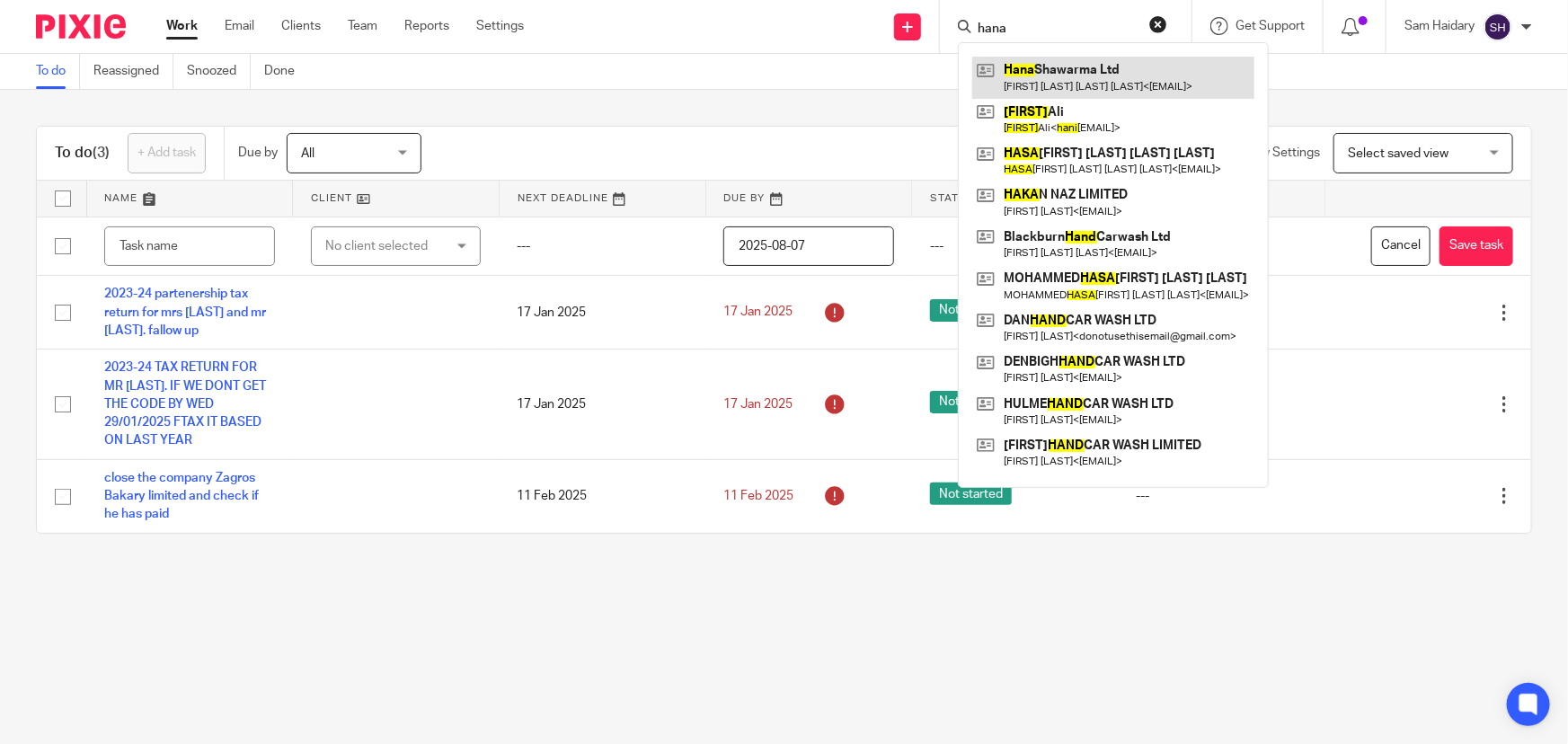 type on "hana" 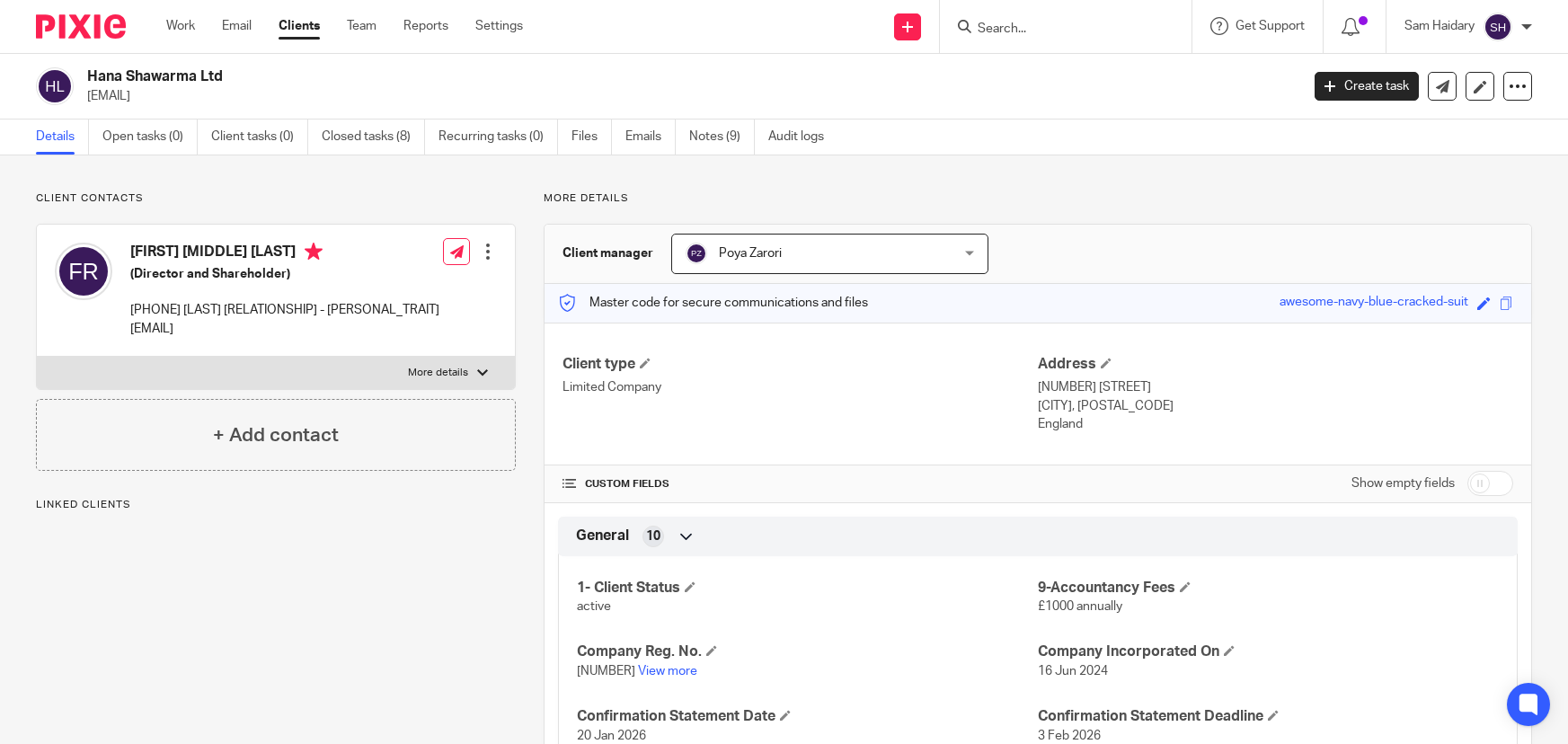 scroll, scrollTop: 0, scrollLeft: 0, axis: both 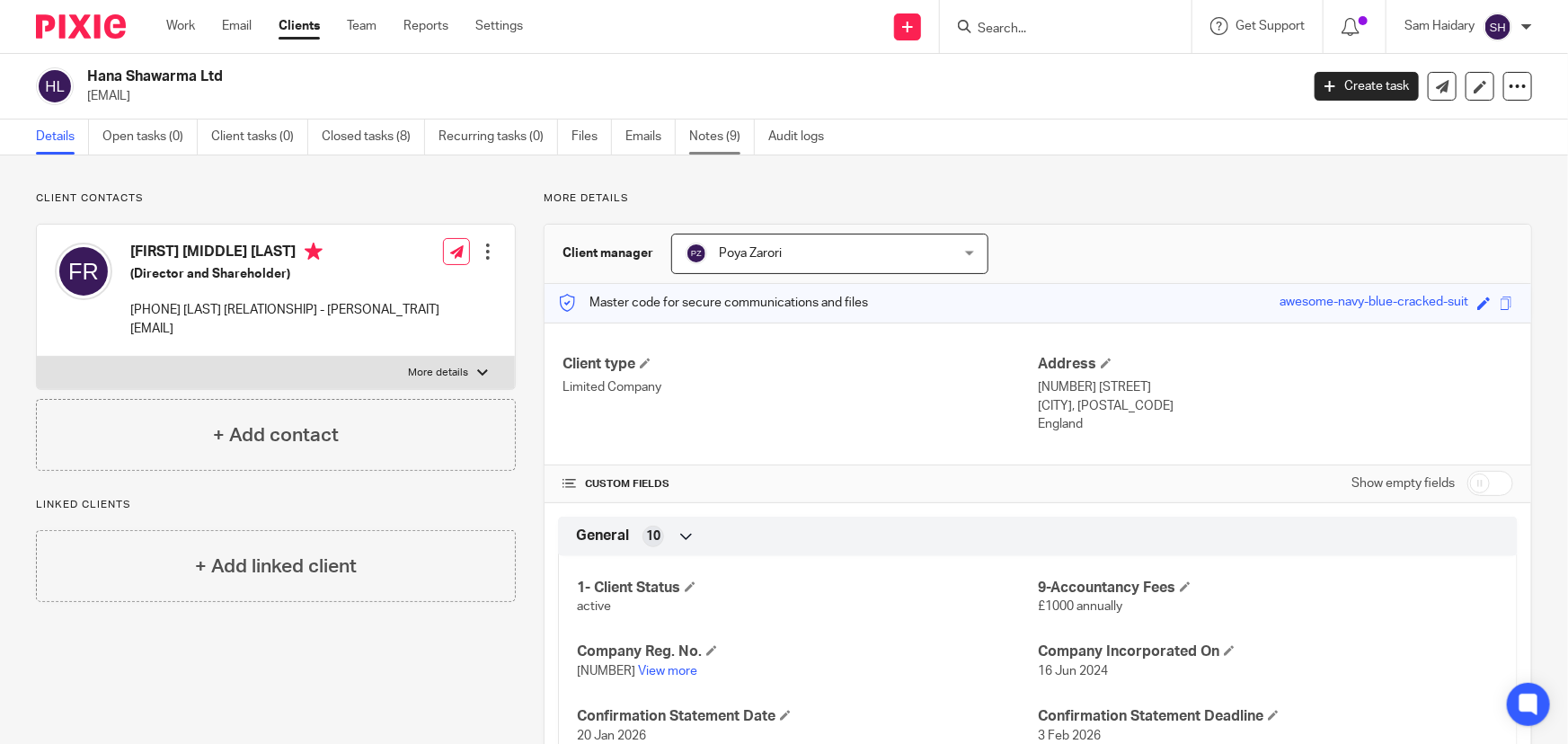 click on "Notes (9)" at bounding box center [722, 137] 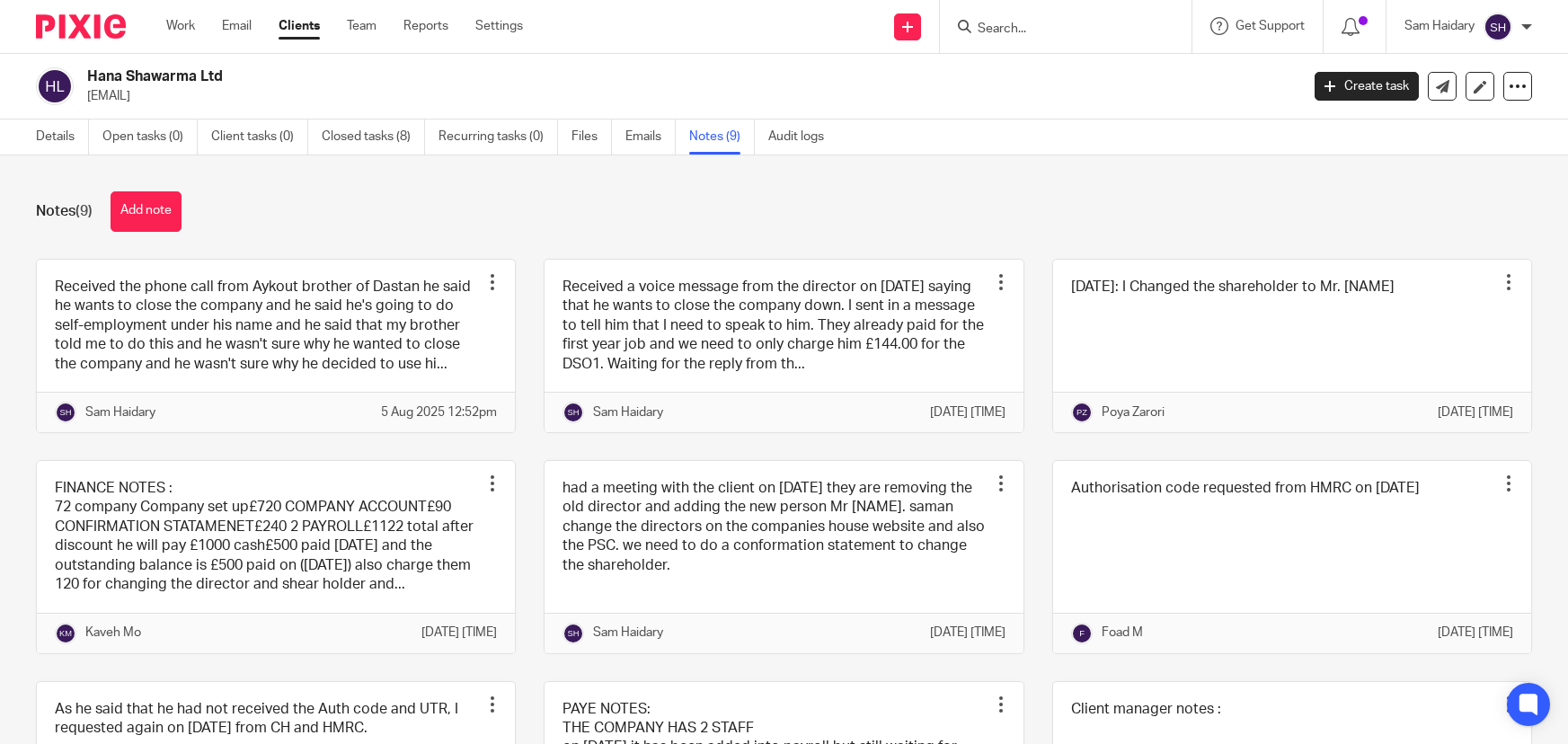 scroll, scrollTop: 0, scrollLeft: 0, axis: both 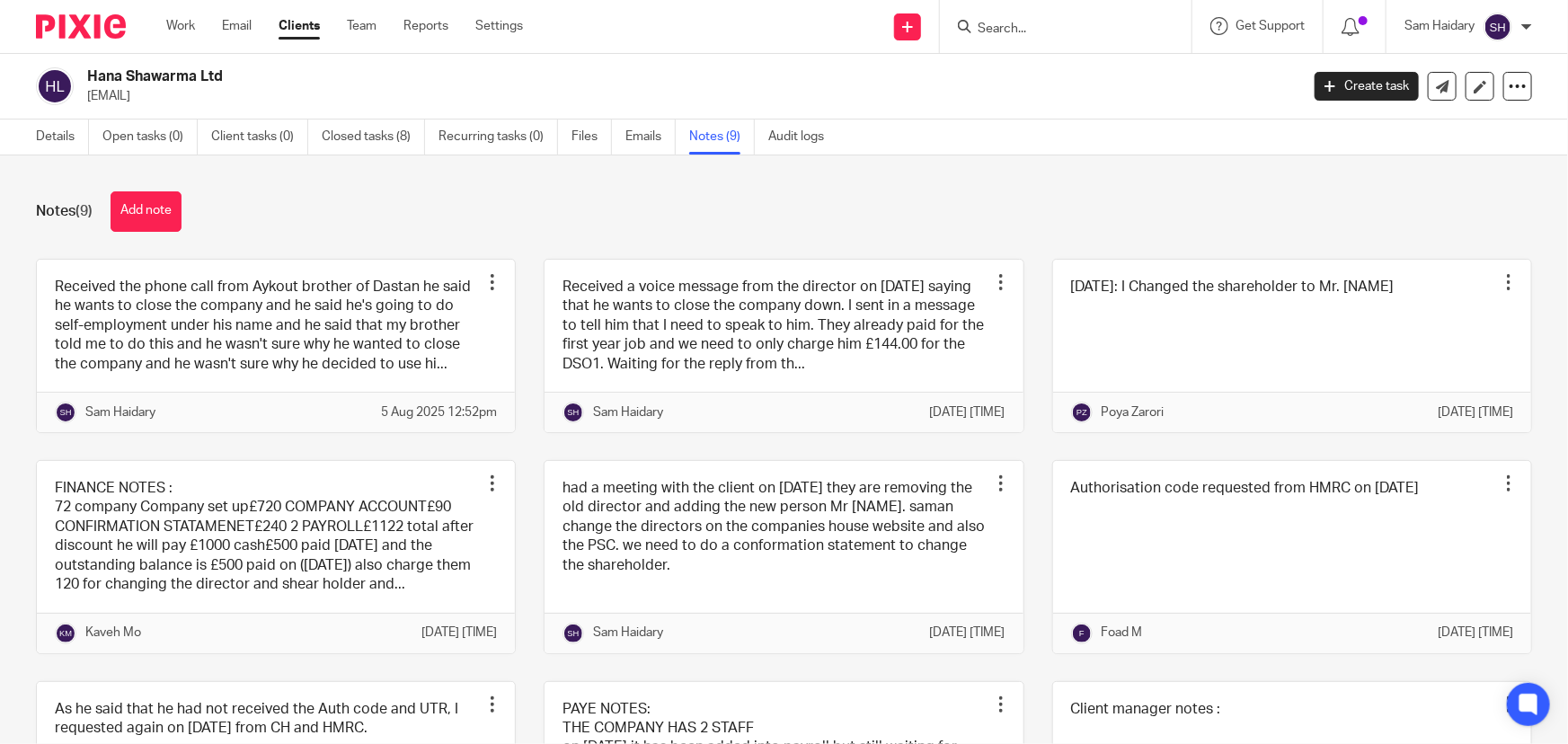 click on "Add note" at bounding box center [146, 211] 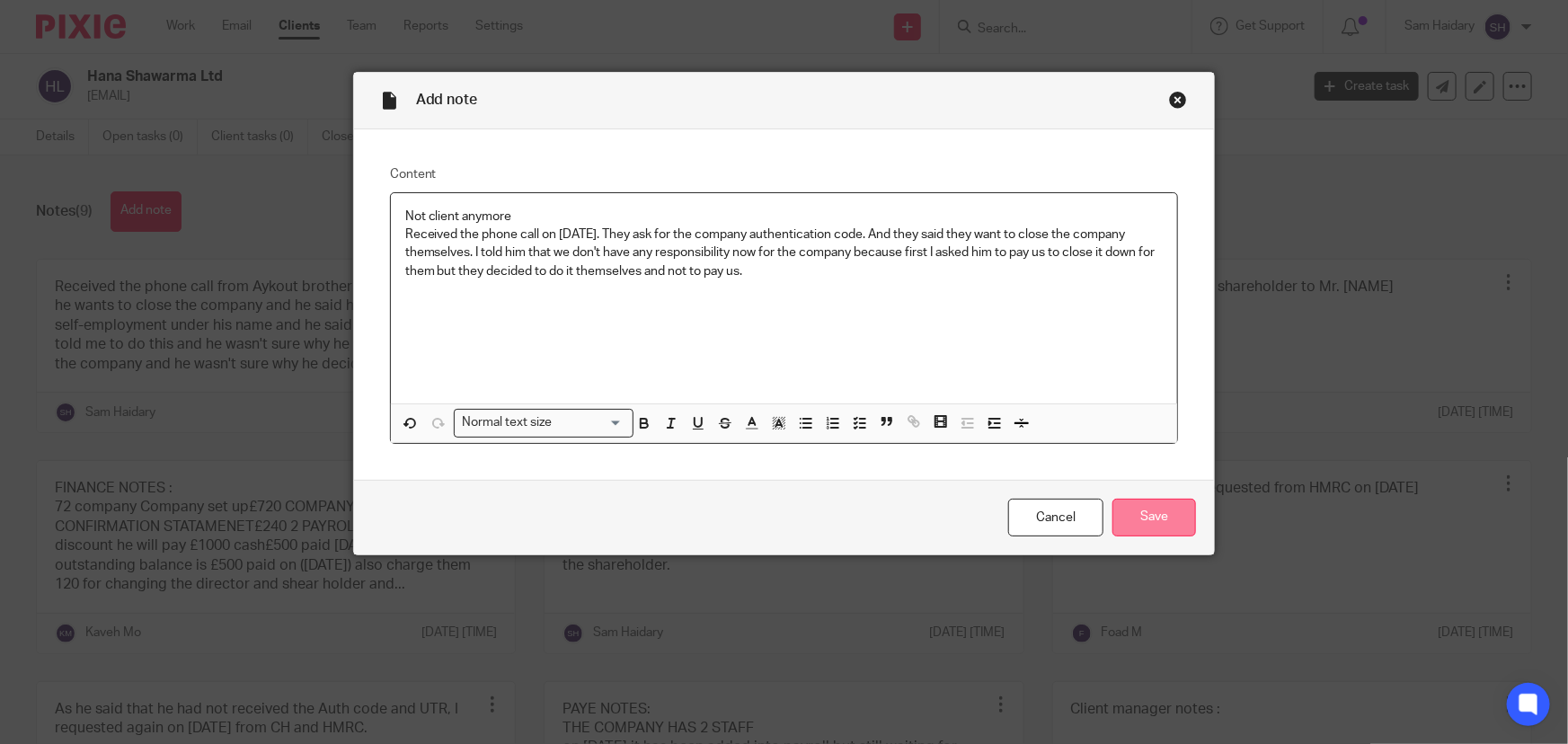 click on "Save" at bounding box center (1154, 518) 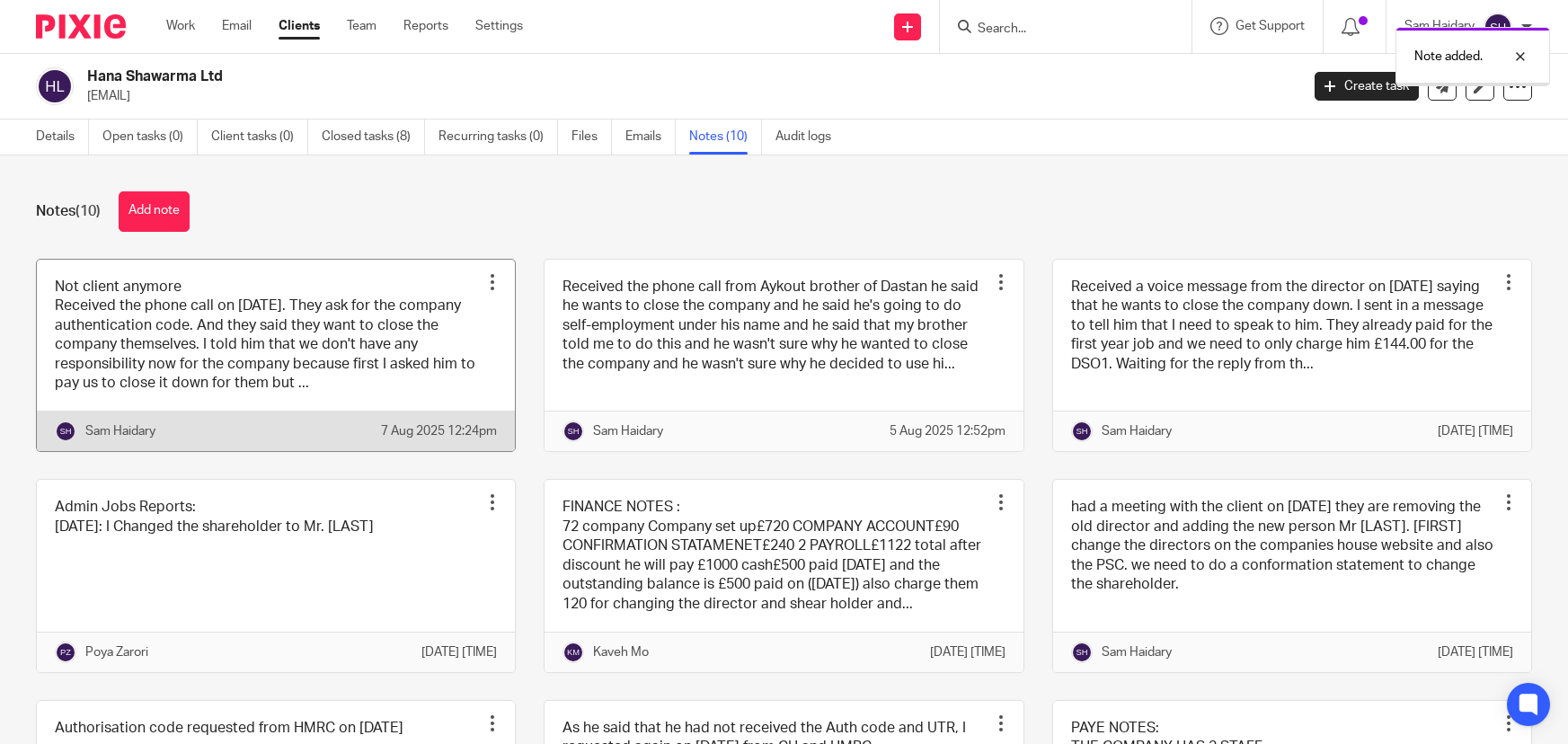 scroll, scrollTop: 0, scrollLeft: 0, axis: both 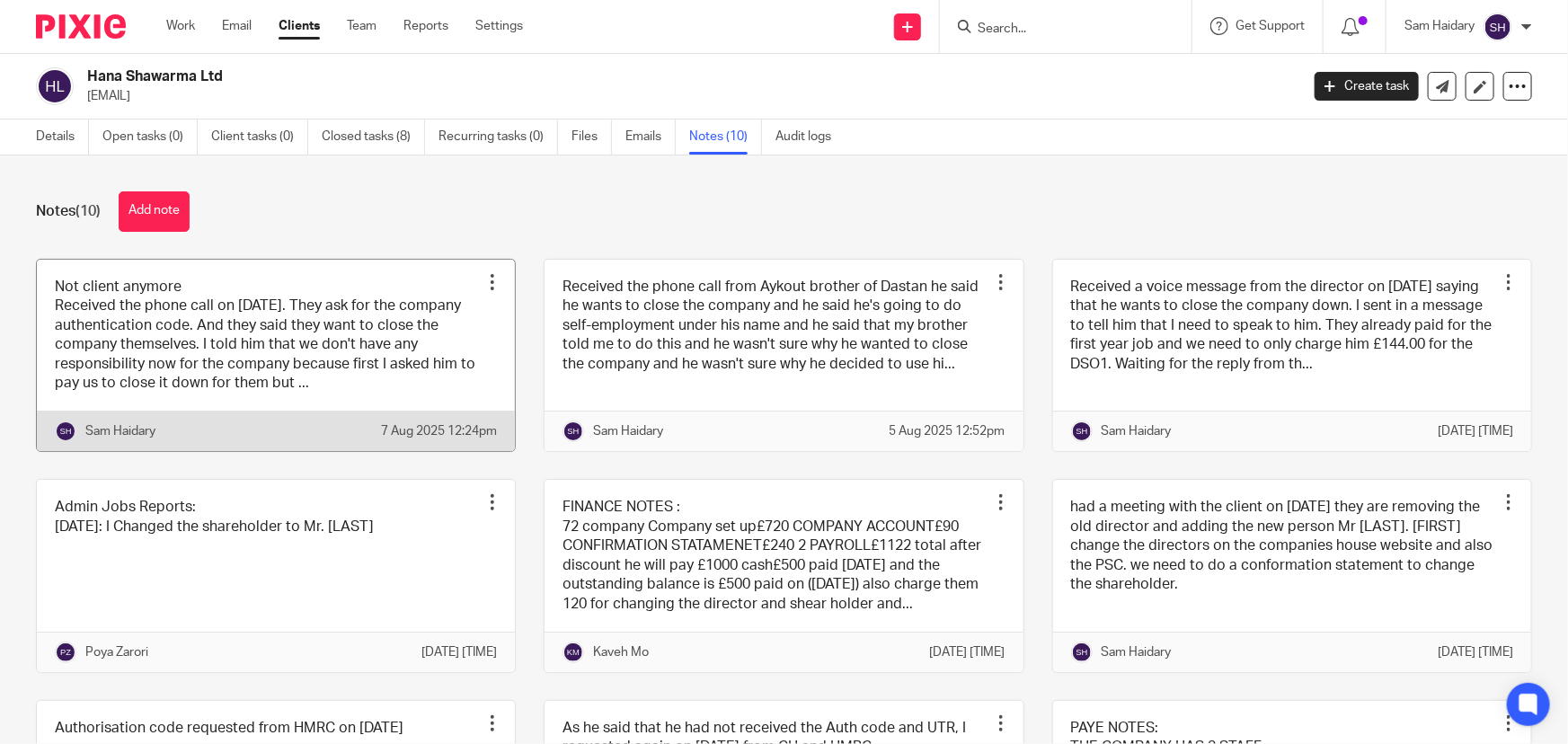 click at bounding box center [492, 282] 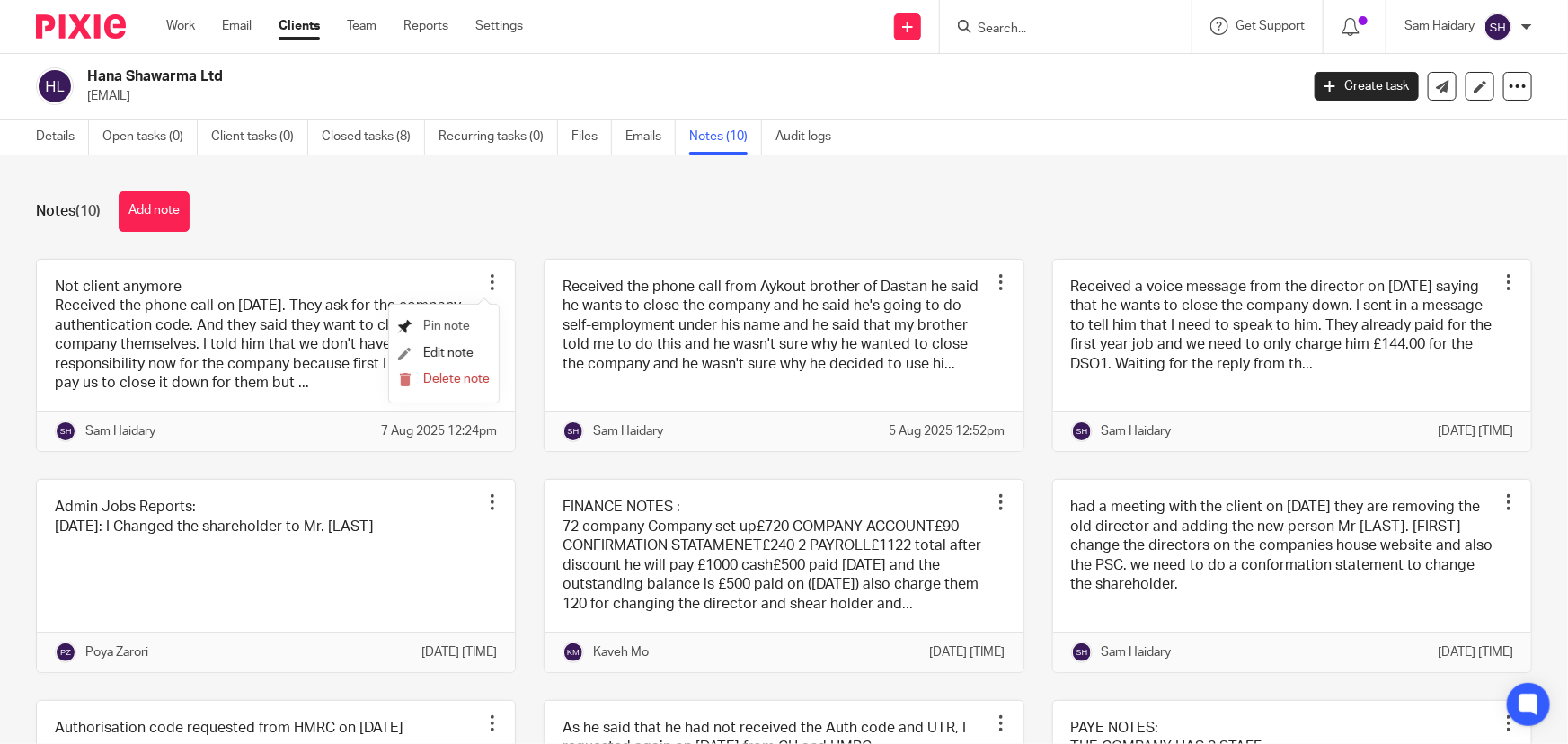 click on "Pin note" at bounding box center (447, 326) 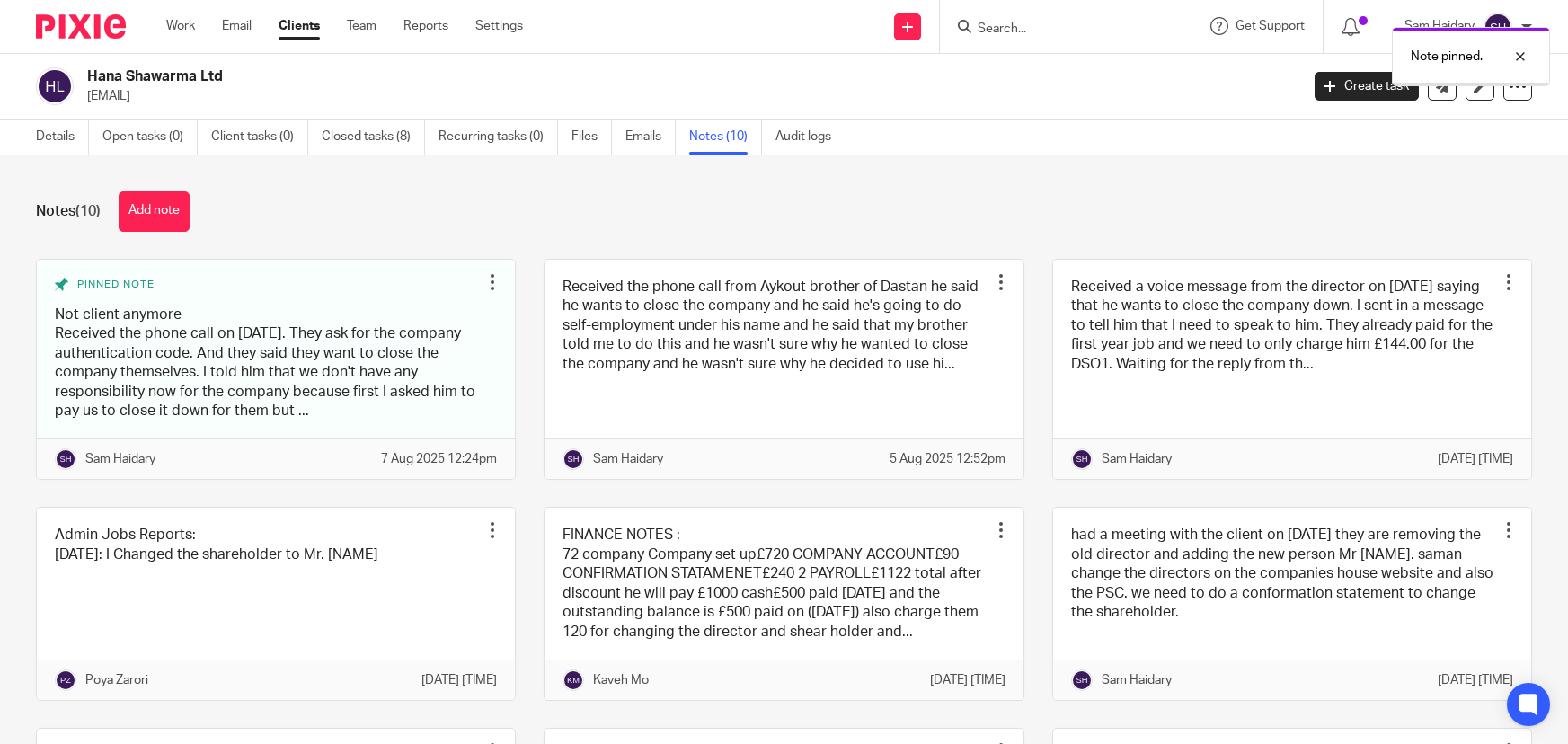 scroll, scrollTop: 0, scrollLeft: 0, axis: both 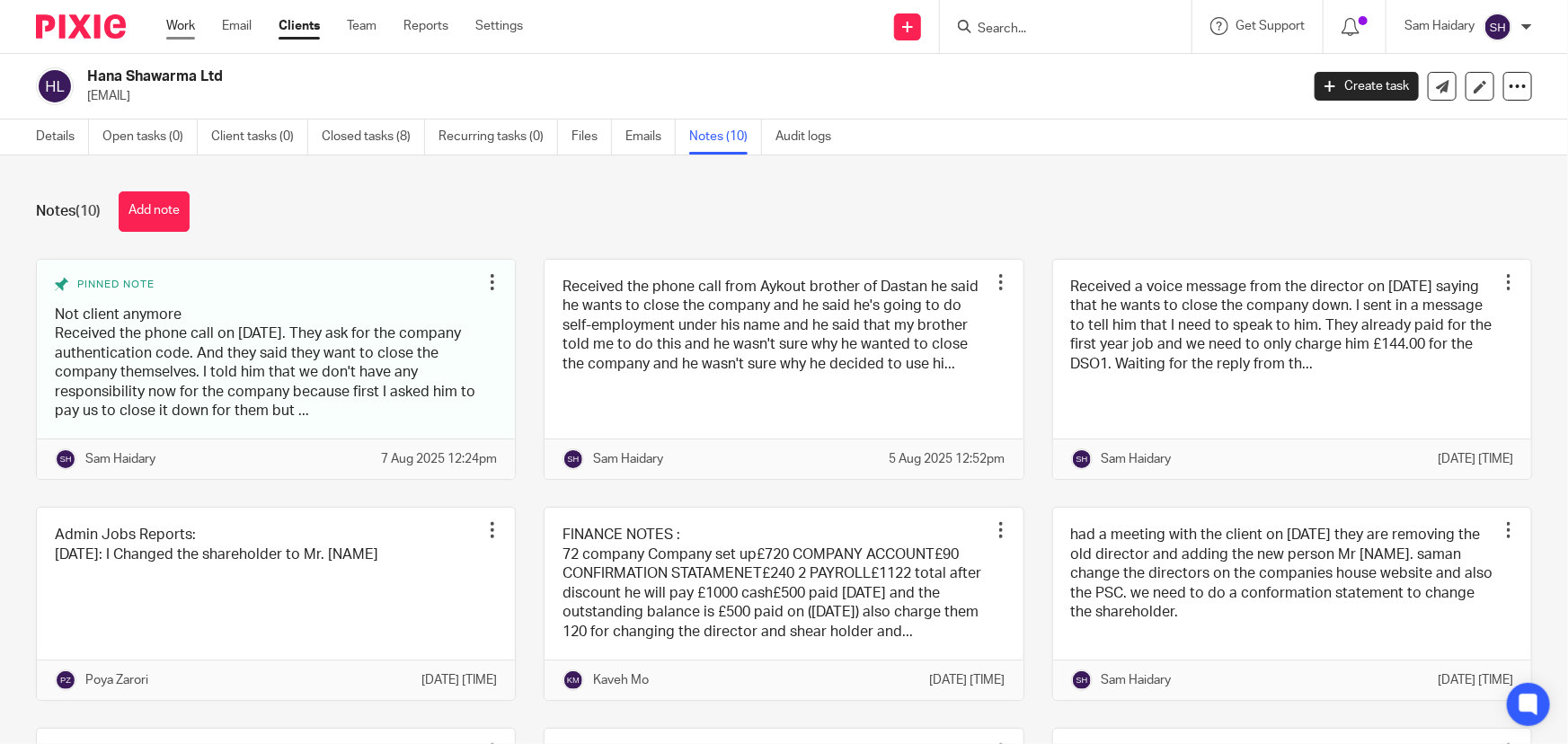click on "Work" at bounding box center [181, 26] 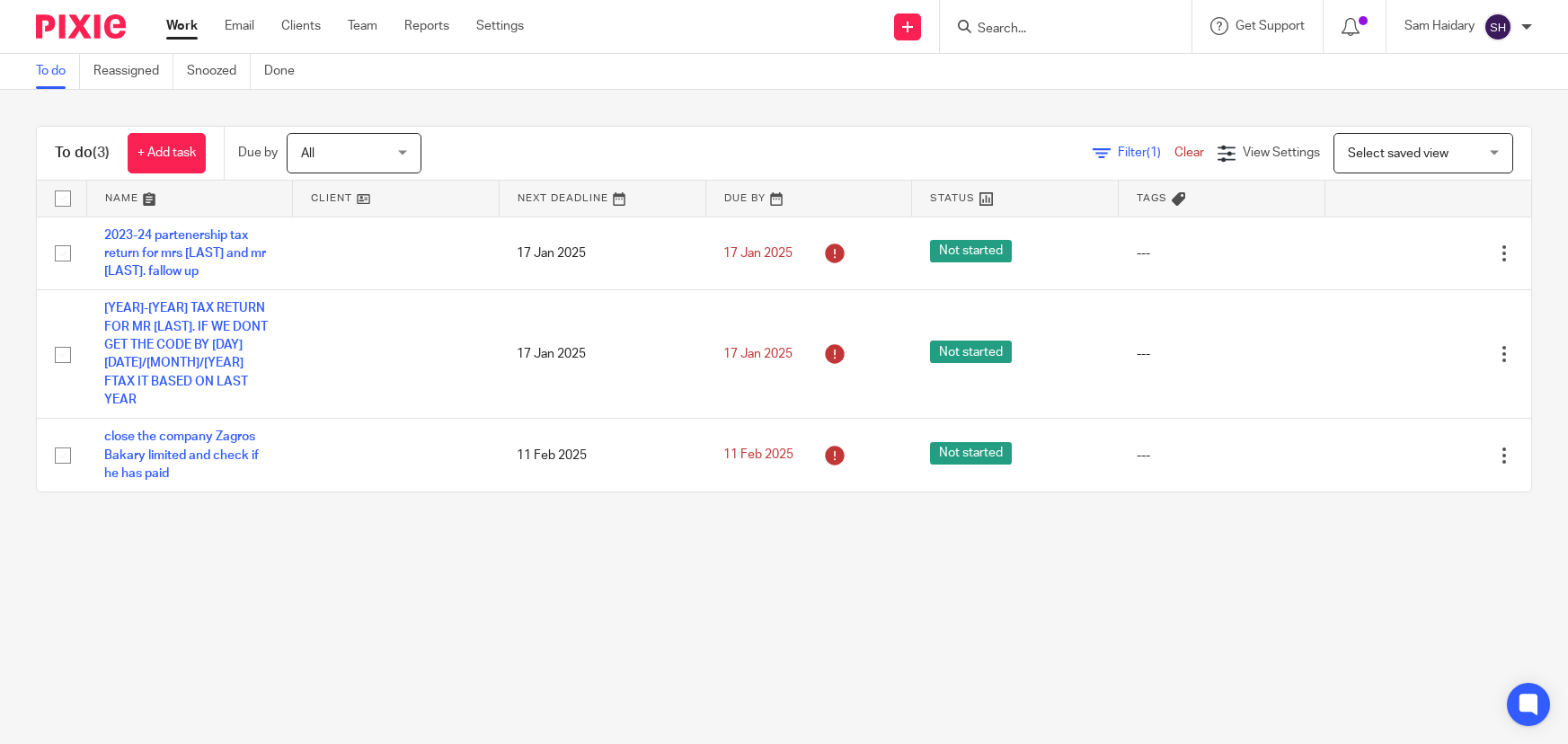 scroll, scrollTop: 0, scrollLeft: 0, axis: both 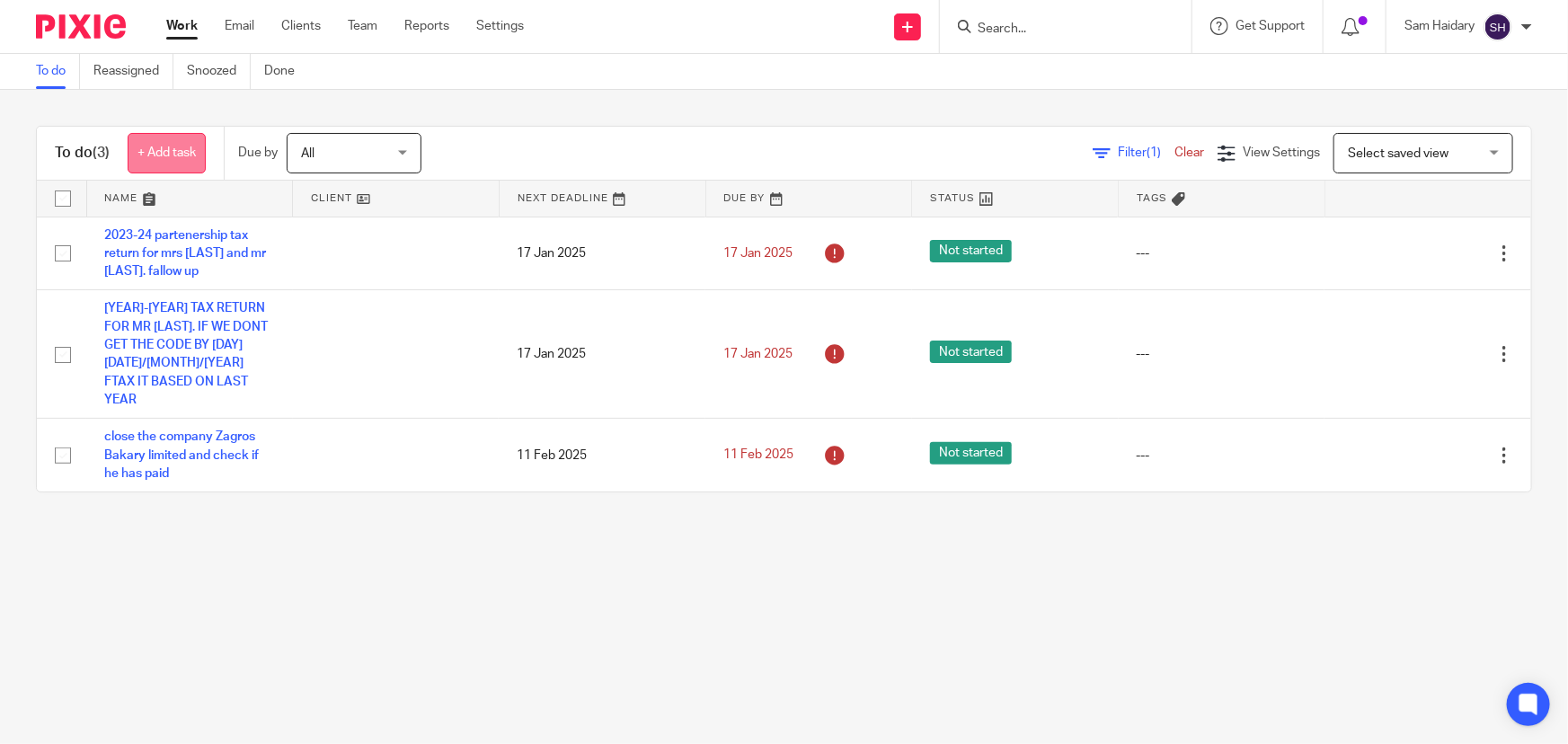 click on "+ Add task" at bounding box center (166, 153) 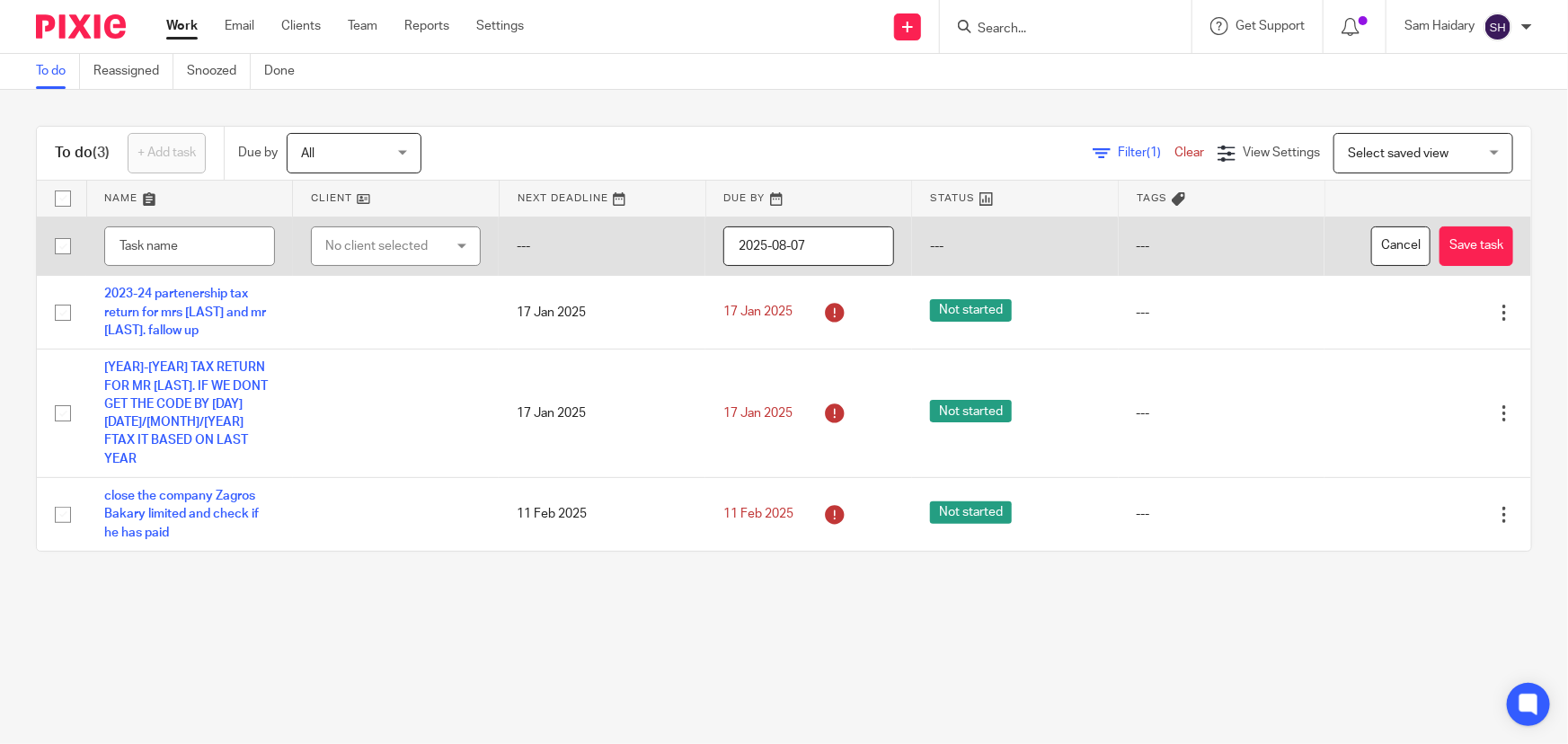 click on "---" at bounding box center (602, 246) 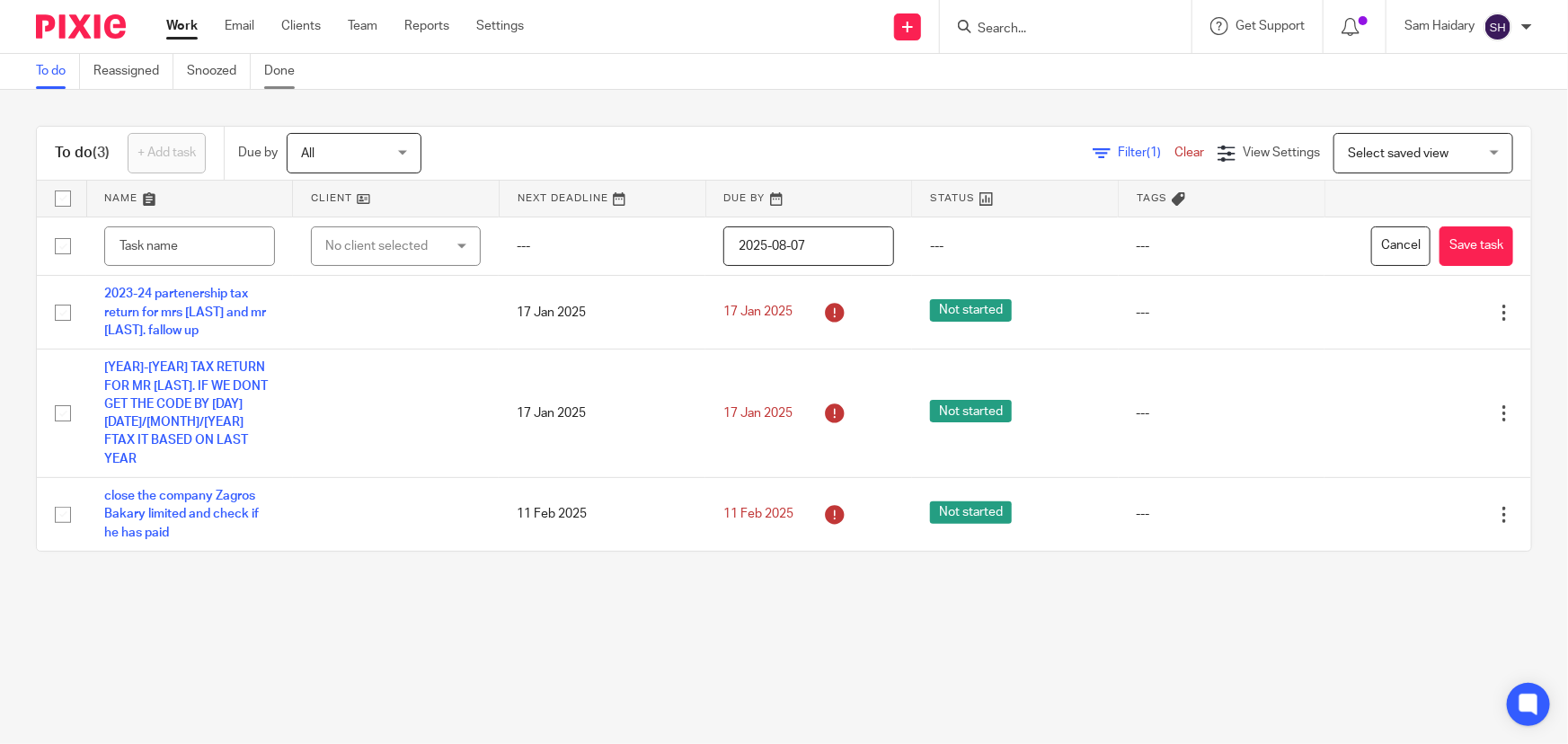 click on "Done" at bounding box center [286, 71] 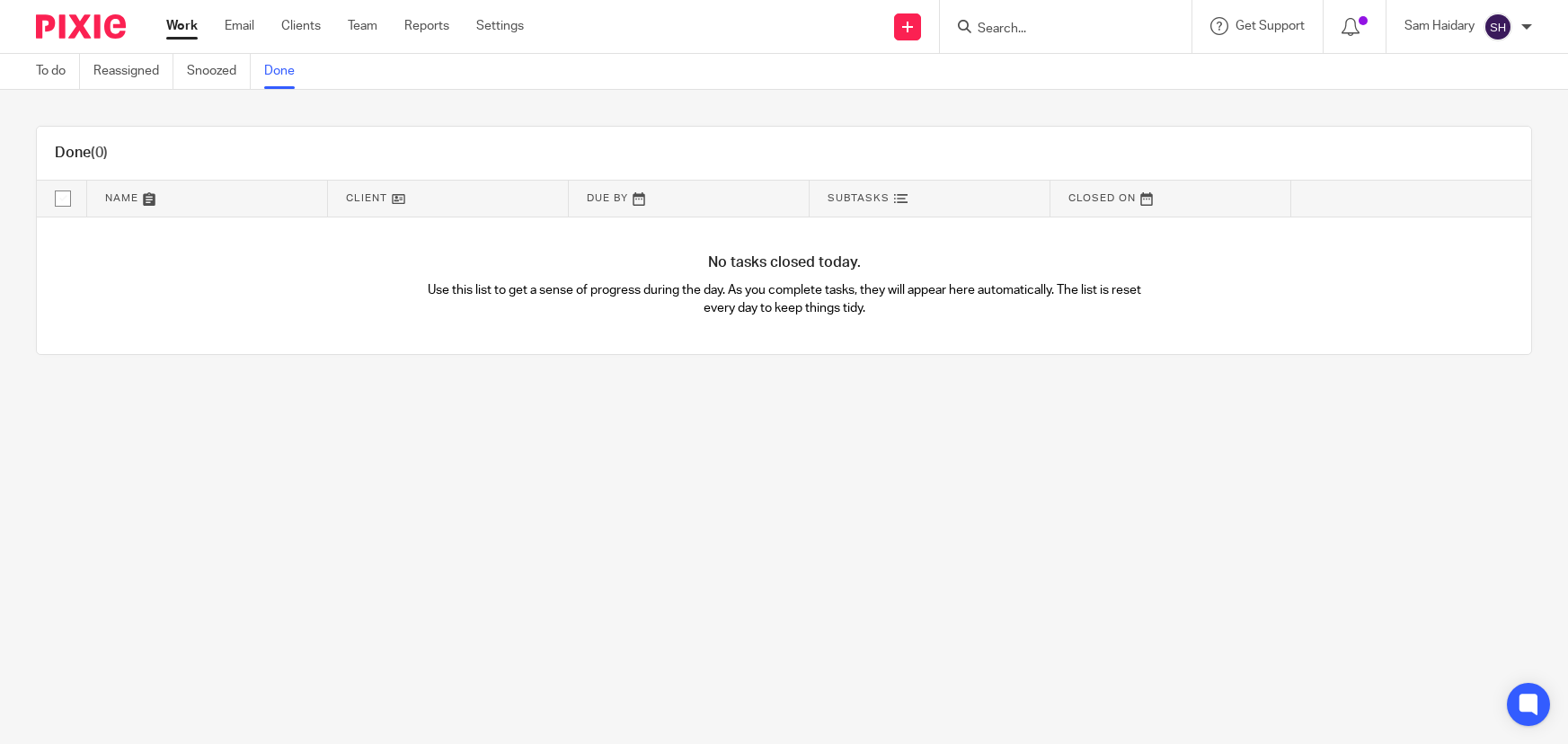 scroll, scrollTop: 0, scrollLeft: 0, axis: both 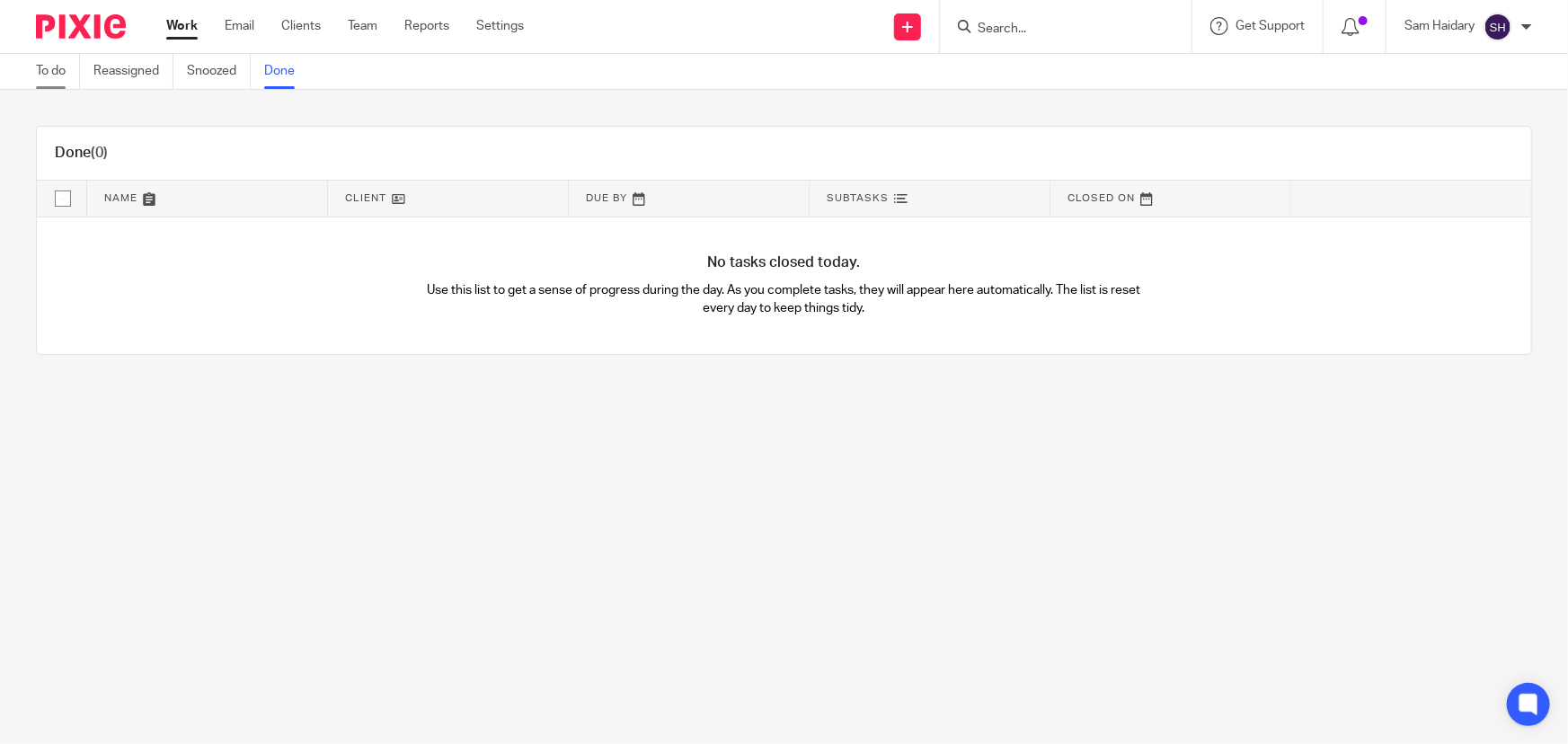 click on "To do" at bounding box center (58, 71) 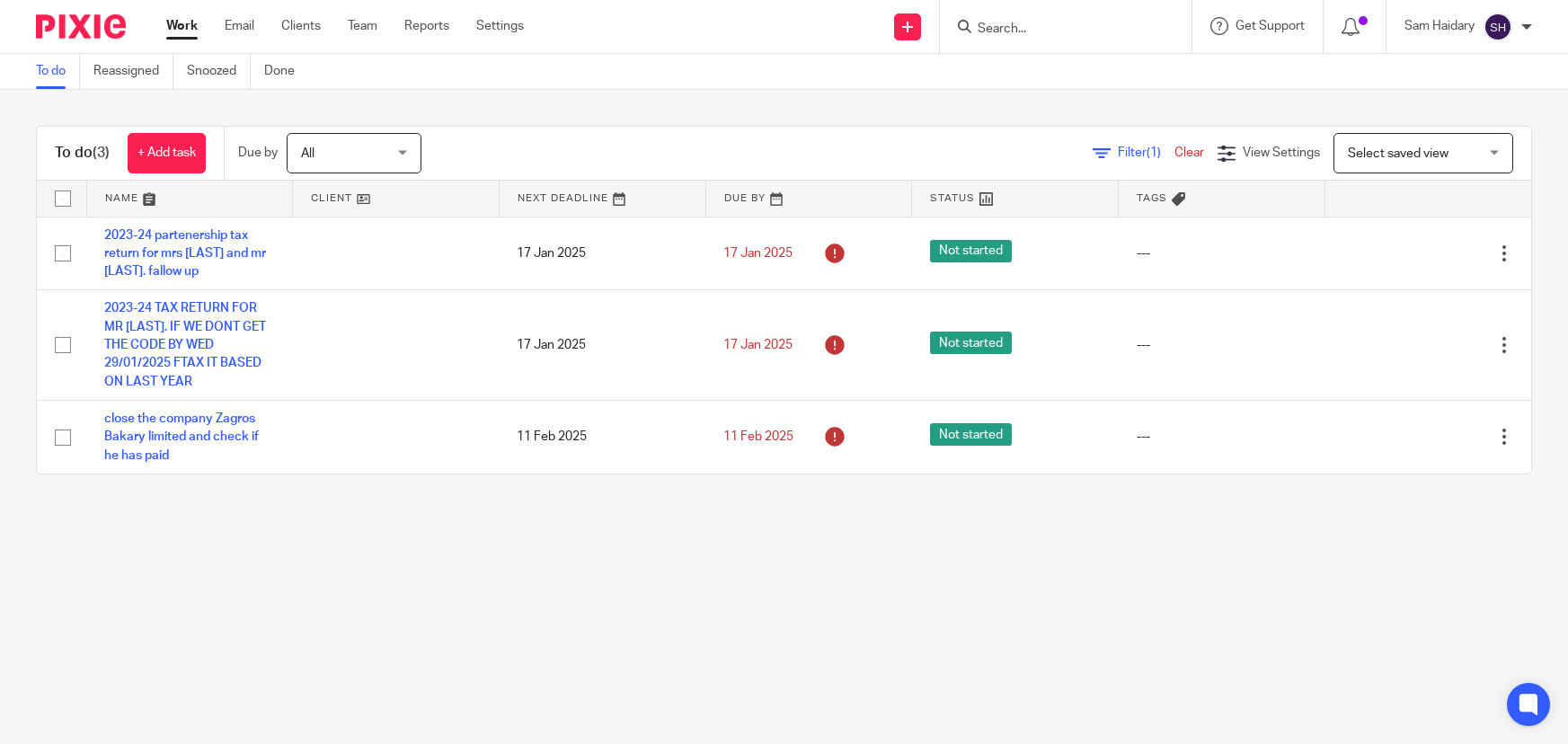 scroll, scrollTop: 0, scrollLeft: 0, axis: both 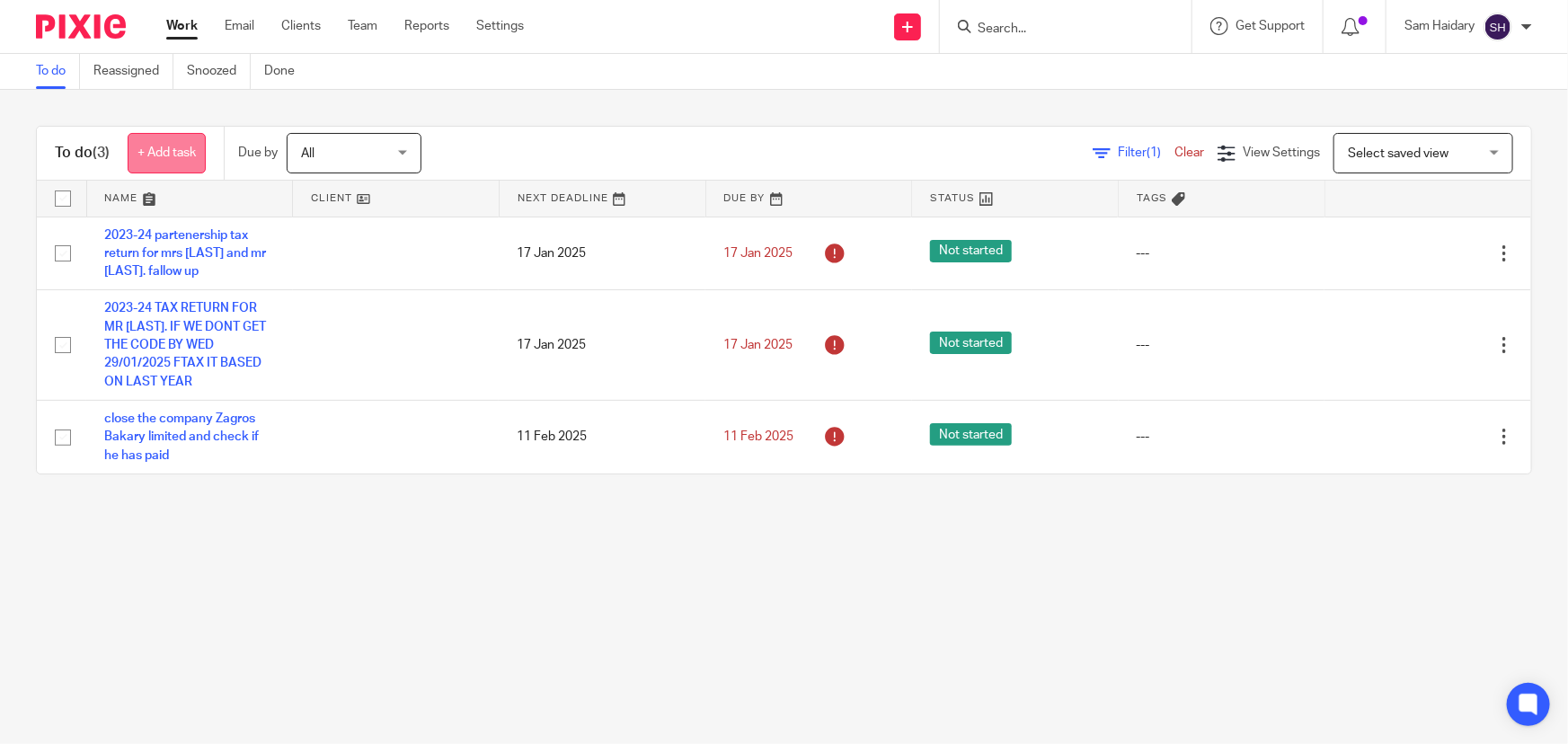 click on "+ Add task" at bounding box center (166, 153) 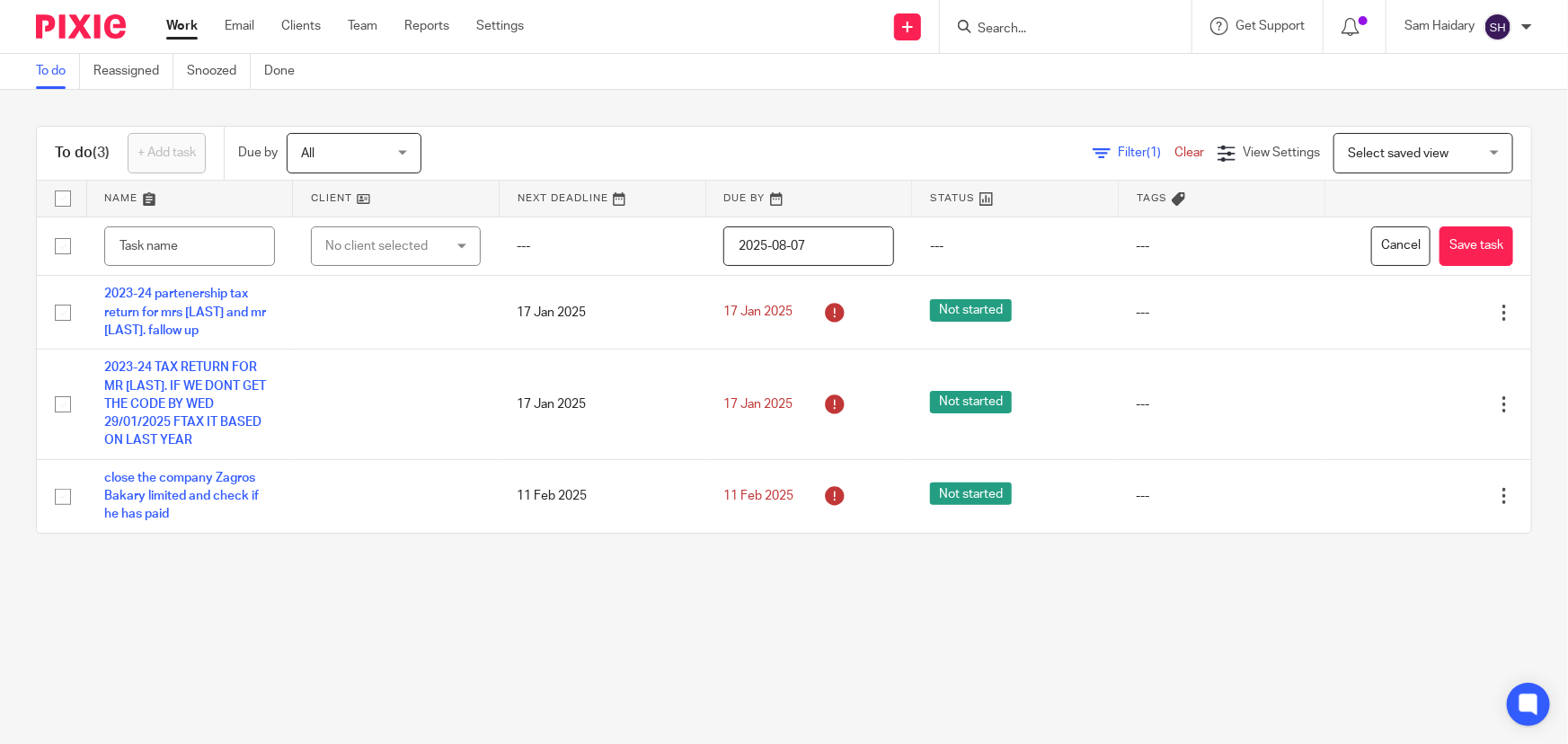 click at bounding box center (395, 199) 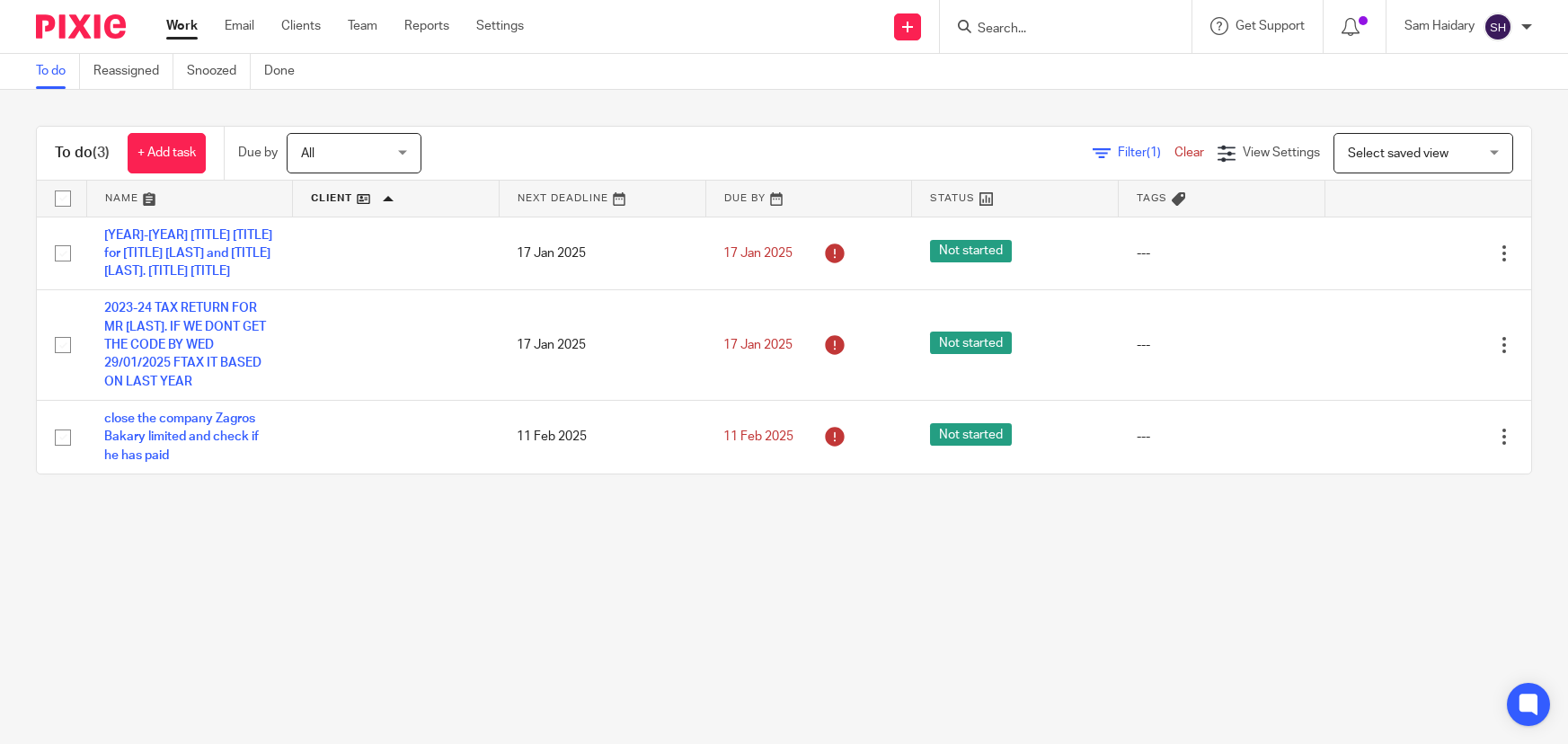 scroll, scrollTop: 0, scrollLeft: 0, axis: both 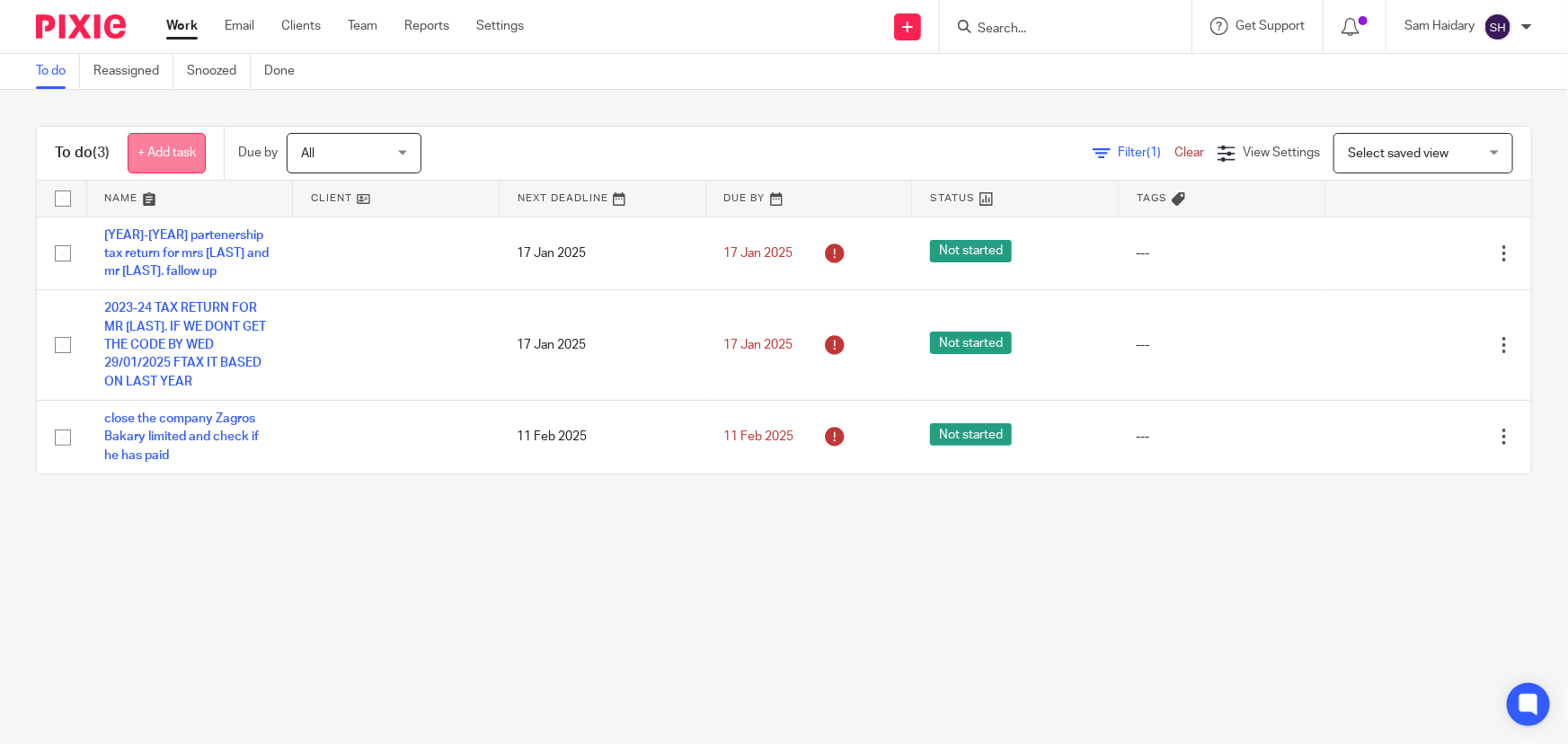 click on "+ Add task" at bounding box center (166, 153) 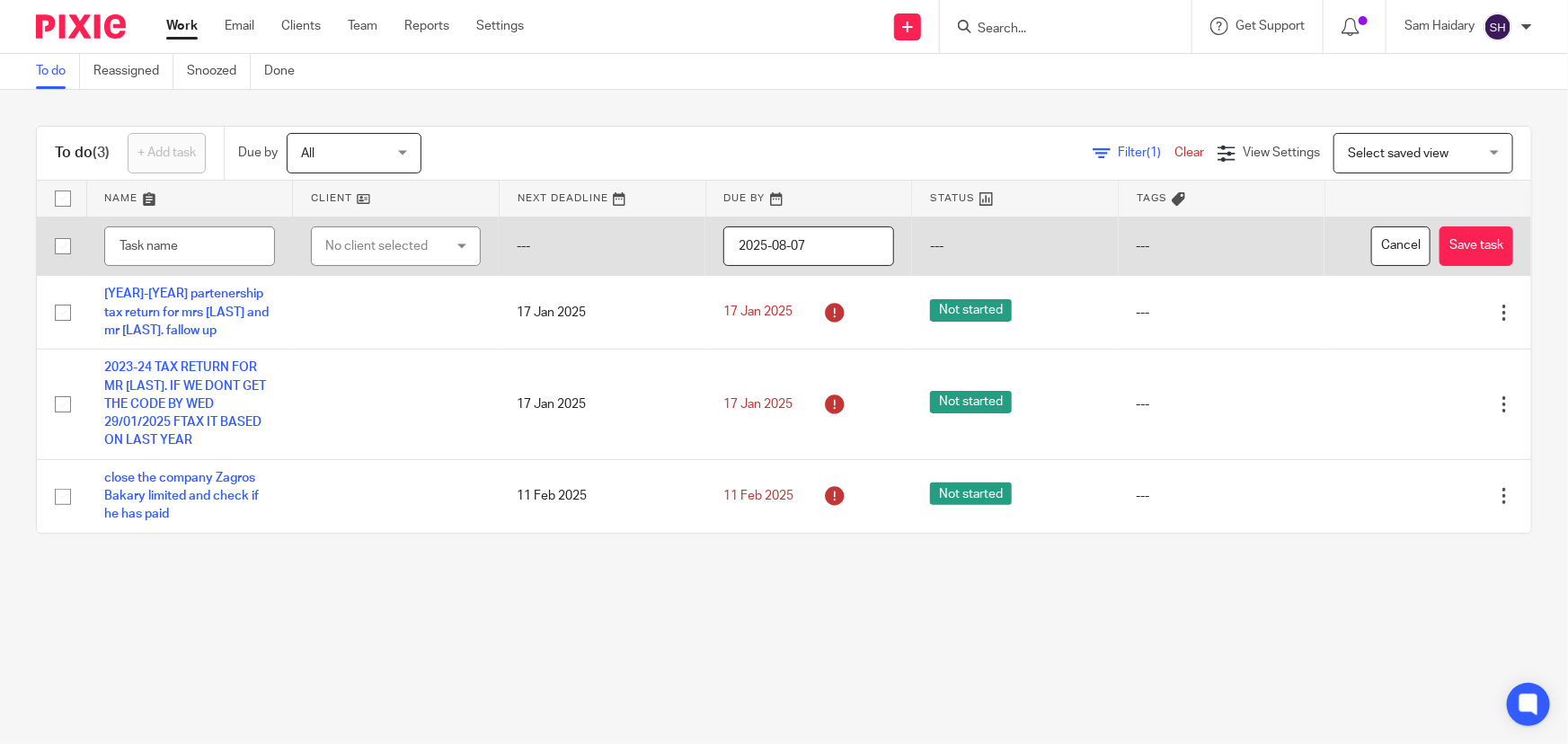drag, startPoint x: 199, startPoint y: 244, endPoint x: 567, endPoint y: 249, distance: 368.034 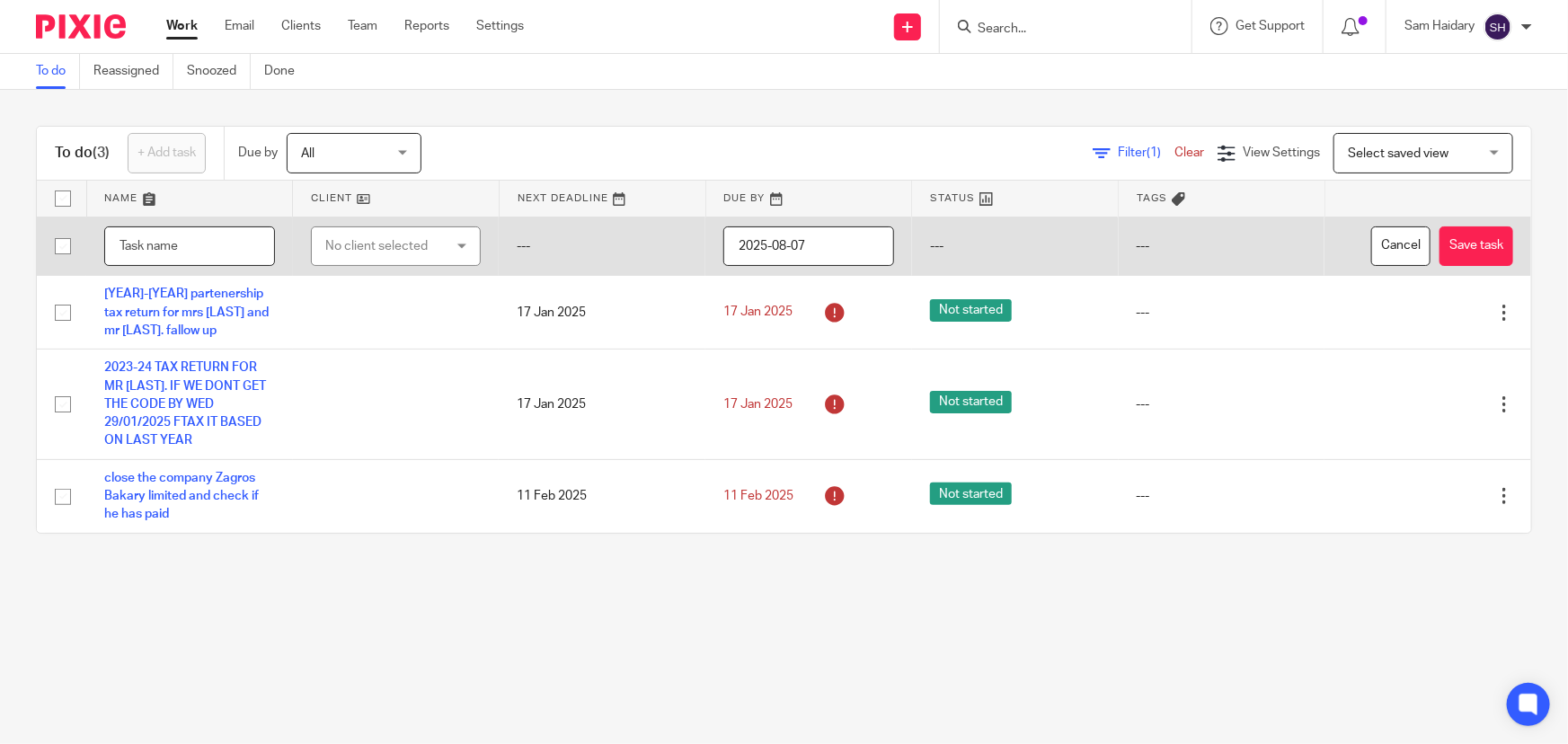 click at bounding box center [190, 246] 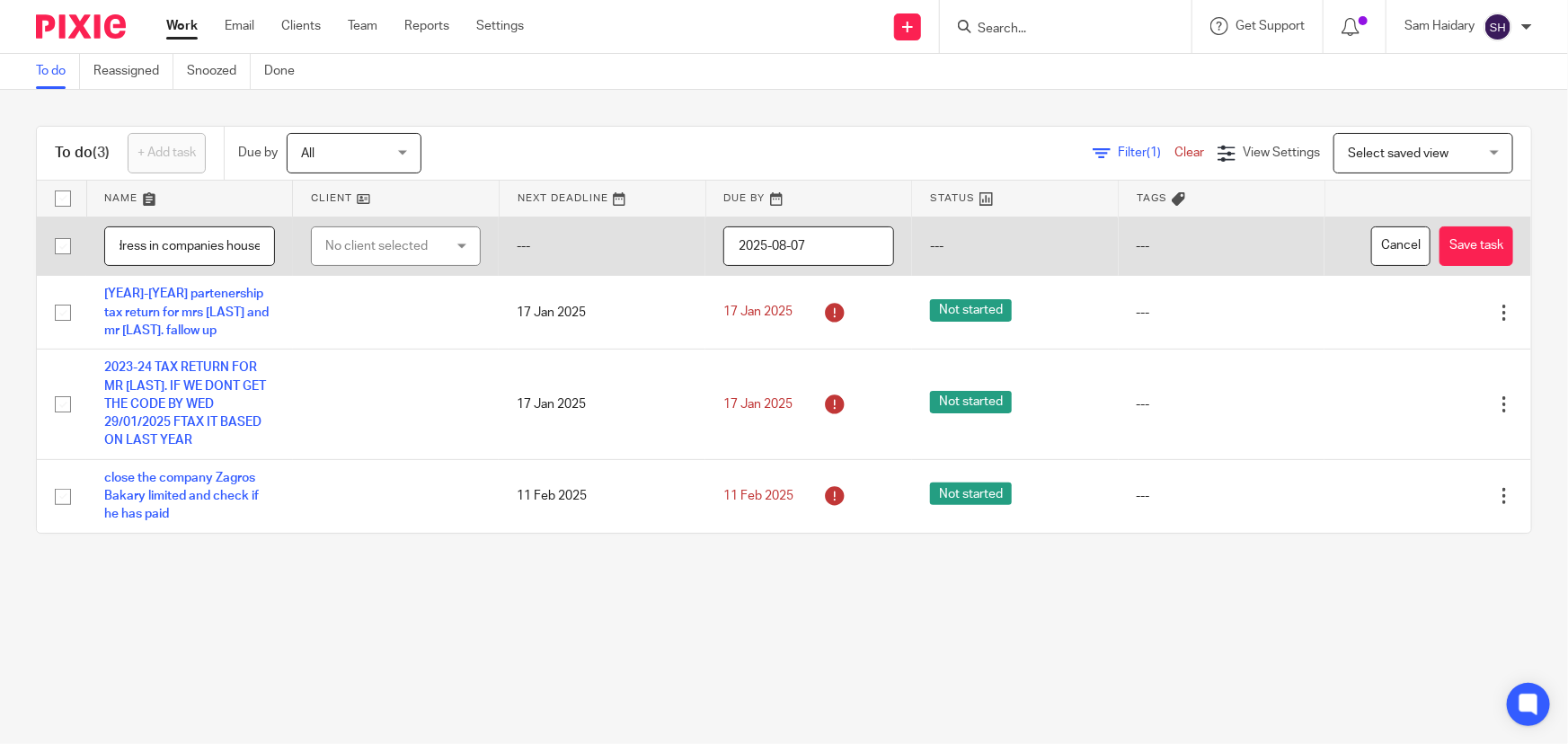 scroll, scrollTop: 0, scrollLeft: 118, axis: horizontal 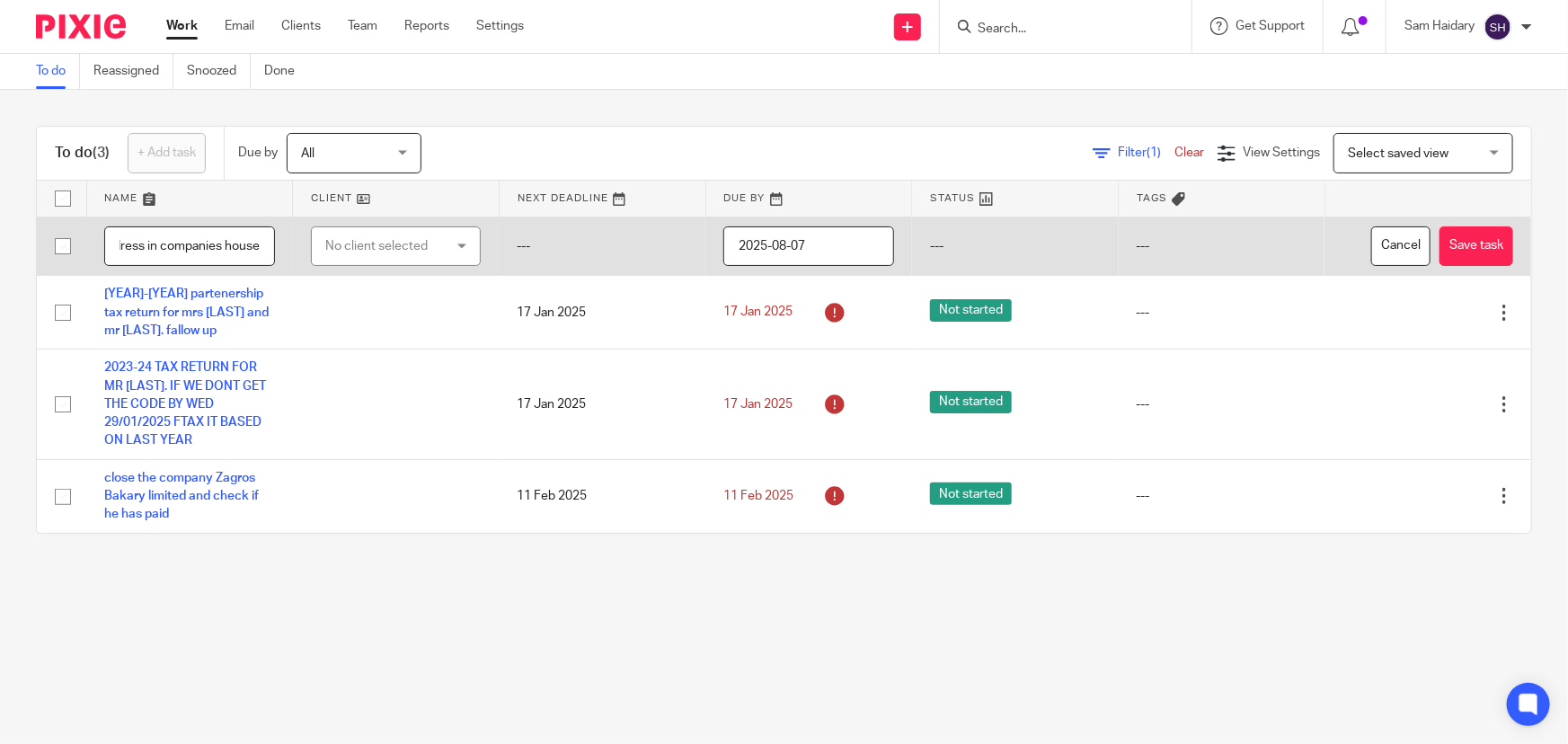 type on "update director address in companies house" 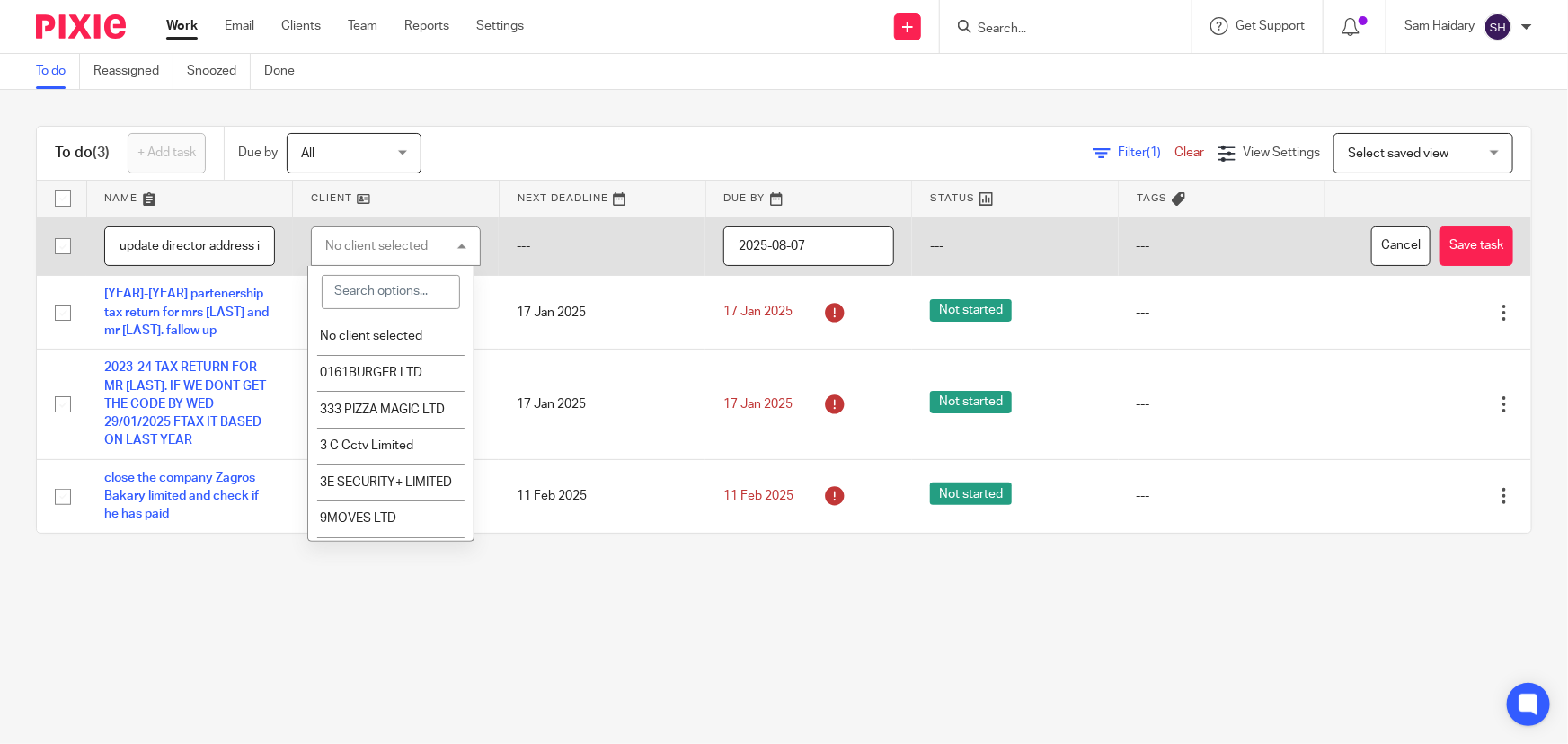 click at bounding box center (391, 292) 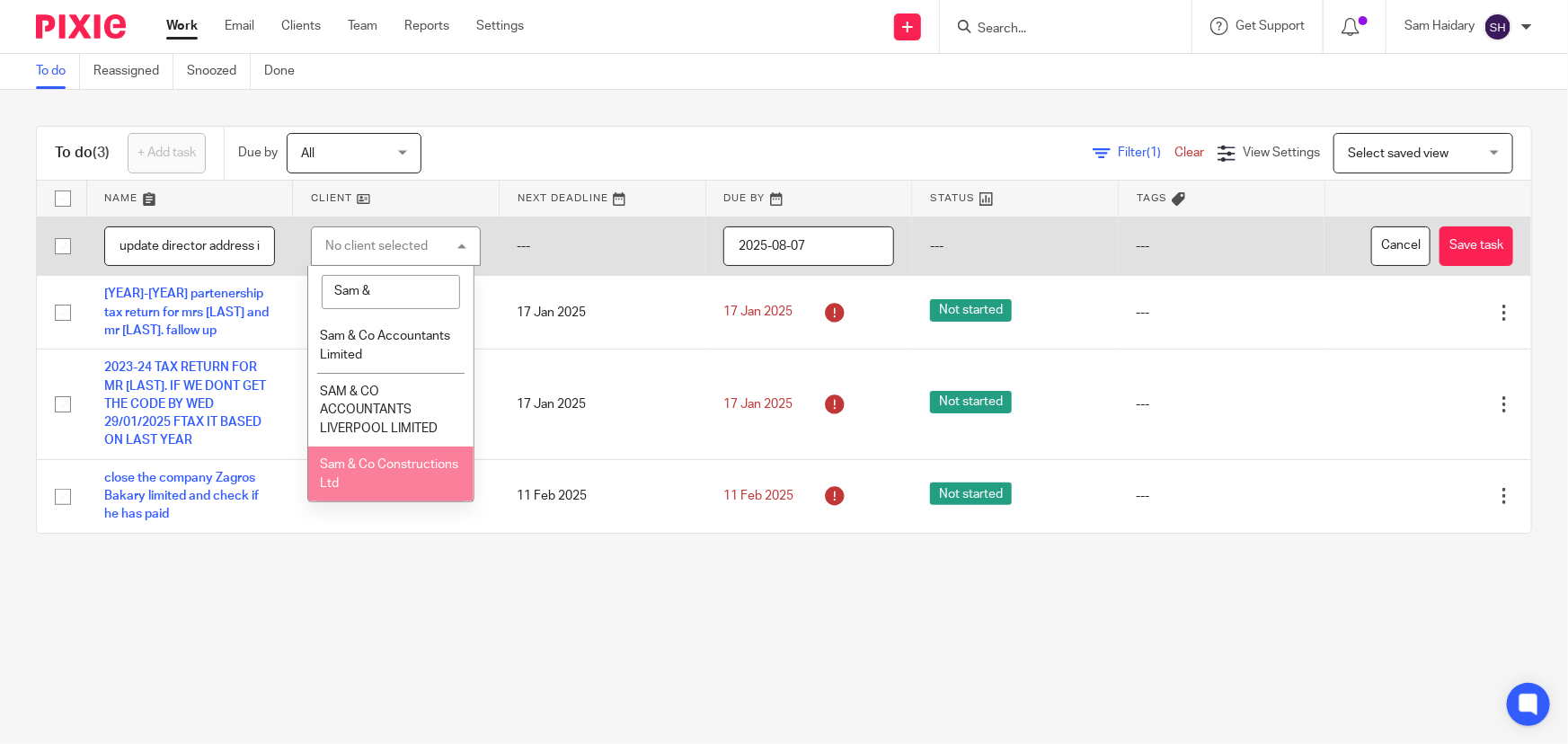 type on "sam &" 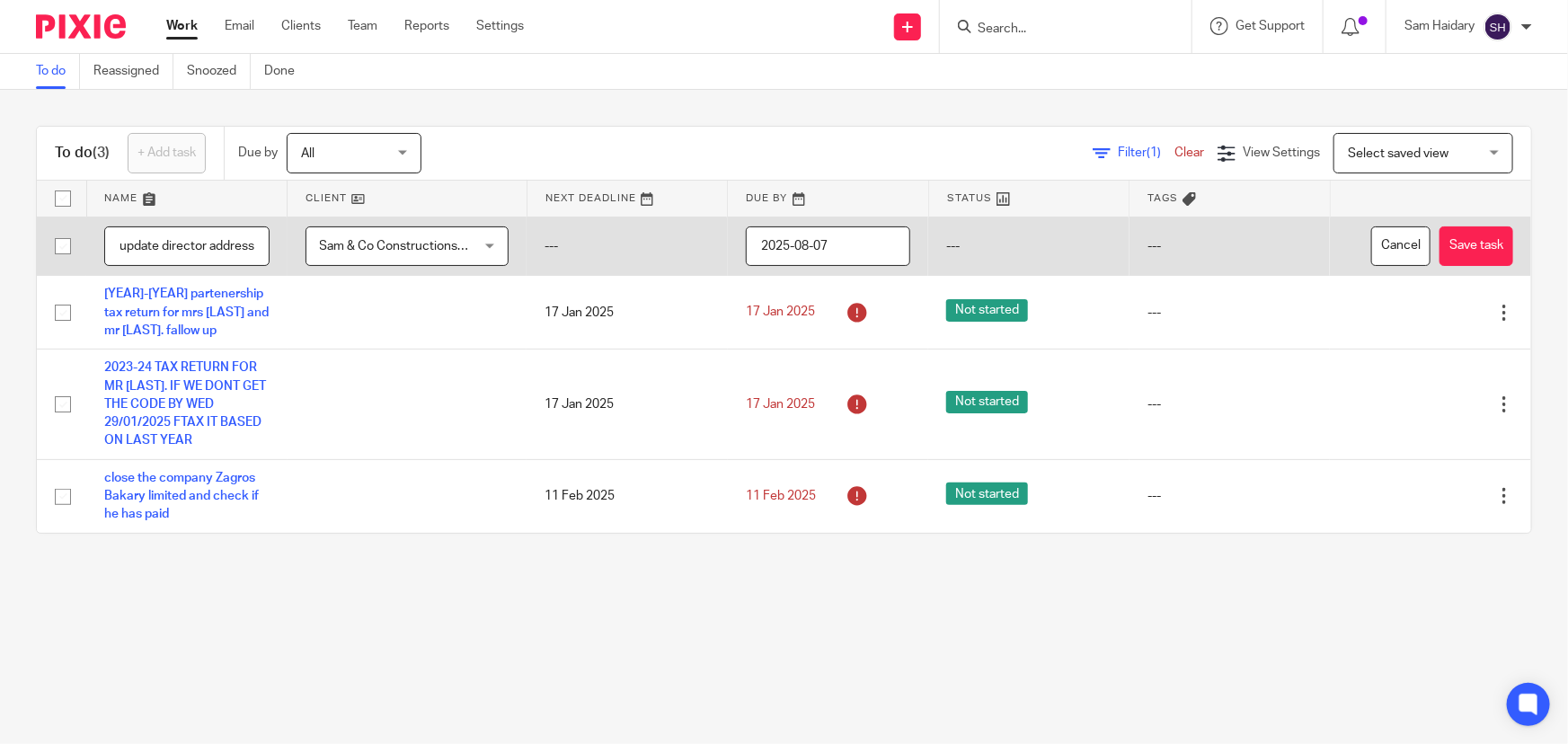 click on "update director address in companies house" at bounding box center [187, 246] 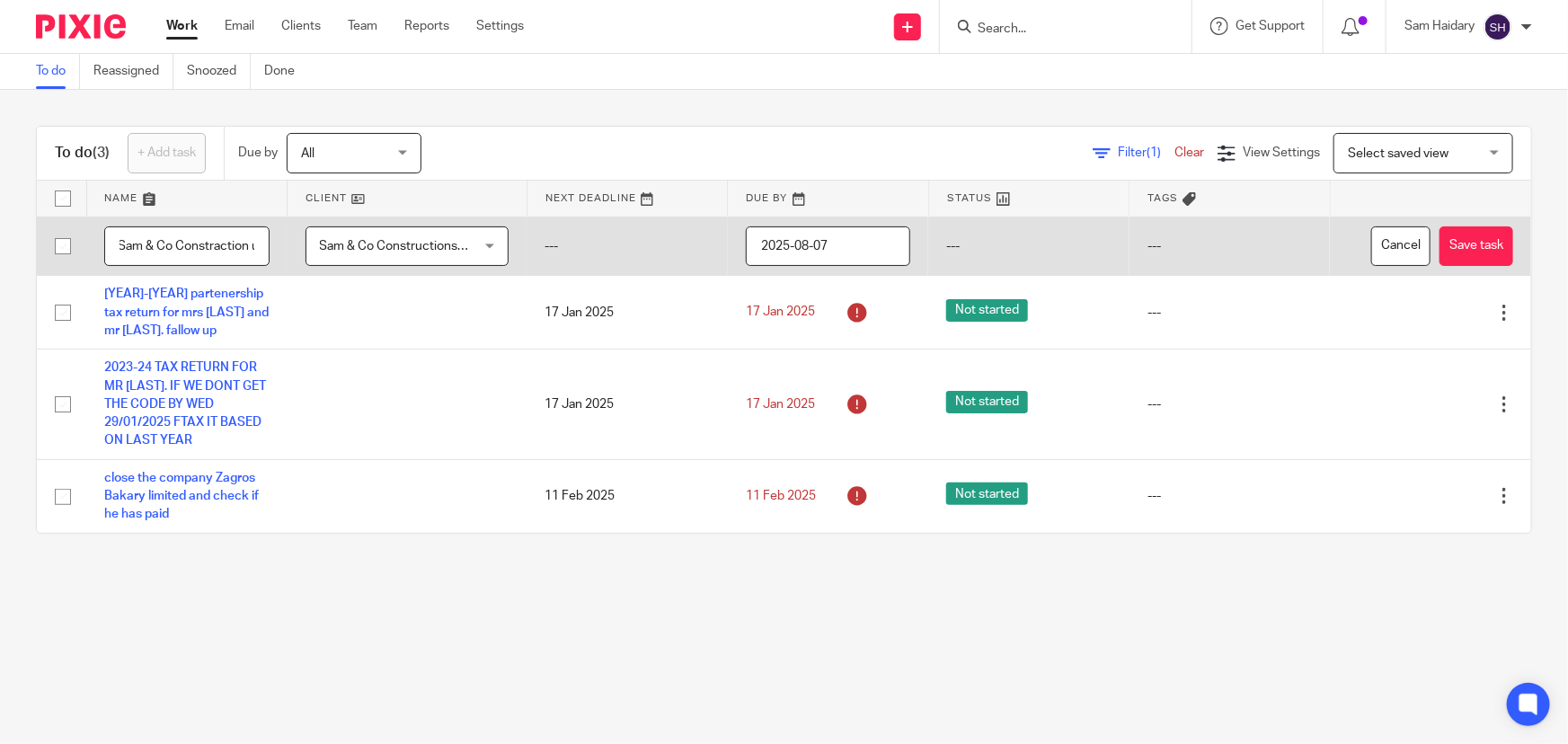 scroll, scrollTop: 0, scrollLeft: 4, axis: horizontal 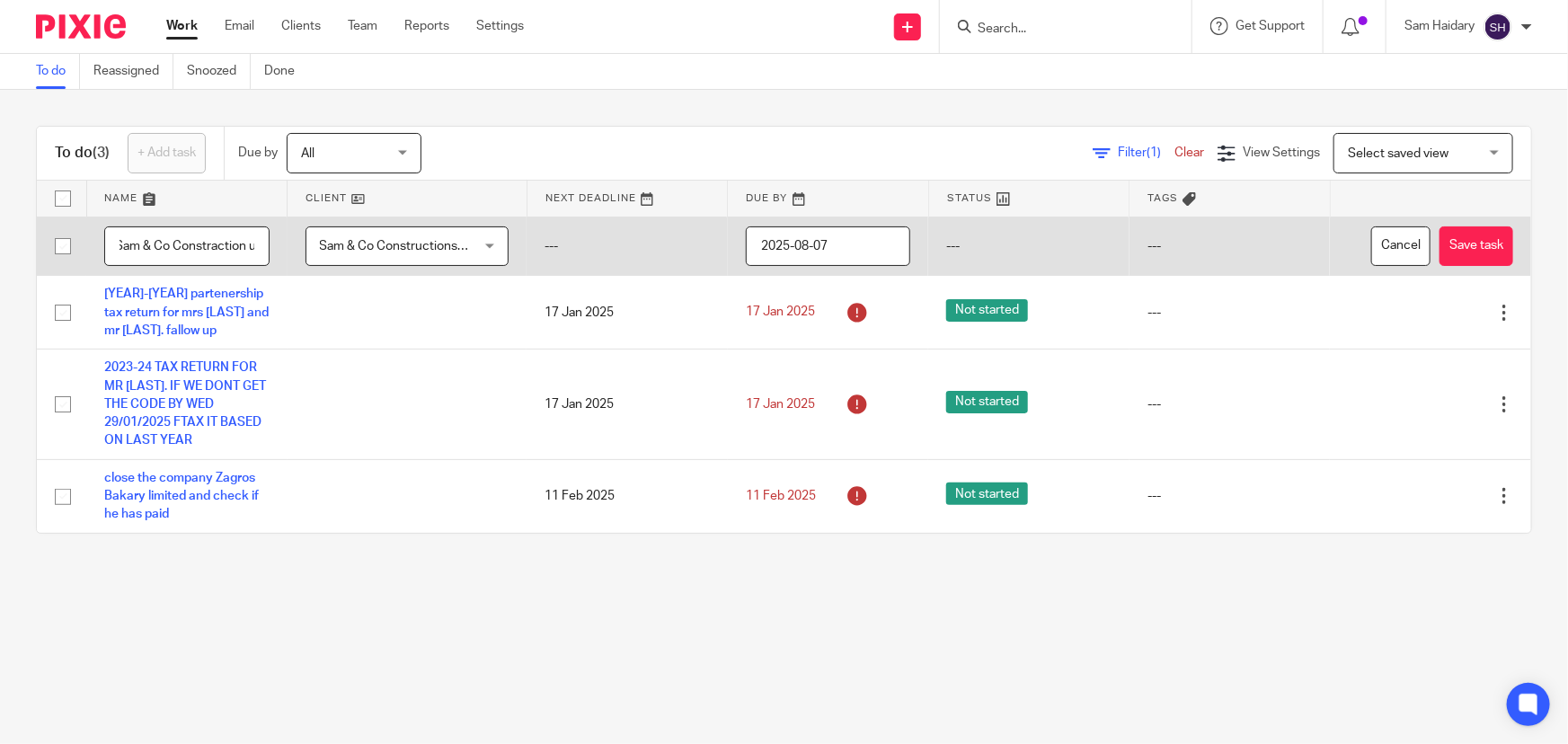 click on "Sam & Co Constraction update director address in companies house" at bounding box center (187, 246) 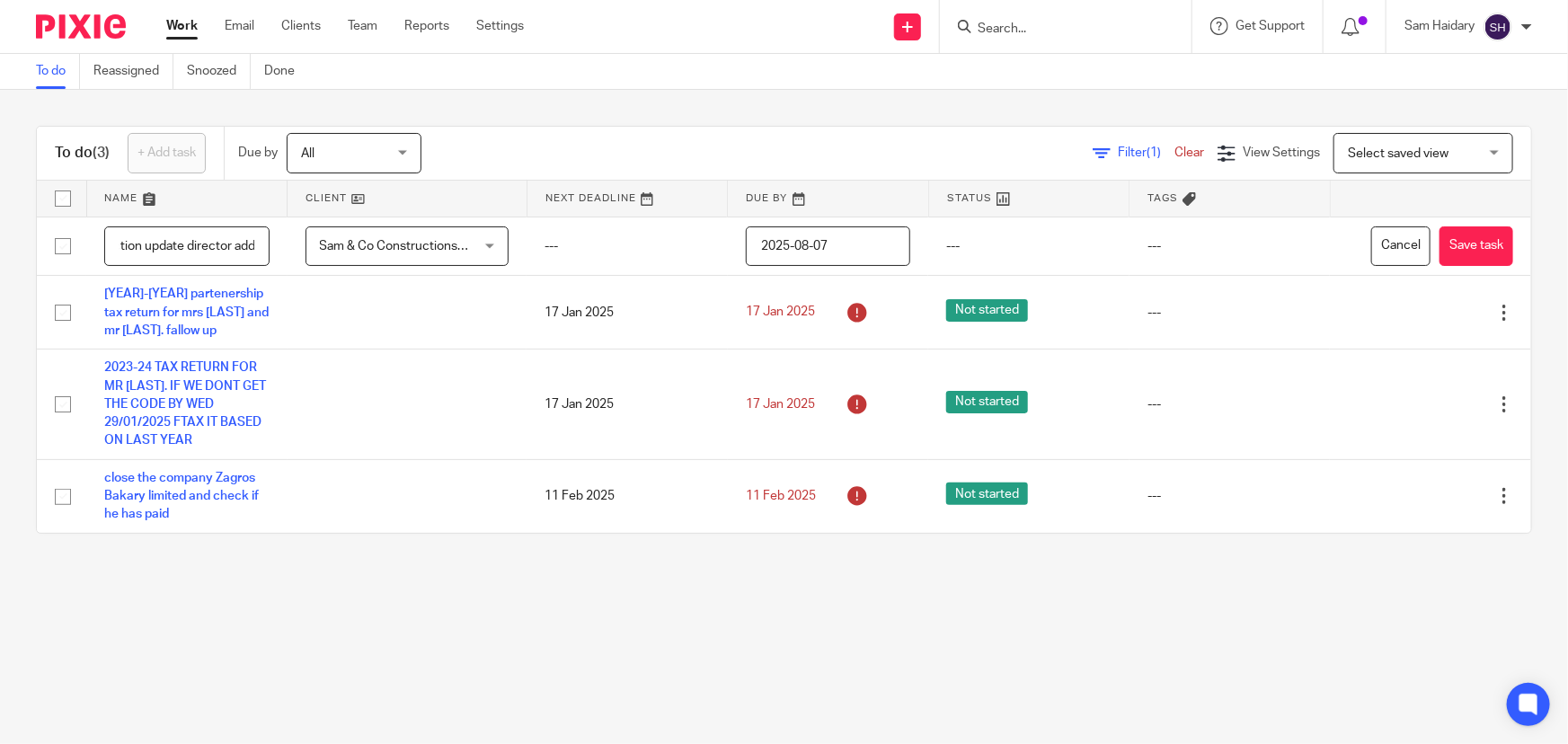 scroll, scrollTop: 0, scrollLeft: 259, axis: horizontal 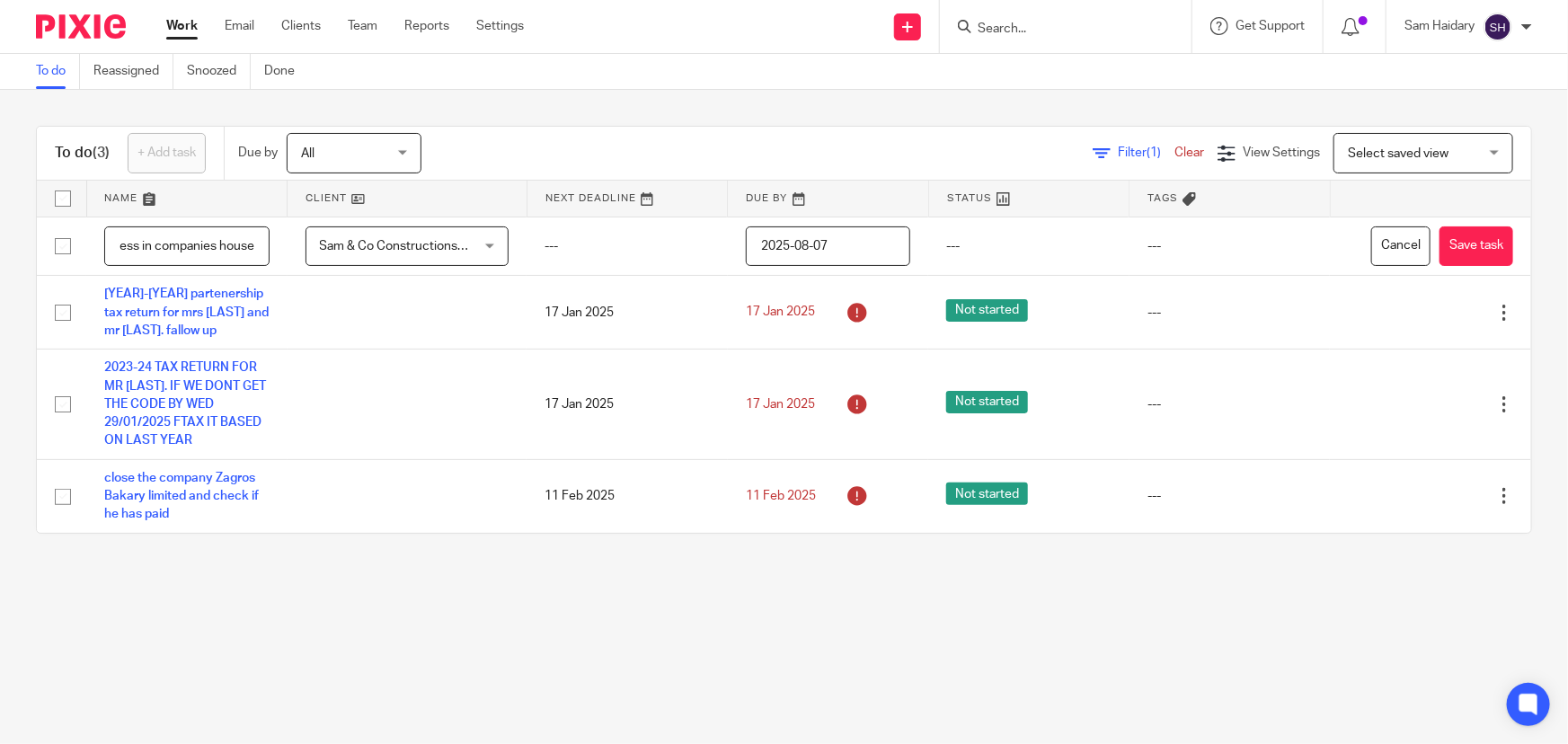 drag, startPoint x: 250, startPoint y: 245, endPoint x: 303, endPoint y: 245, distance: 53 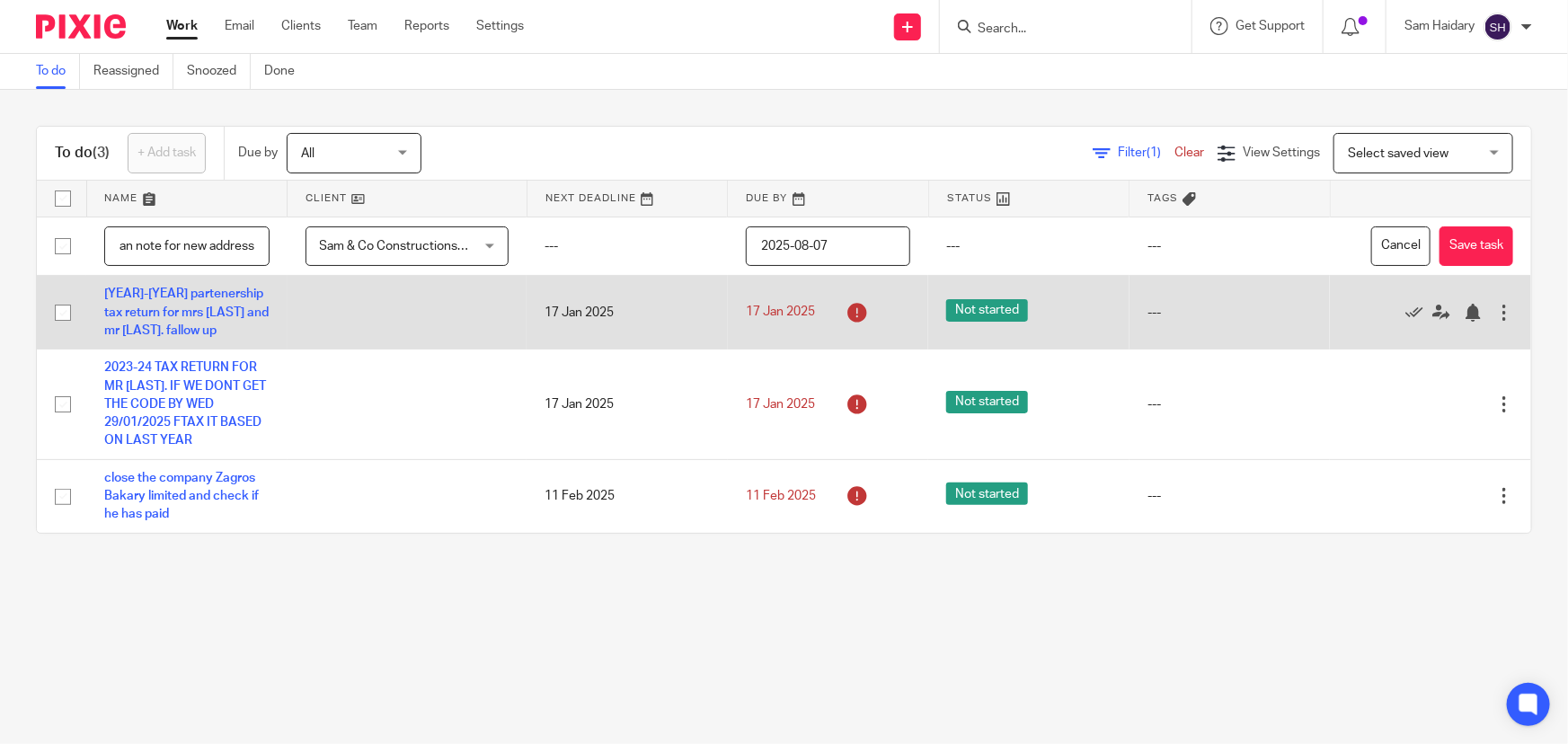 scroll, scrollTop: 0, scrollLeft: 447, axis: horizontal 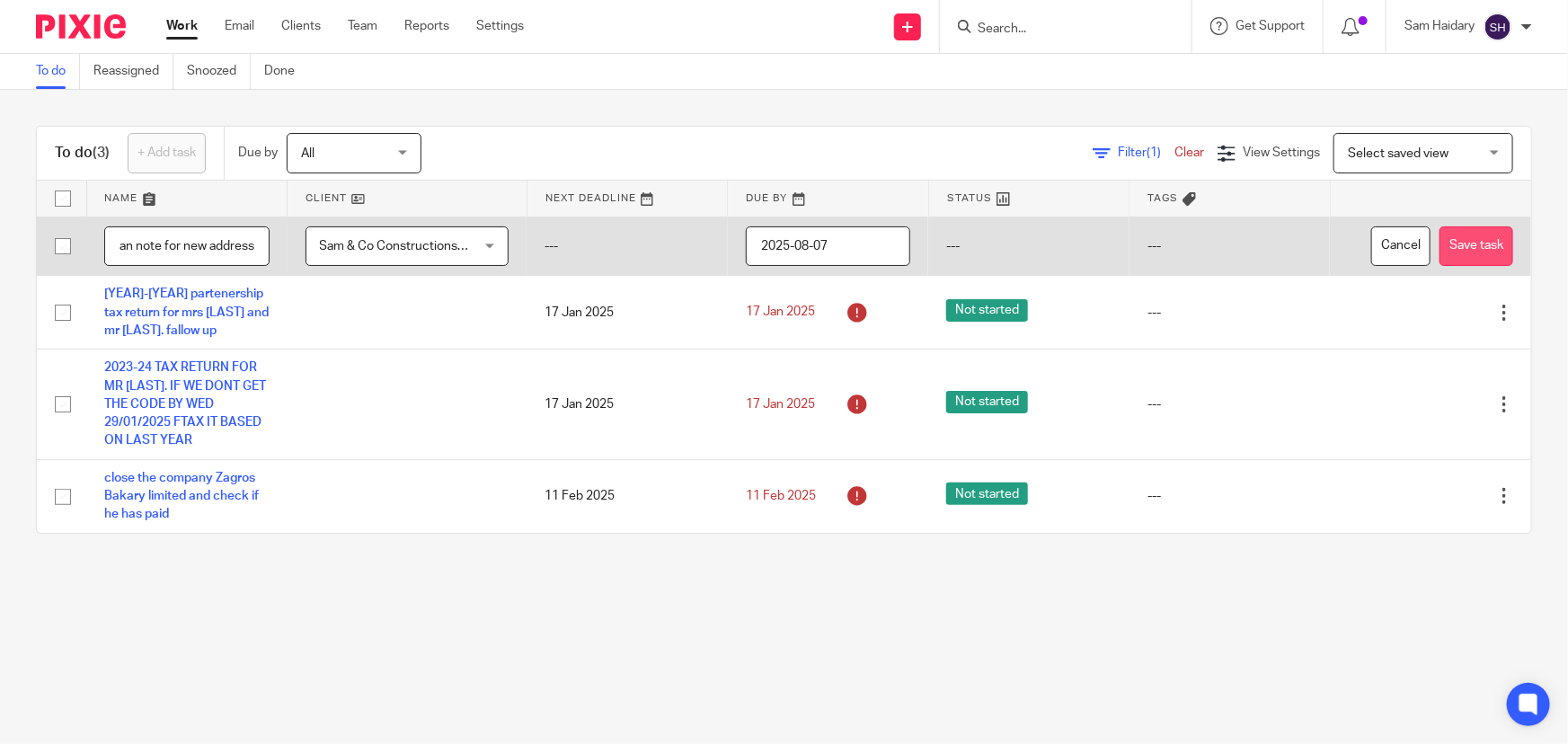 type on "Sam & Co Constraction update director address in companies house . see saman note for new address" 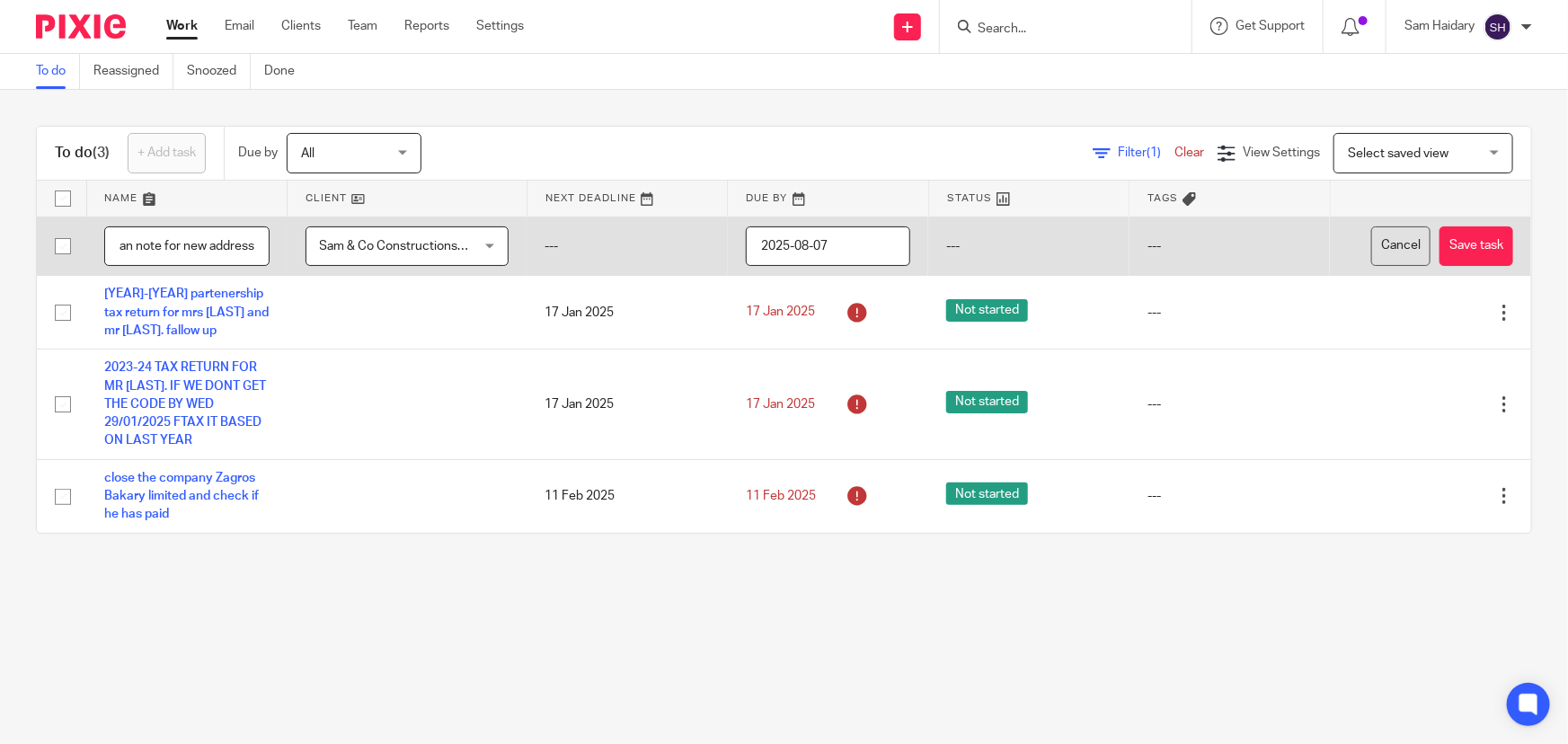 scroll, scrollTop: 0, scrollLeft: 0, axis: both 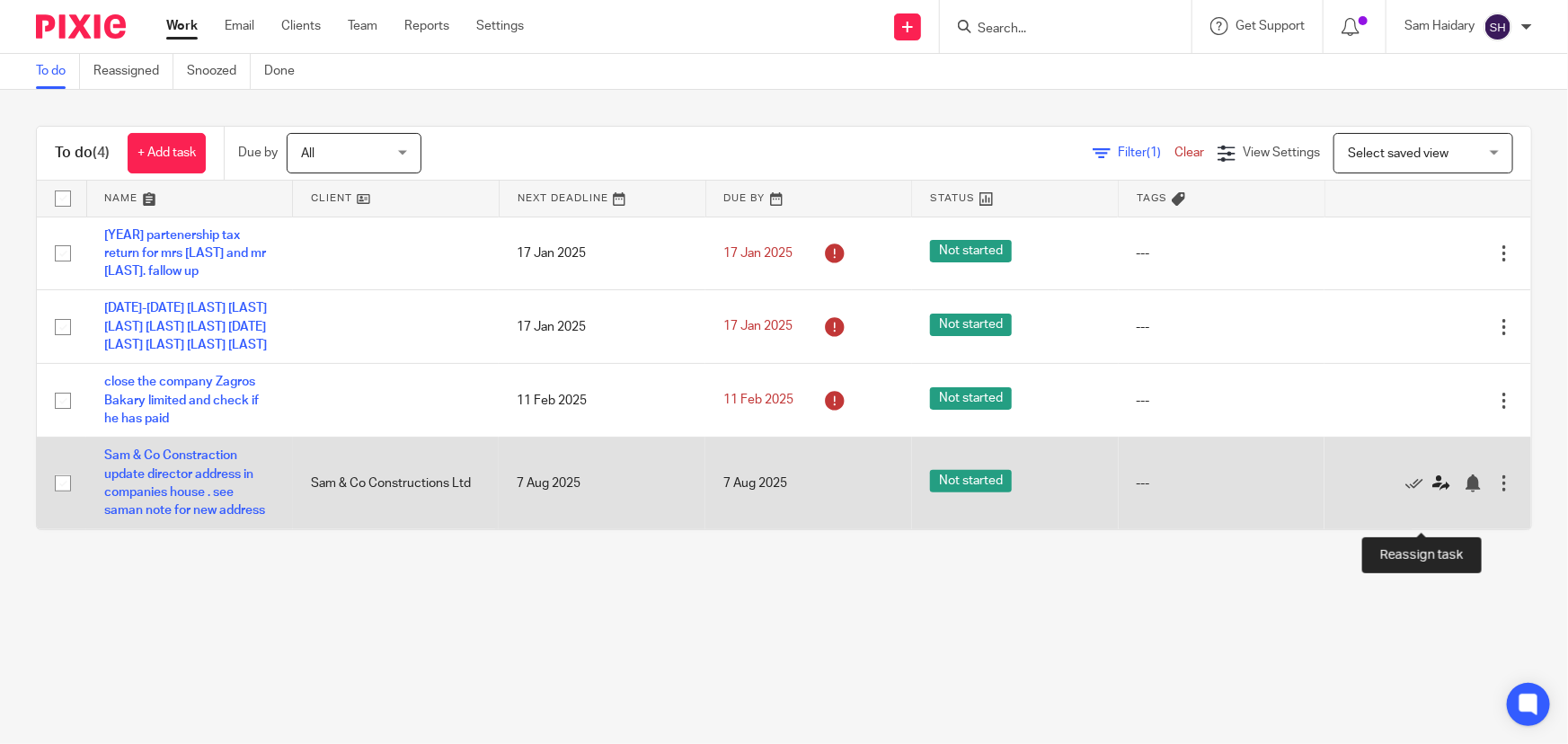 click at bounding box center (1441, 483) 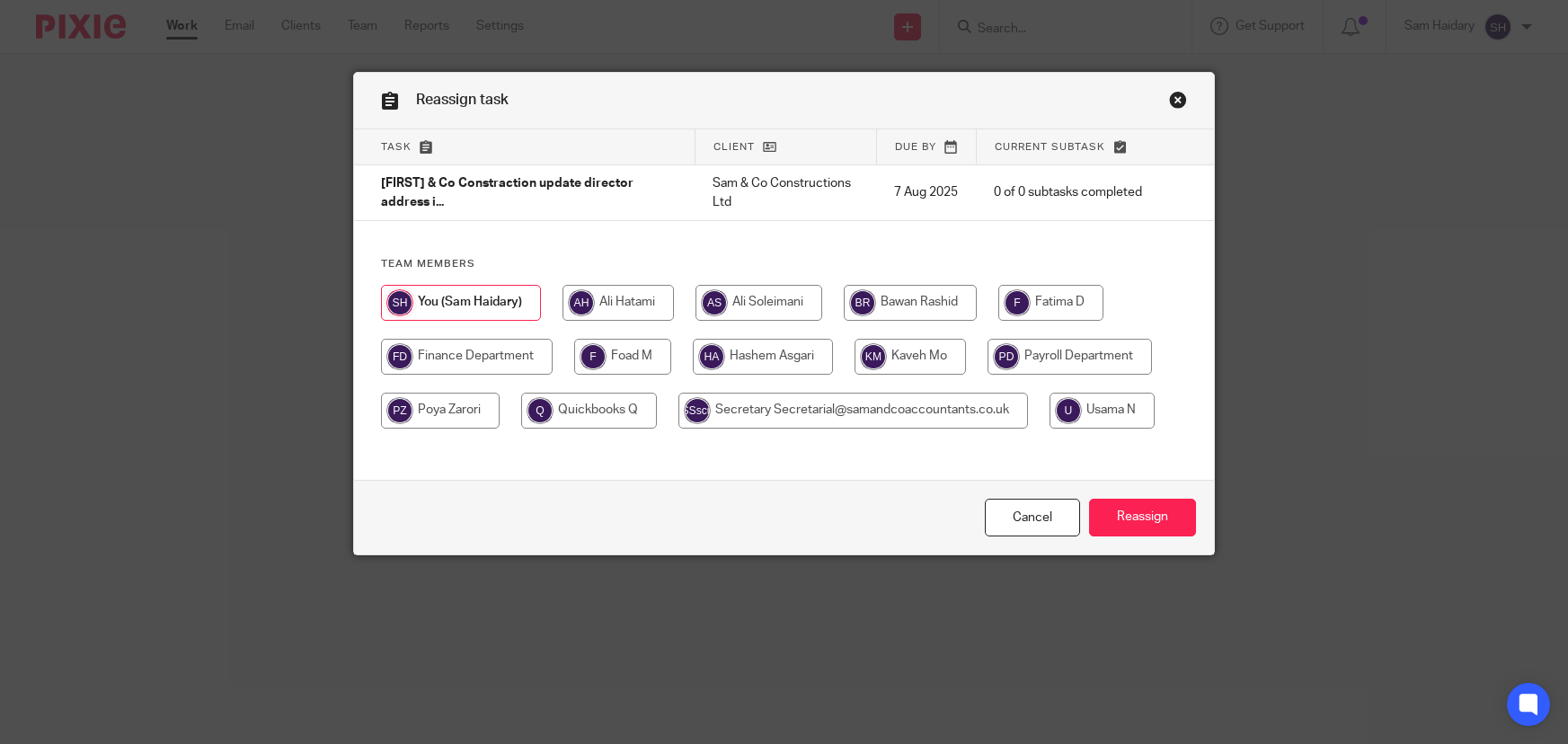 scroll, scrollTop: 0, scrollLeft: 0, axis: both 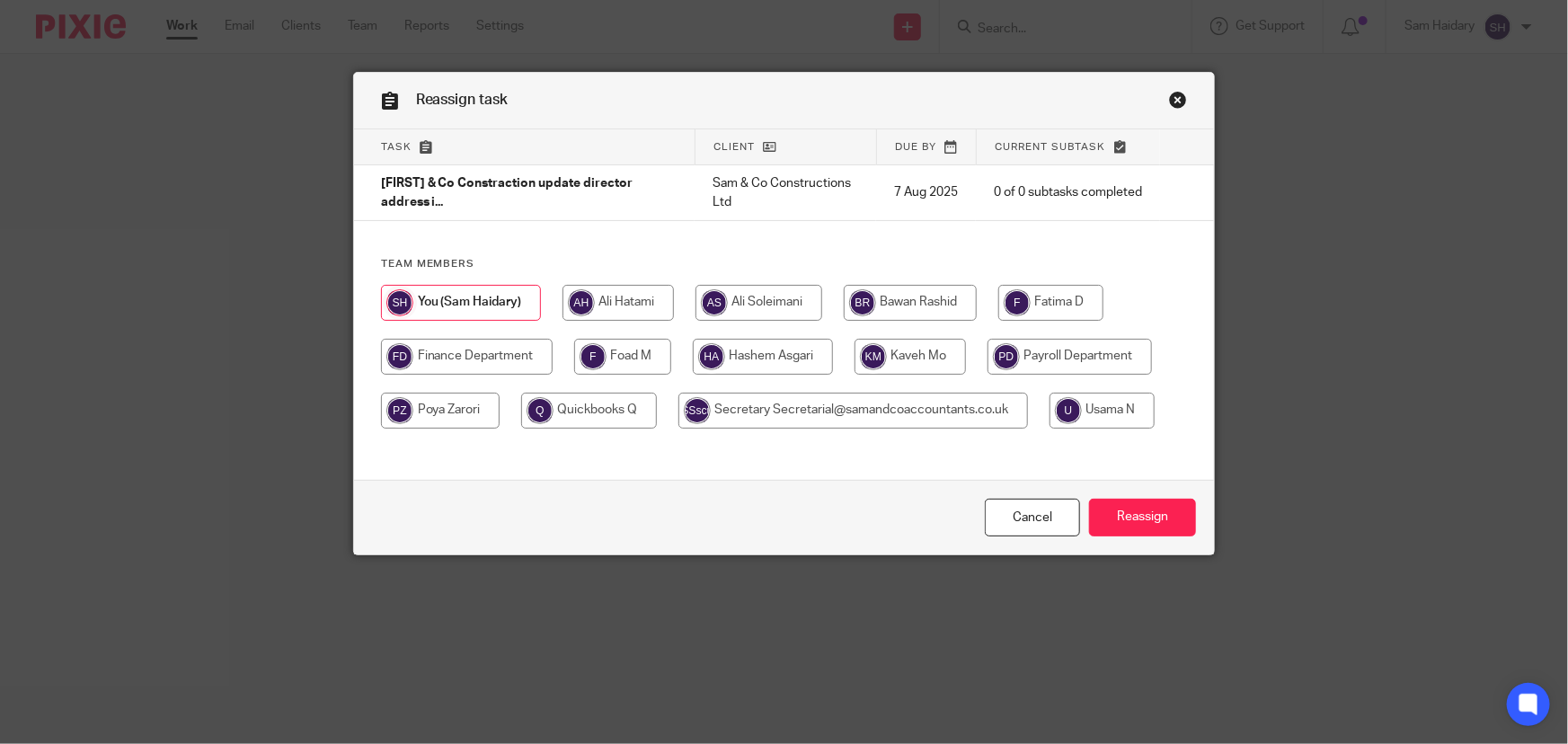 click at bounding box center (1102, 411) 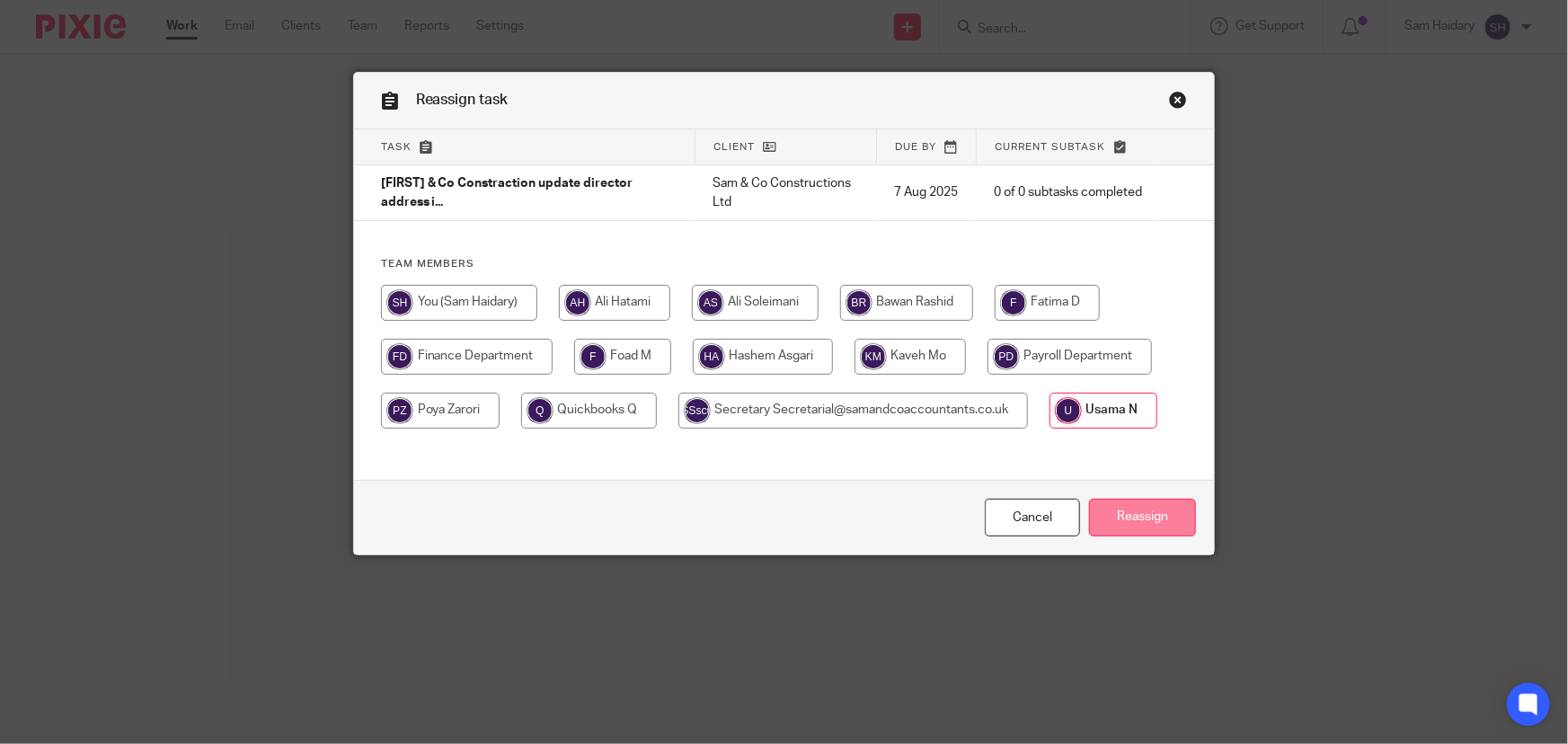 click on "Reassign" at bounding box center (1142, 518) 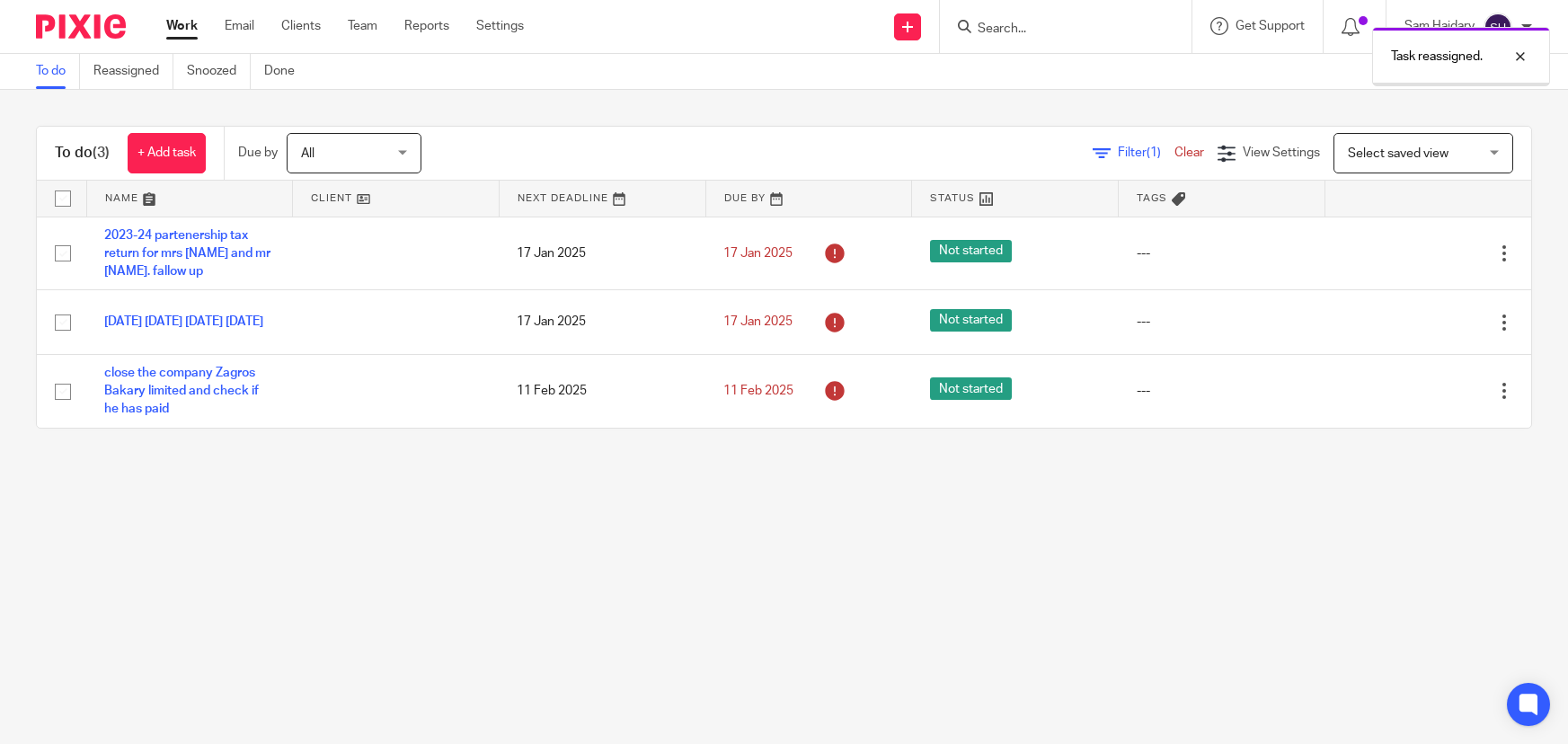 scroll, scrollTop: 0, scrollLeft: 0, axis: both 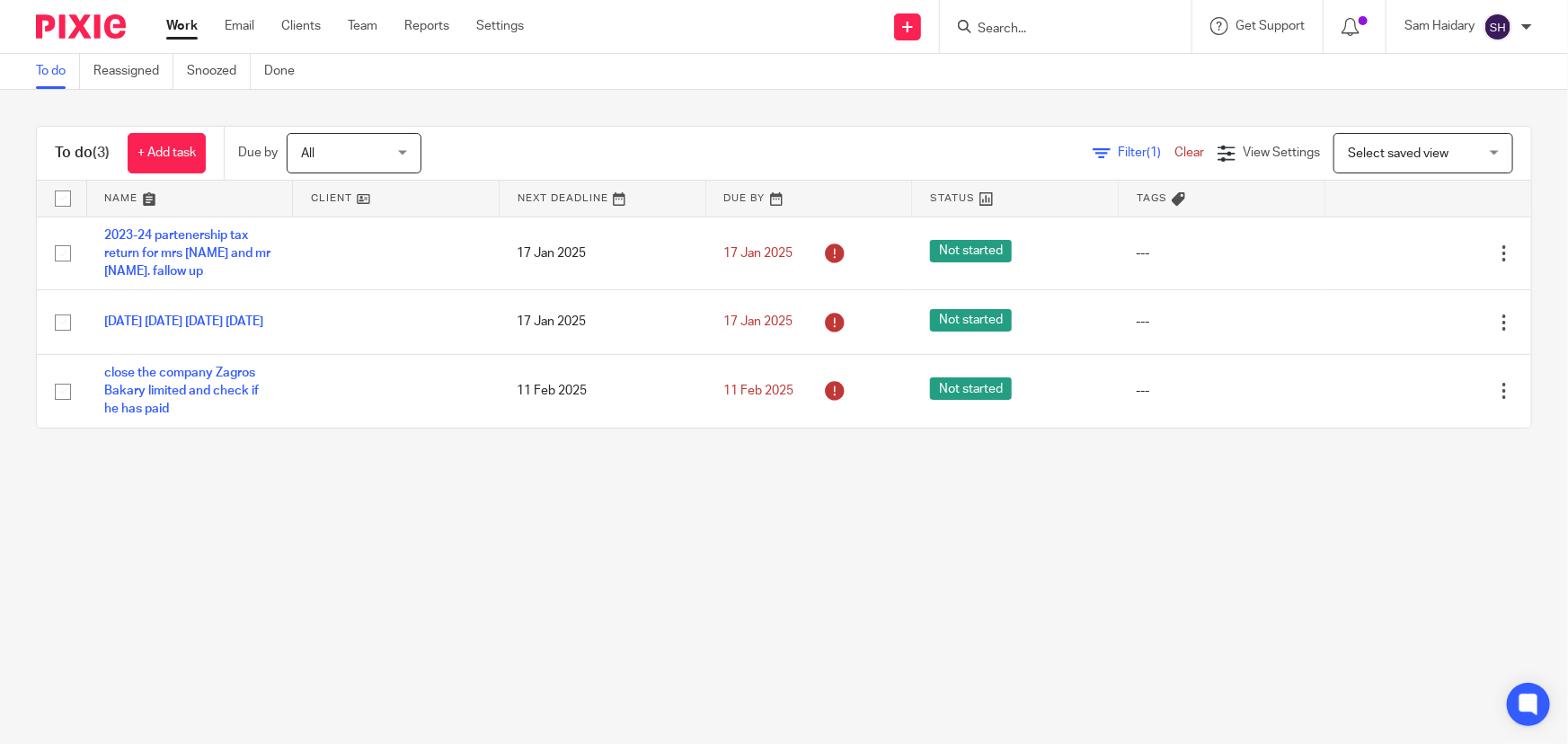 click at bounding box center [1057, 30] 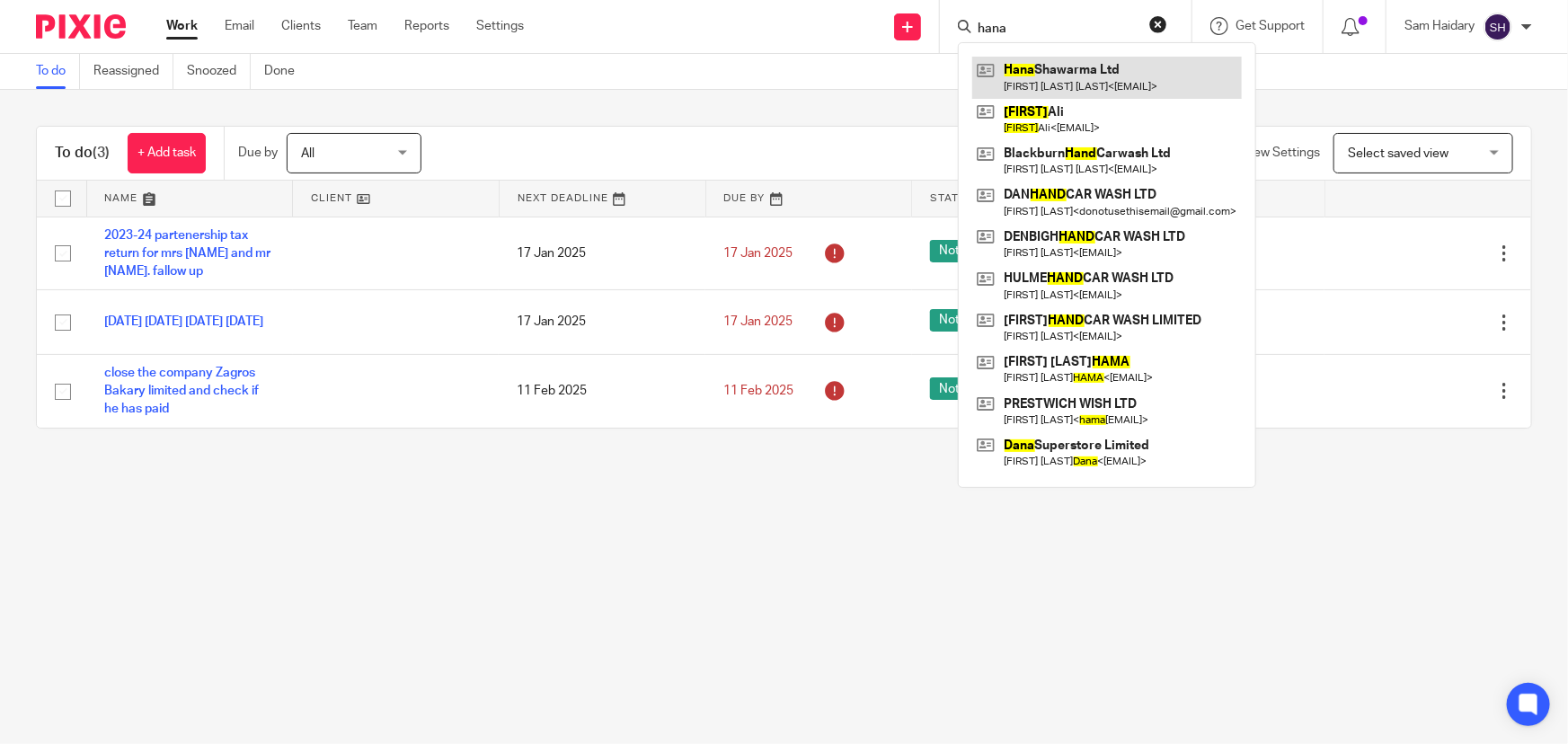 type on "hana" 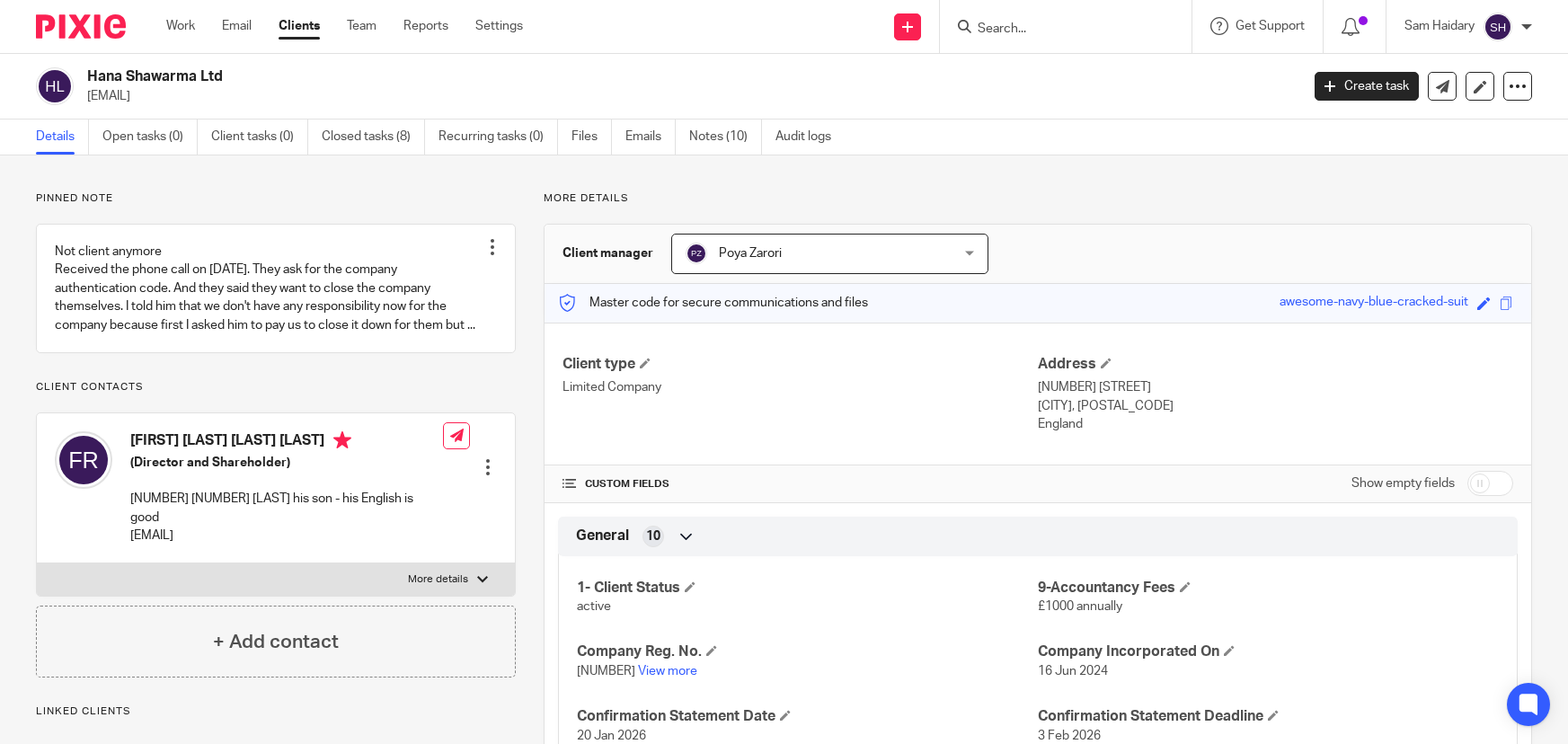 scroll, scrollTop: 0, scrollLeft: 0, axis: both 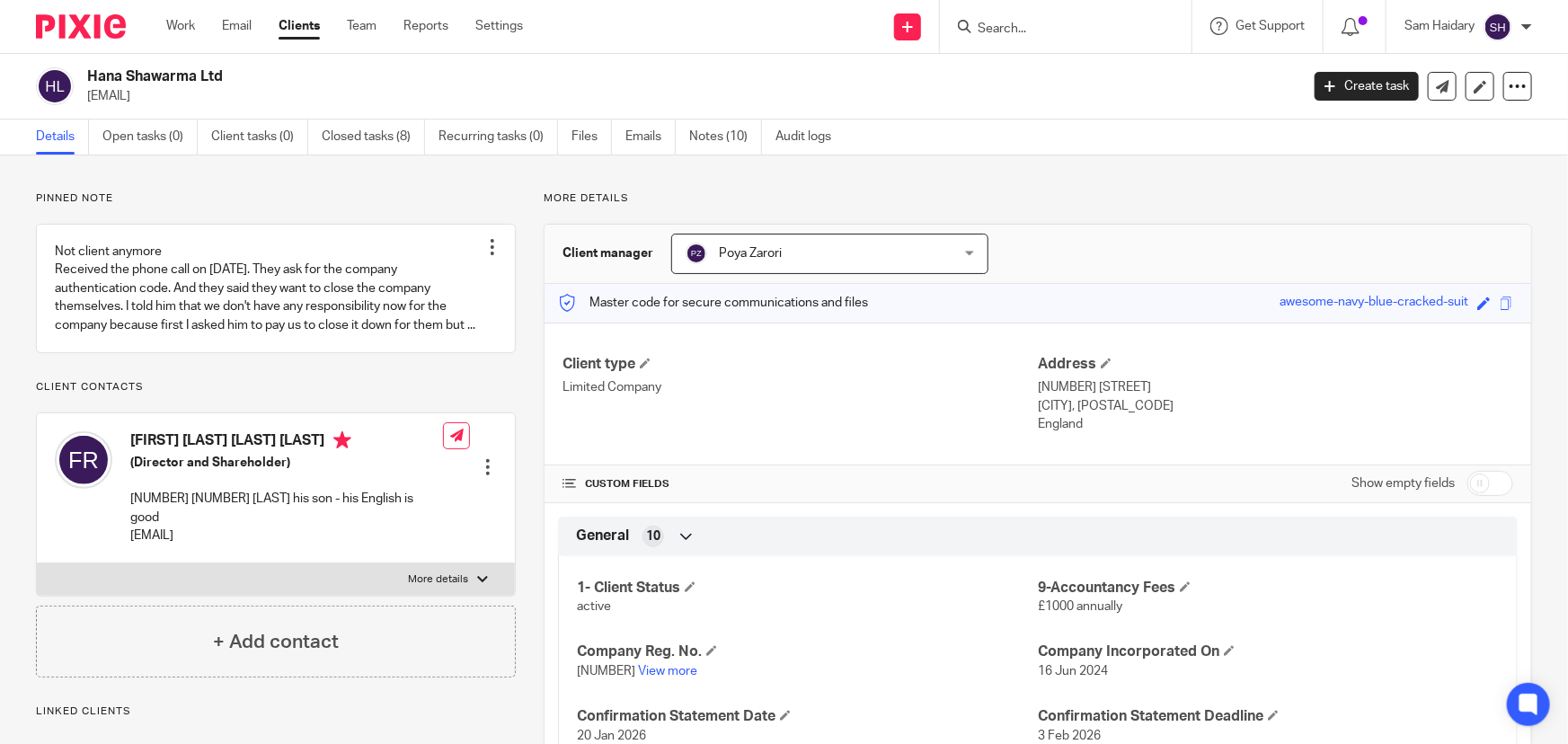 drag, startPoint x: 186, startPoint y: 73, endPoint x: 77, endPoint y: 72, distance: 109.004587 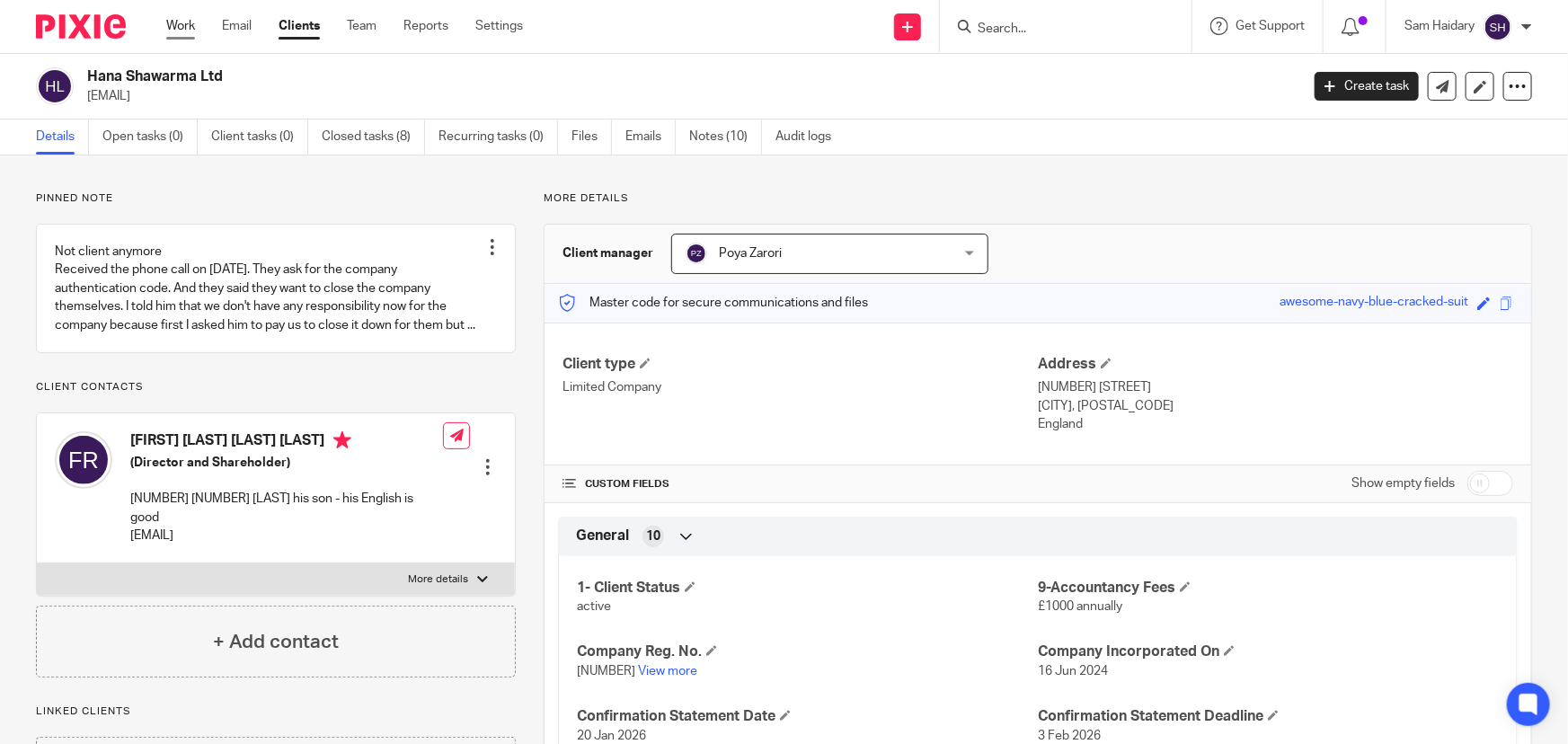 click on "Work" at bounding box center (181, 26) 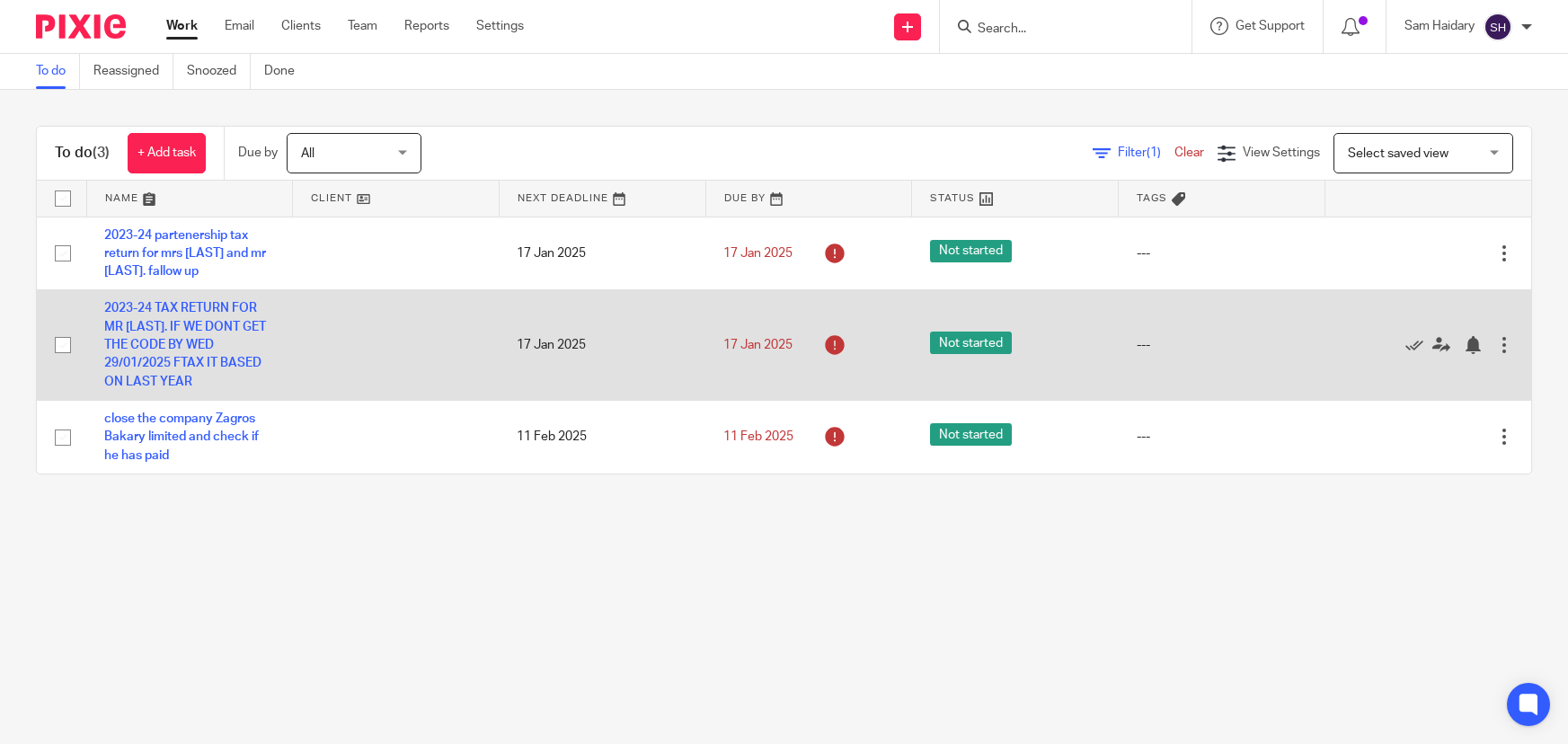 scroll, scrollTop: 0, scrollLeft: 0, axis: both 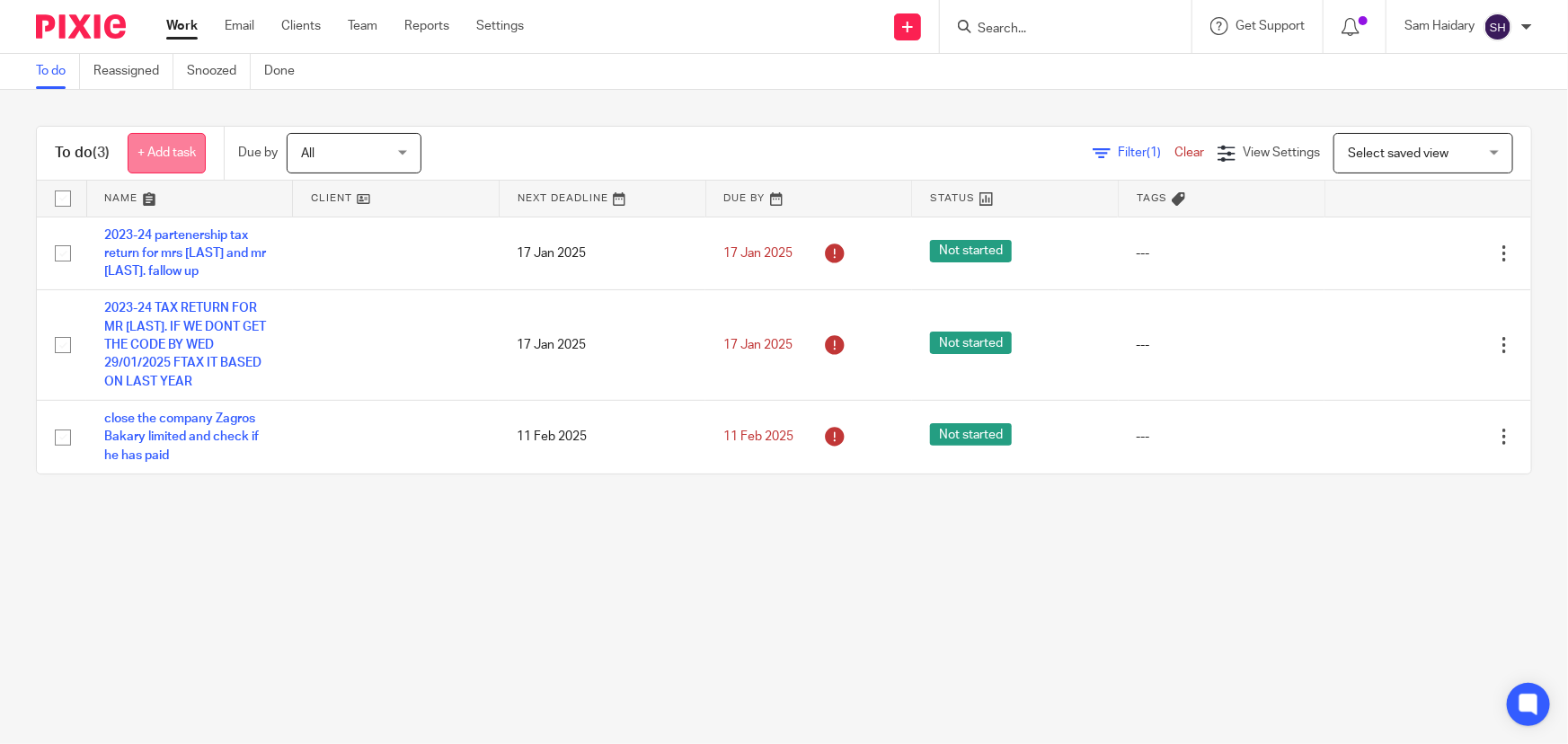 click on "+ Add task" at bounding box center (166, 153) 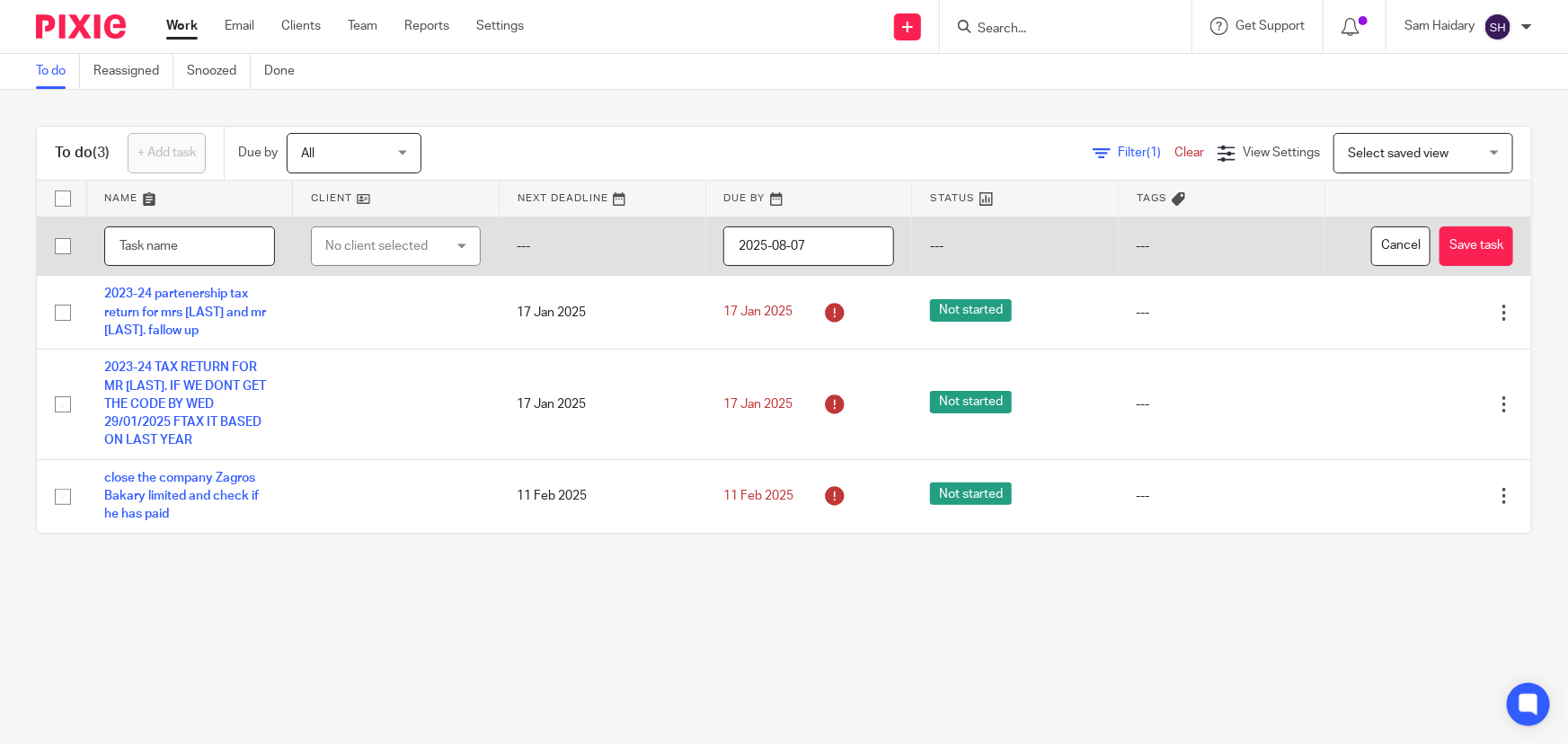 paste on "Hana Shawarma Ltd" 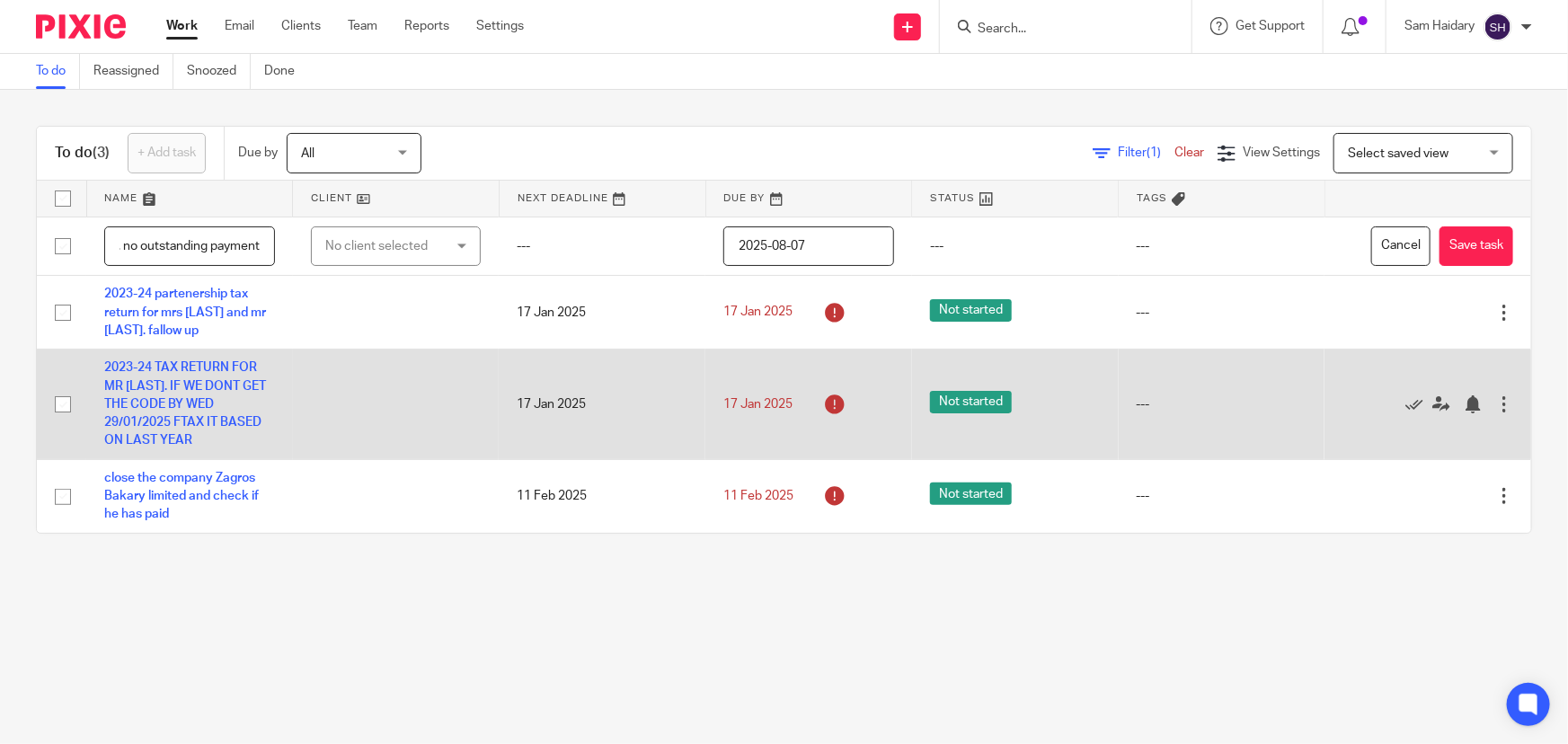 scroll, scrollTop: 0, scrollLeft: 235, axis: horizontal 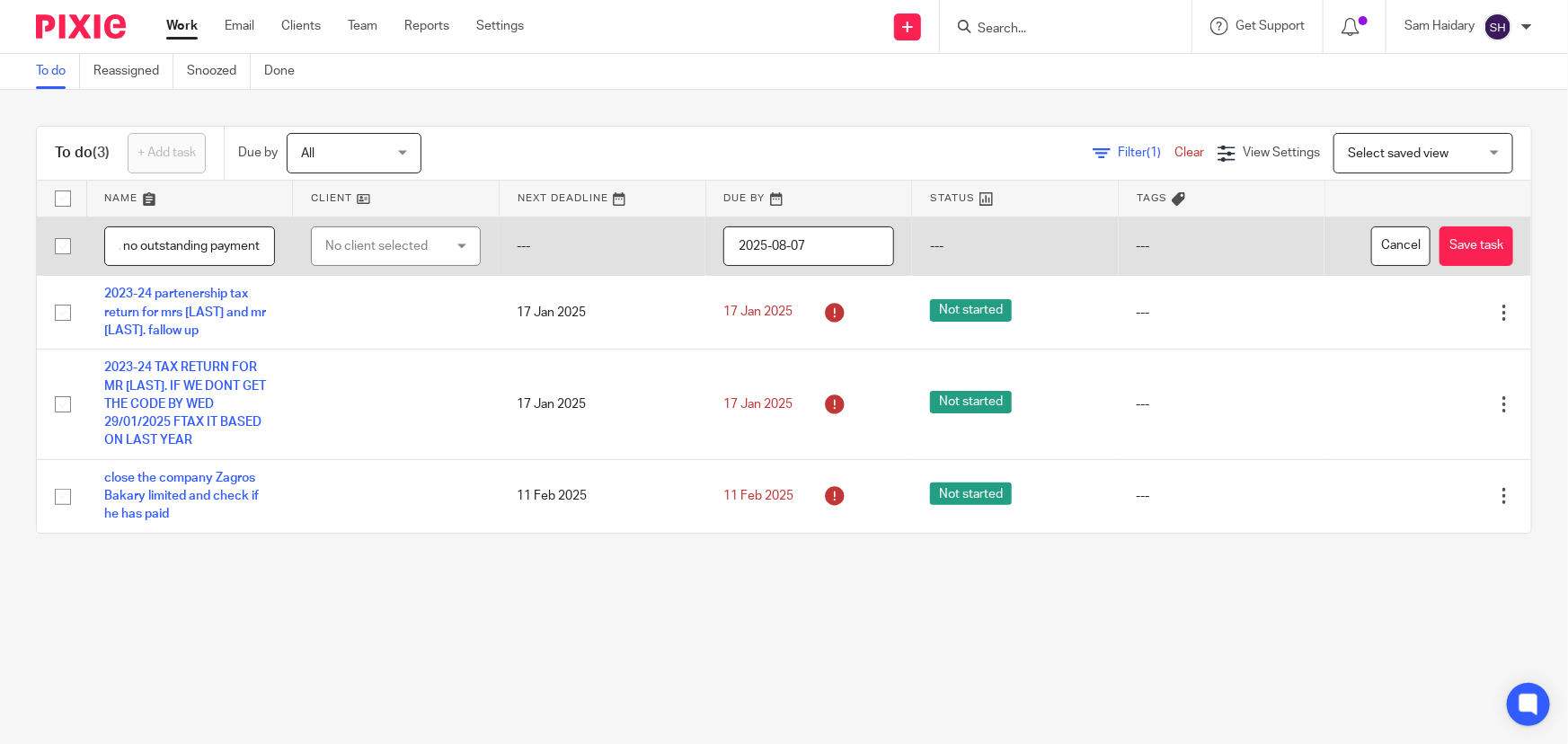 type on "Hana Shawarma Ltd. not client anymore. no outstanding payment" 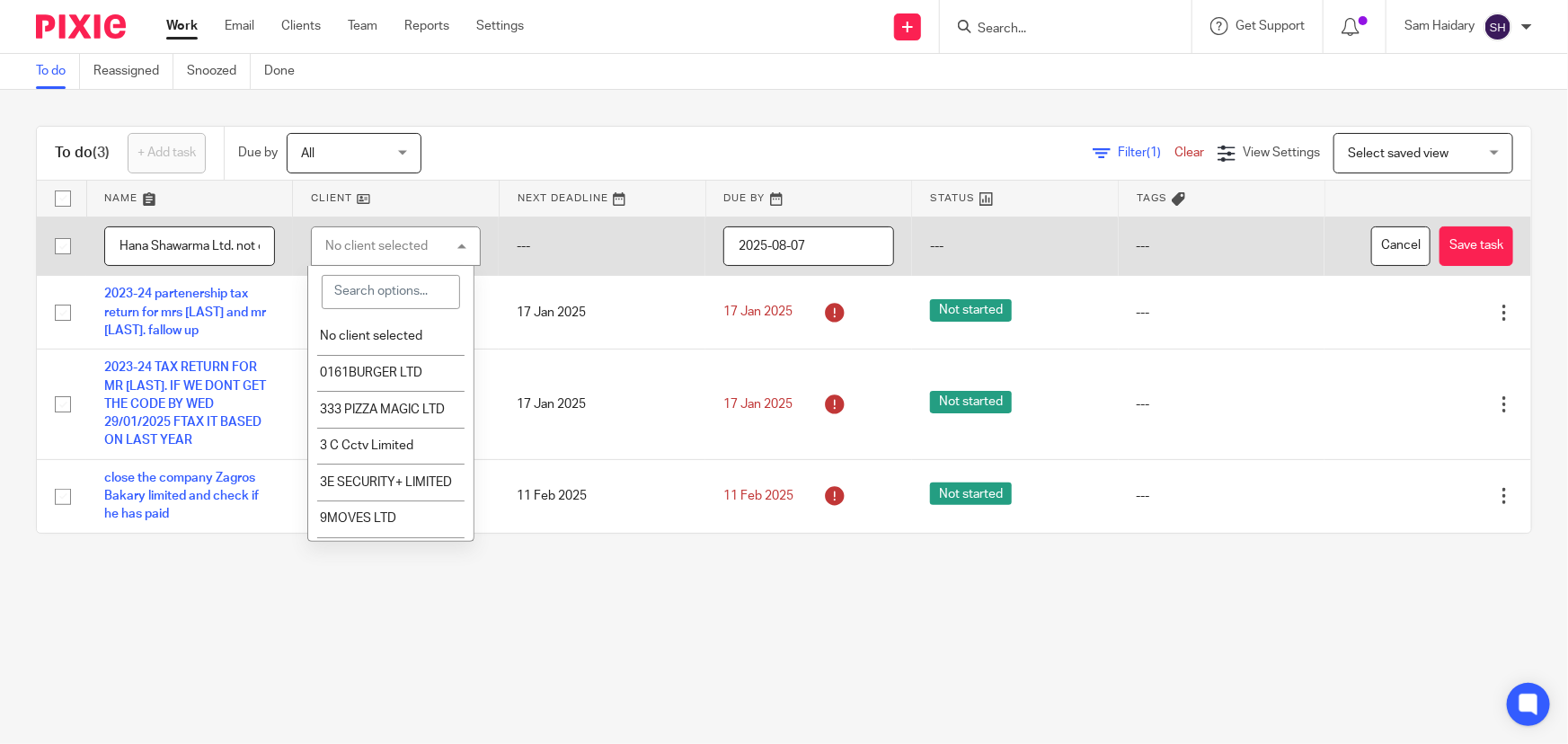 paste on "Hana Shawarma Ltd" 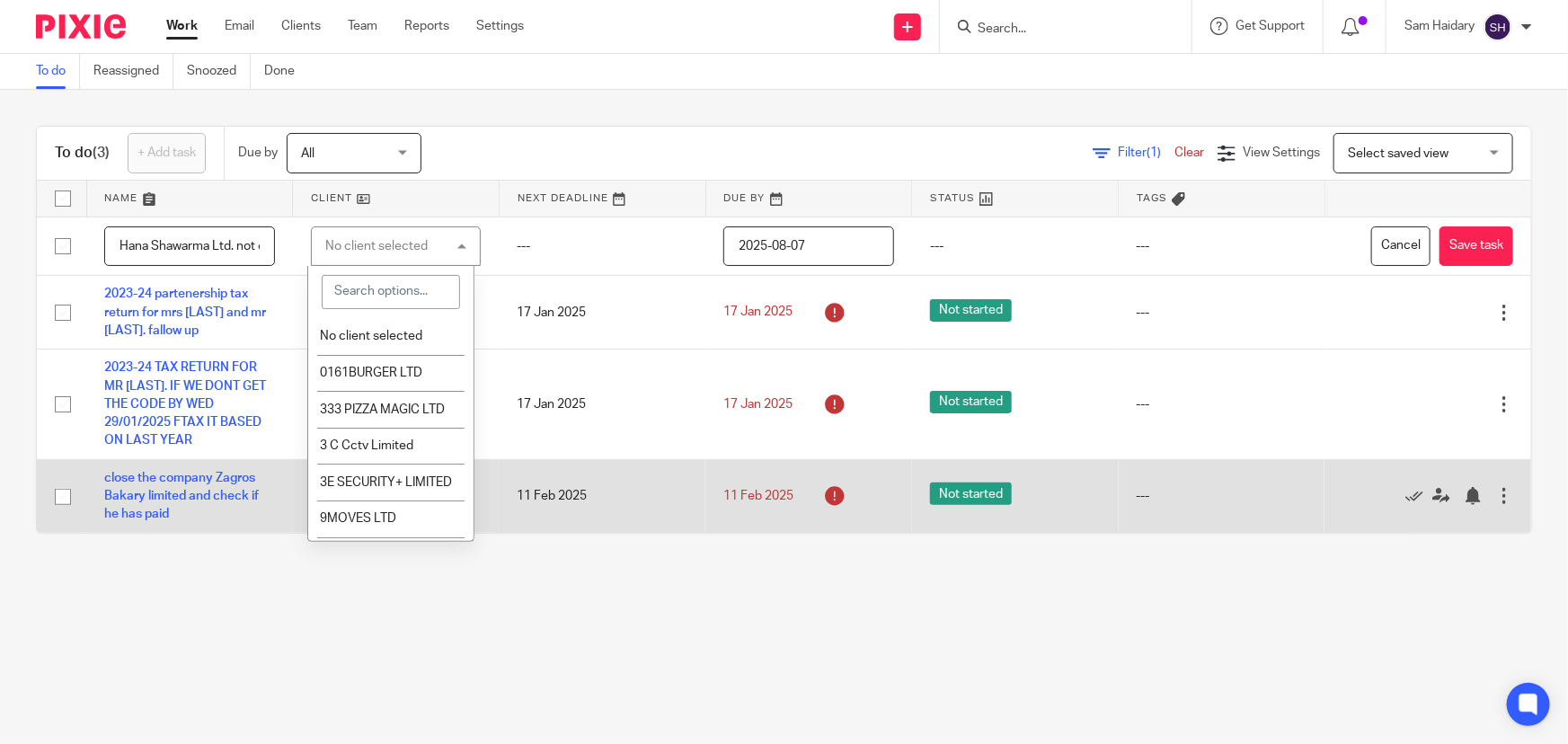type on "Hana Shawarma Ltd" 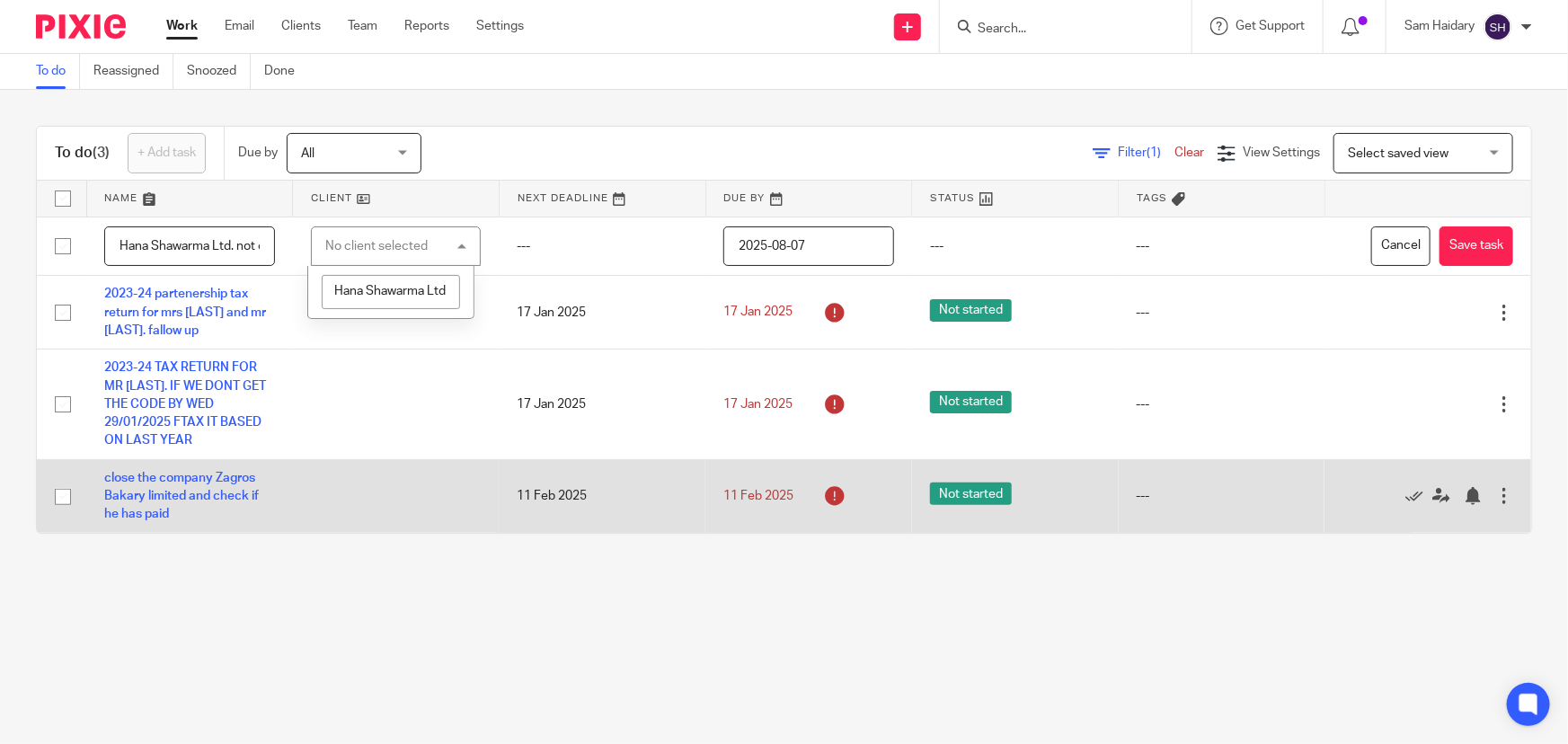 scroll, scrollTop: 0, scrollLeft: 1, axis: horizontal 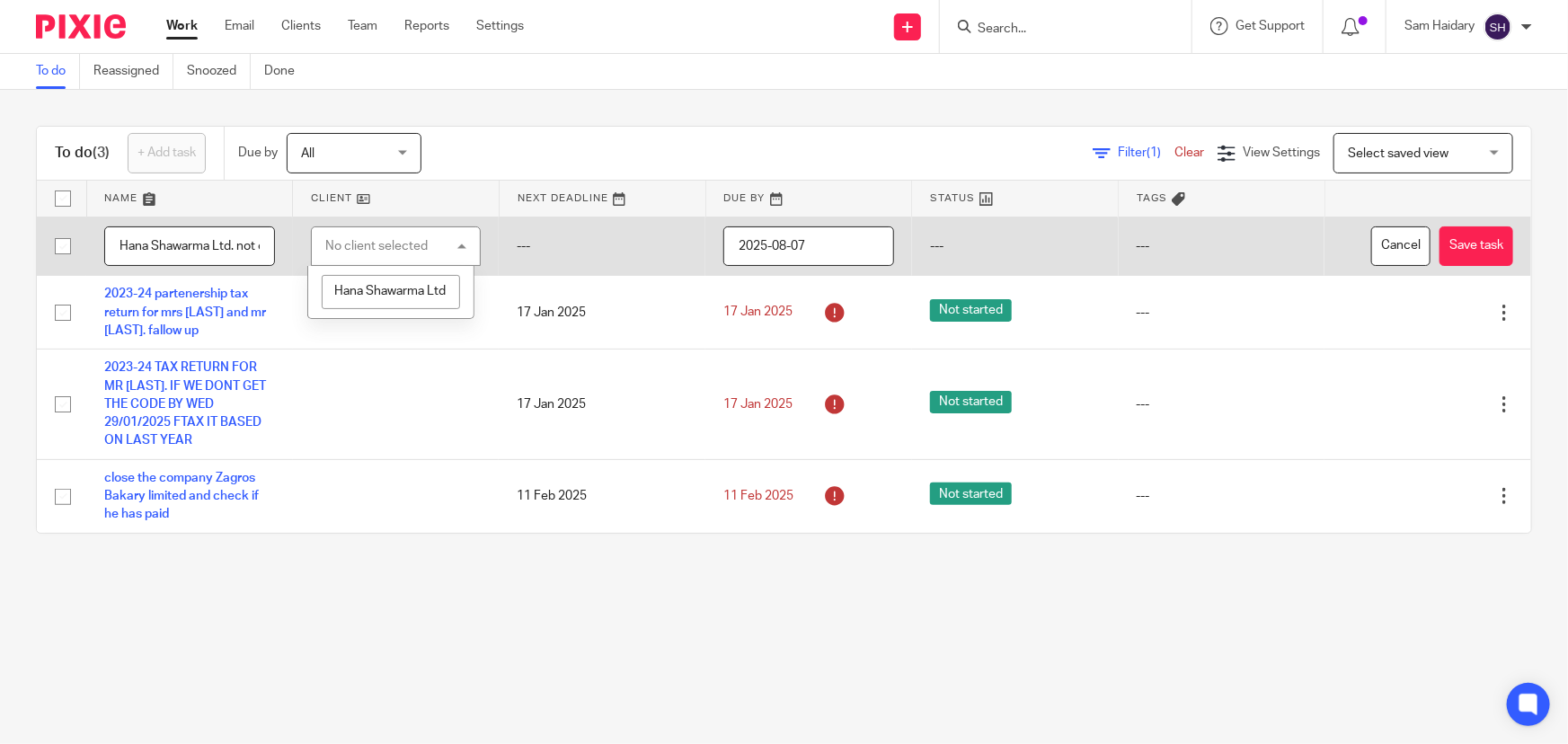 click on "Hana Shawarma Ltd" at bounding box center [391, 292] 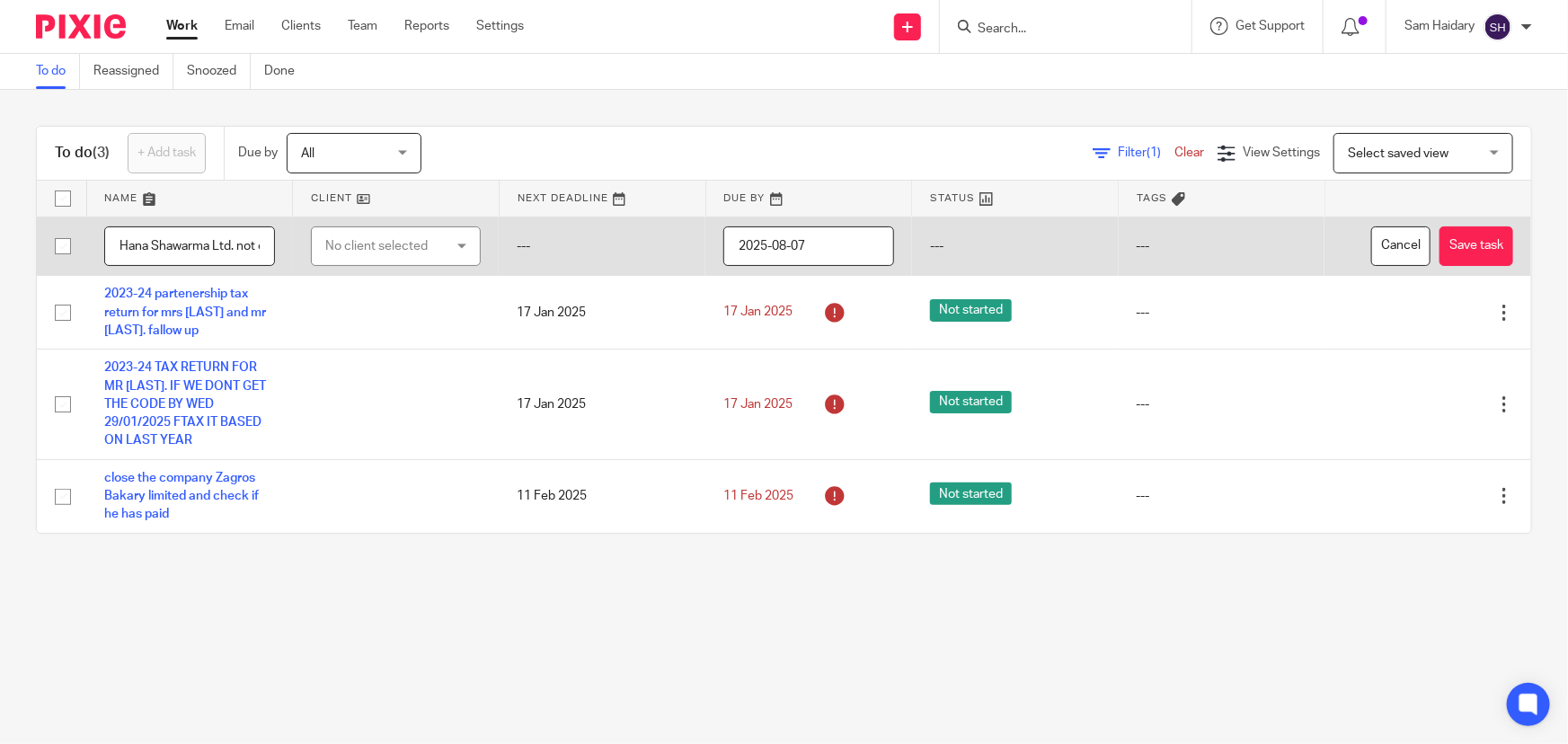 click on "No client selected" at bounding box center (396, 246) 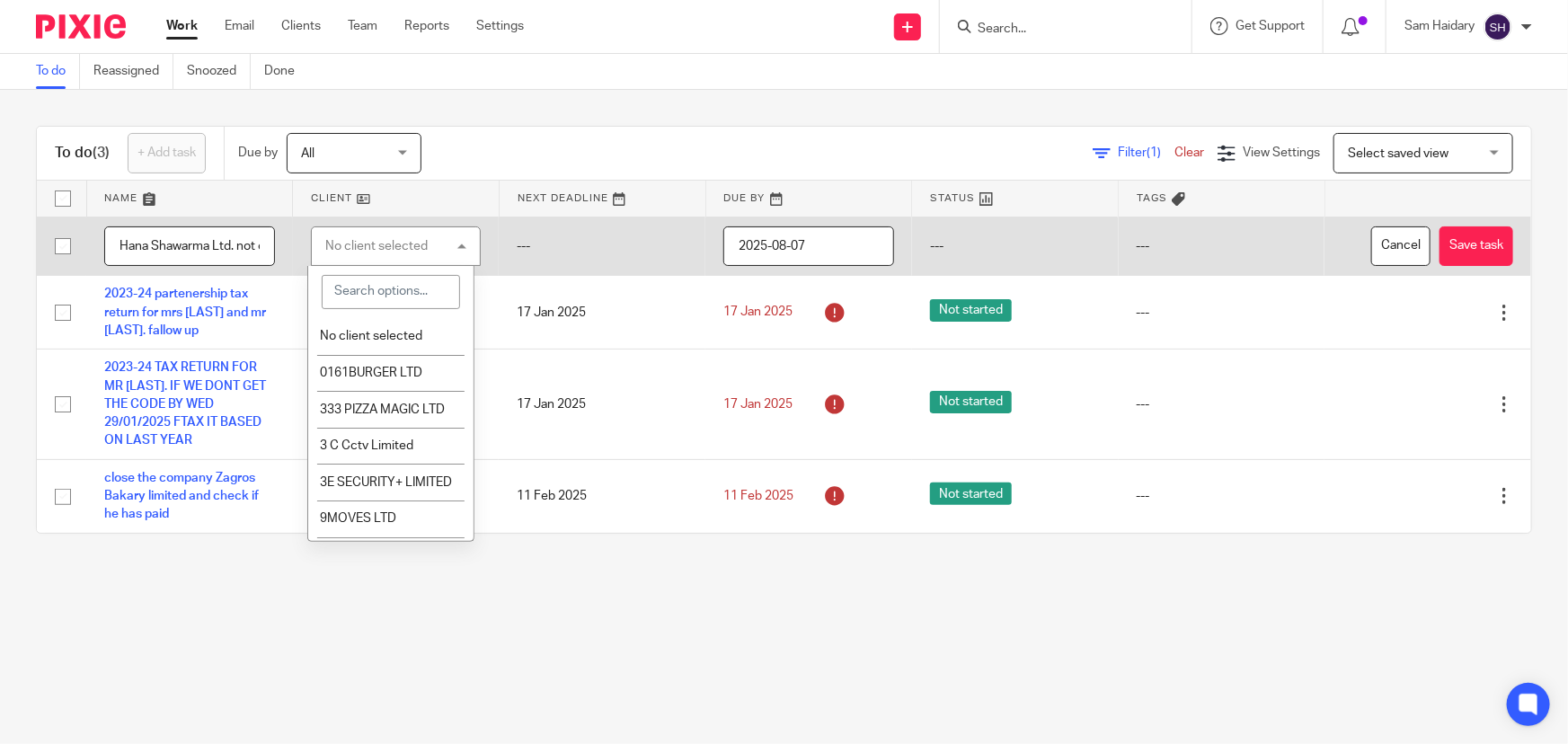 scroll, scrollTop: 0, scrollLeft: 0, axis: both 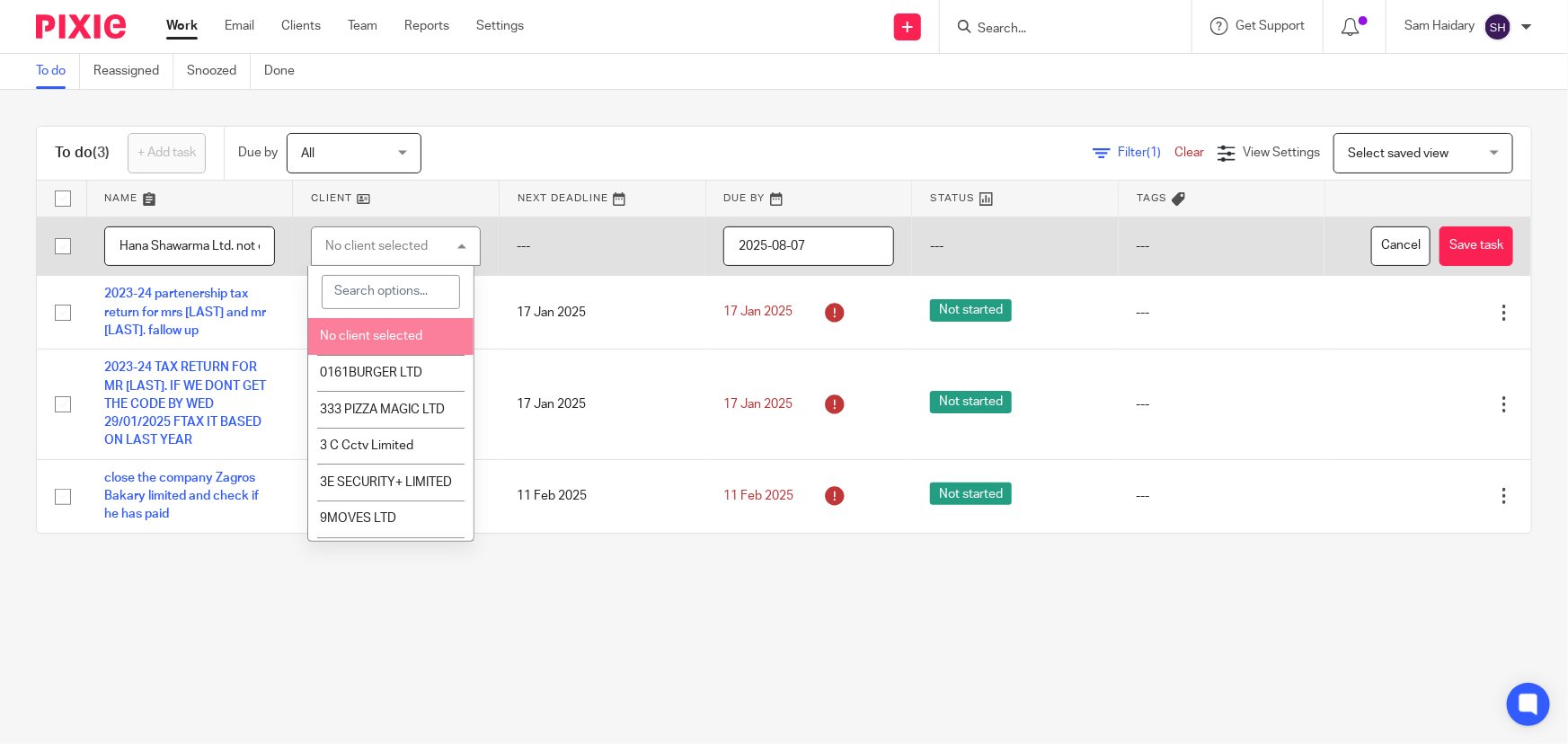 click at bounding box center (391, 292) 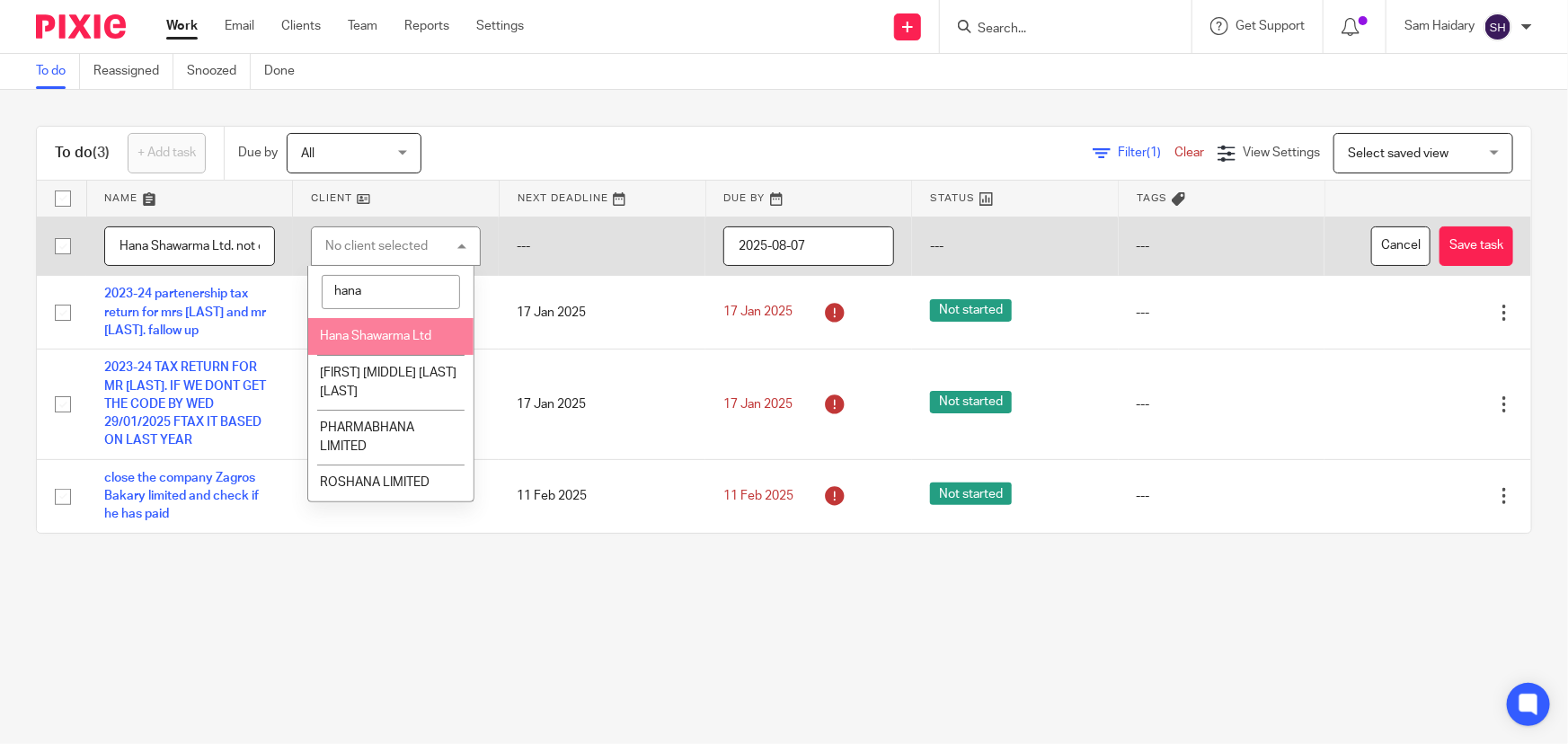 type on "hana" 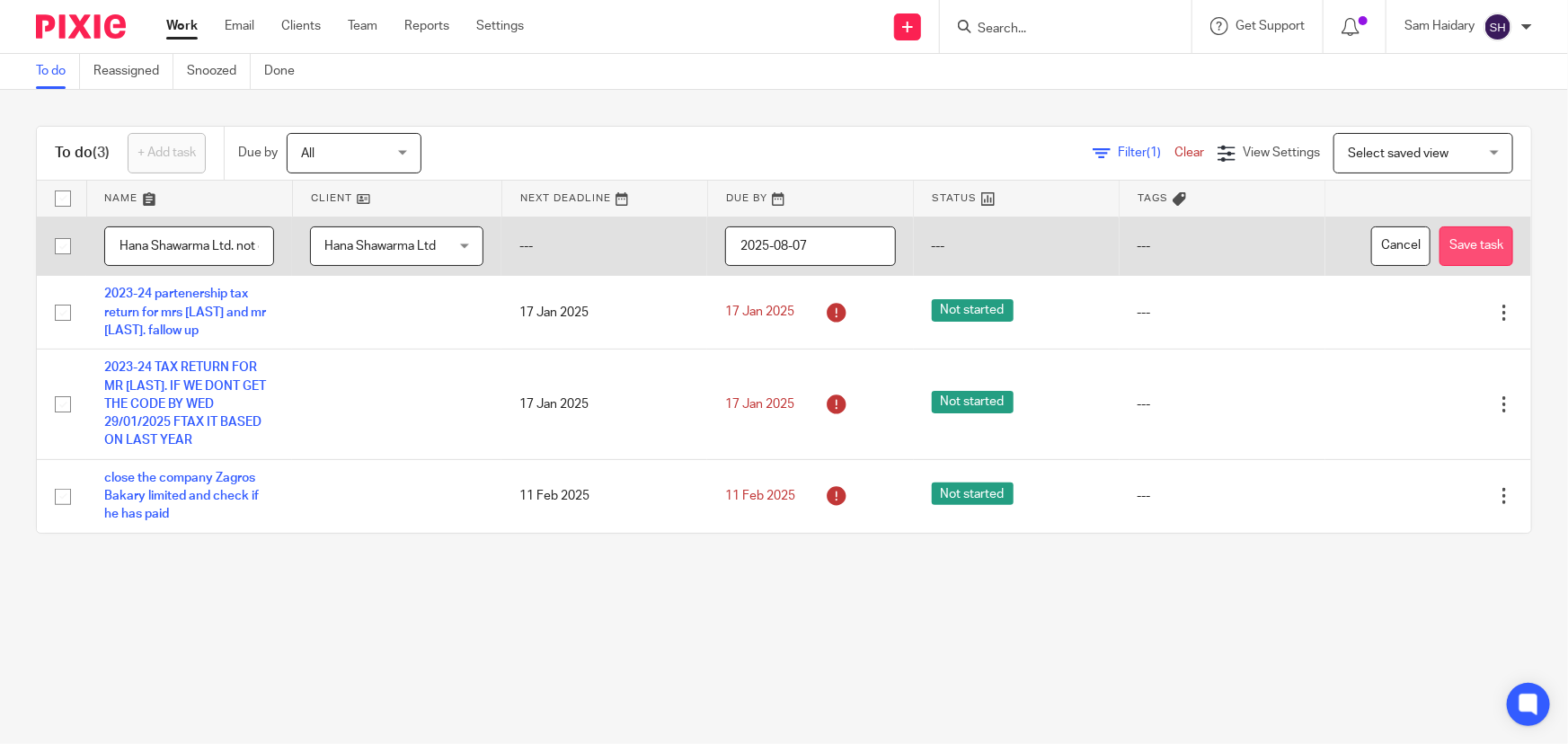 click on "Save task" at bounding box center (1476, 246) 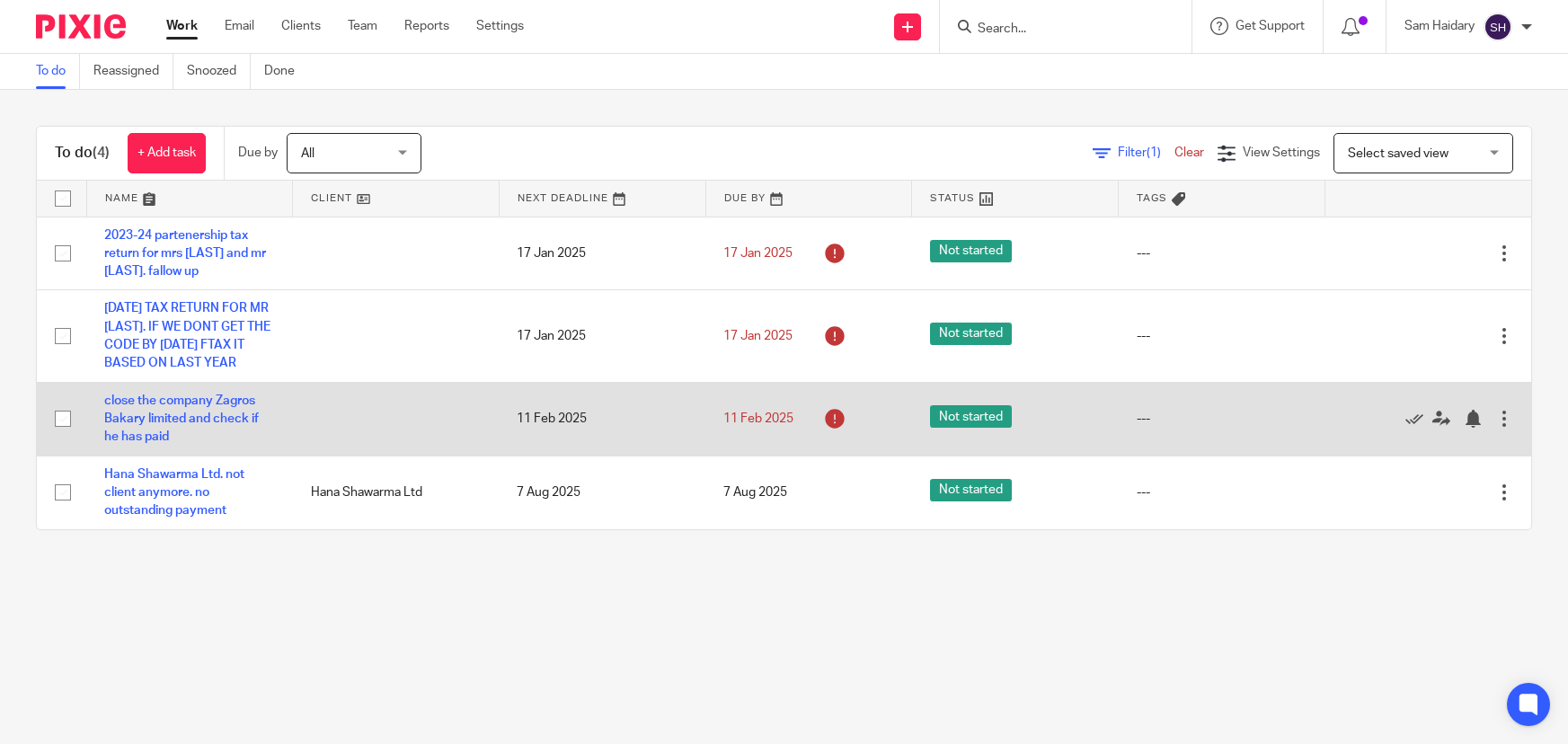 scroll, scrollTop: 0, scrollLeft: 0, axis: both 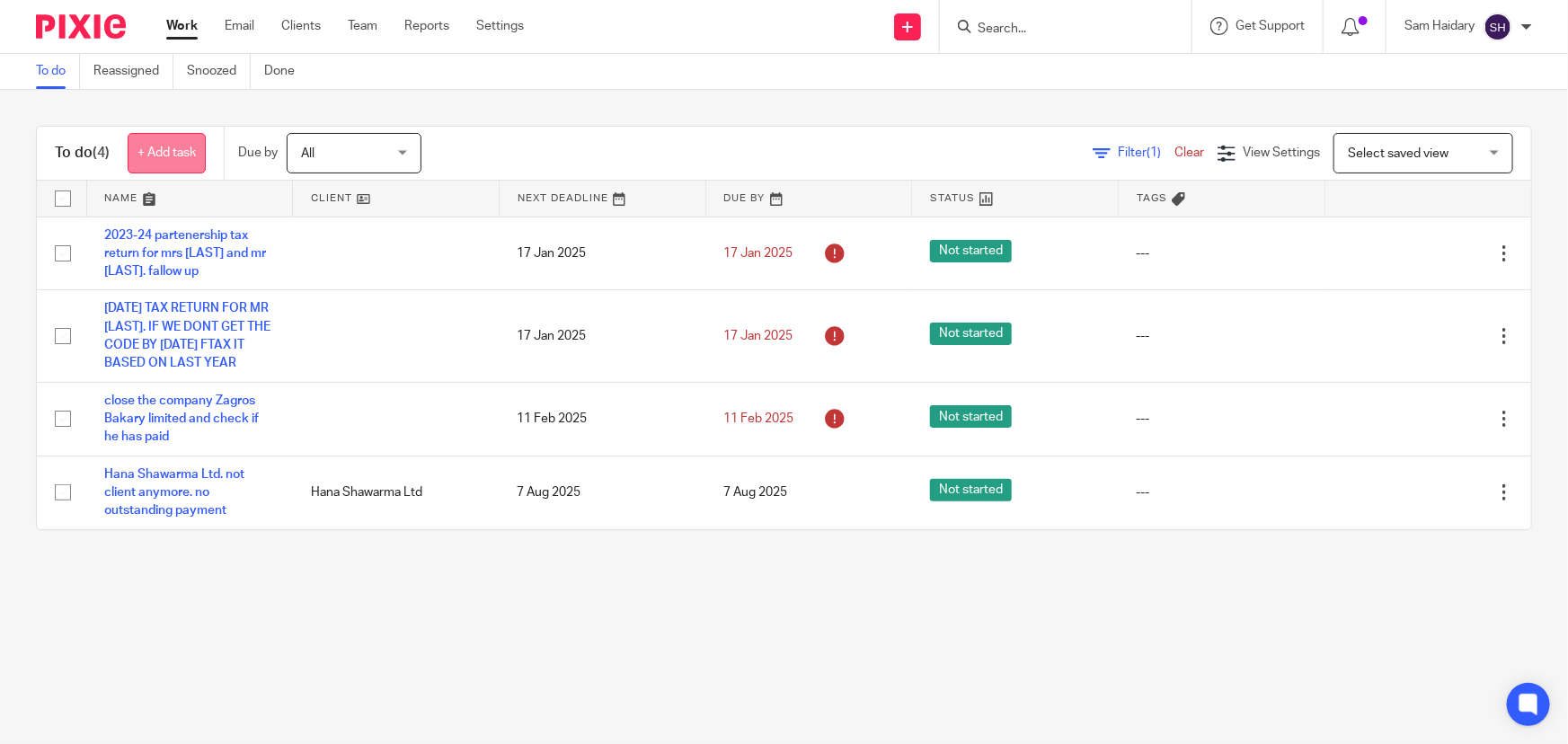 click on "+ Add task" at bounding box center [166, 153] 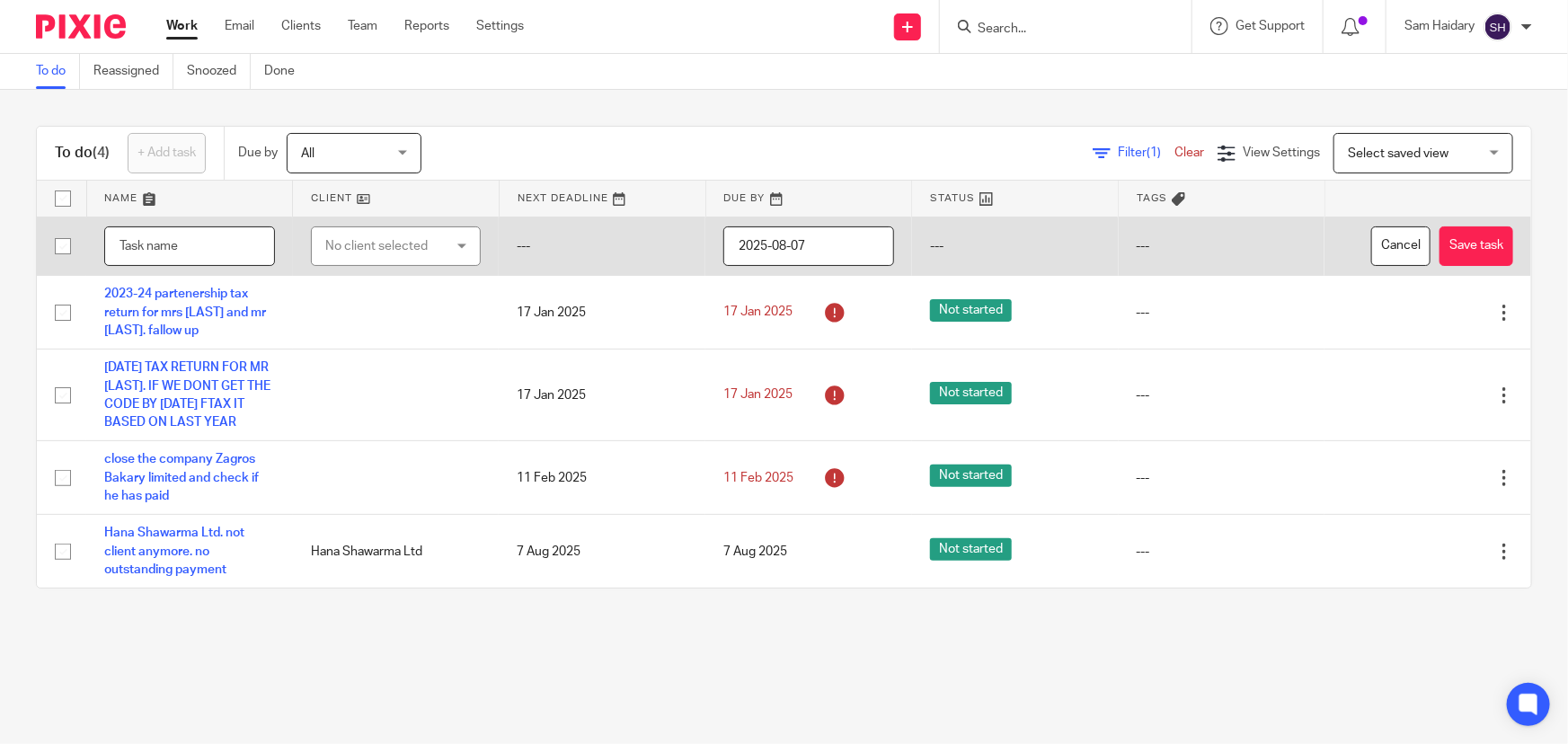 paste on "Hana Shawarma Ltd" 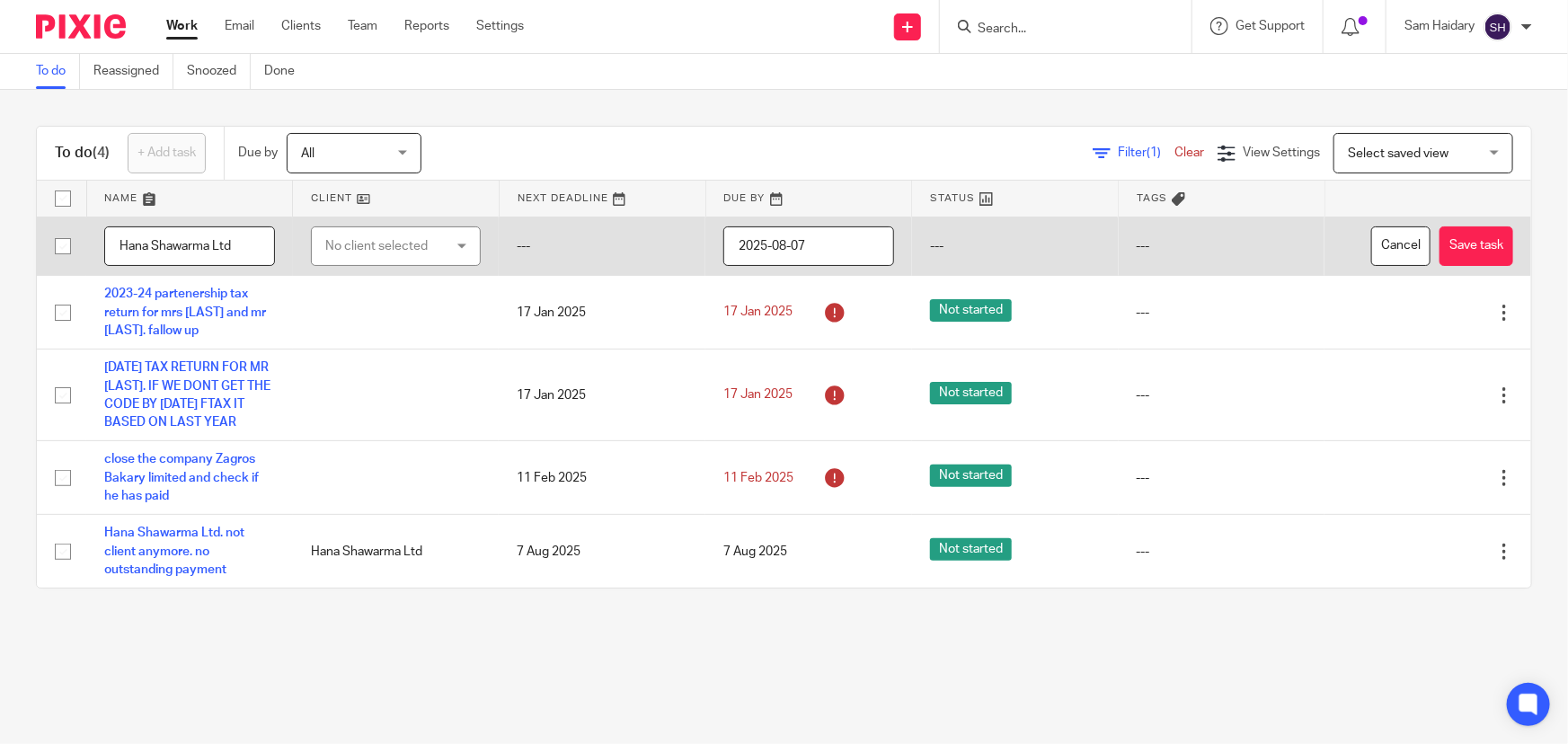 click on "No client selected" at bounding box center (387, 246) 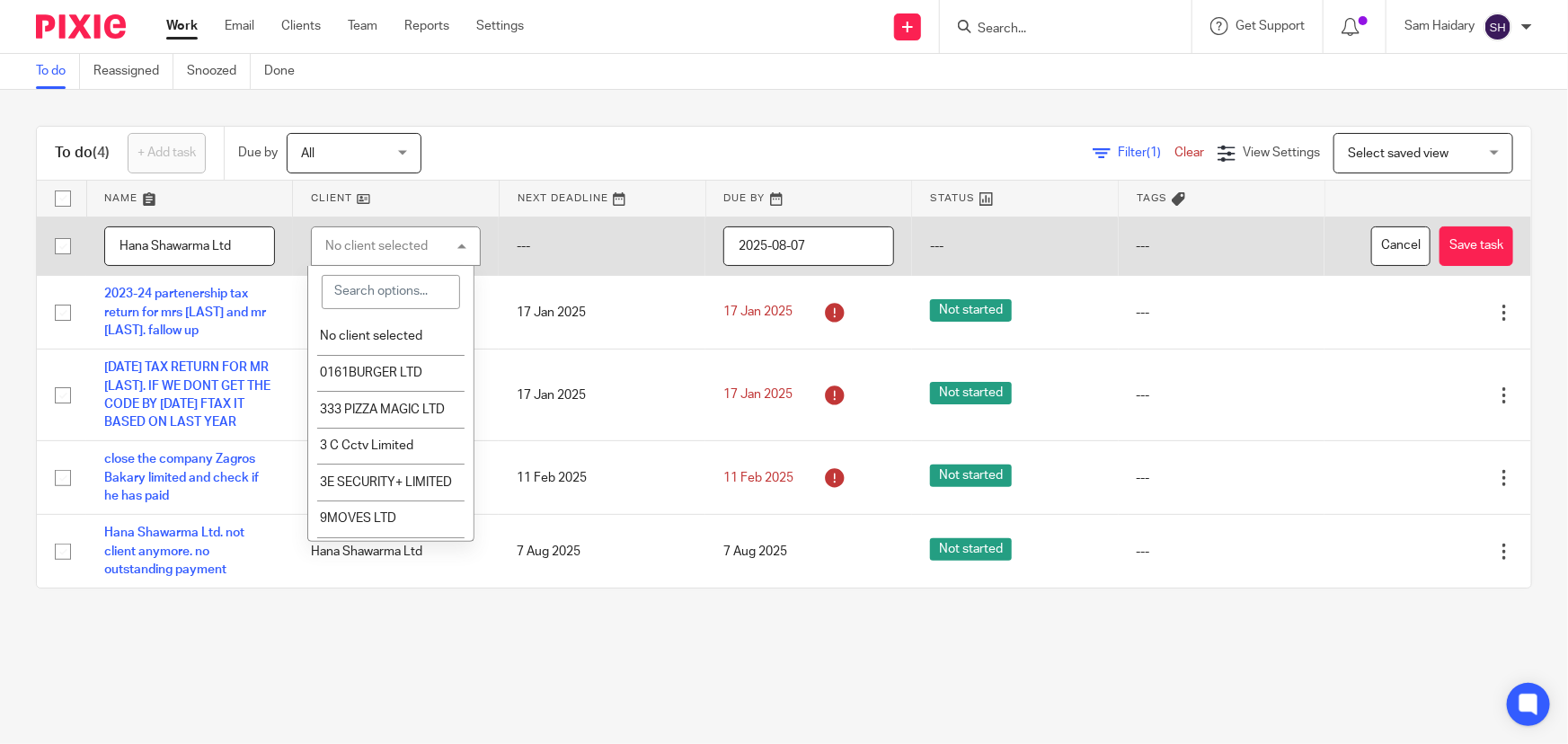 click on "Hana Shawarma Ltd" at bounding box center [190, 246] 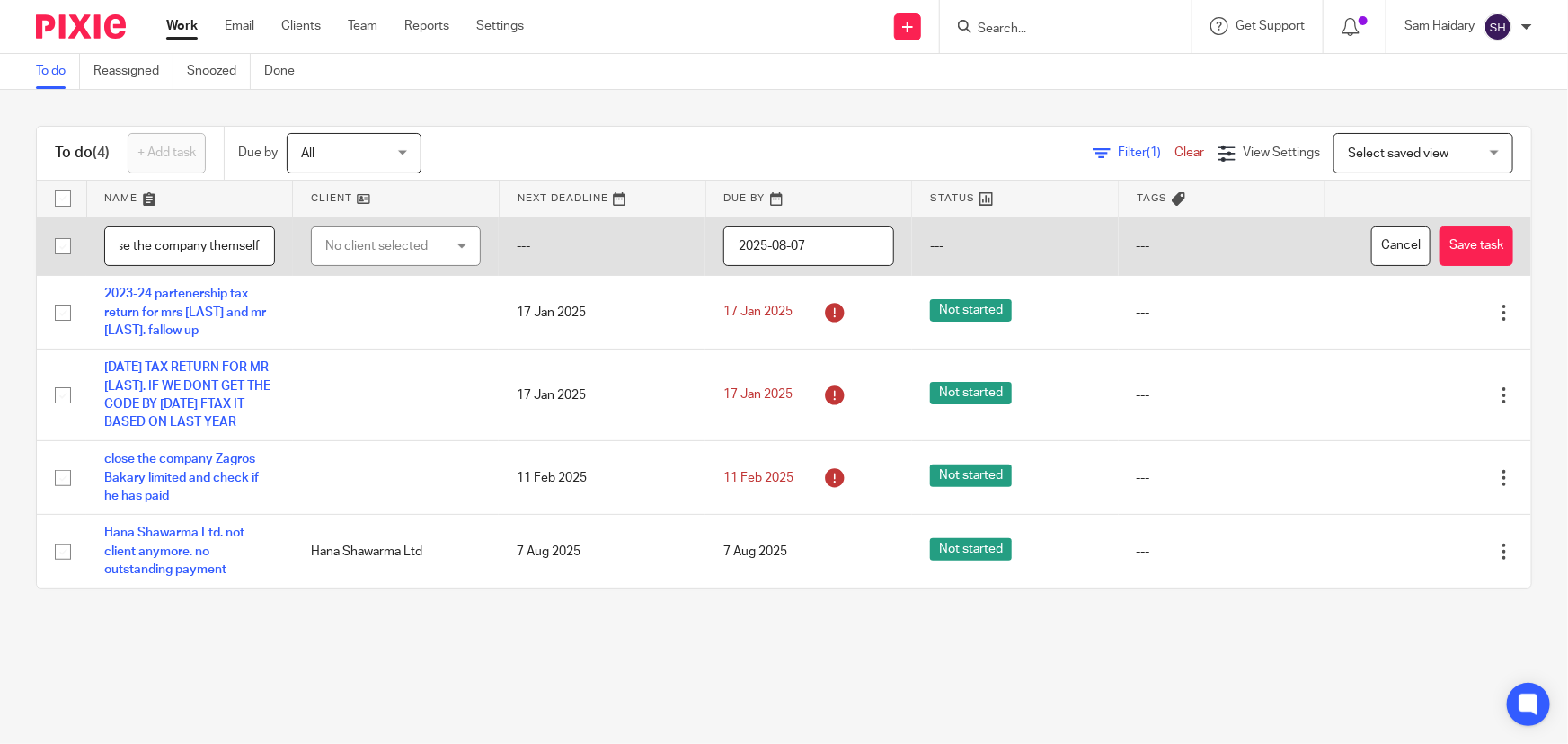 scroll, scrollTop: 0, scrollLeft: 303, axis: horizontal 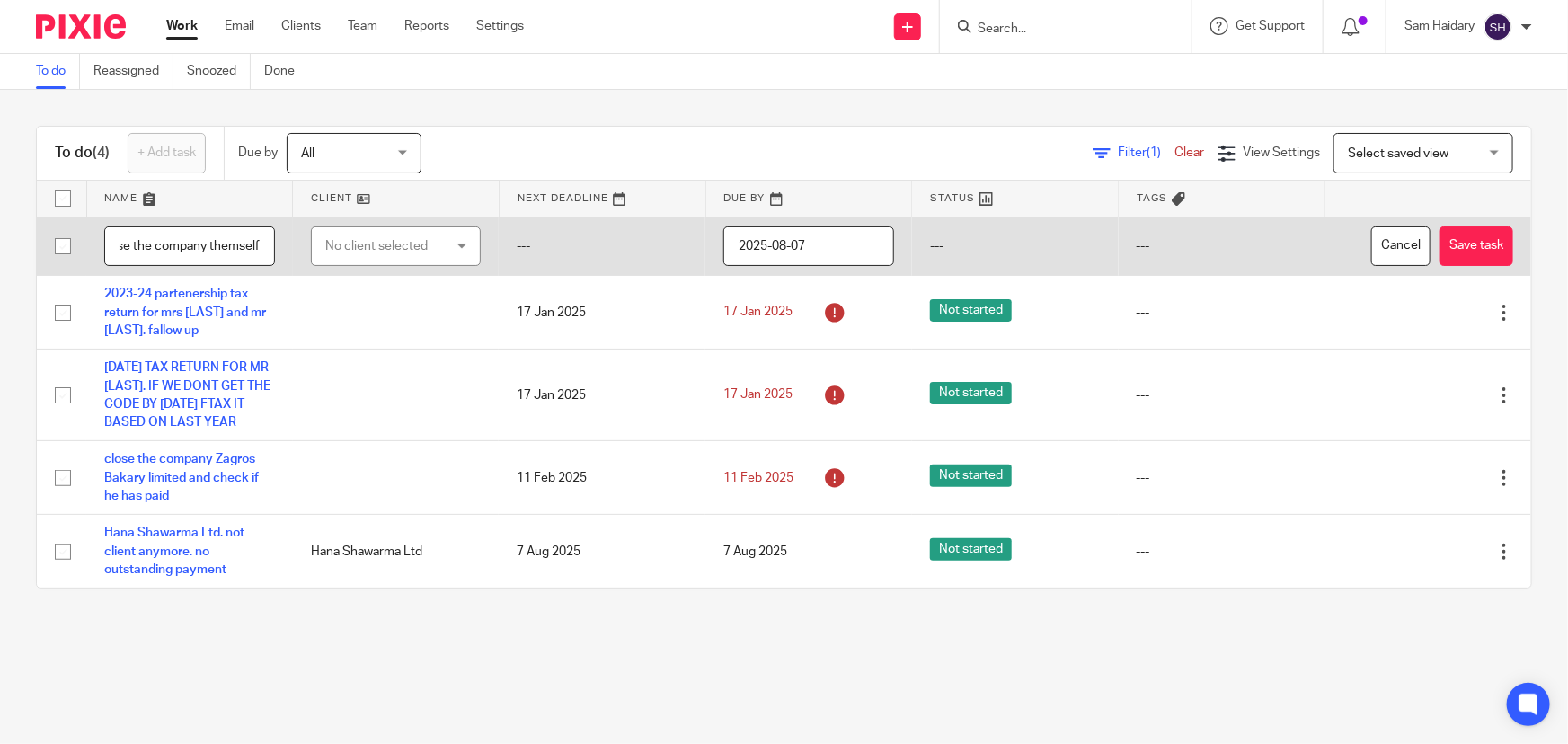 type on "Hana Shawarma Ltd. not client anymore. they will close the company themself" 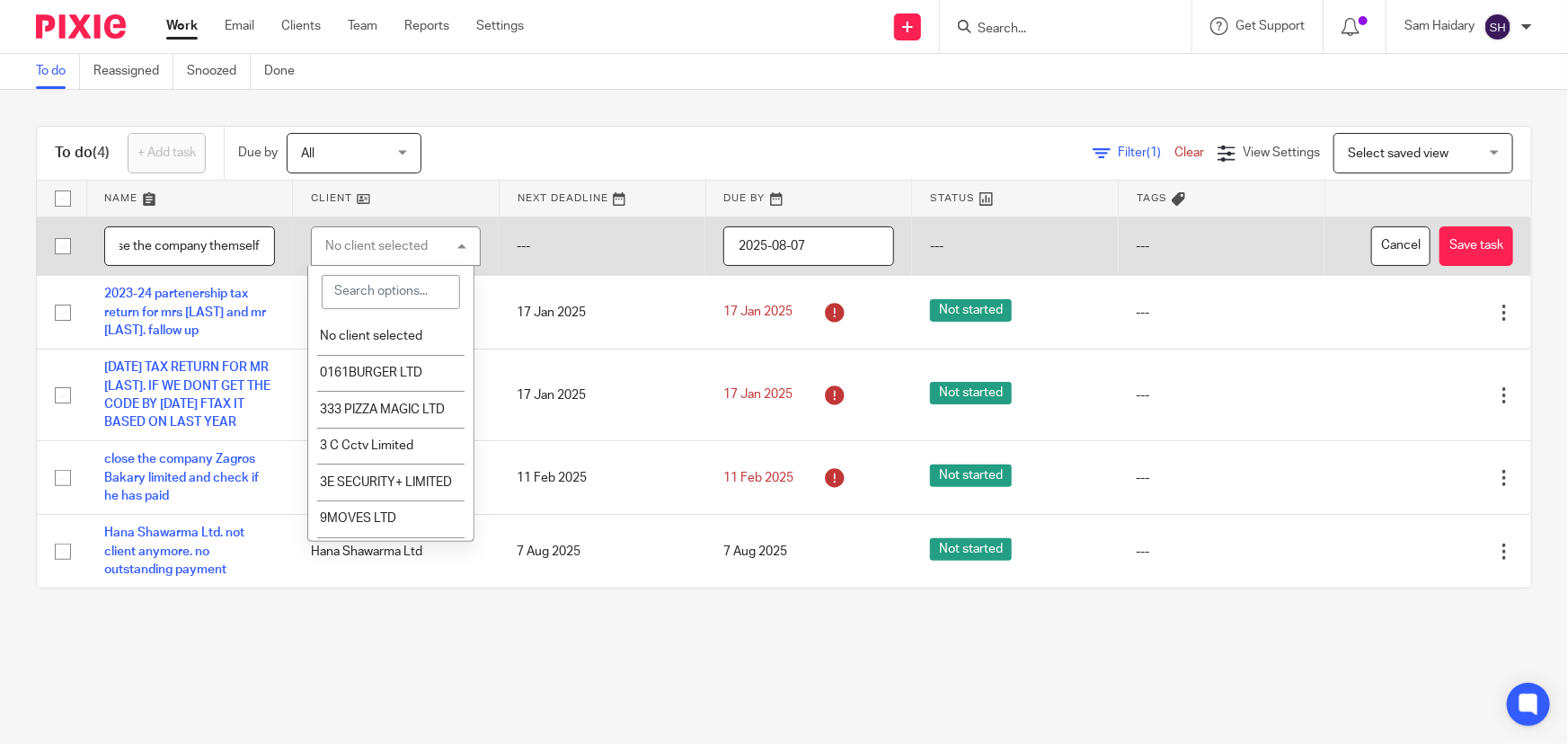 scroll, scrollTop: 0, scrollLeft: 0, axis: both 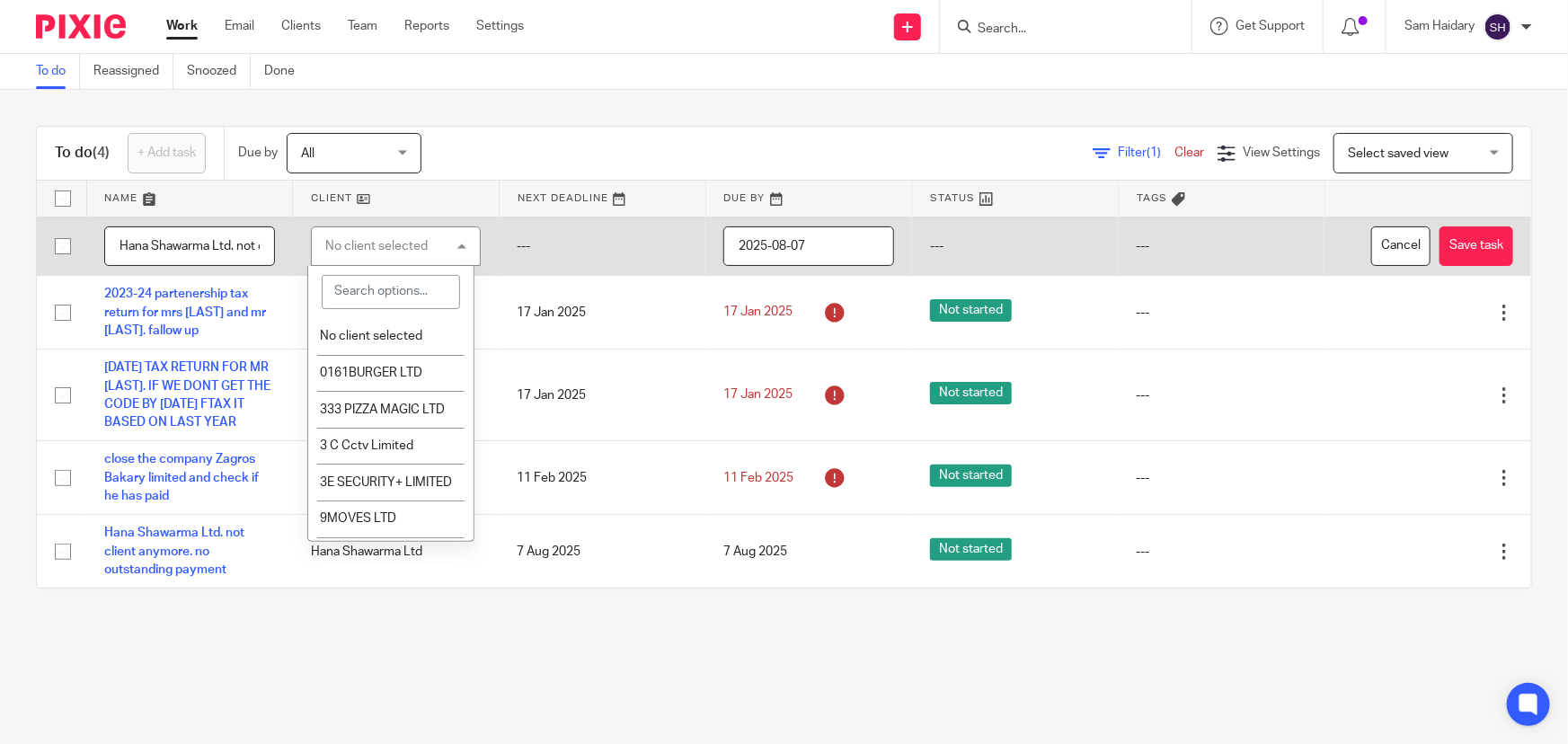 click at bounding box center [391, 292] 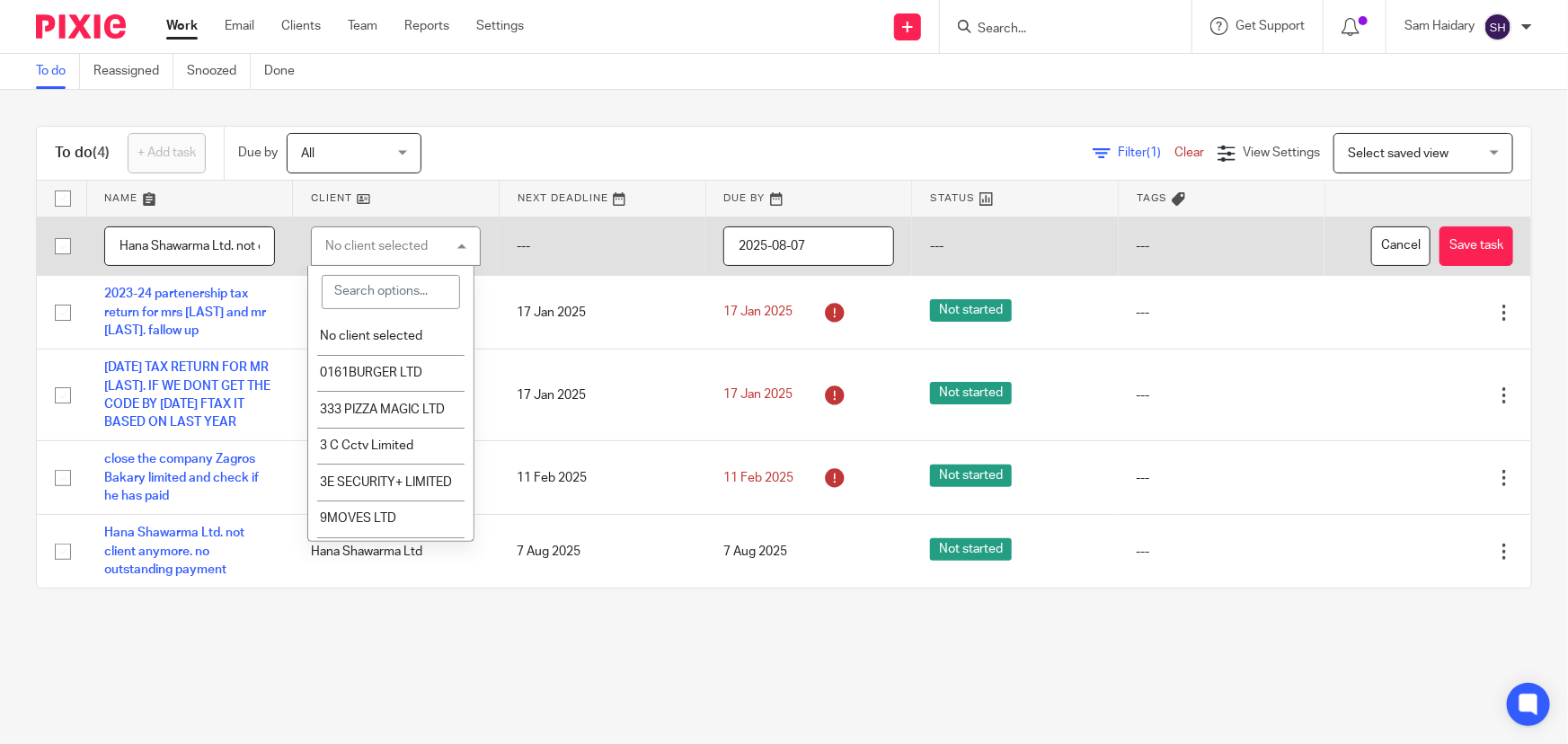 paste on "Hana Shawarma Ltd" 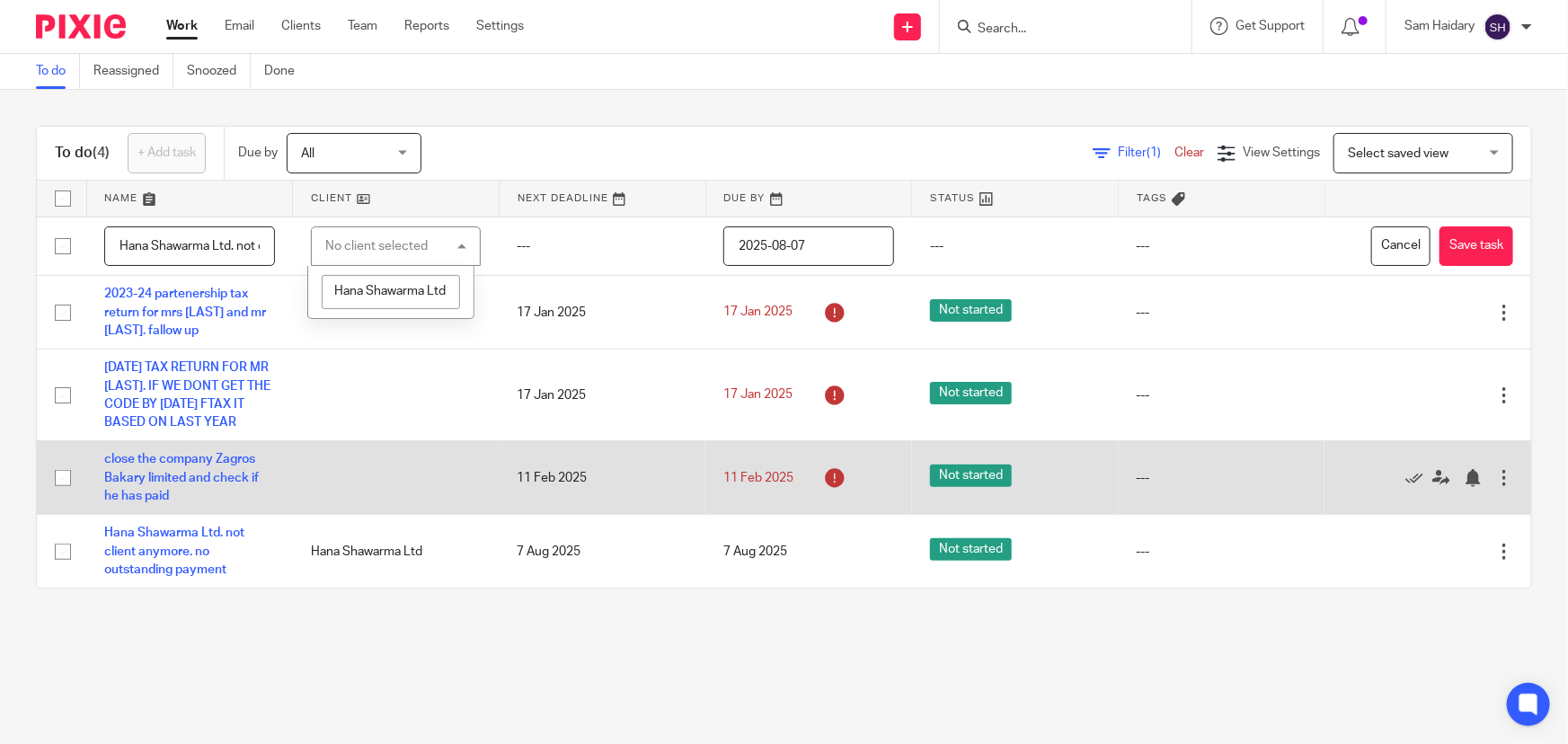 scroll, scrollTop: 0, scrollLeft: 1, axis: horizontal 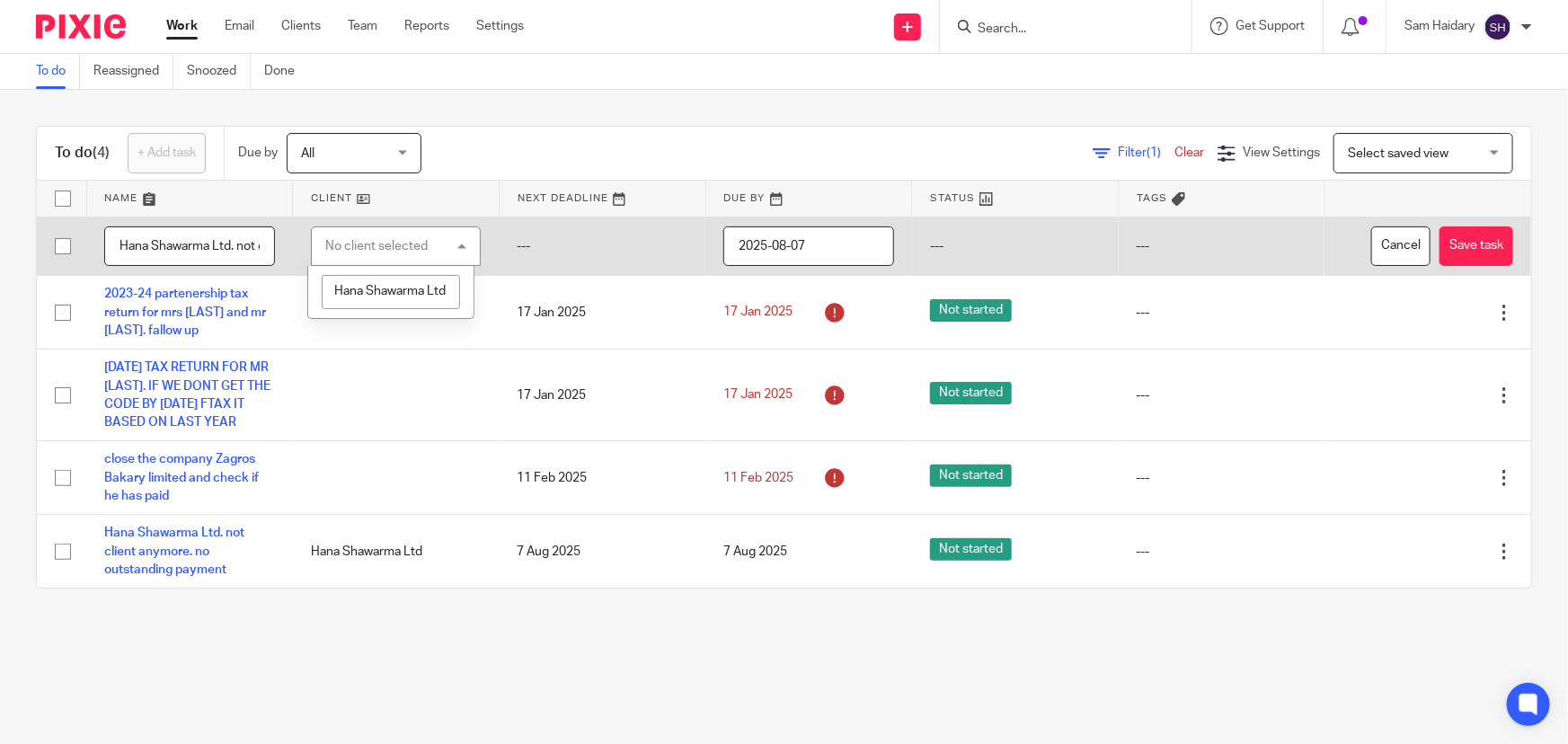 click on "Hana Shawarma Ltd" at bounding box center [391, 292] 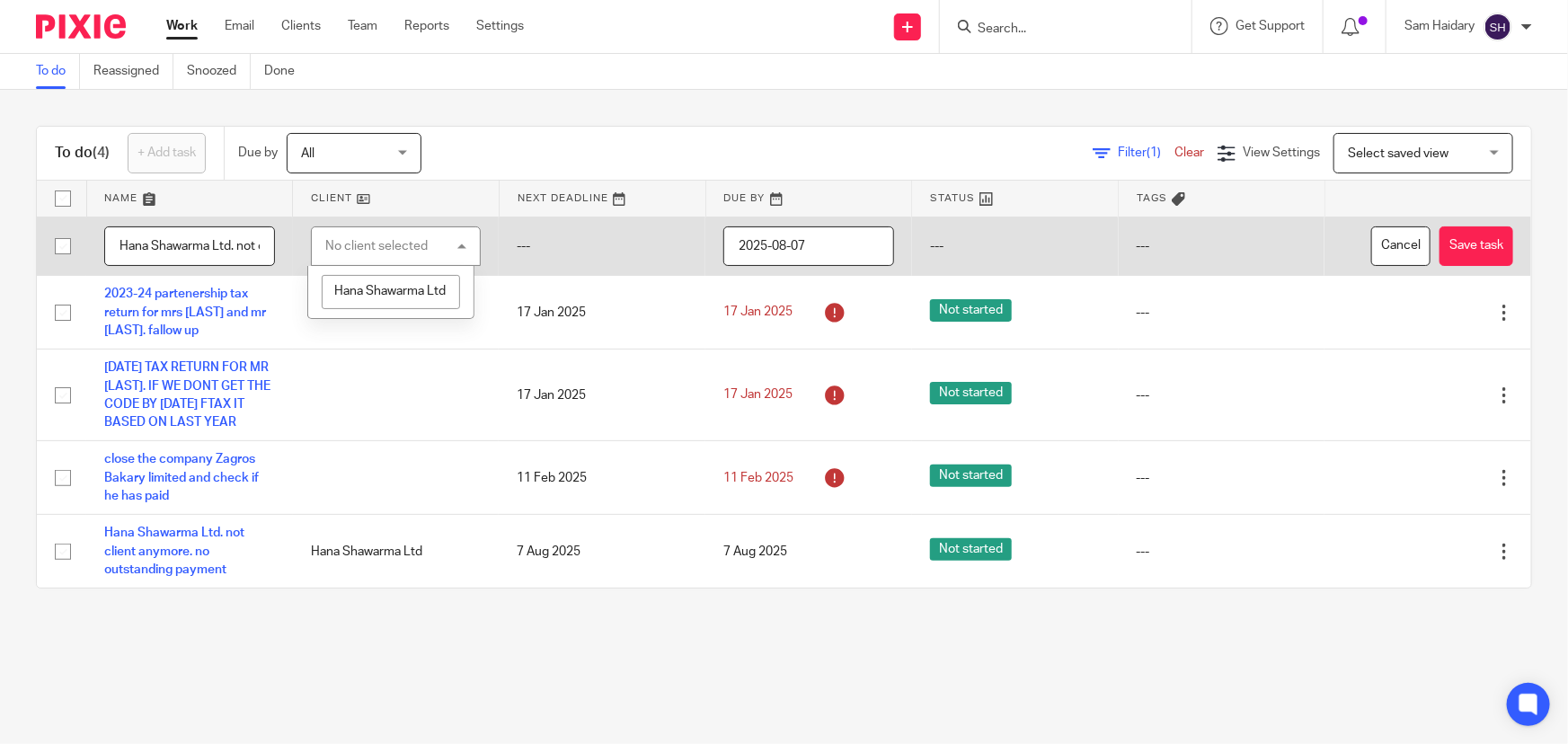 click on "Hana Shawarma Ltd" at bounding box center [391, 292] 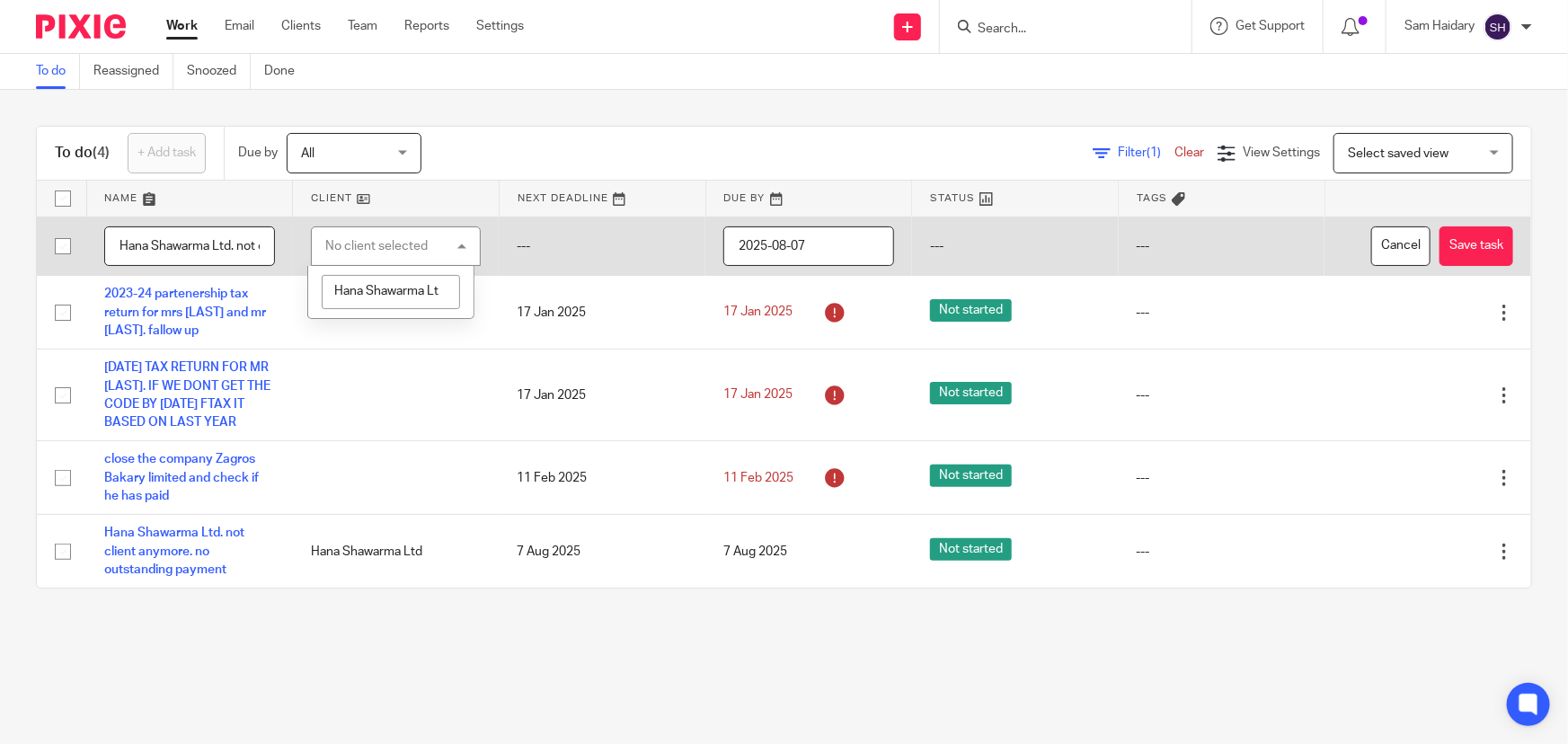 scroll, scrollTop: 0, scrollLeft: 0, axis: both 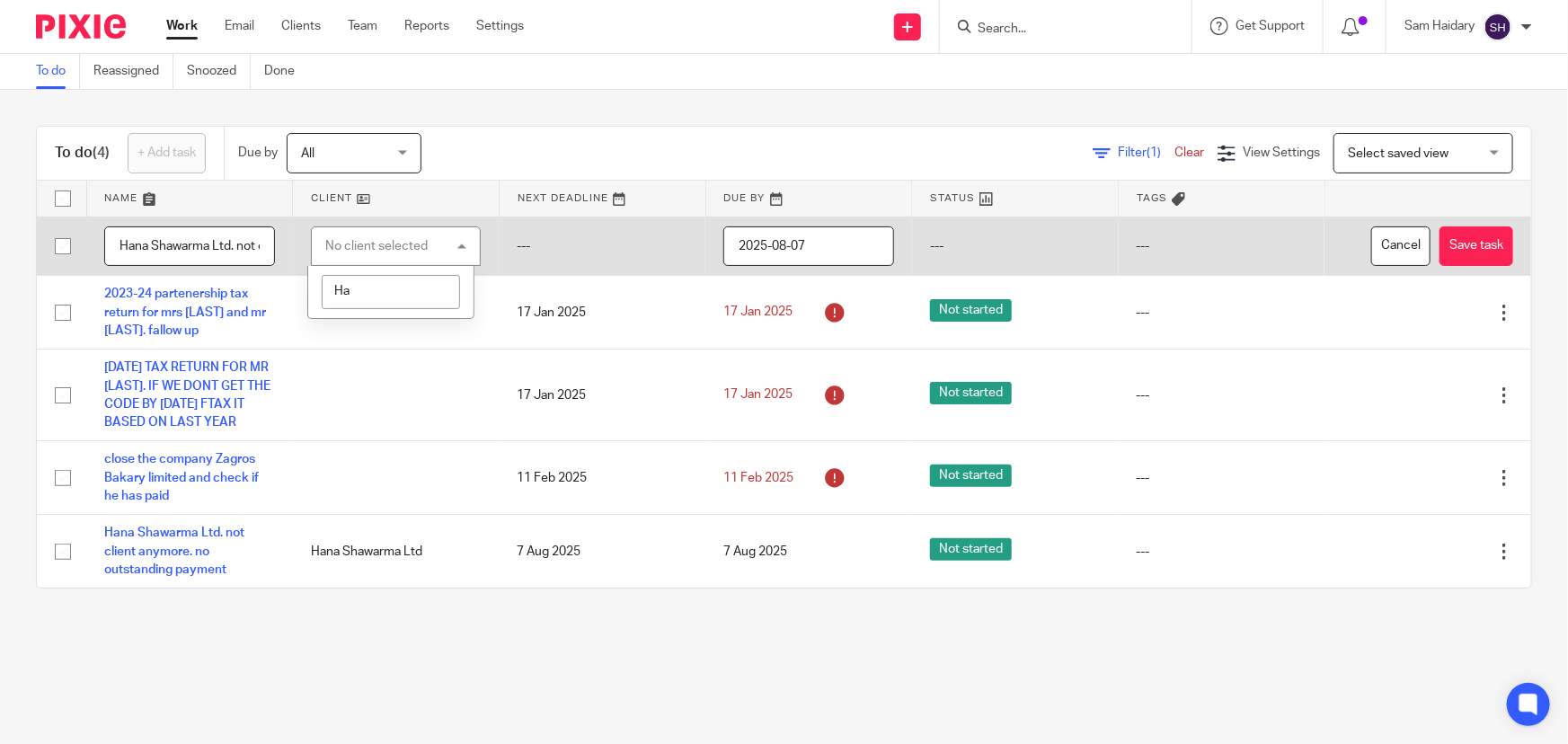 type on "H" 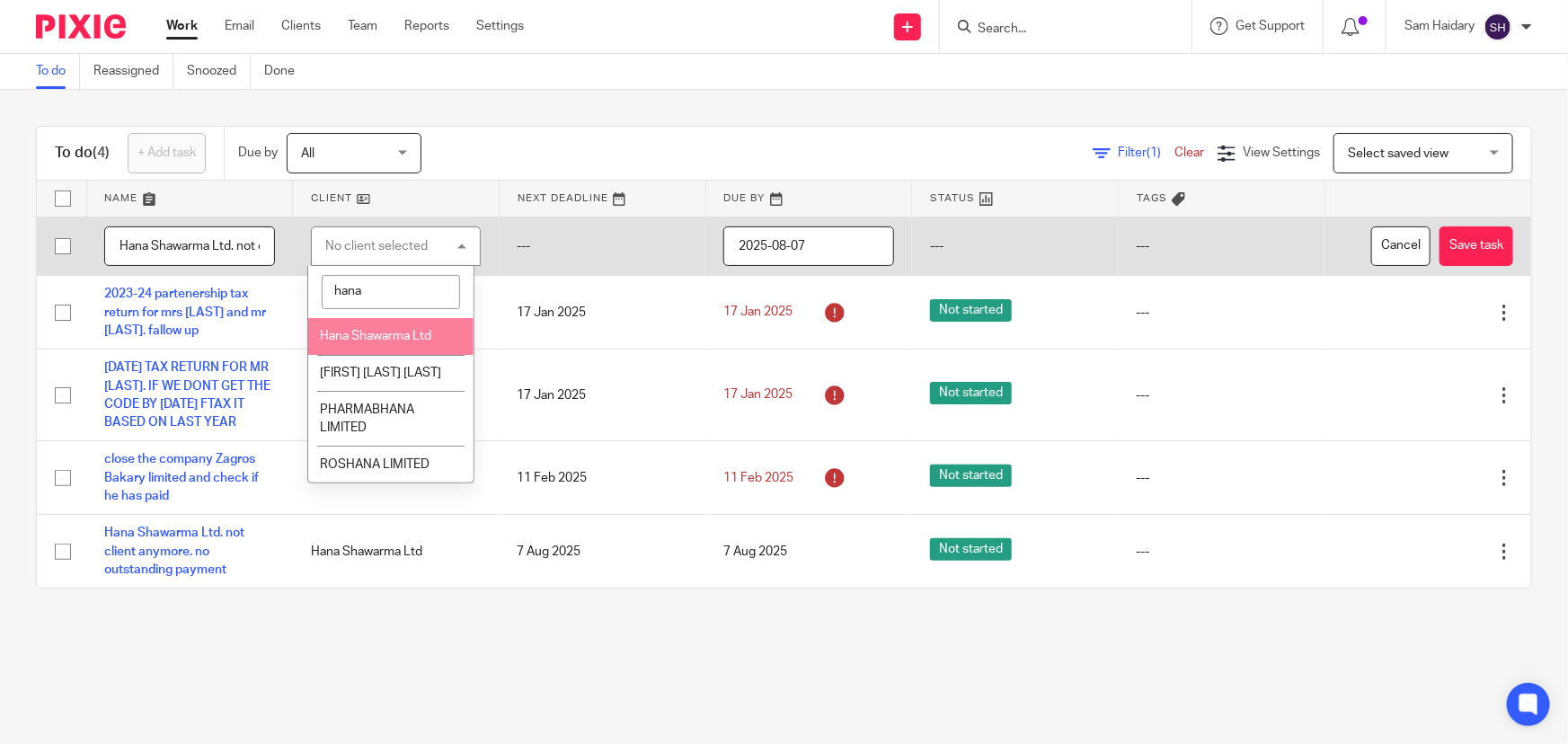 type on "hana" 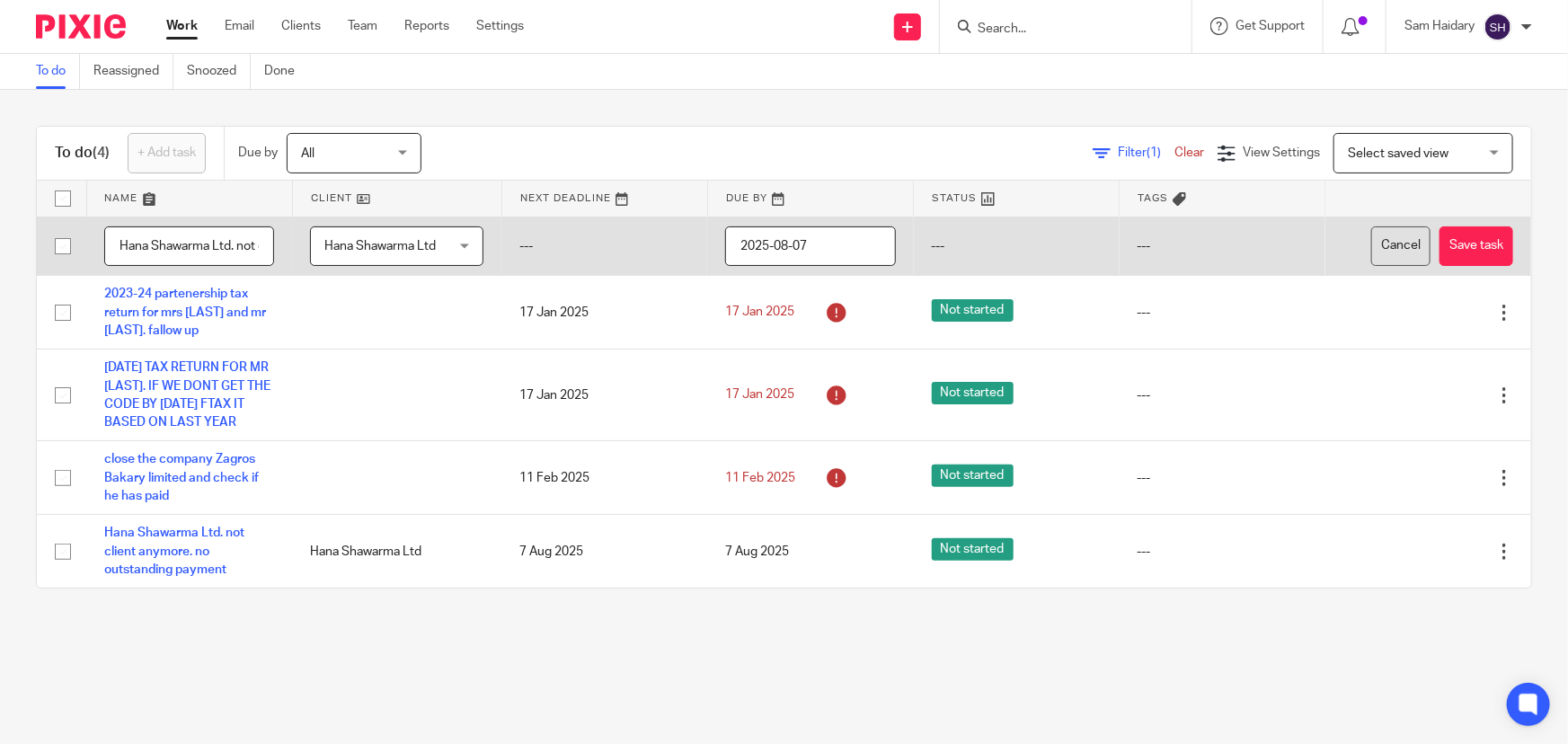 click on "Save task" at bounding box center [1476, 246] 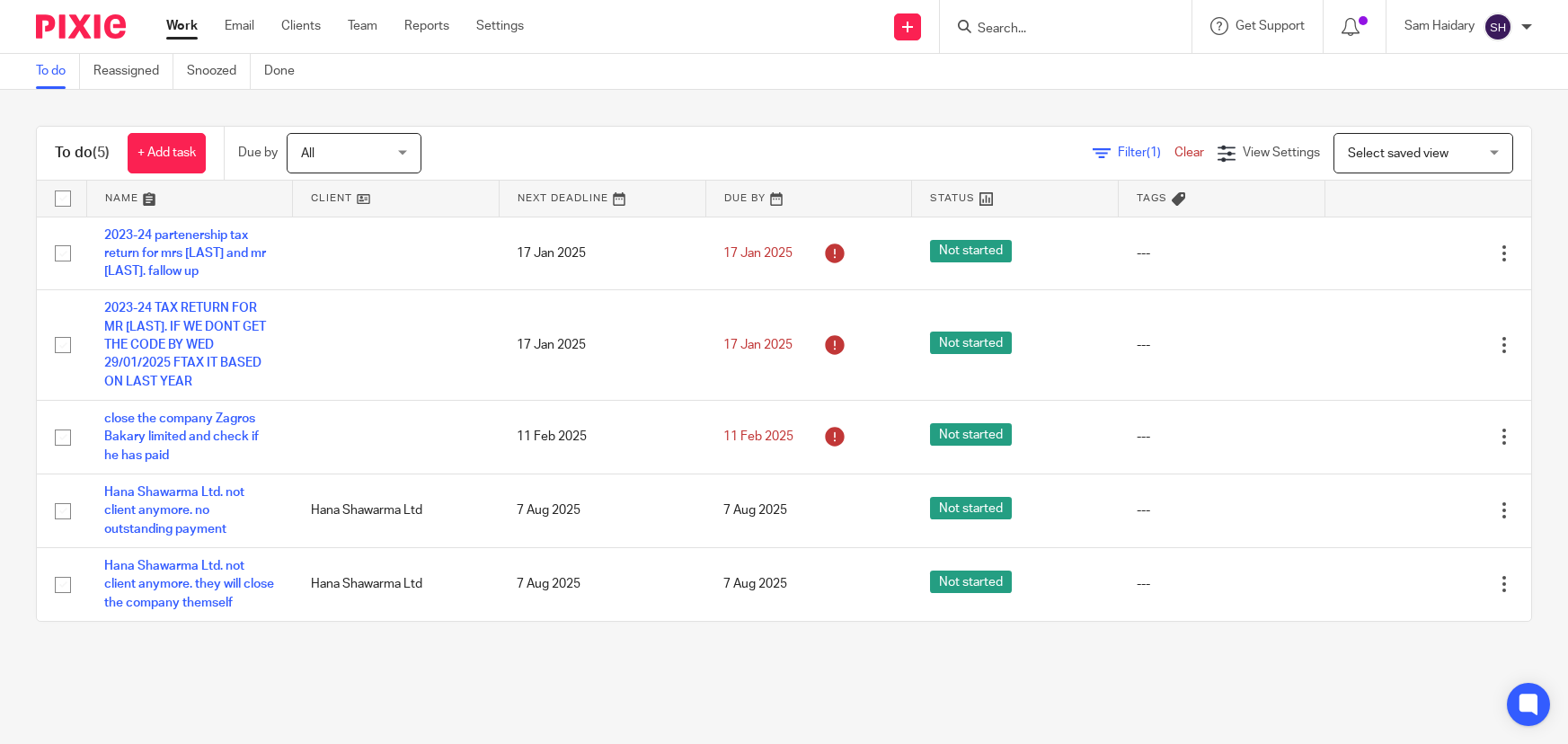 scroll, scrollTop: 0, scrollLeft: 0, axis: both 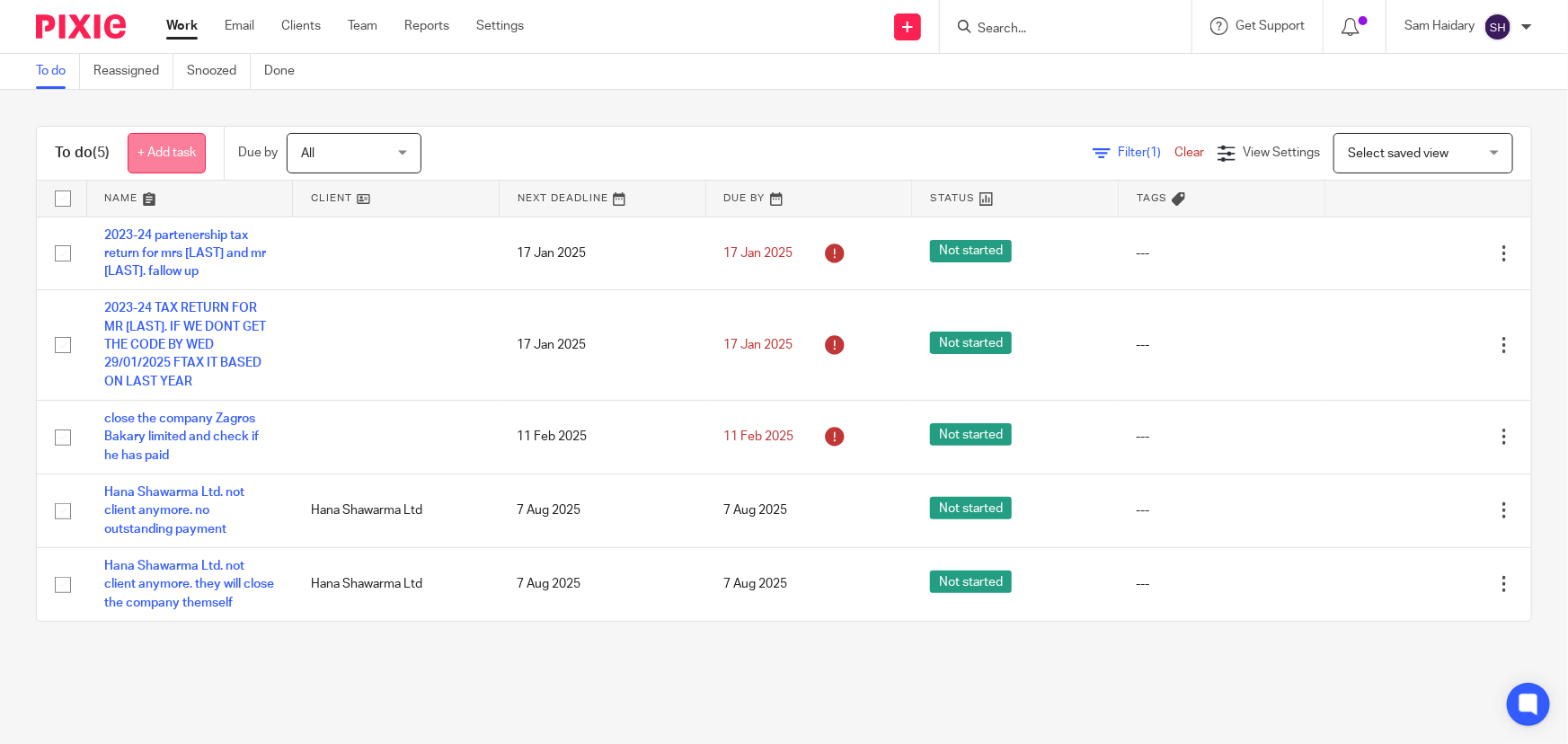 click on "+ Add task" at bounding box center (166, 153) 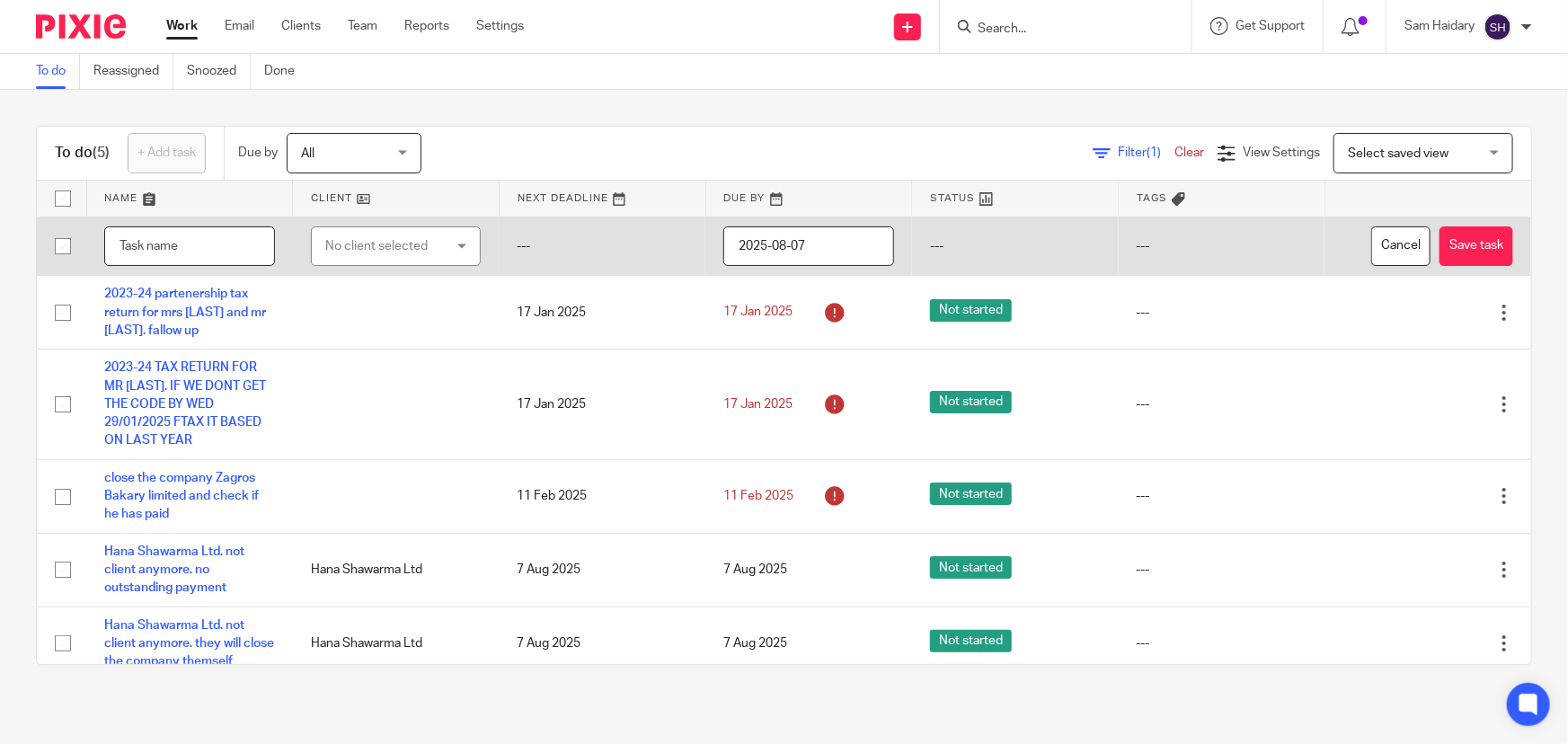 click at bounding box center (190, 246) 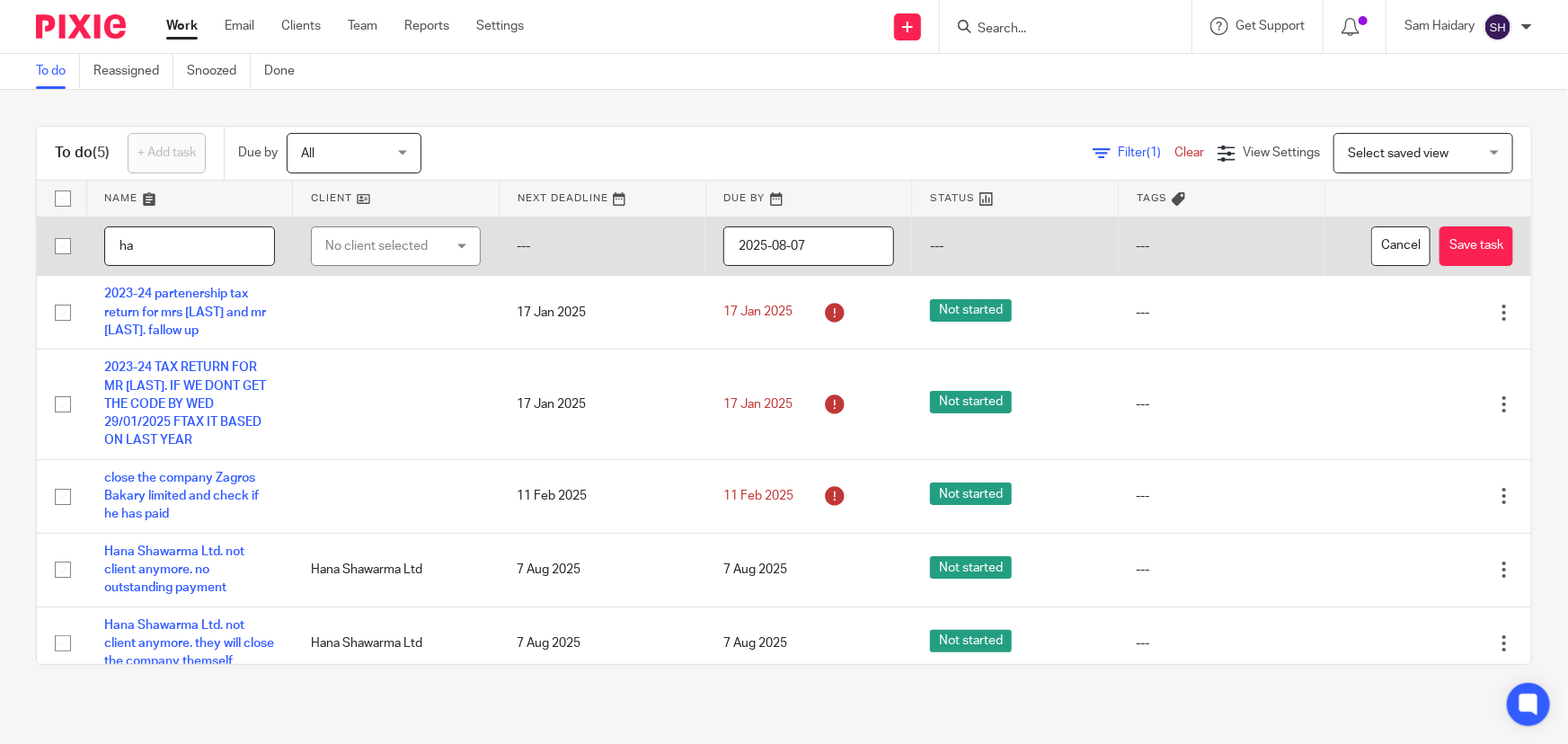 type on "h" 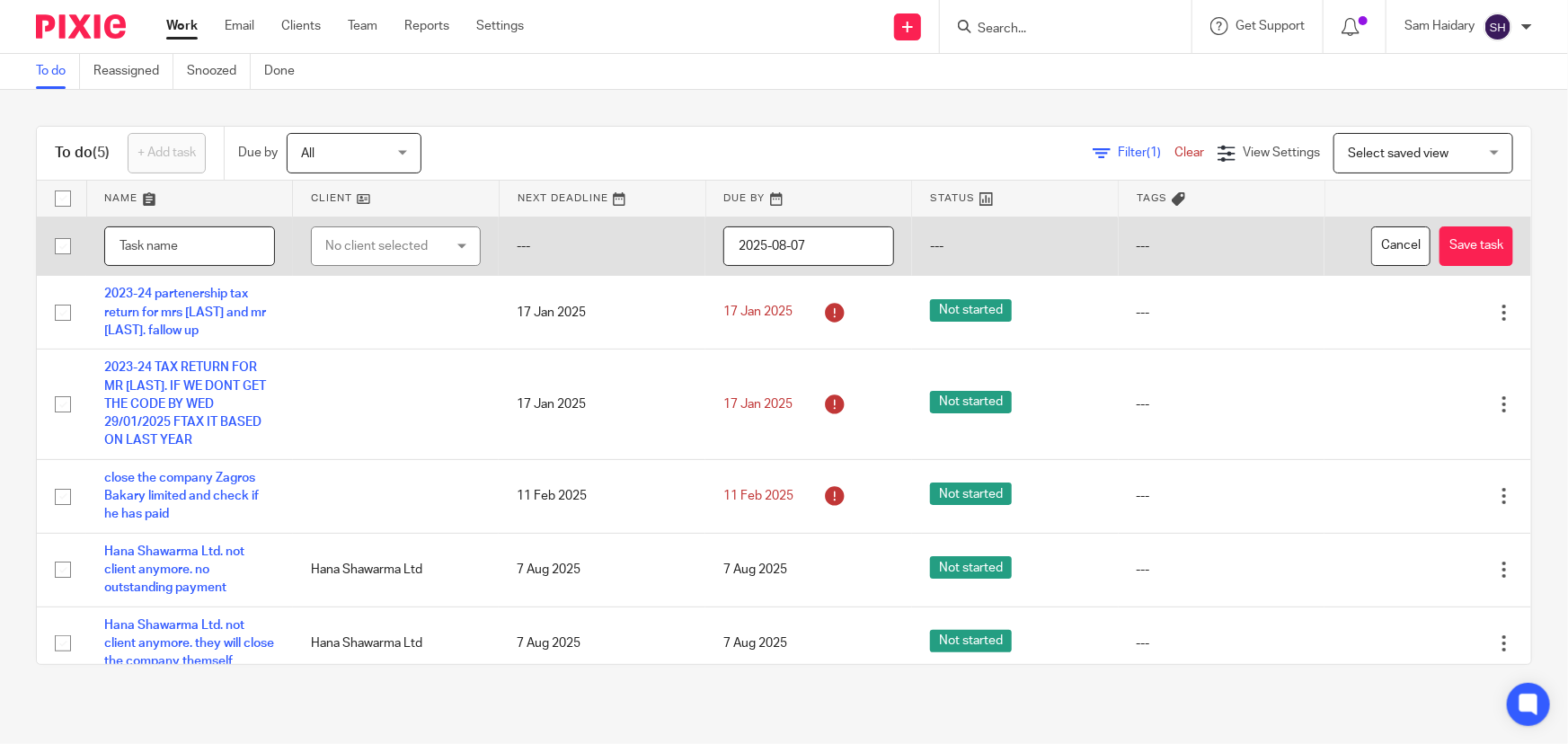paste on "Hana Shawarma Ltd" 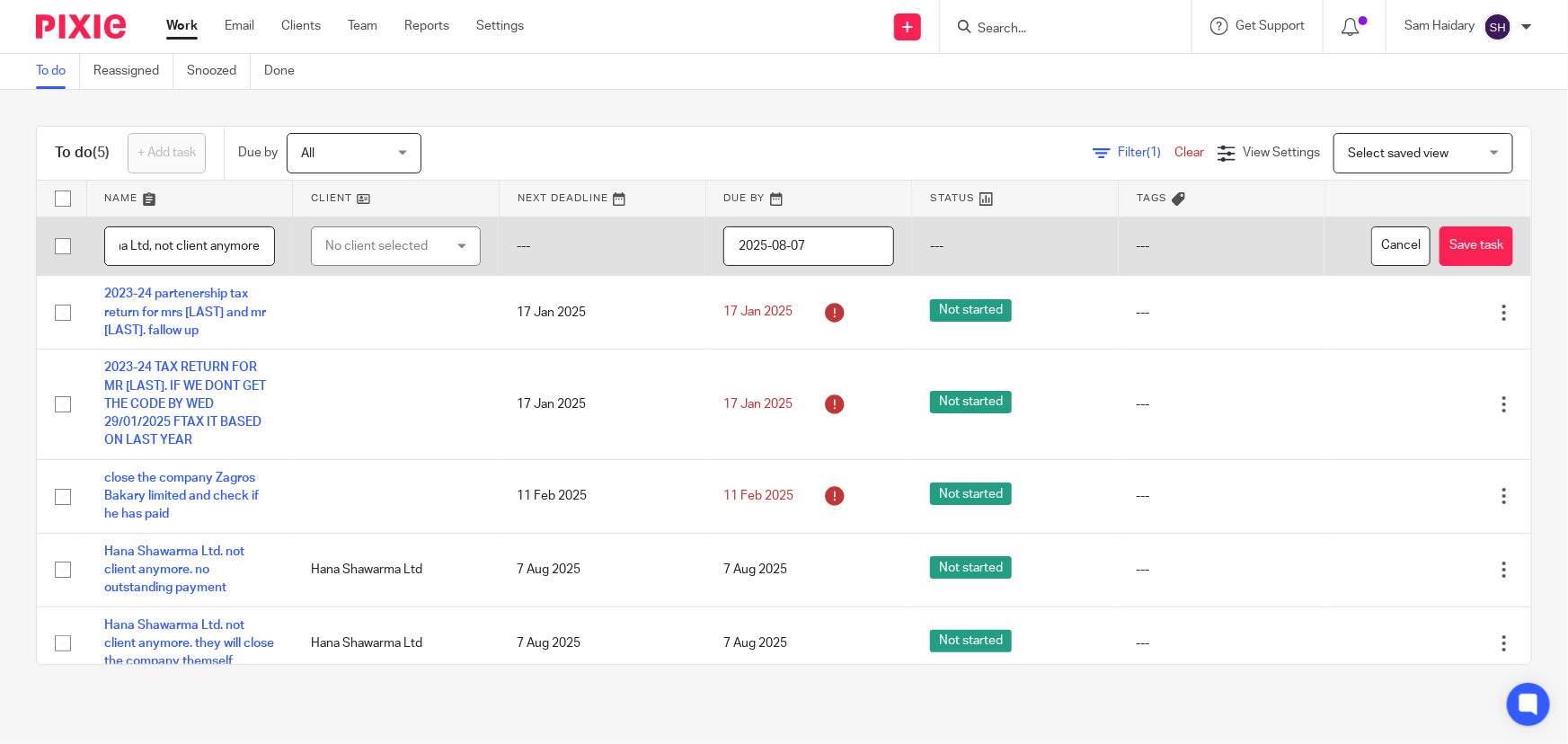 scroll, scrollTop: 0, scrollLeft: 94, axis: horizontal 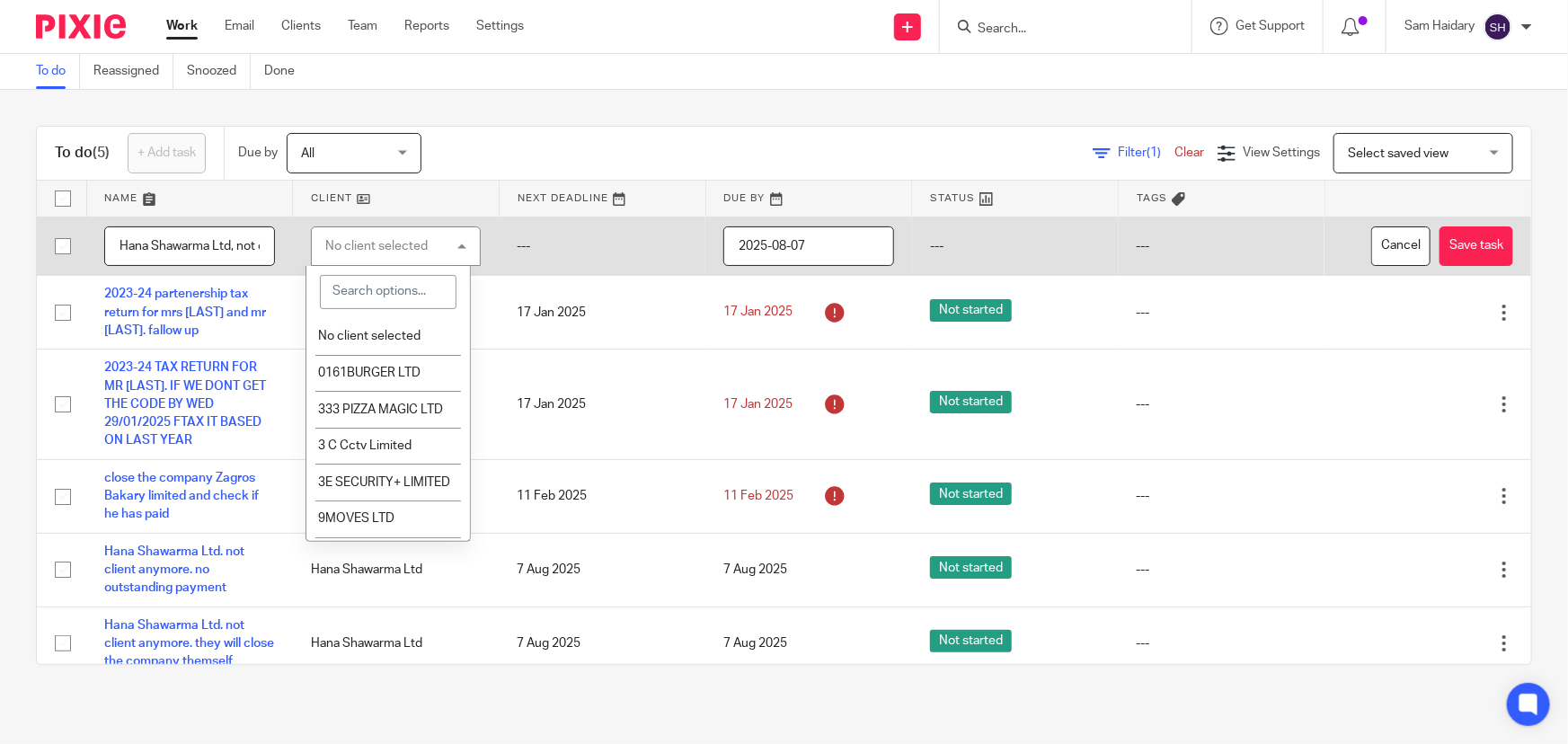 paste on "Hana Shawarma Ltd" 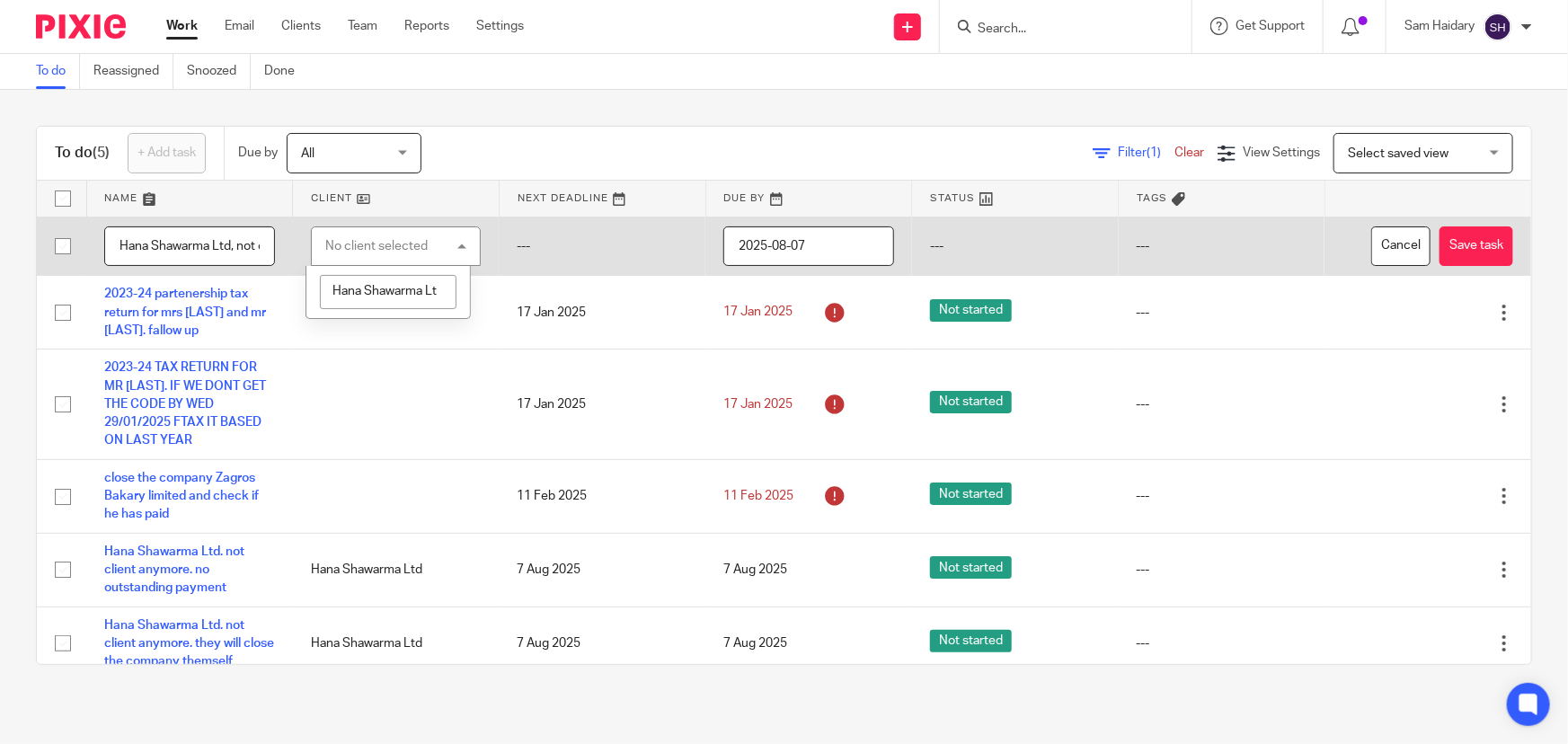 scroll, scrollTop: 0, scrollLeft: 0, axis: both 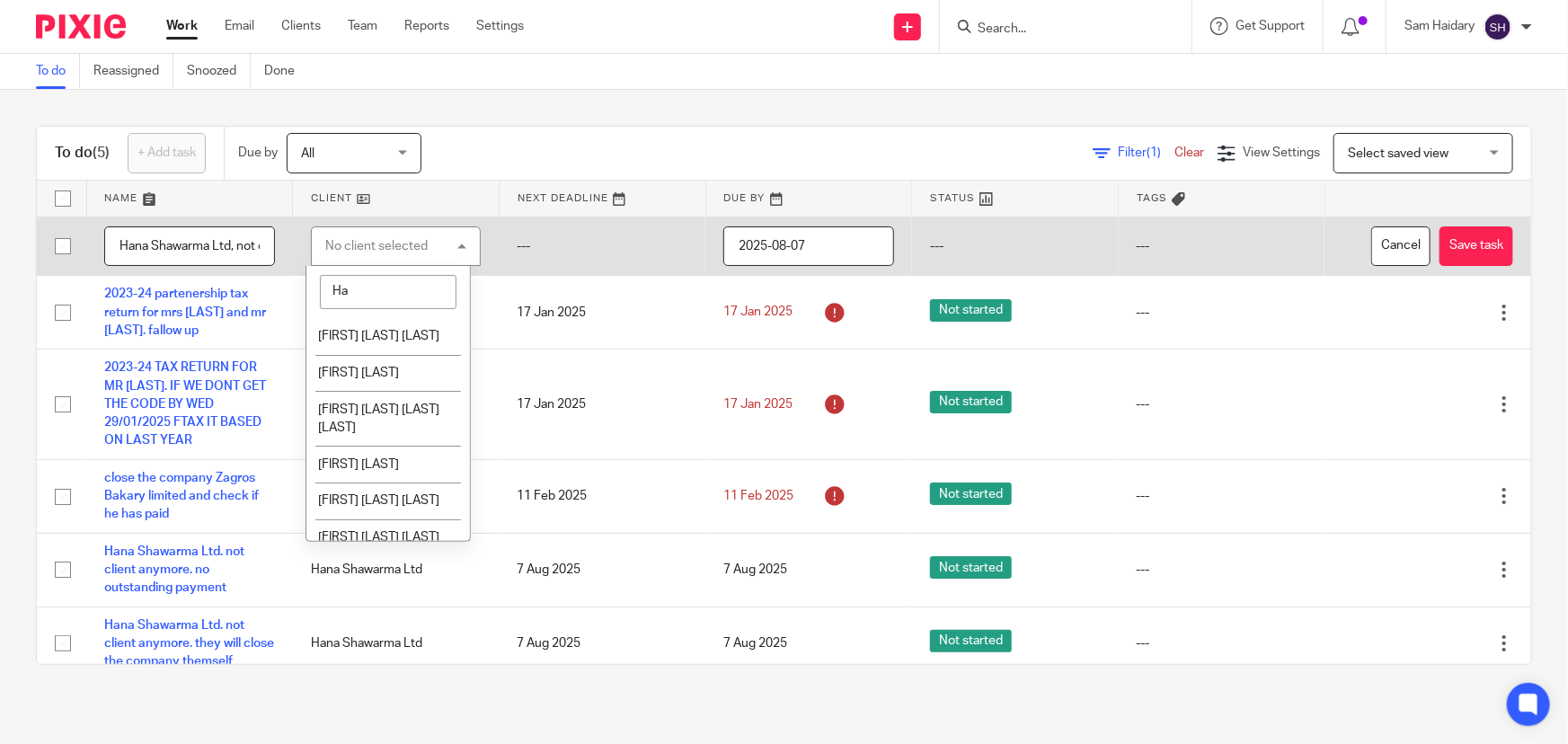 type on "H" 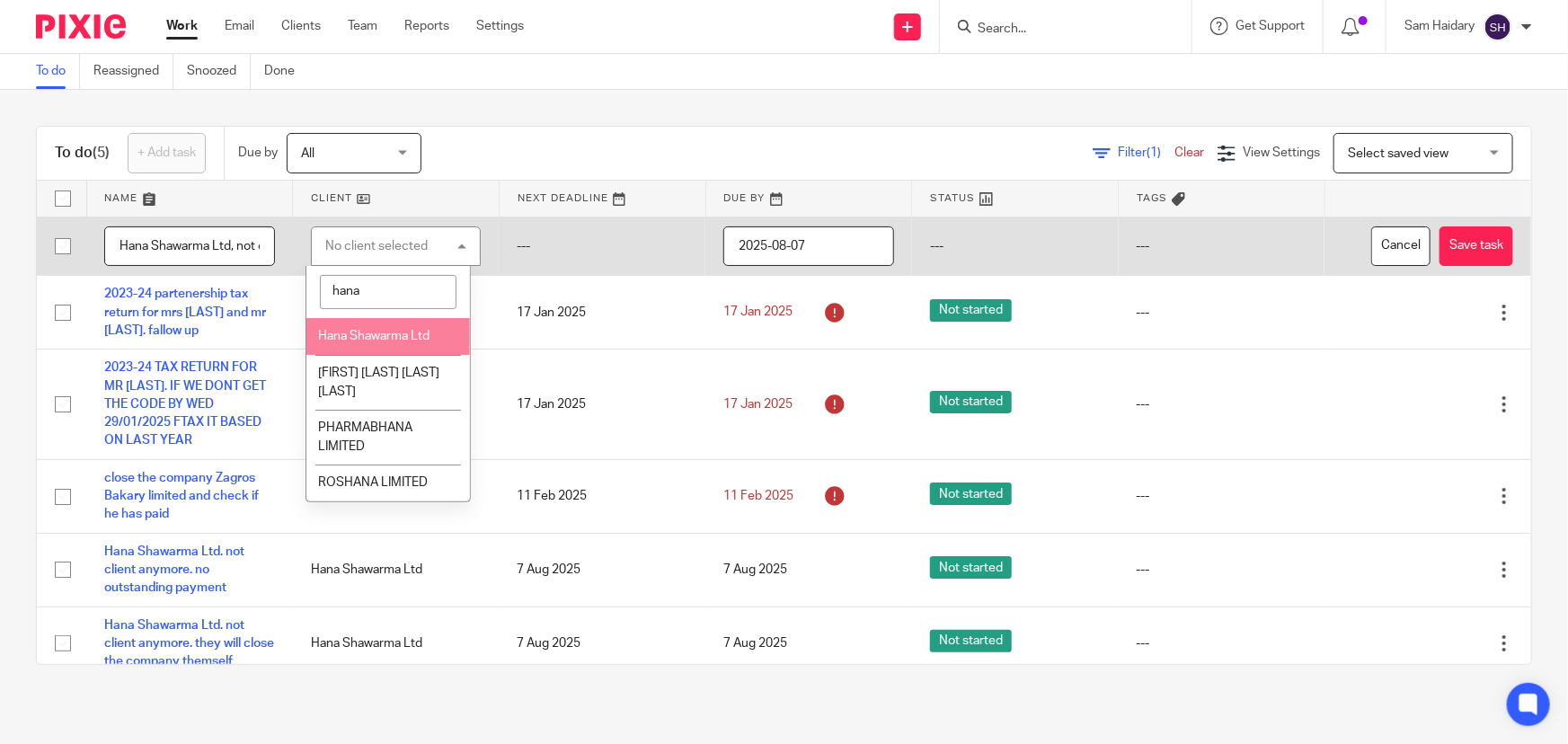 type on "hana" 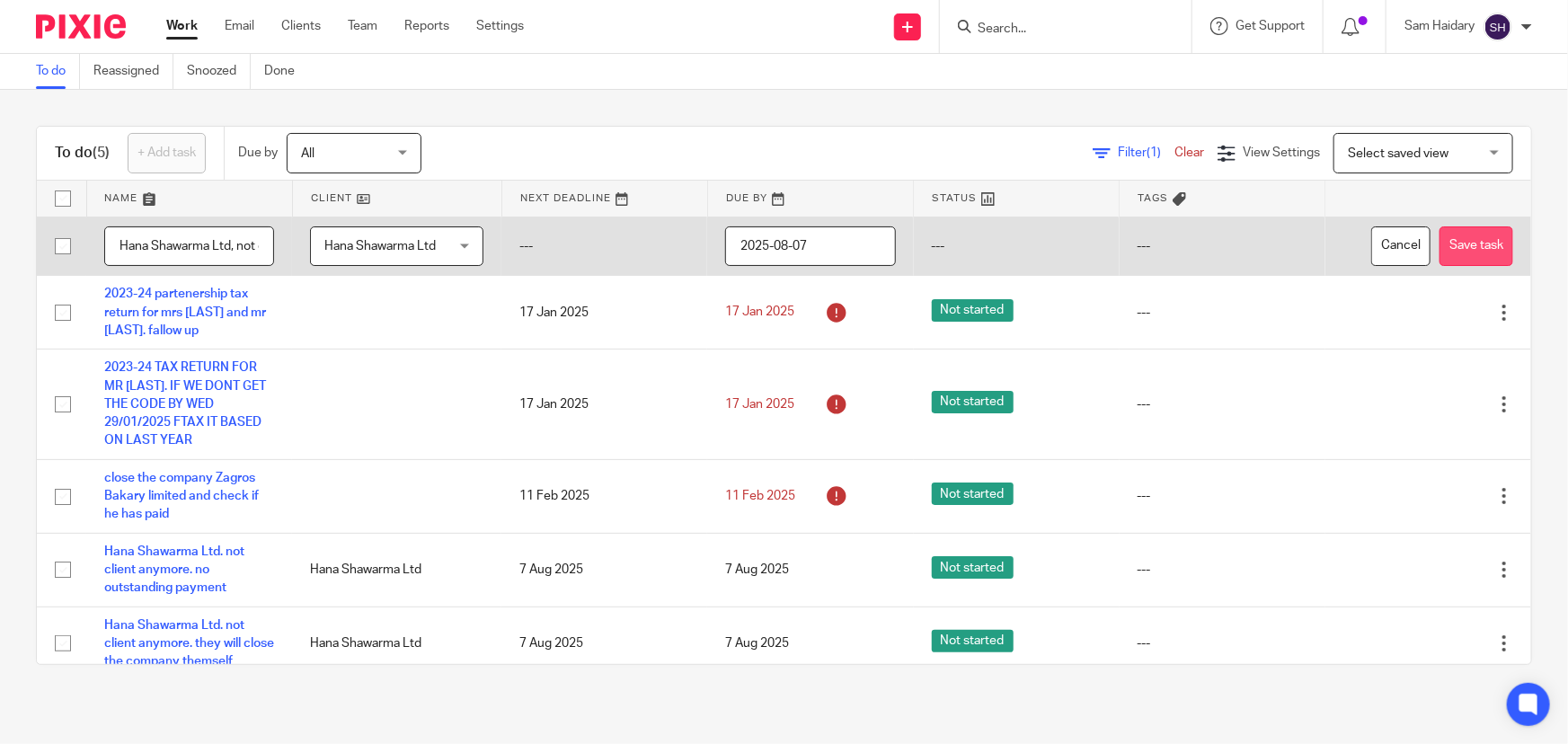 click on "Save task" at bounding box center (1476, 246) 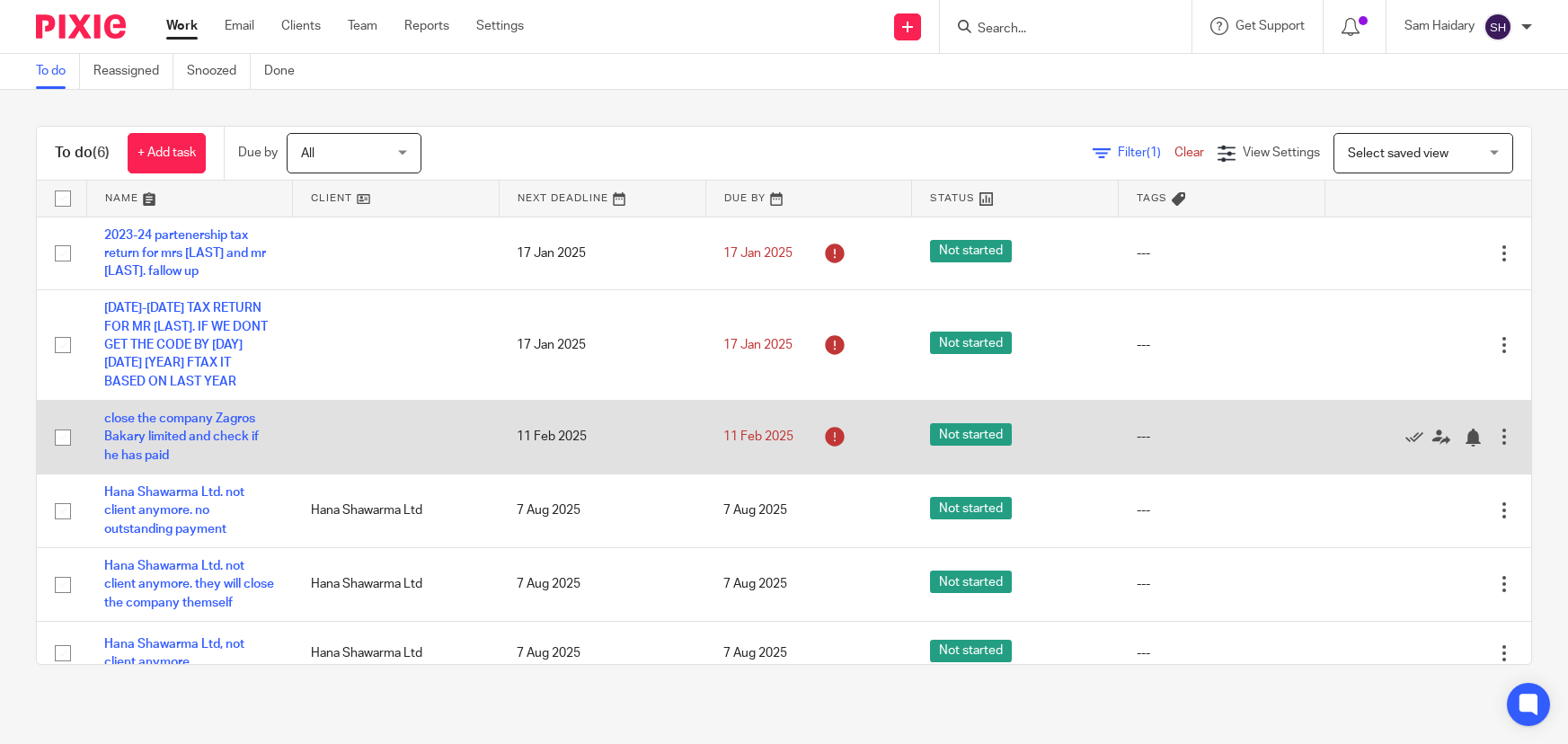 scroll, scrollTop: 0, scrollLeft: 0, axis: both 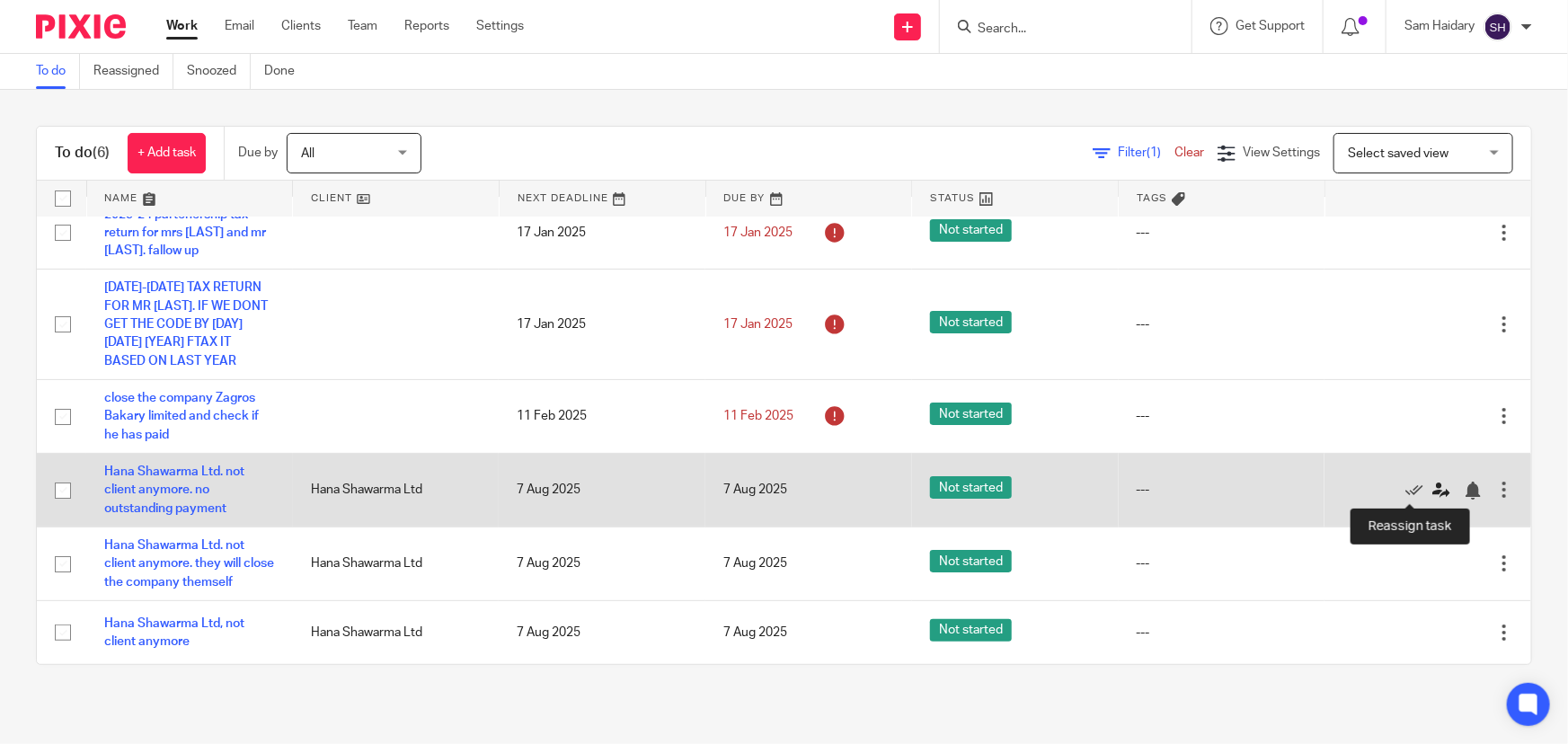 click at bounding box center (1441, 491) 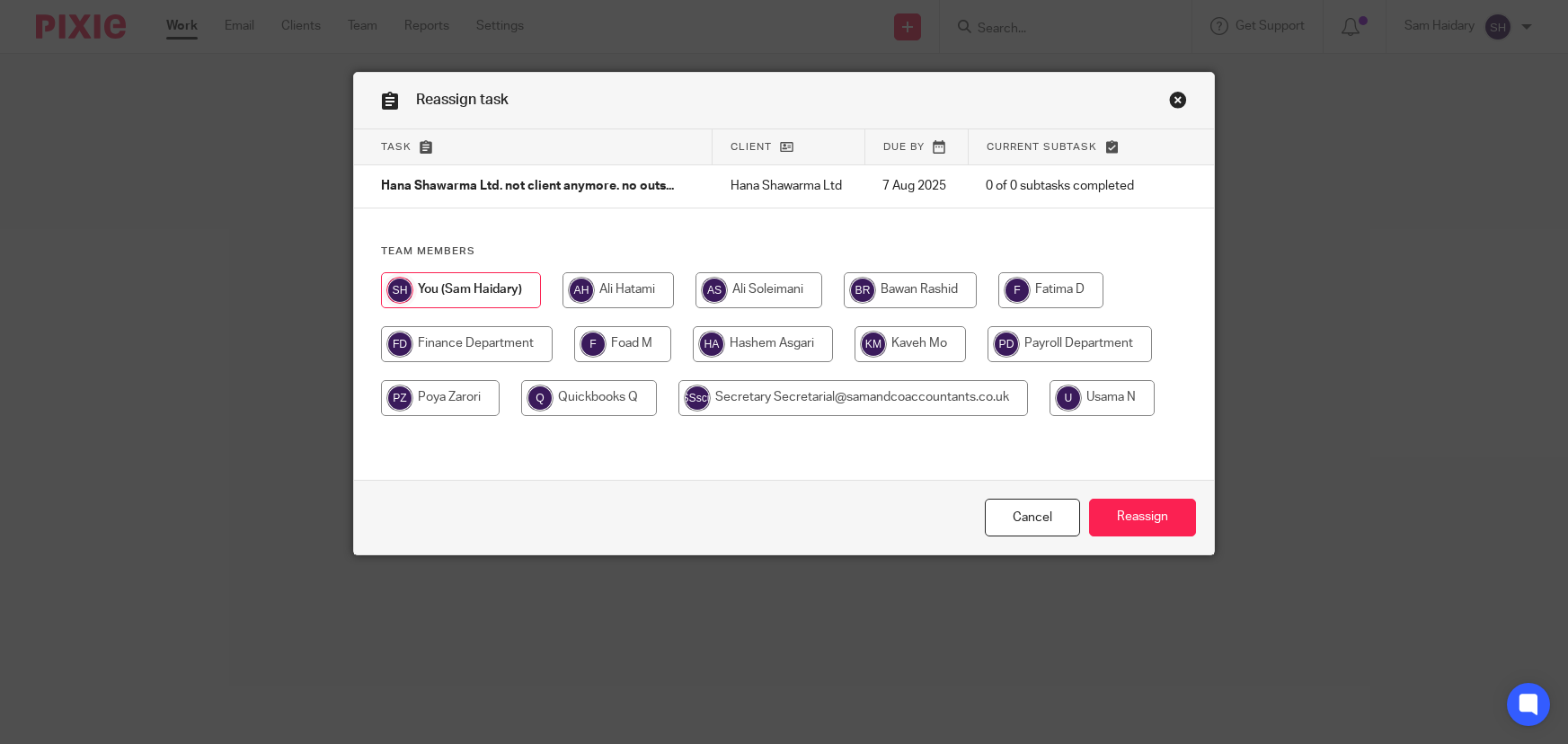 scroll, scrollTop: 0, scrollLeft: 0, axis: both 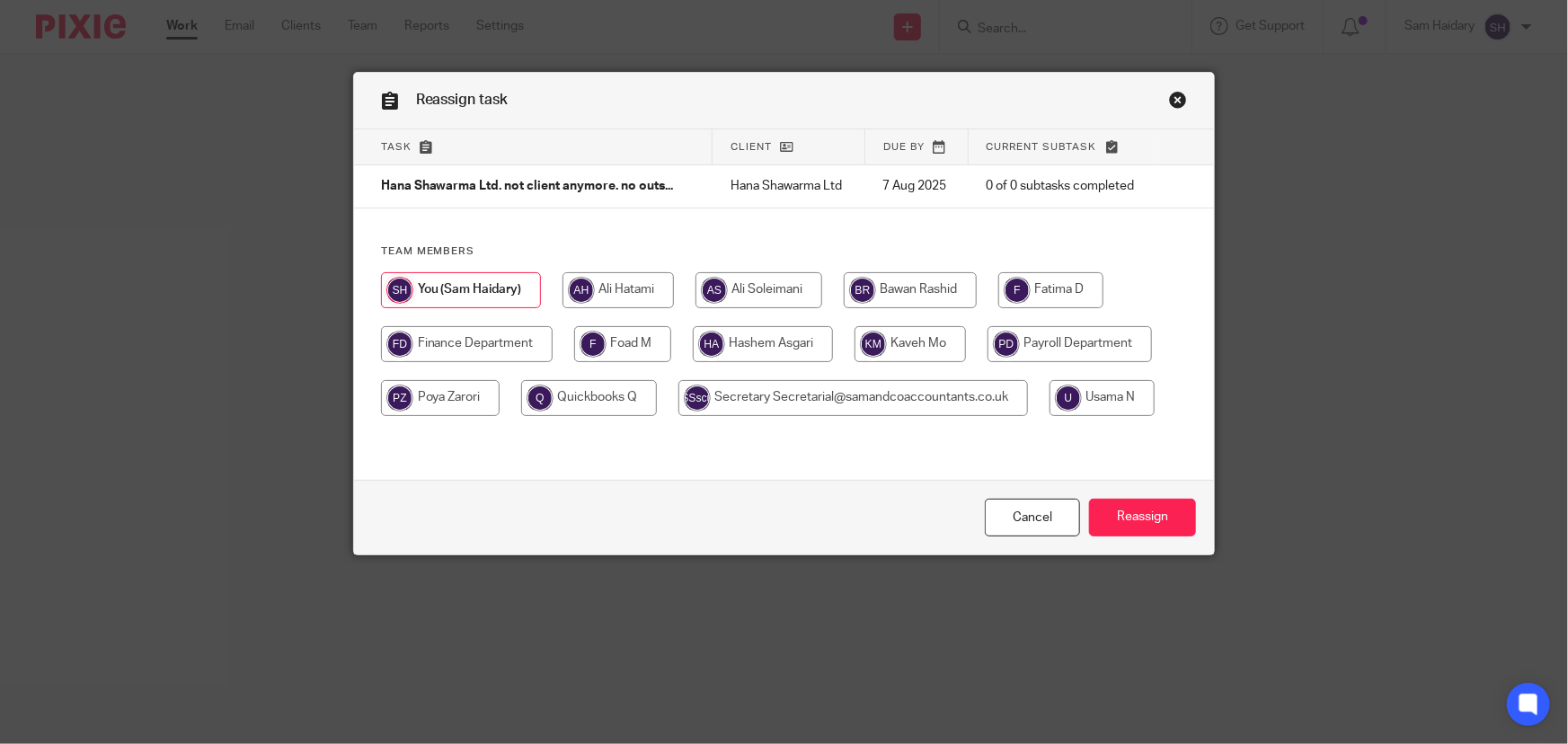 click at bounding box center (466, 344) 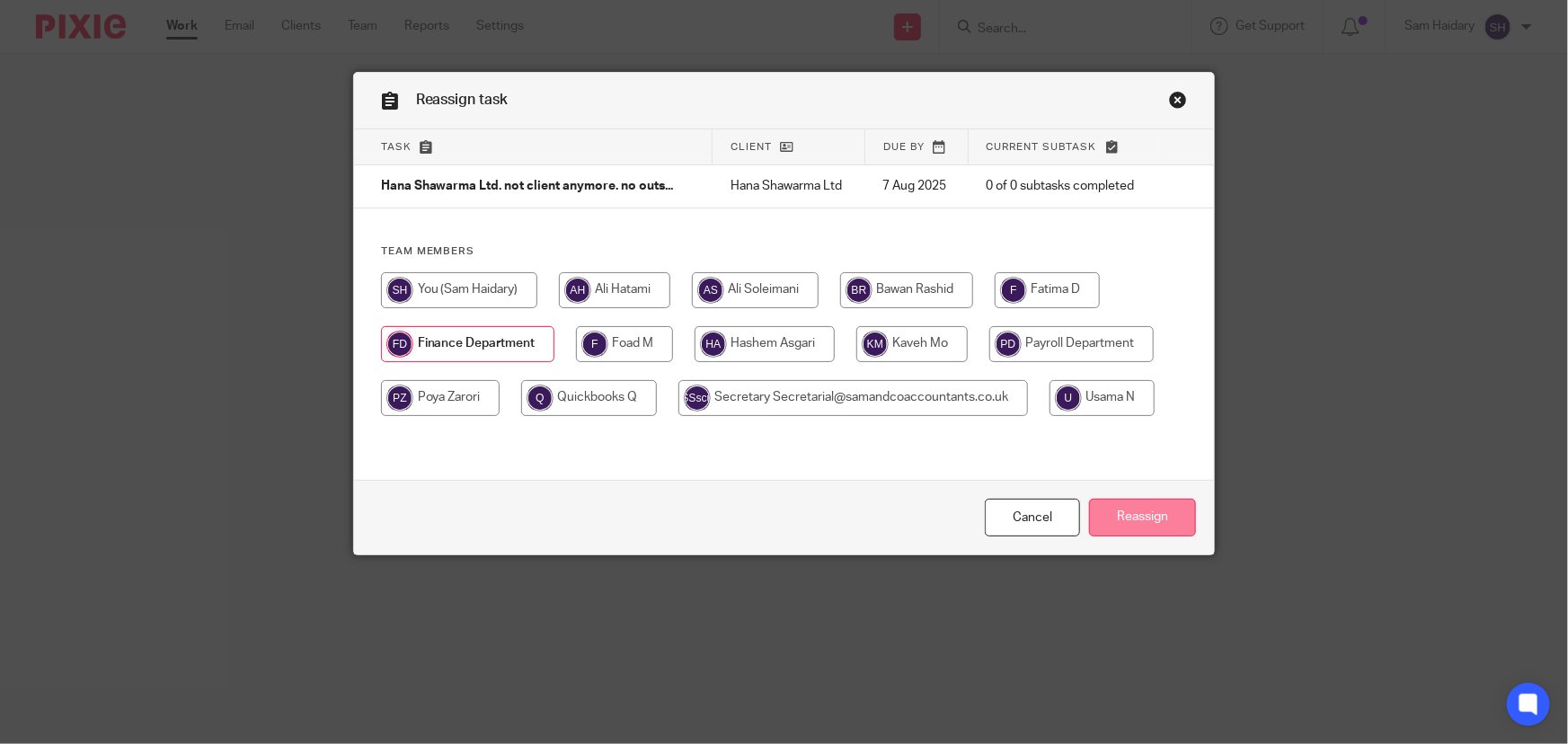 click on "Reassign" at bounding box center (1142, 518) 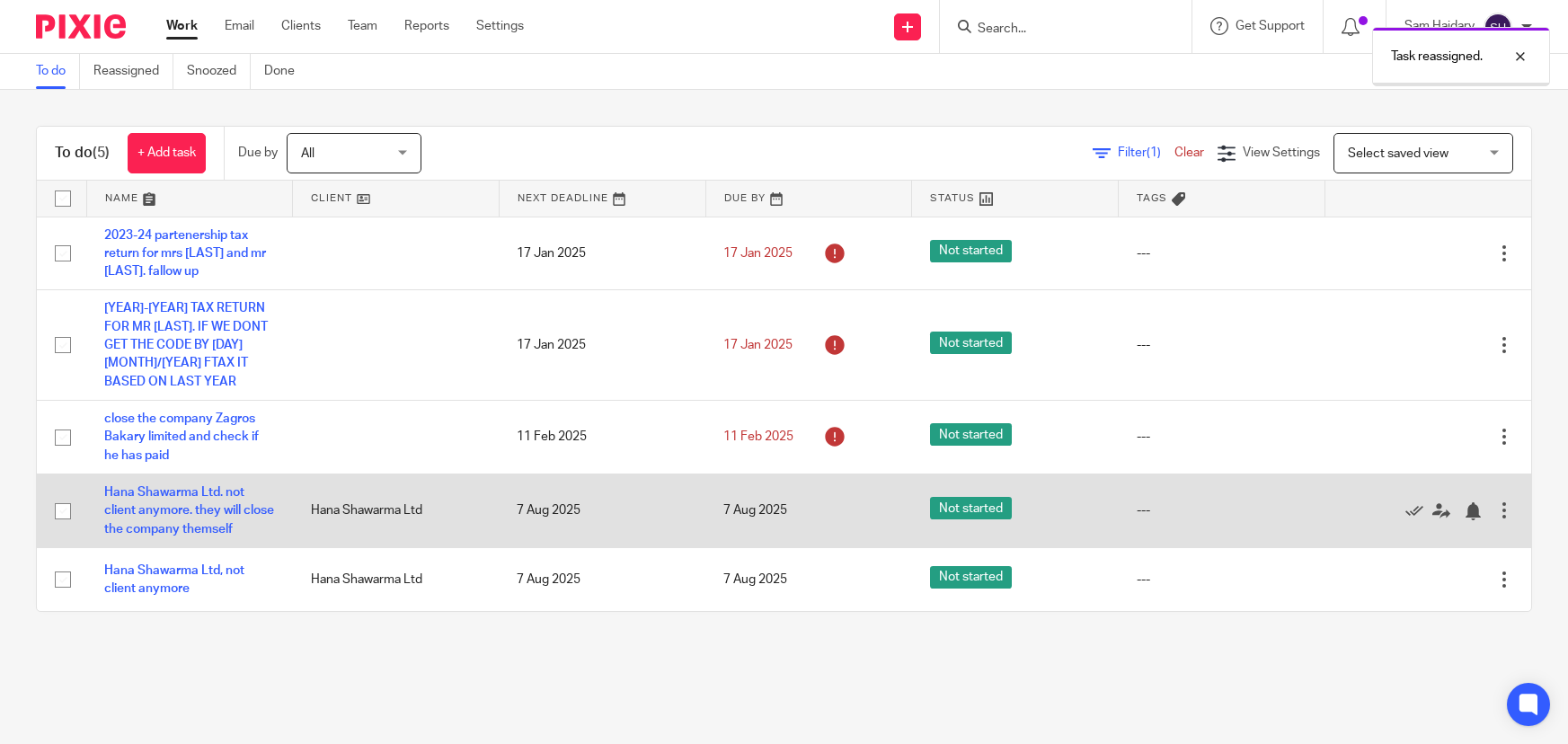 scroll, scrollTop: 0, scrollLeft: 0, axis: both 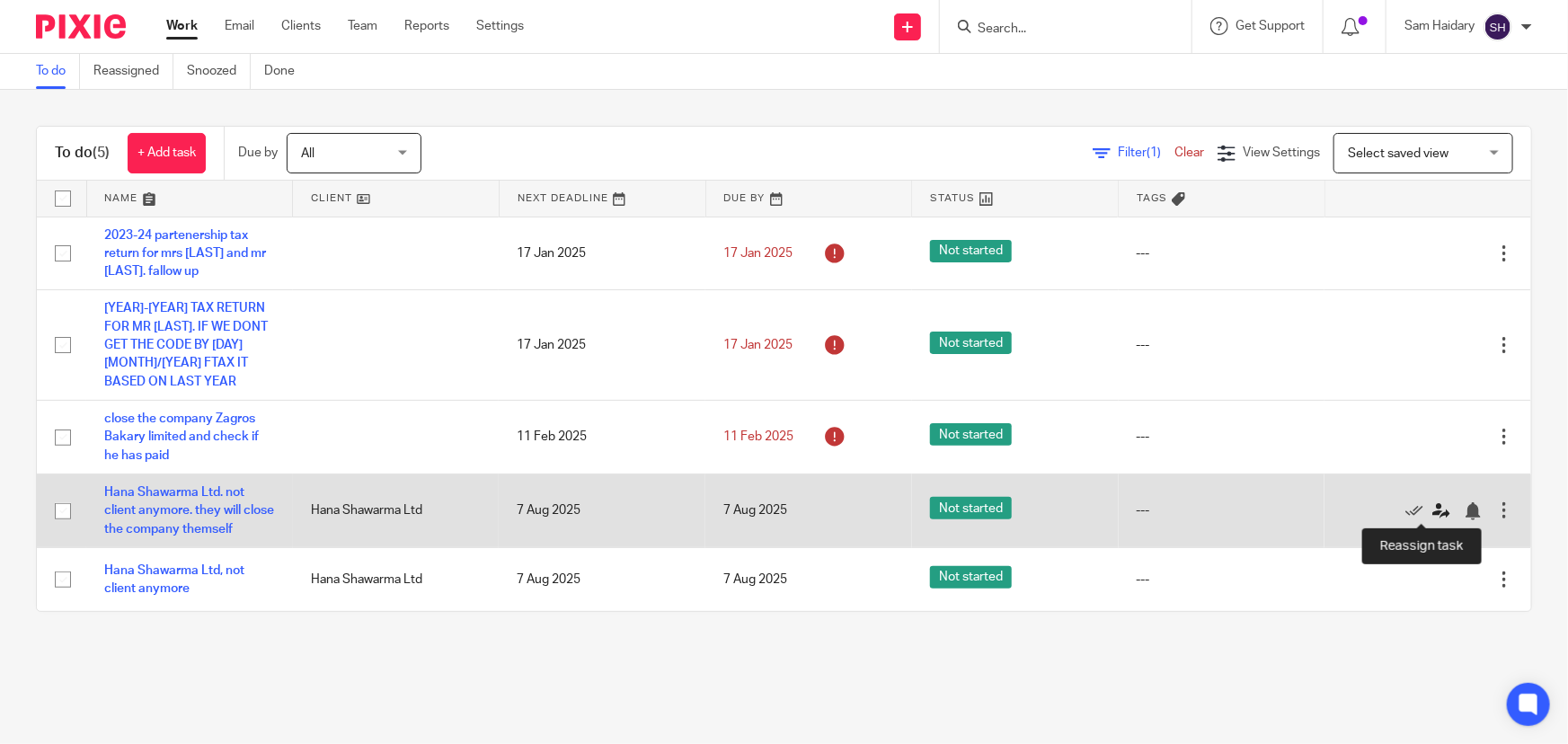 click at bounding box center [1441, 511] 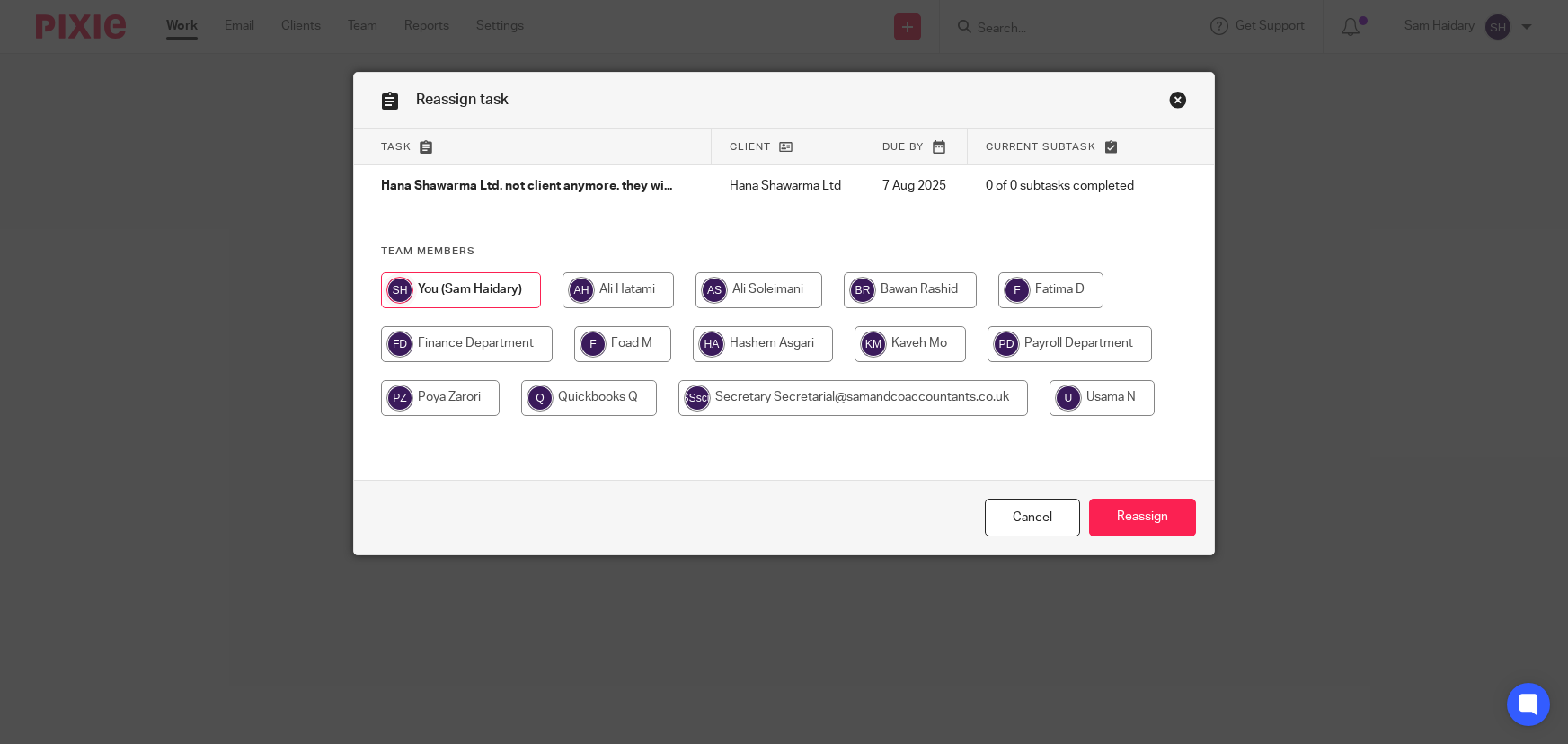 scroll, scrollTop: 0, scrollLeft: 0, axis: both 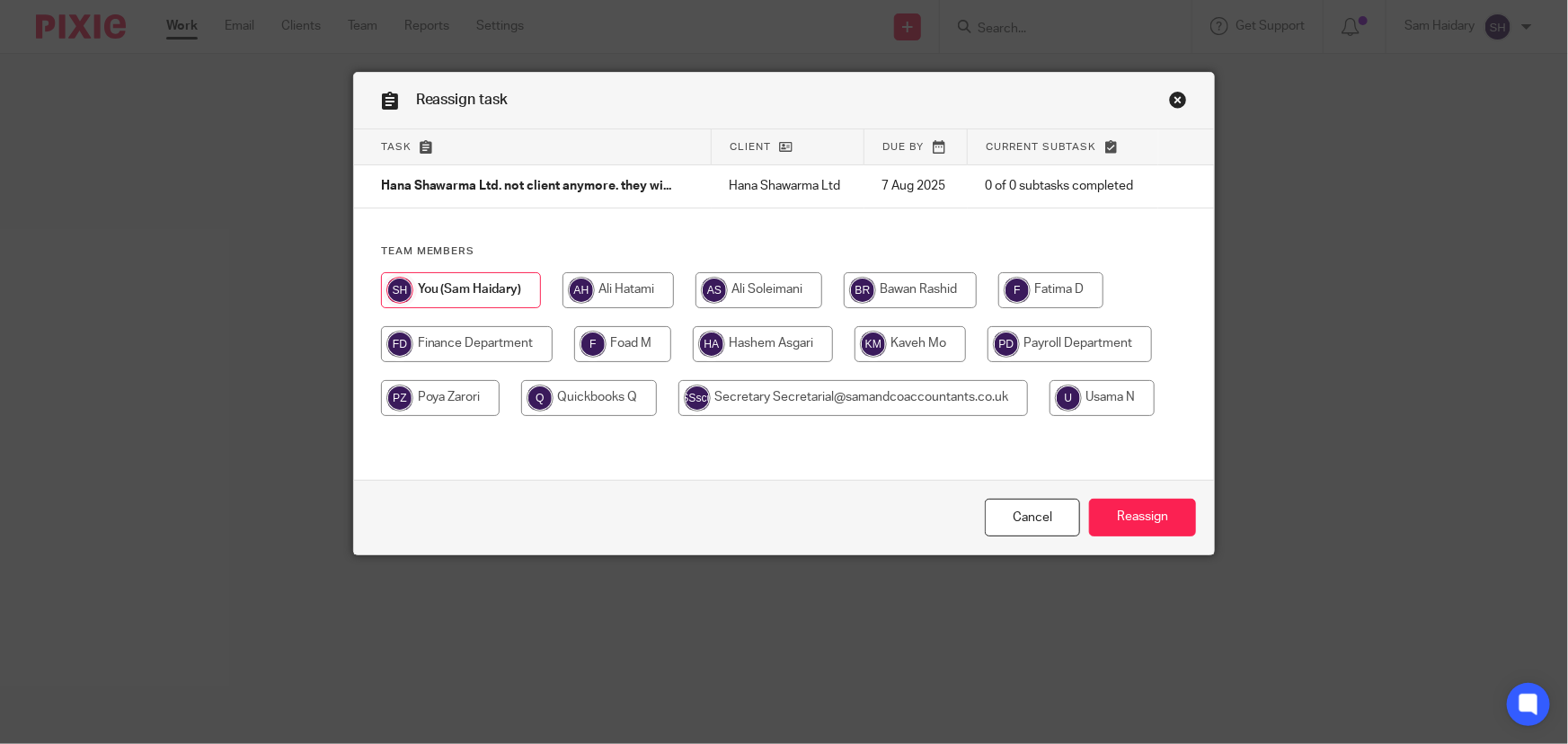 click at bounding box center [1069, 344] 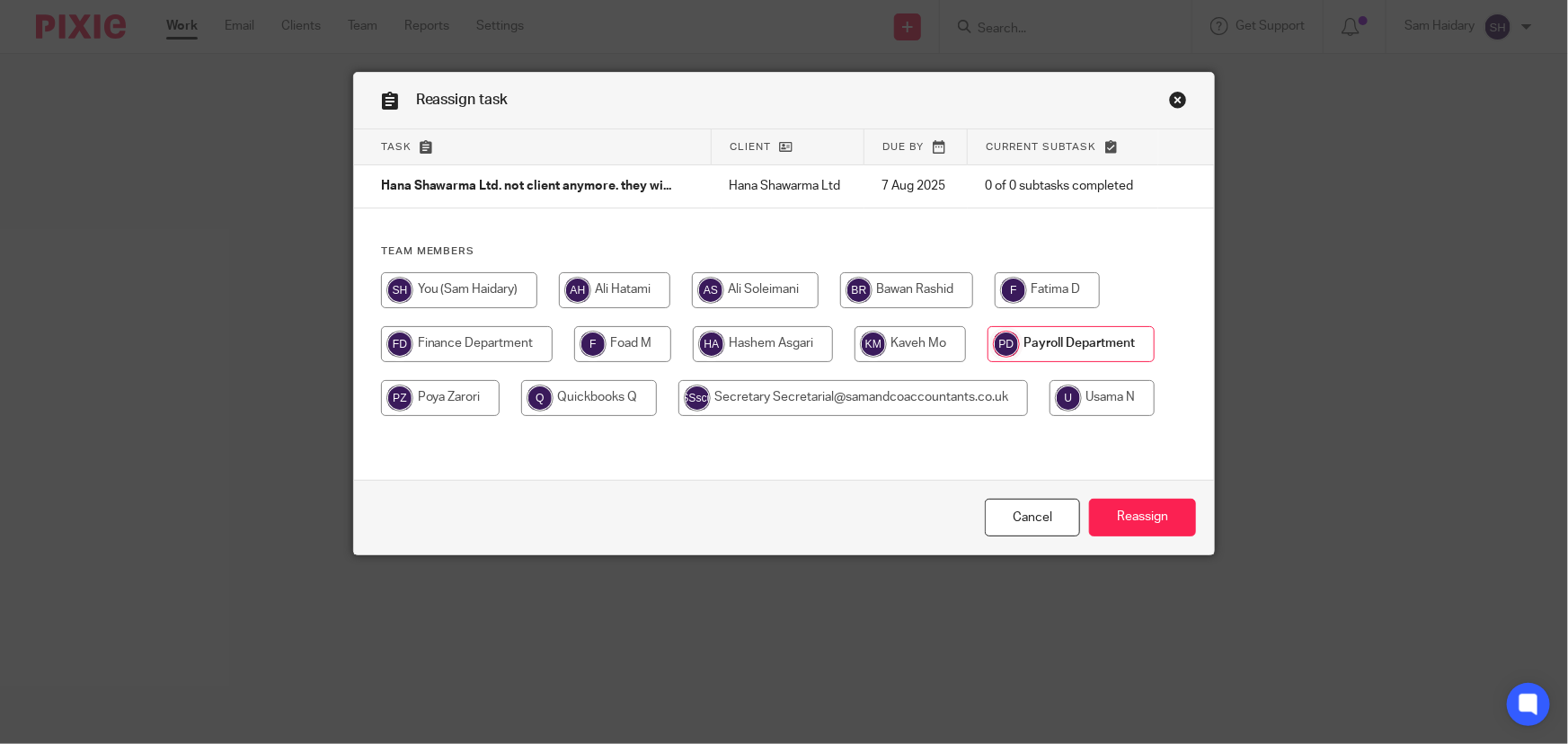 click at bounding box center [440, 398] 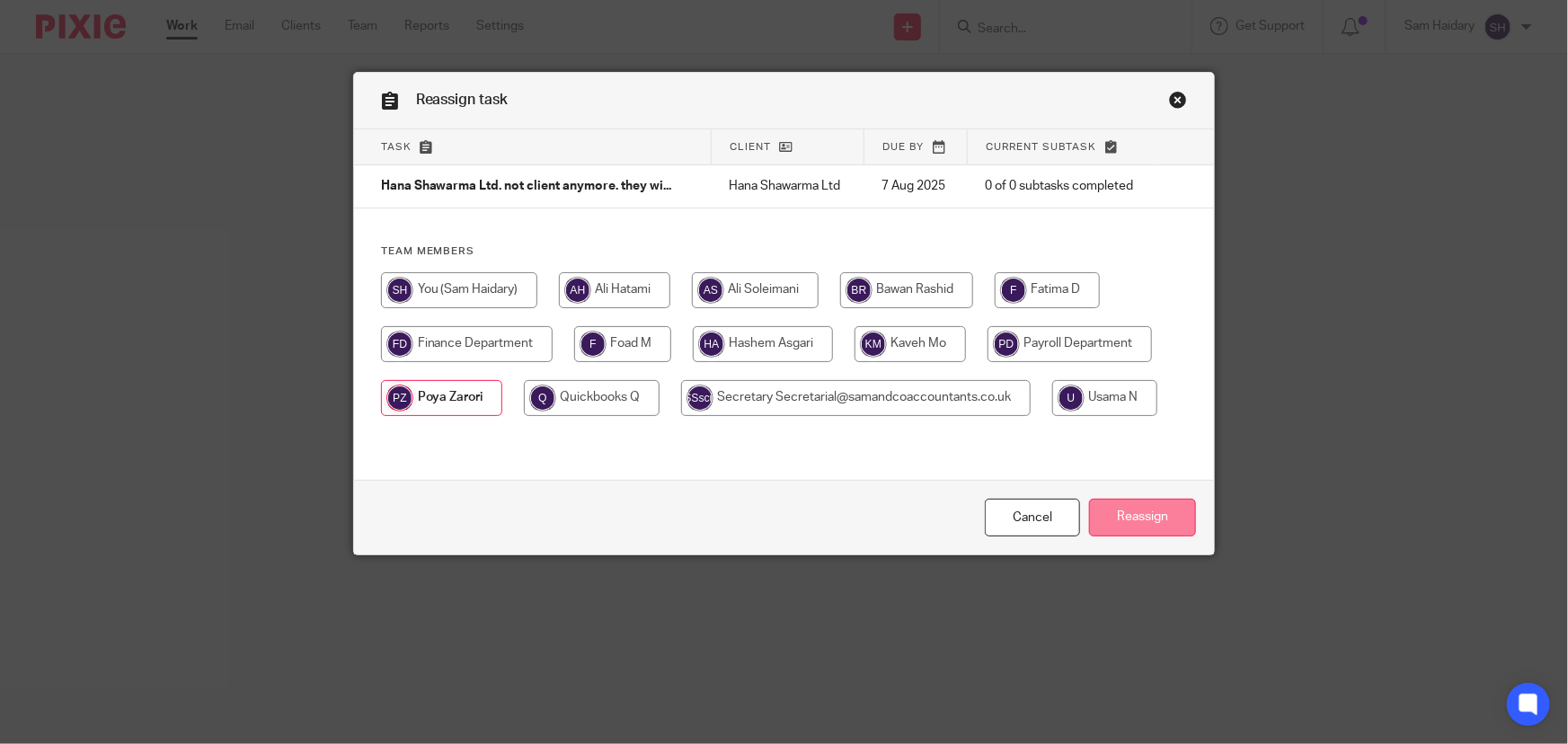 click on "Reassign" at bounding box center [1142, 518] 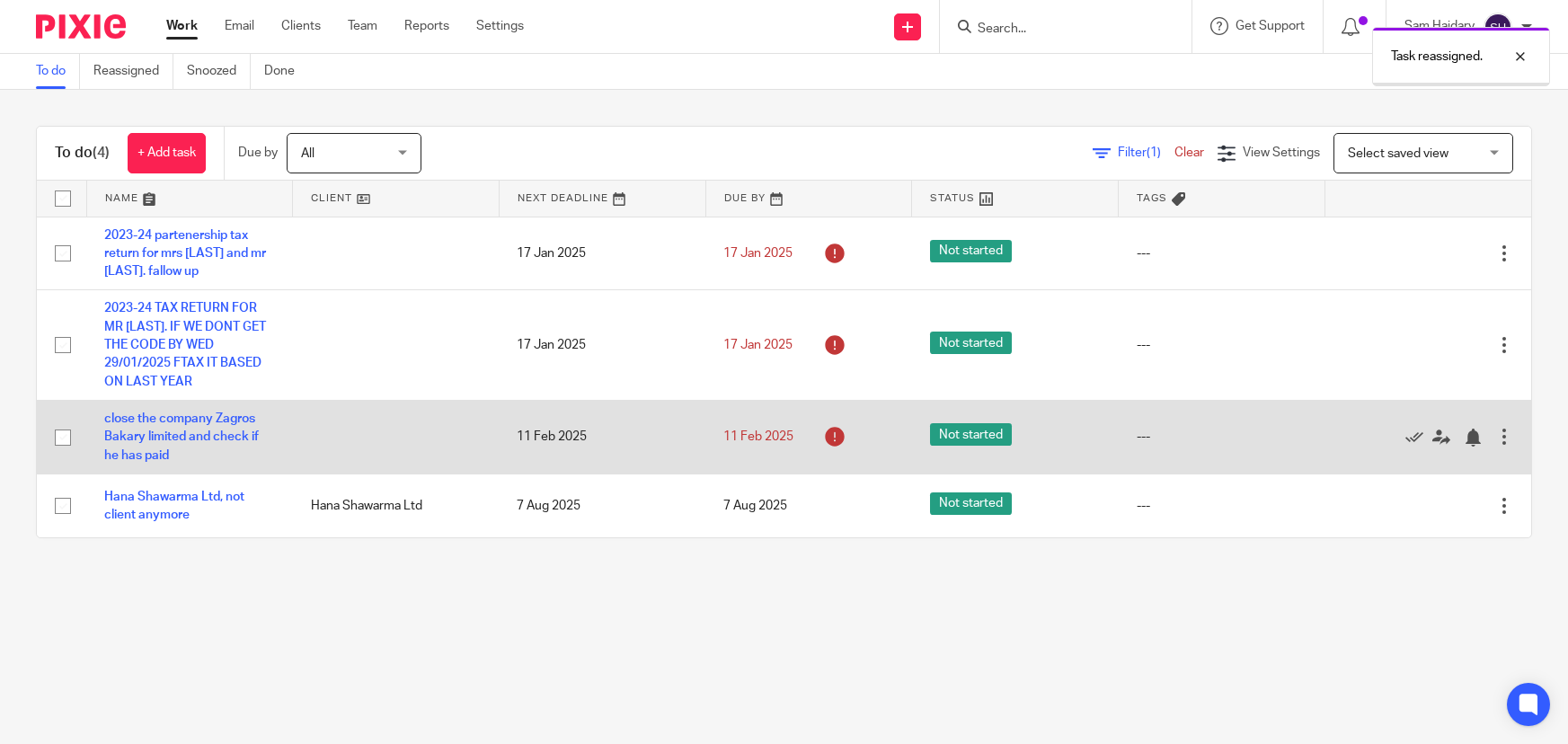 scroll, scrollTop: 0, scrollLeft: 0, axis: both 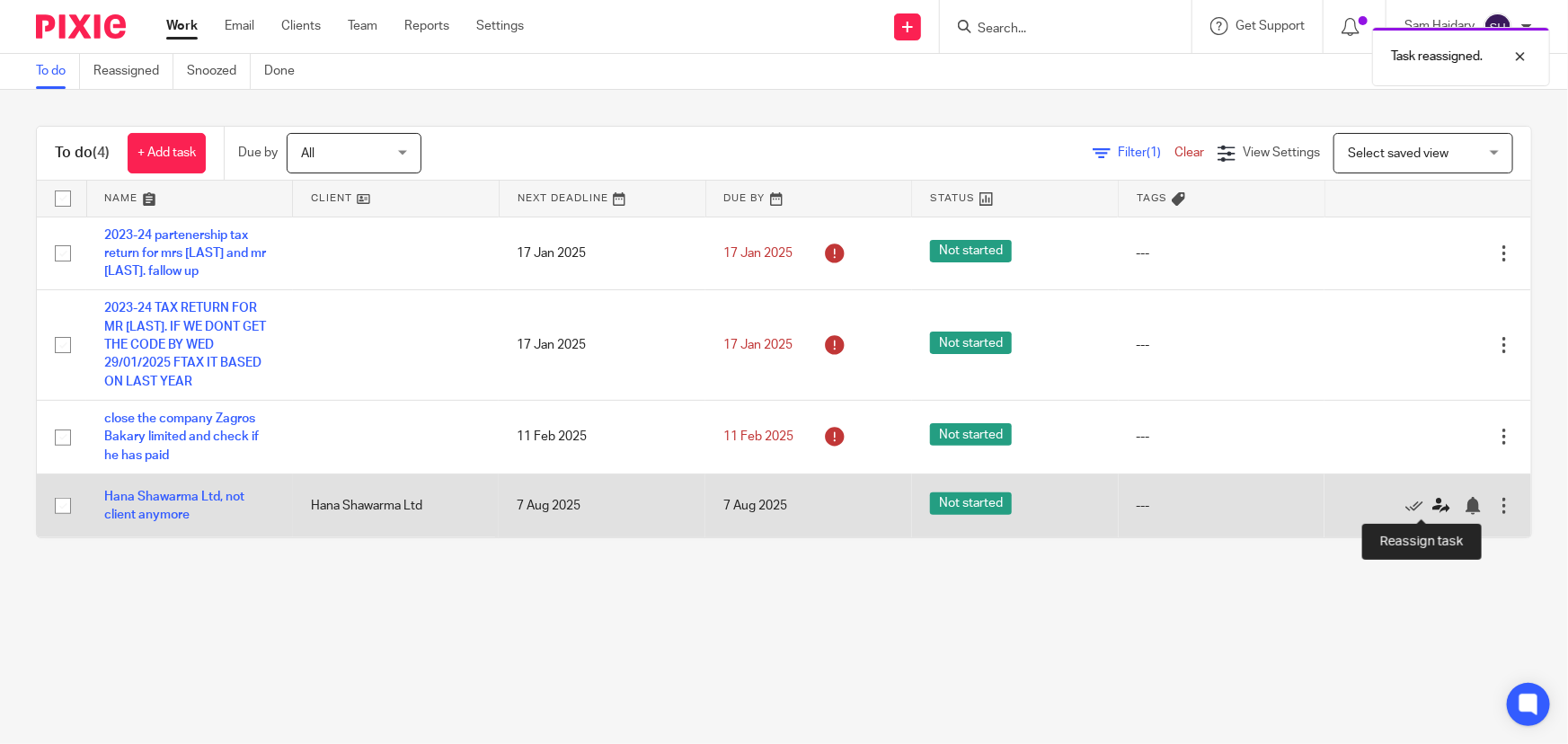 click at bounding box center (1441, 506) 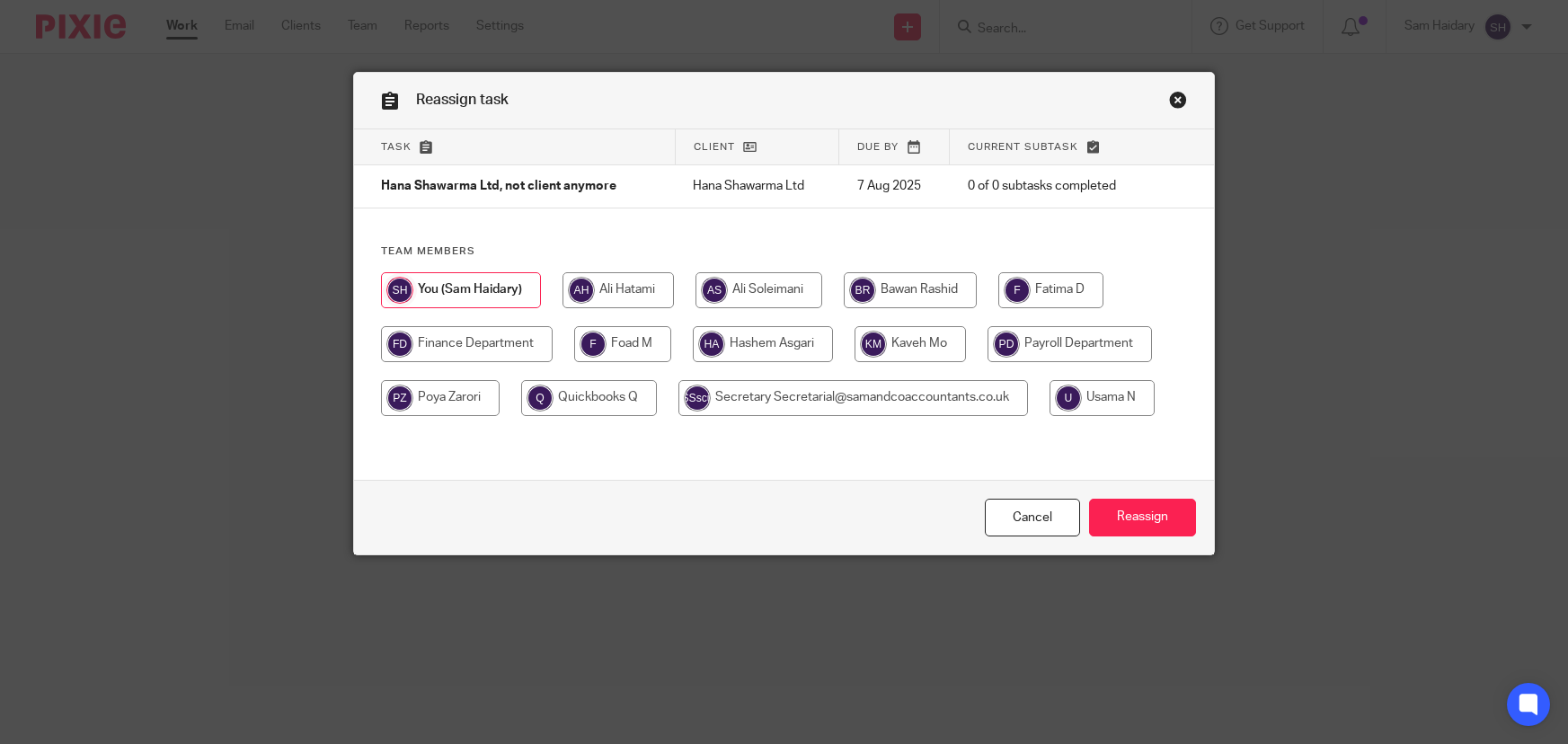 scroll, scrollTop: 0, scrollLeft: 0, axis: both 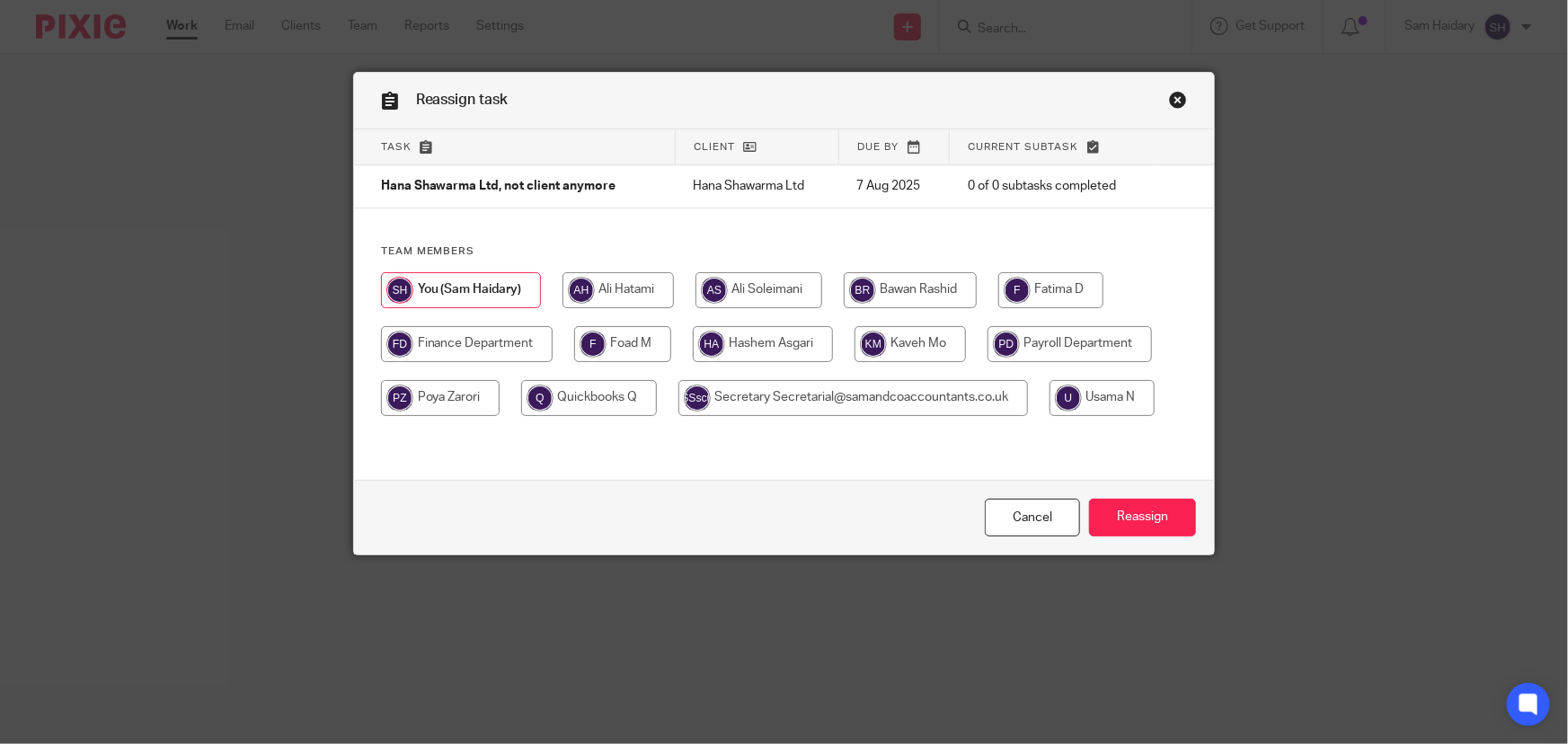 click at bounding box center [910, 344] 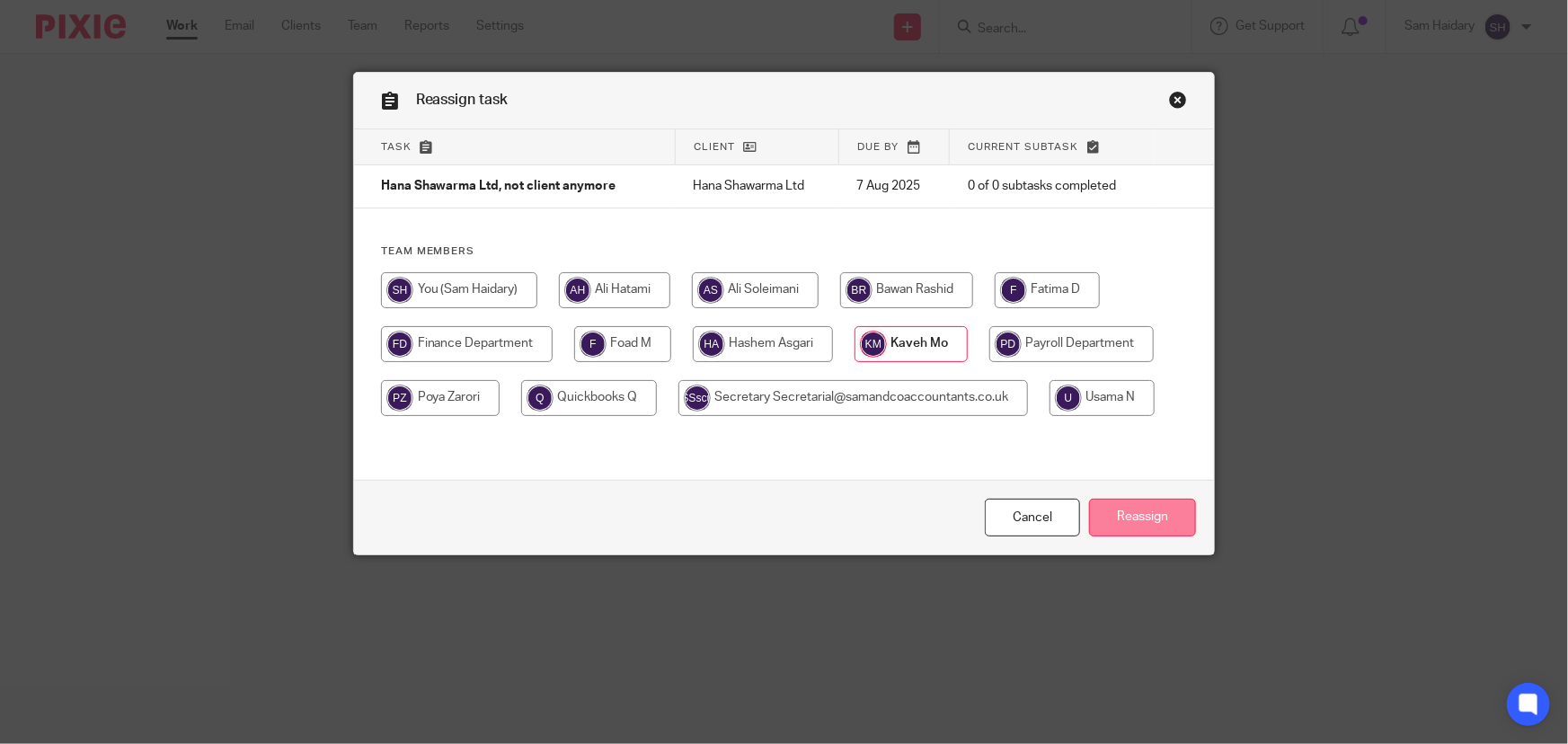 drag, startPoint x: 1159, startPoint y: 517, endPoint x: 1150, endPoint y: 531, distance: 16.643317 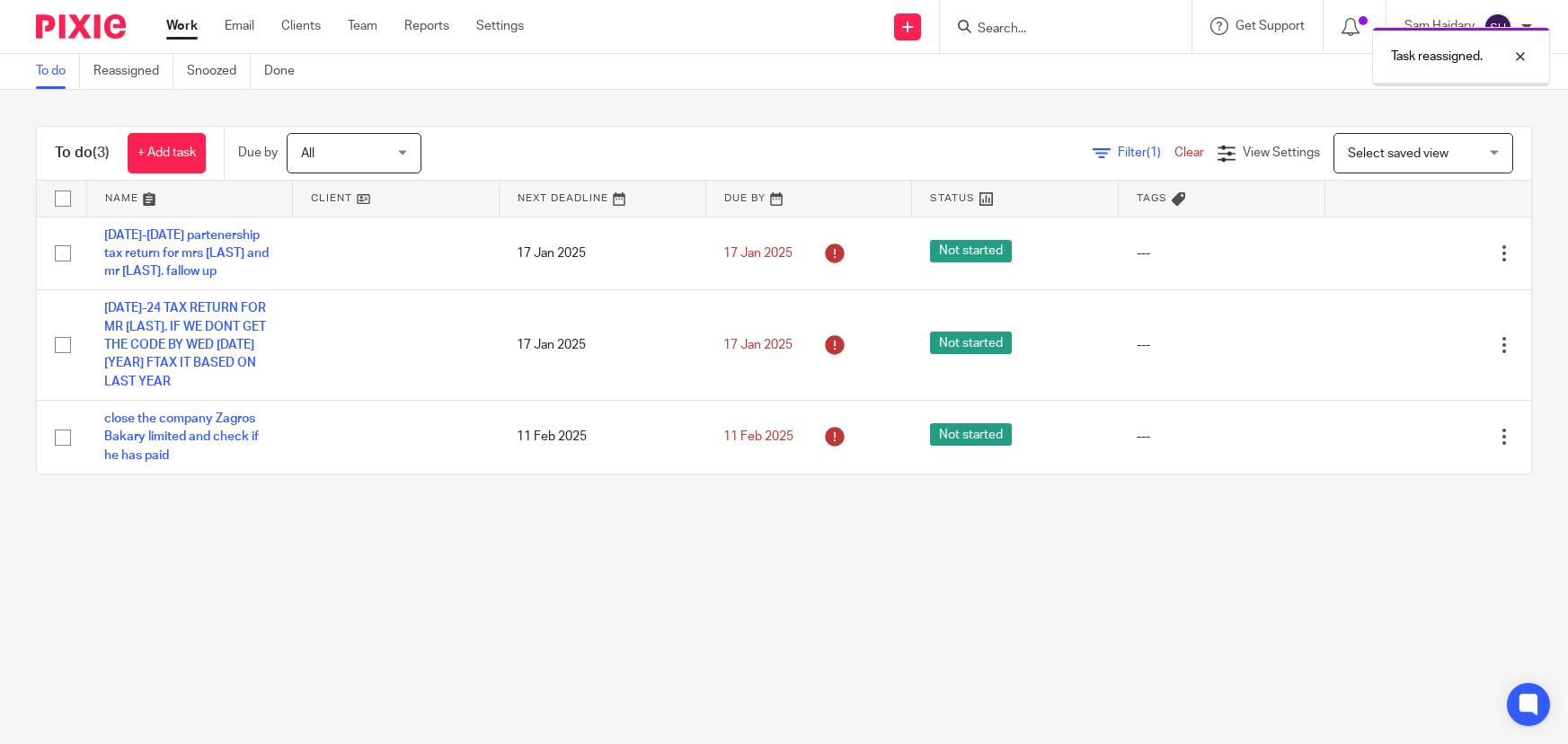 scroll, scrollTop: 0, scrollLeft: 0, axis: both 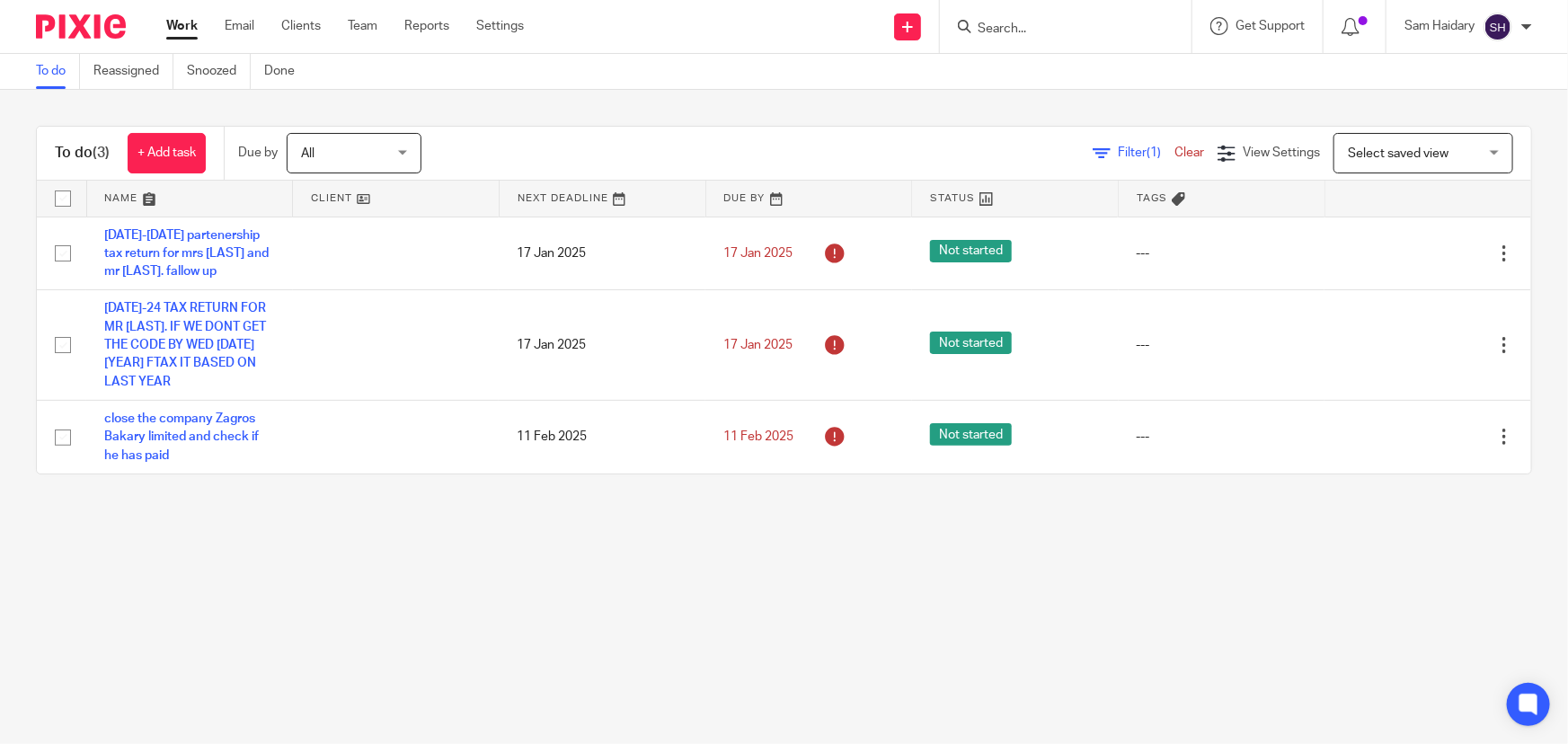 click at bounding box center [1057, 30] 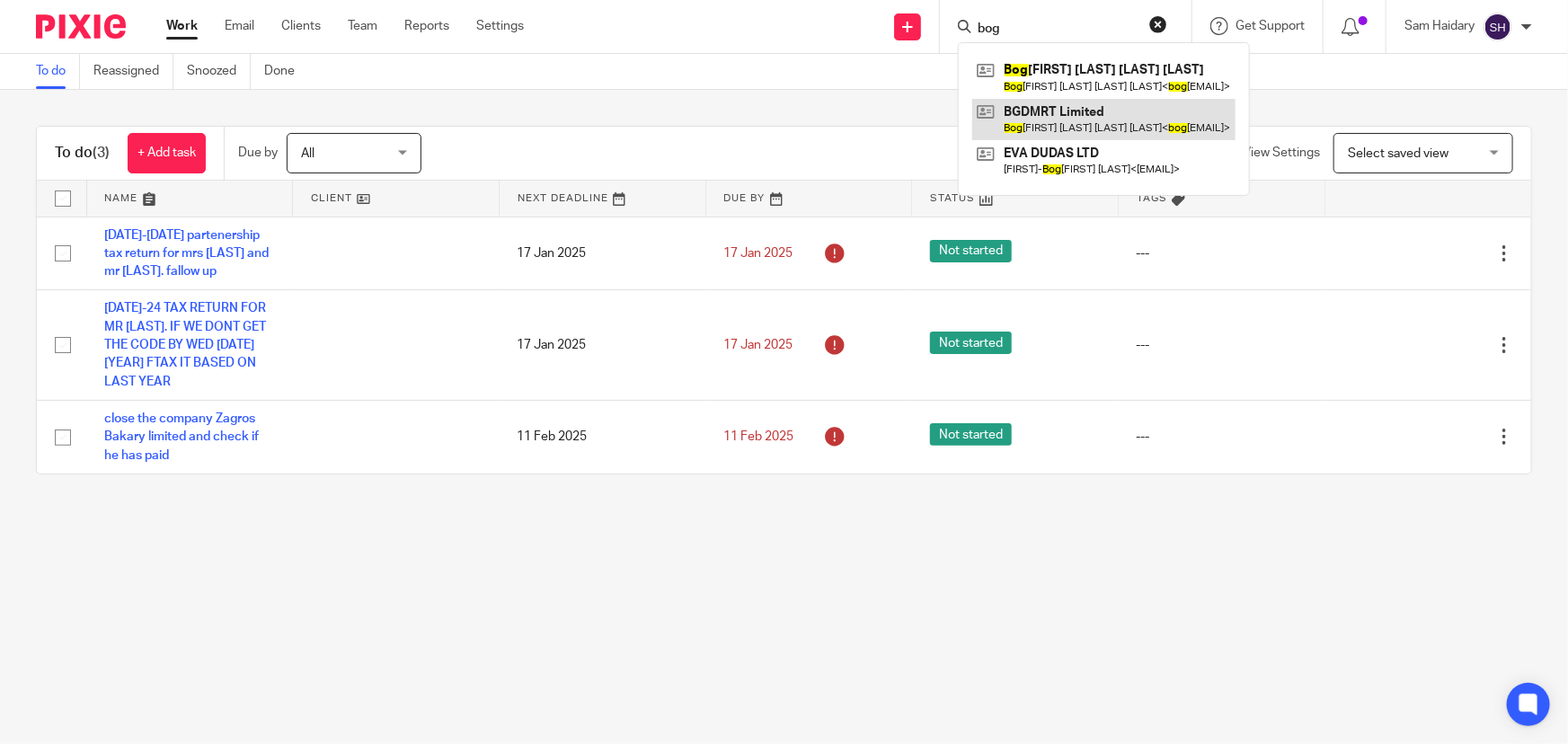type on "bog" 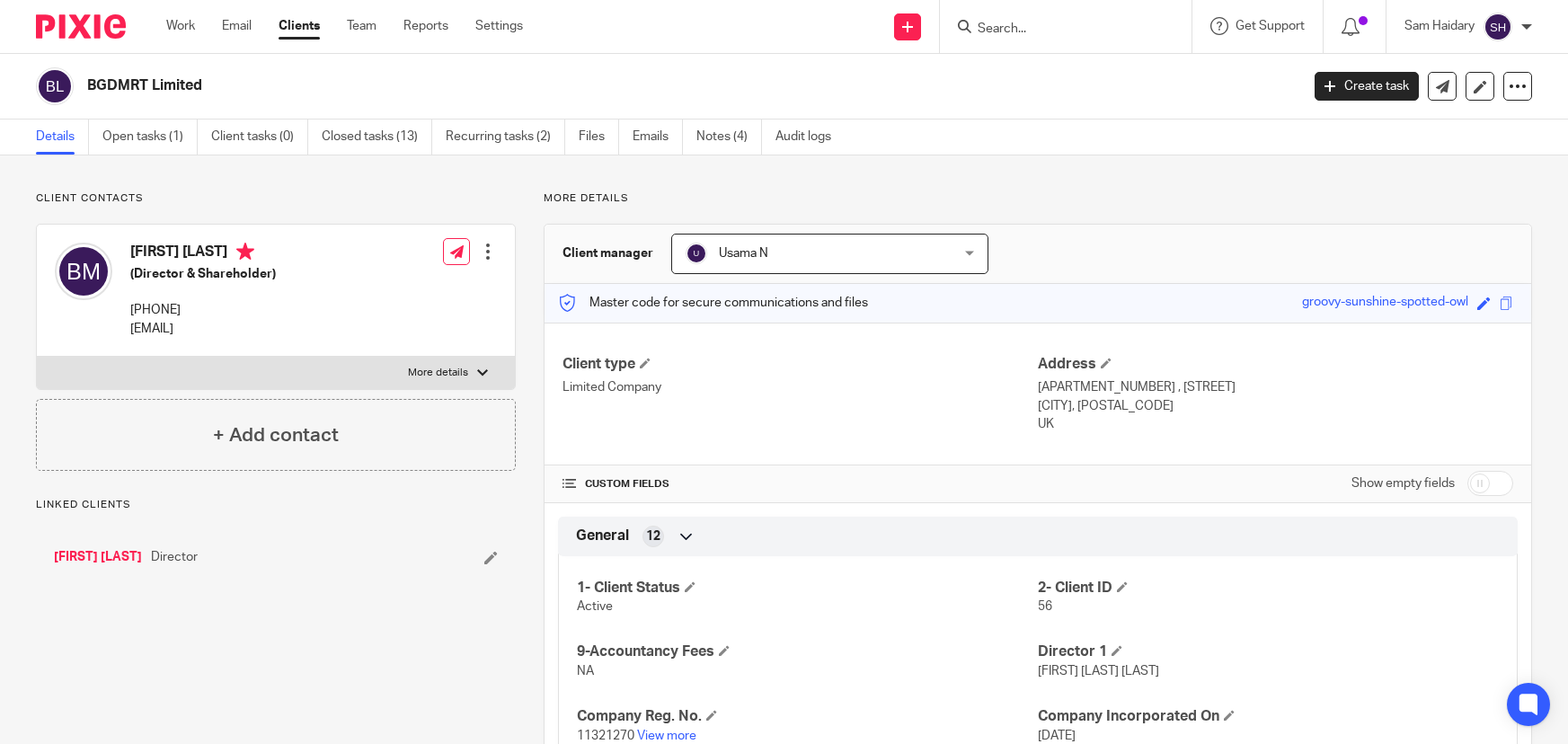 scroll, scrollTop: 0, scrollLeft: 0, axis: both 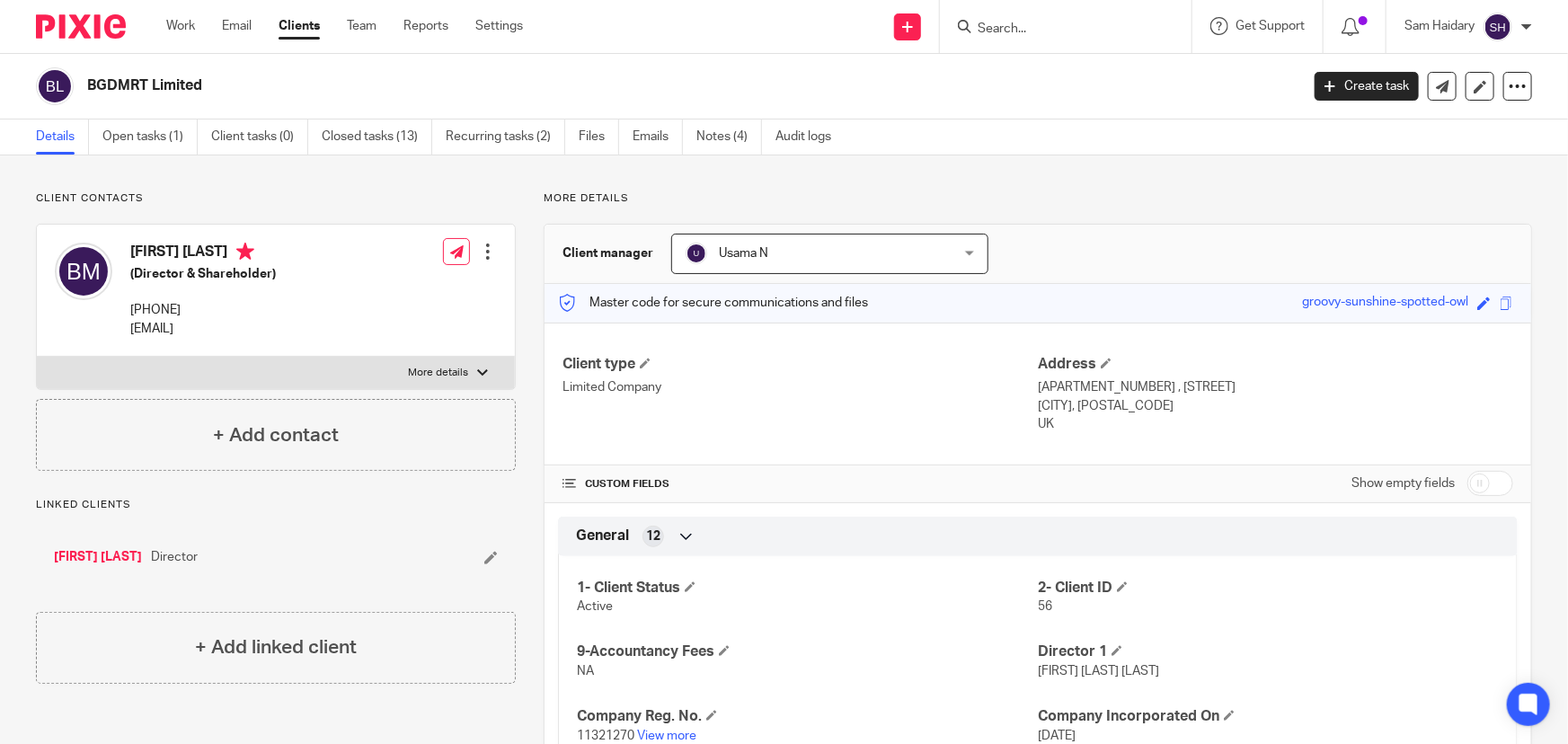 drag, startPoint x: 320, startPoint y: 329, endPoint x: 126, endPoint y: 326, distance: 194.02319 